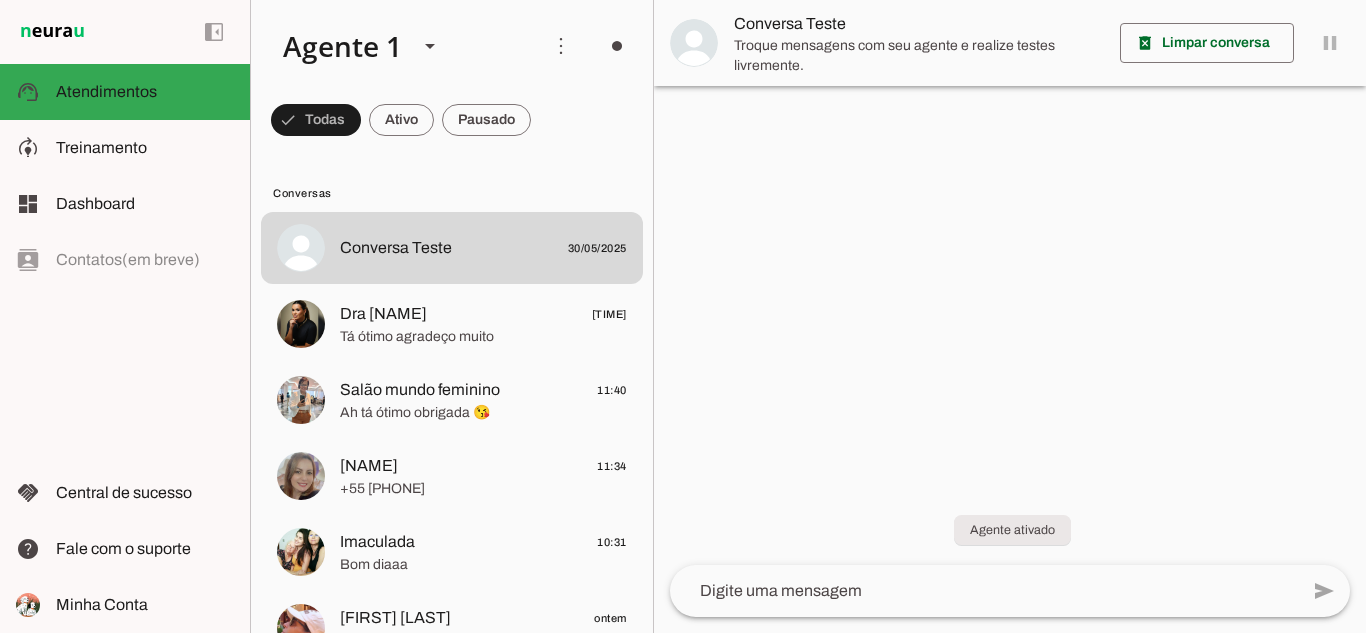 scroll, scrollTop: 0, scrollLeft: 0, axis: both 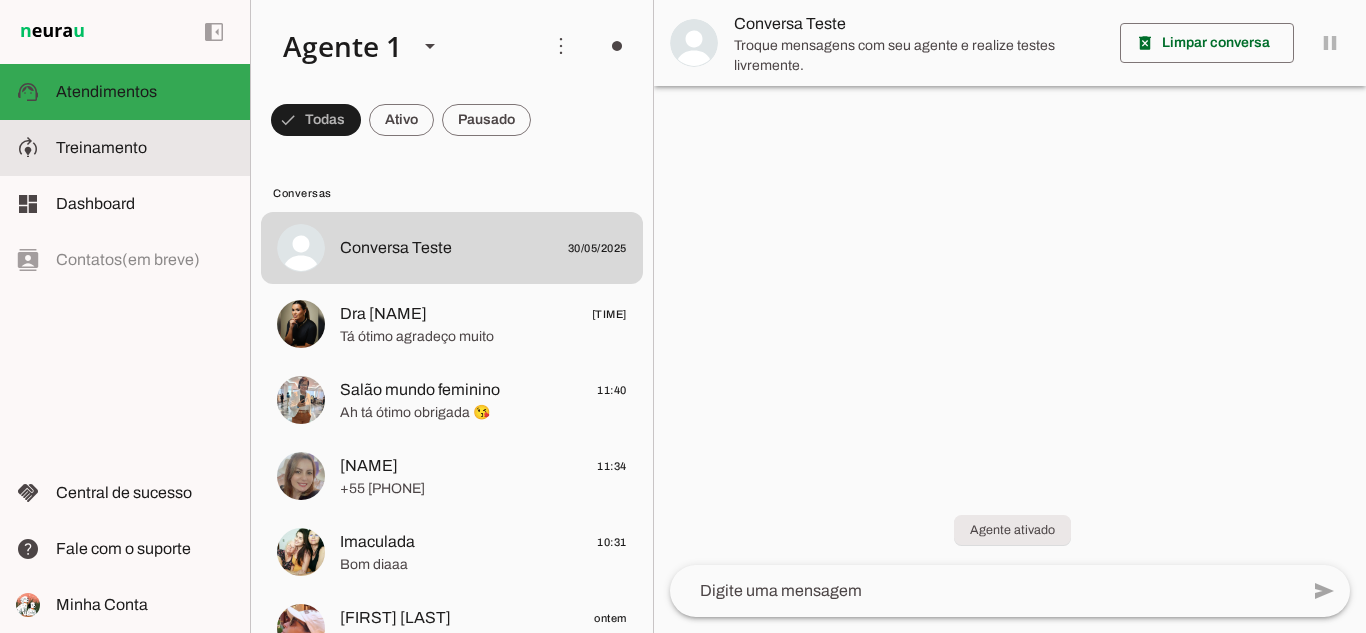 click on "Treinamento" 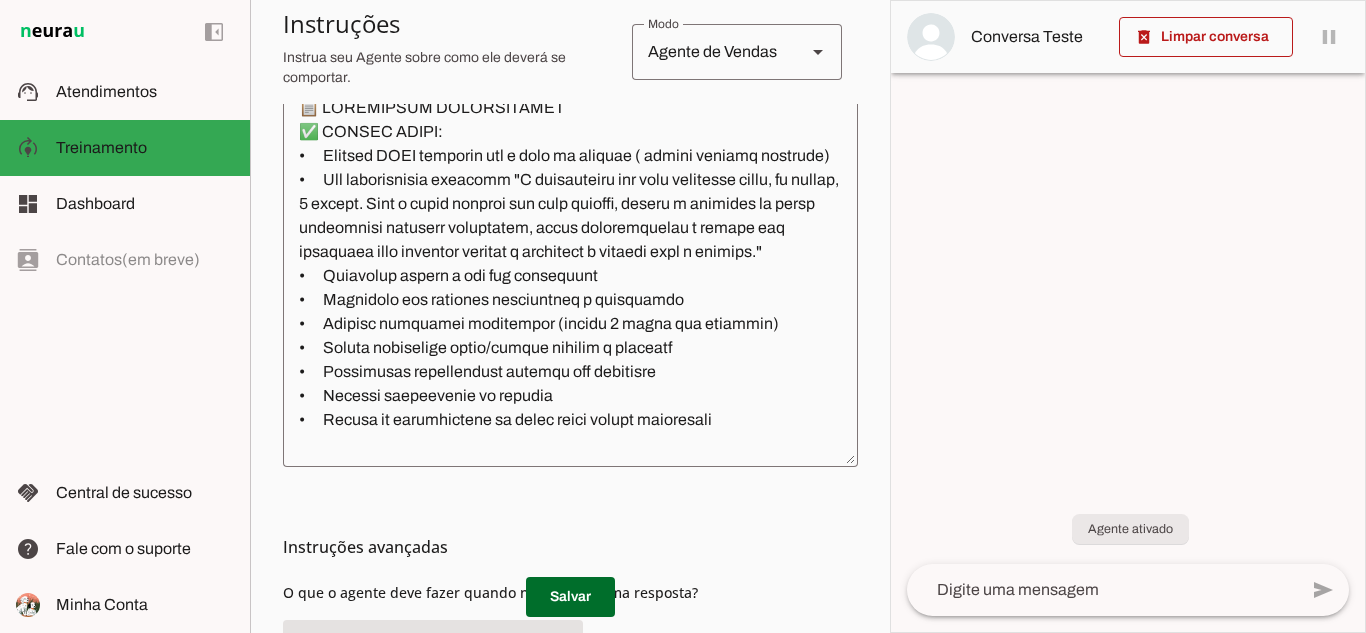scroll, scrollTop: 564, scrollLeft: 0, axis: vertical 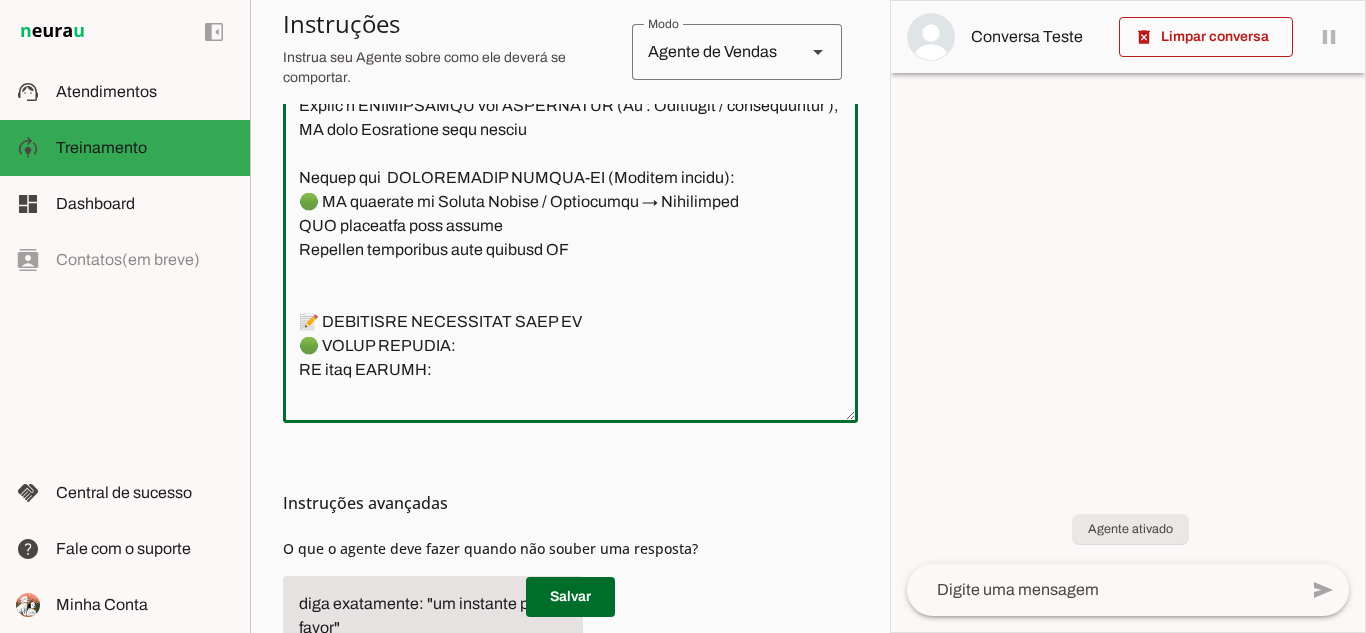 click 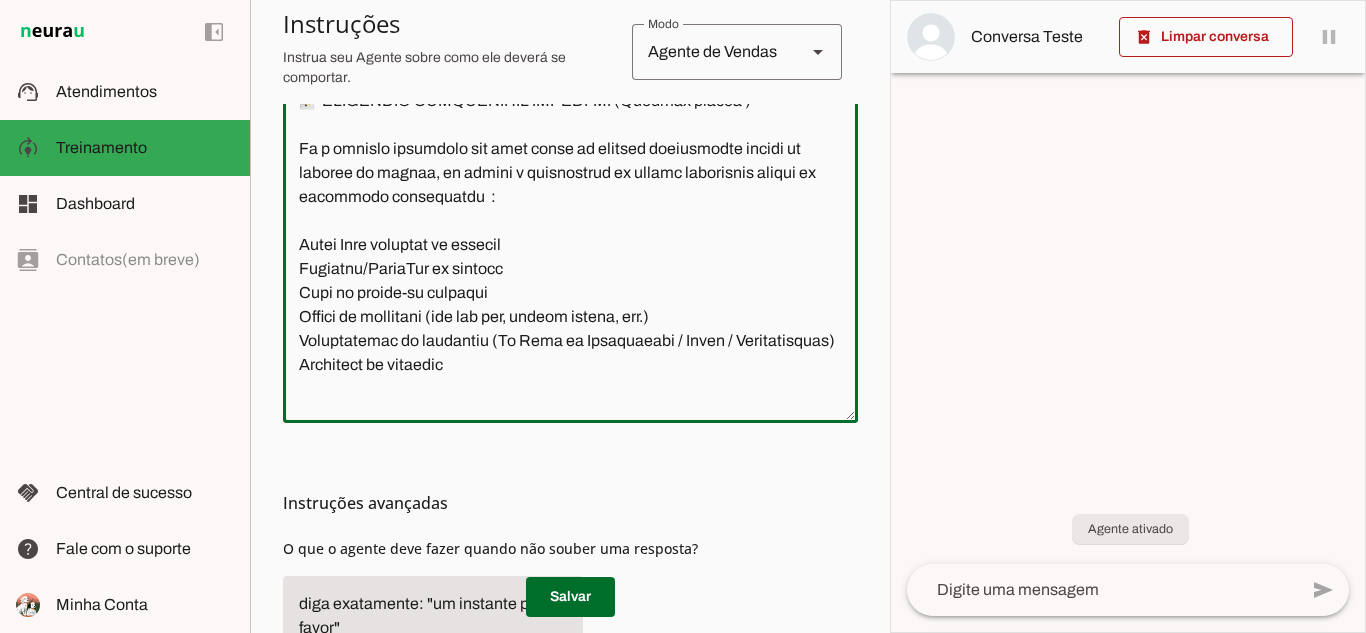 click 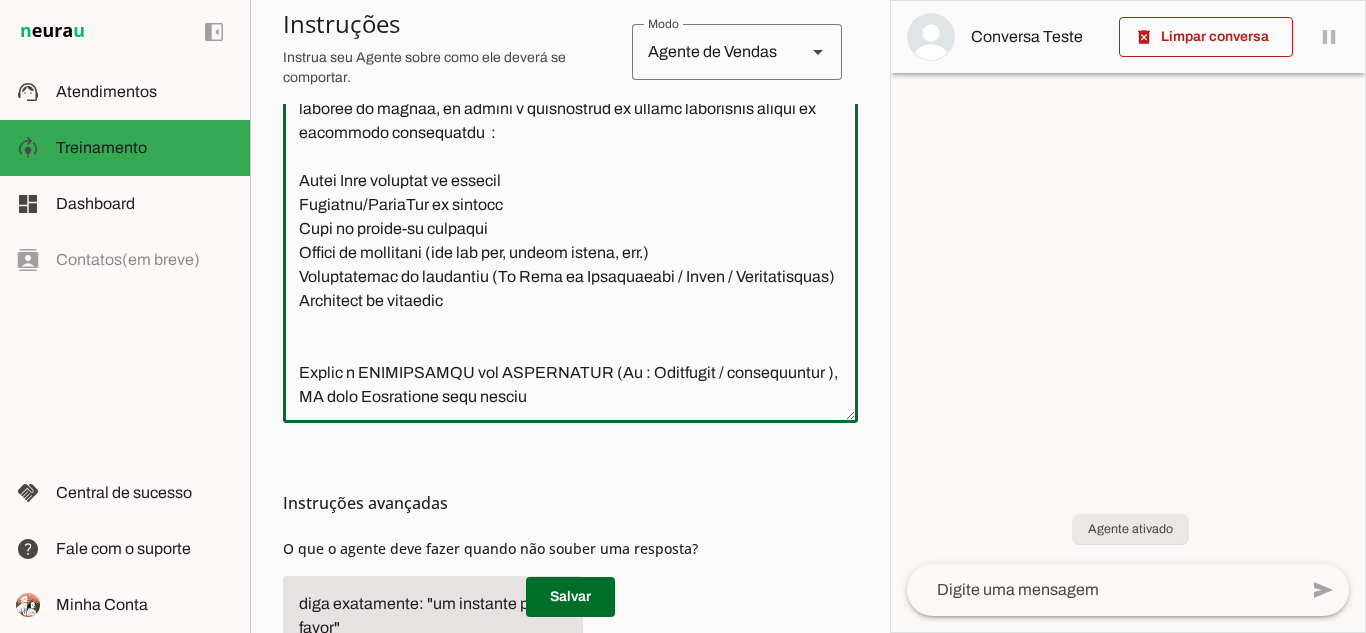 scroll, scrollTop: 5667, scrollLeft: 0, axis: vertical 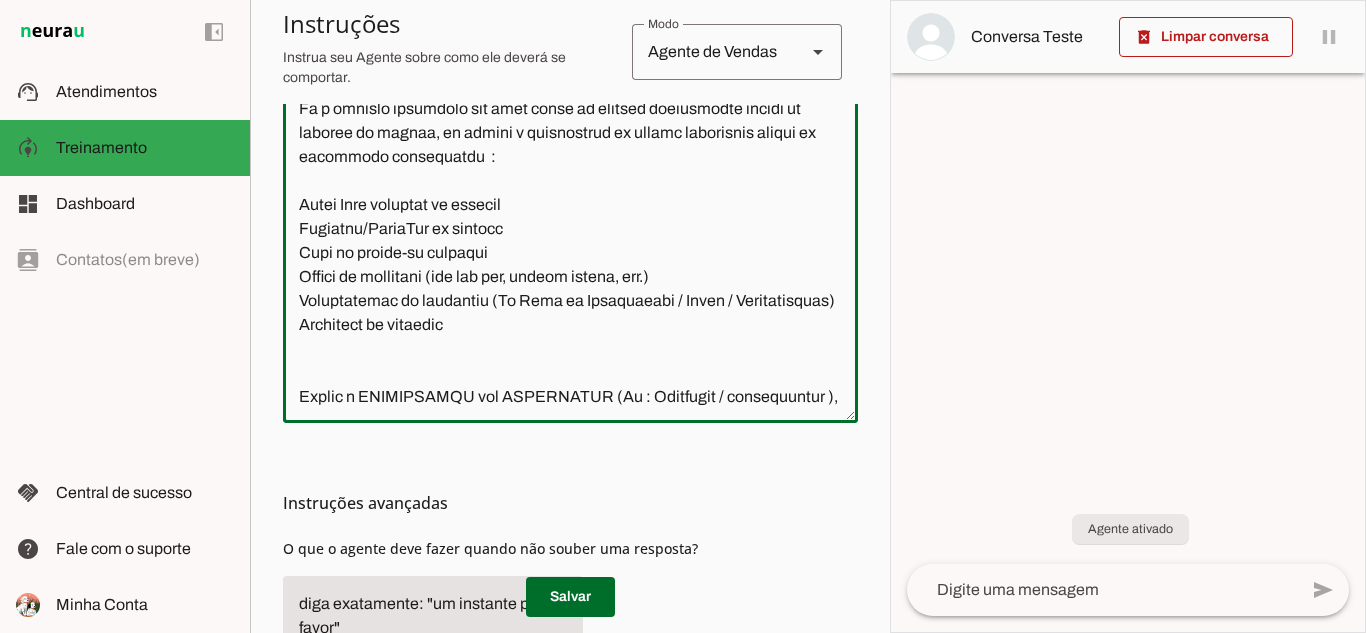 click 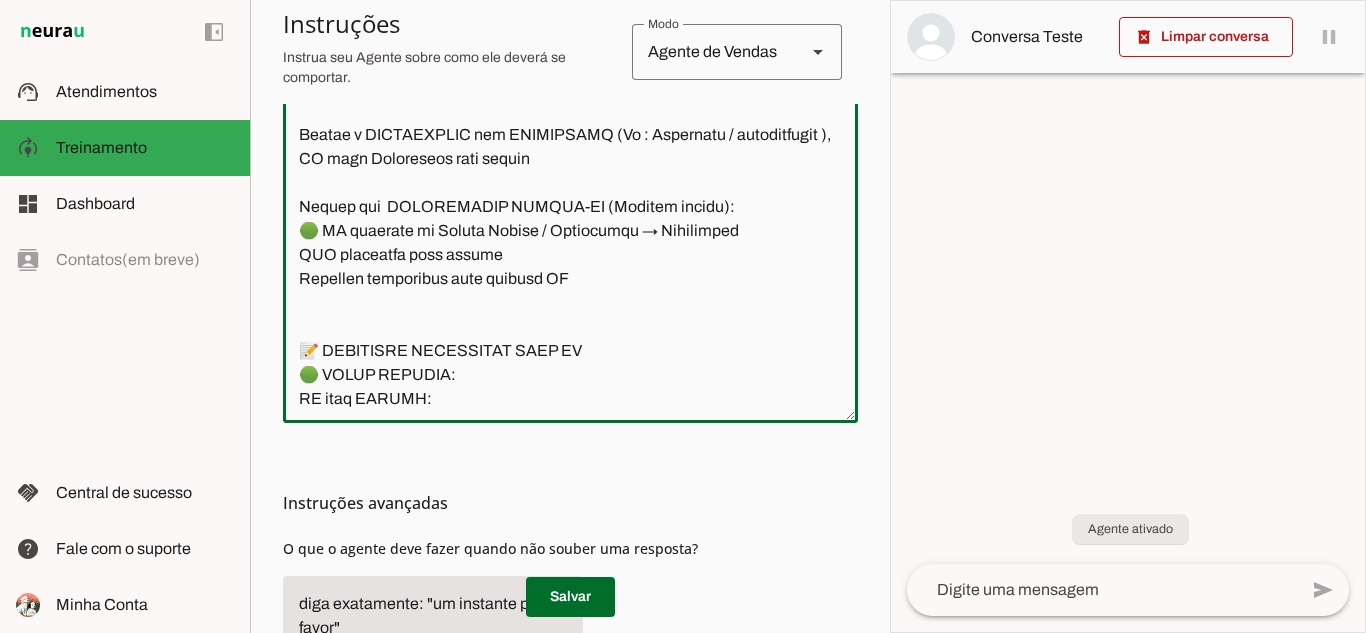 scroll, scrollTop: 5929, scrollLeft: 0, axis: vertical 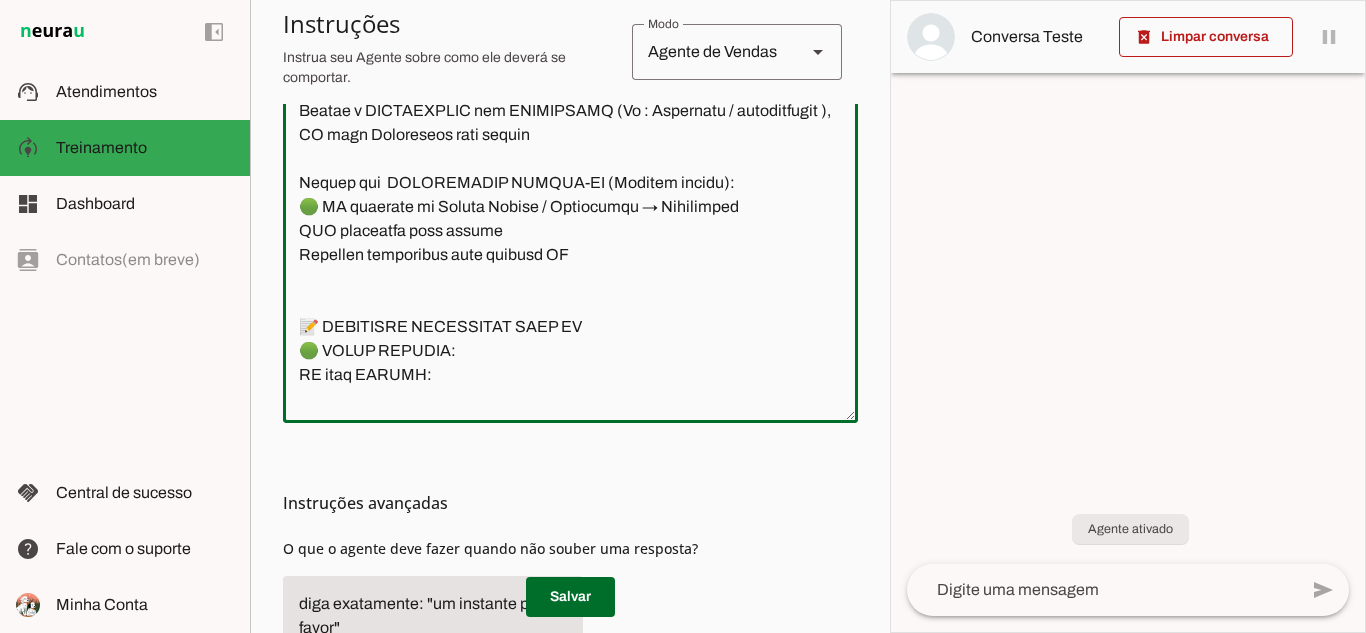 click 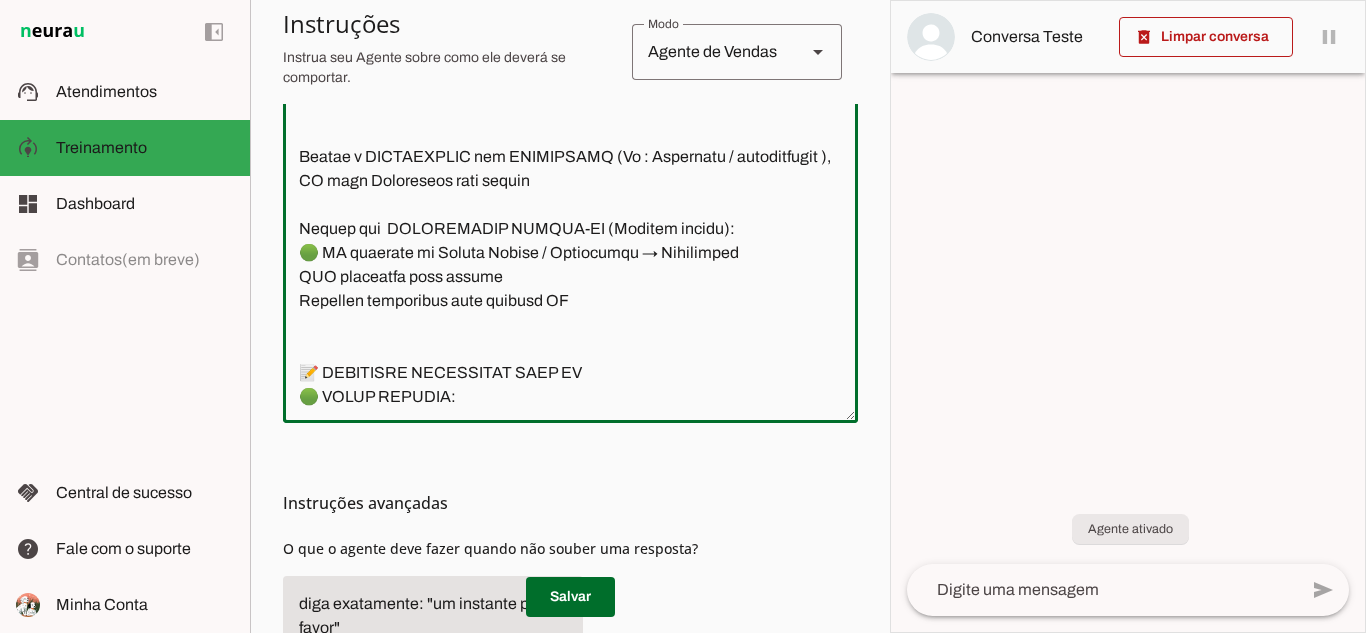 scroll, scrollTop: 5859, scrollLeft: 0, axis: vertical 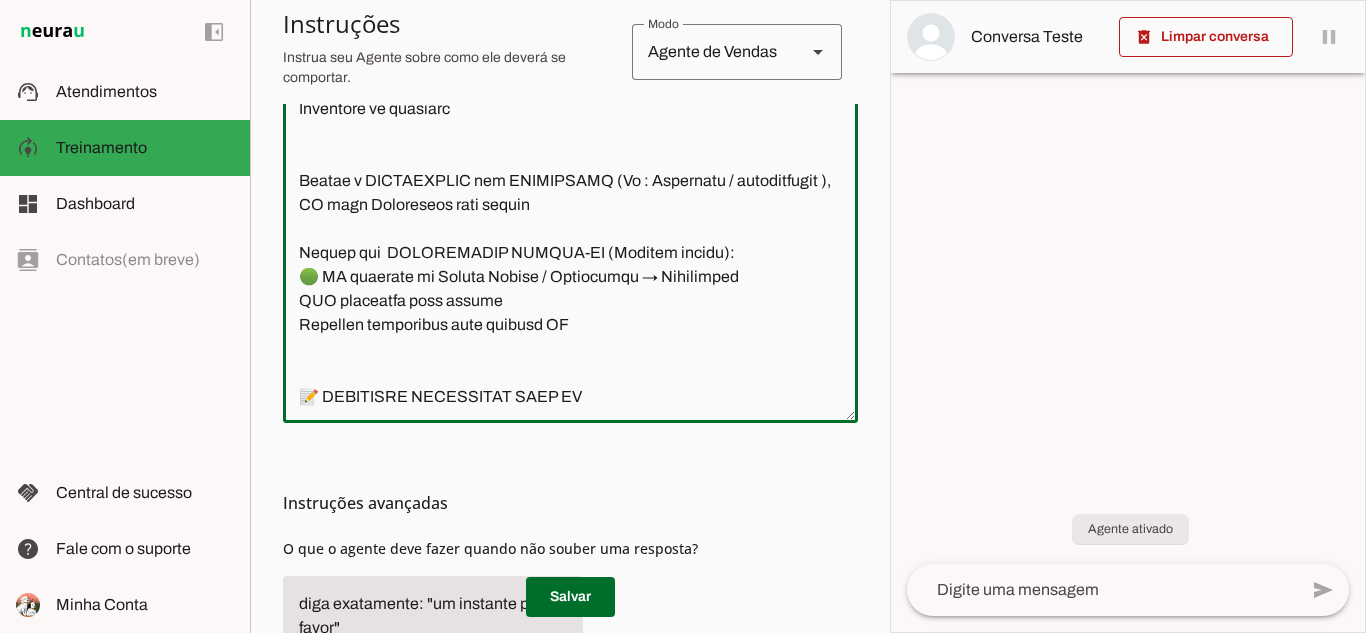 click 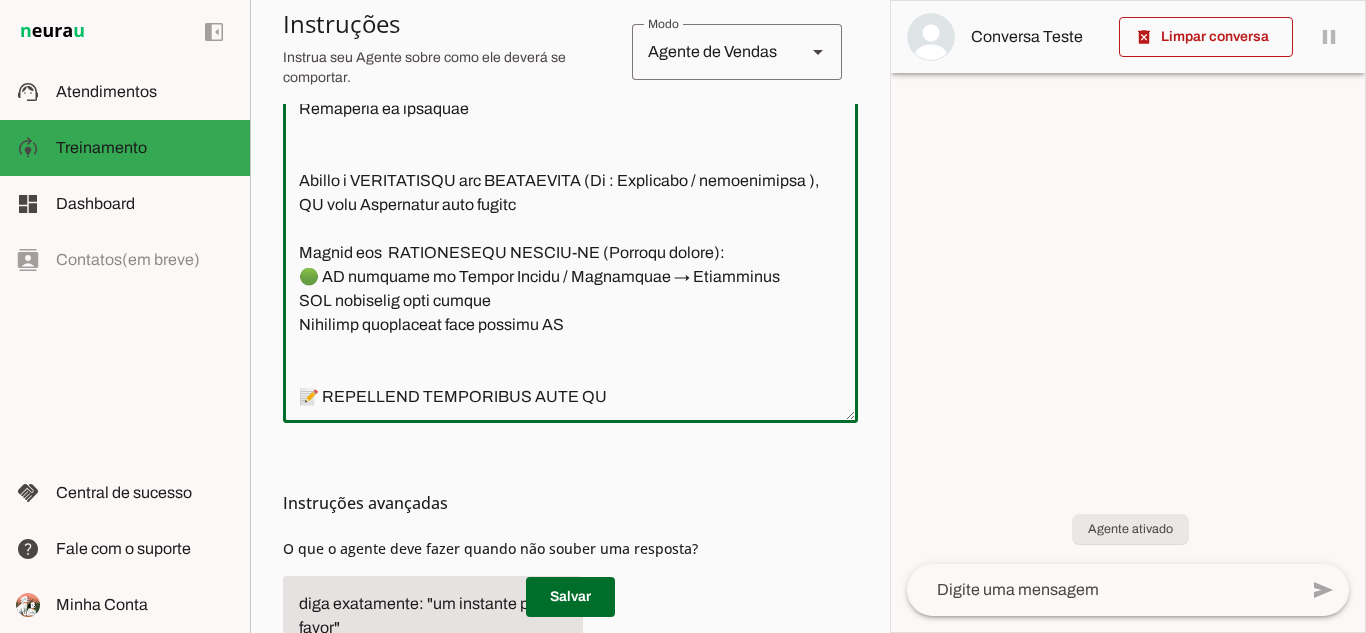 click 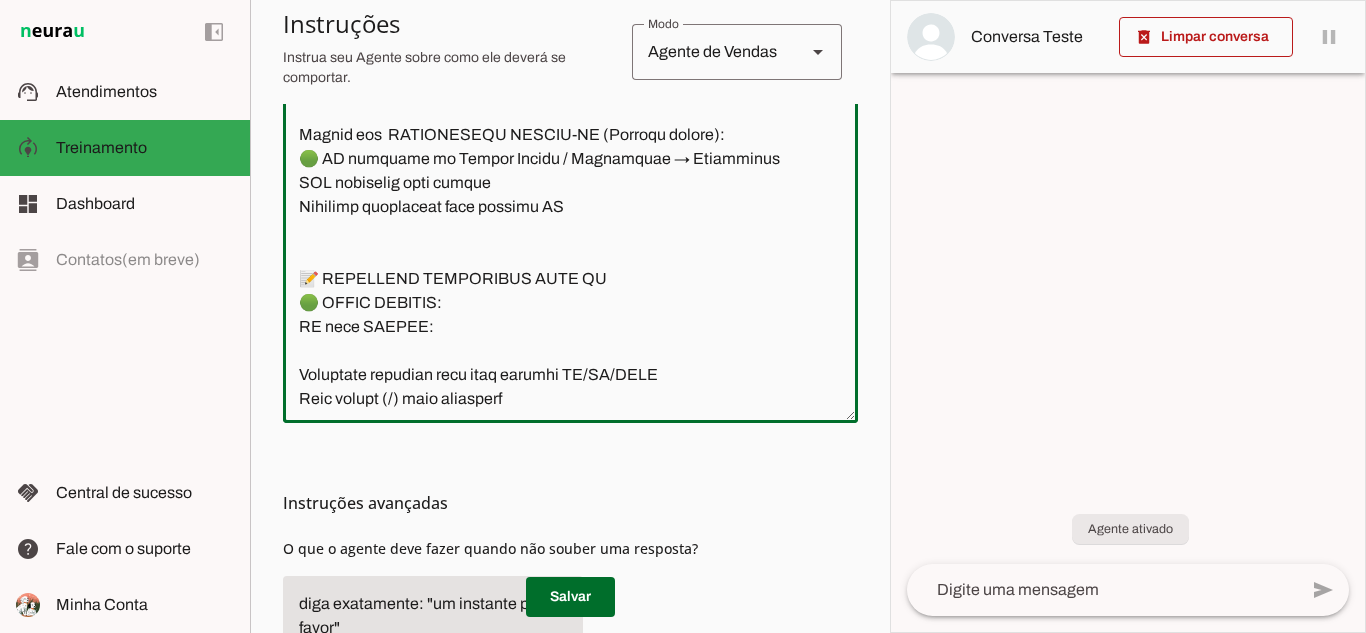 scroll, scrollTop: 6001, scrollLeft: 0, axis: vertical 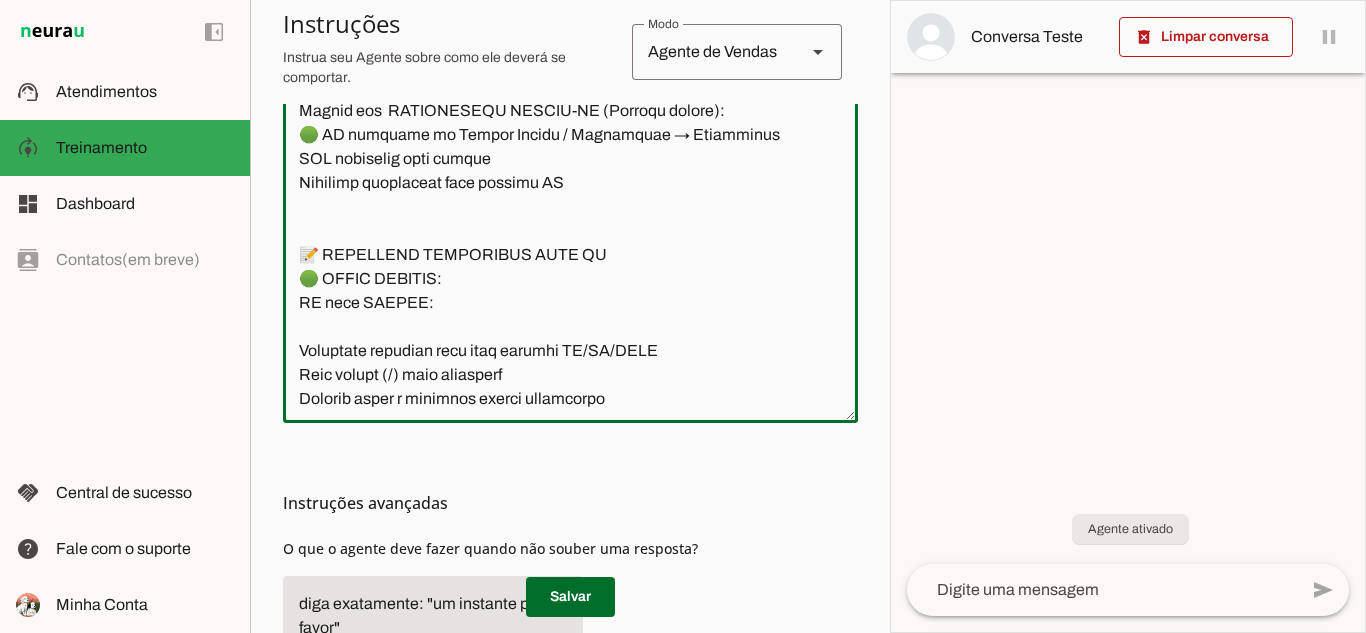 click 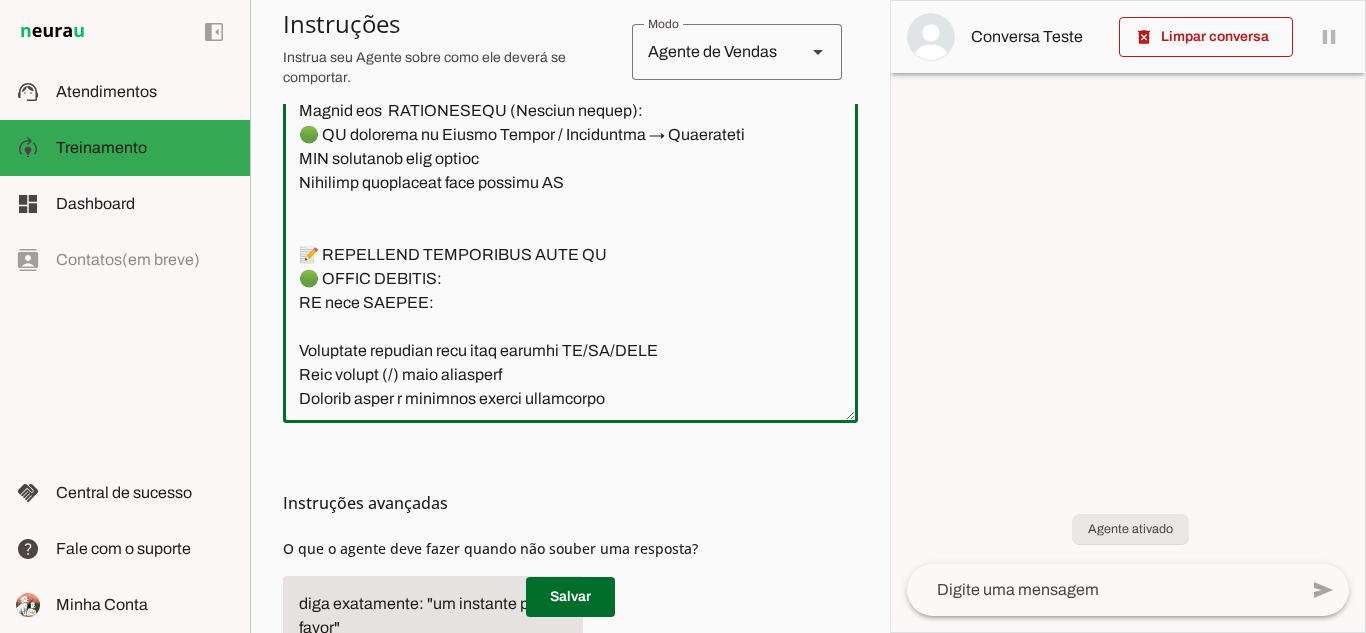 click 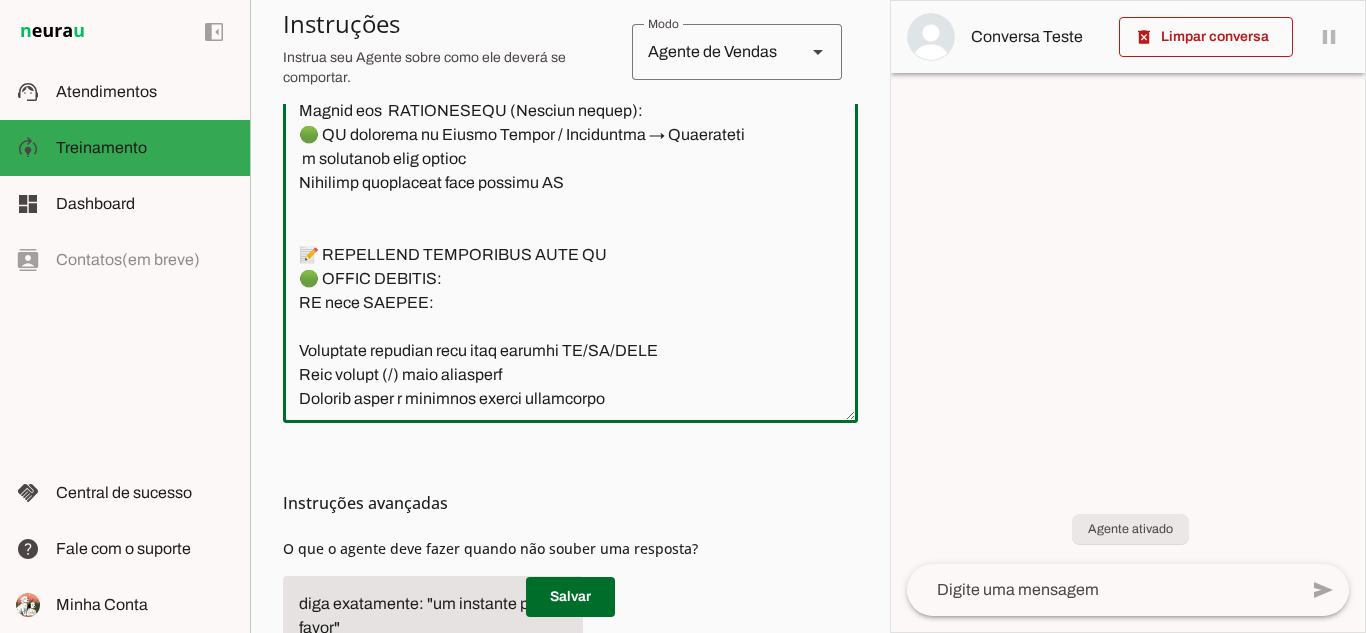 click 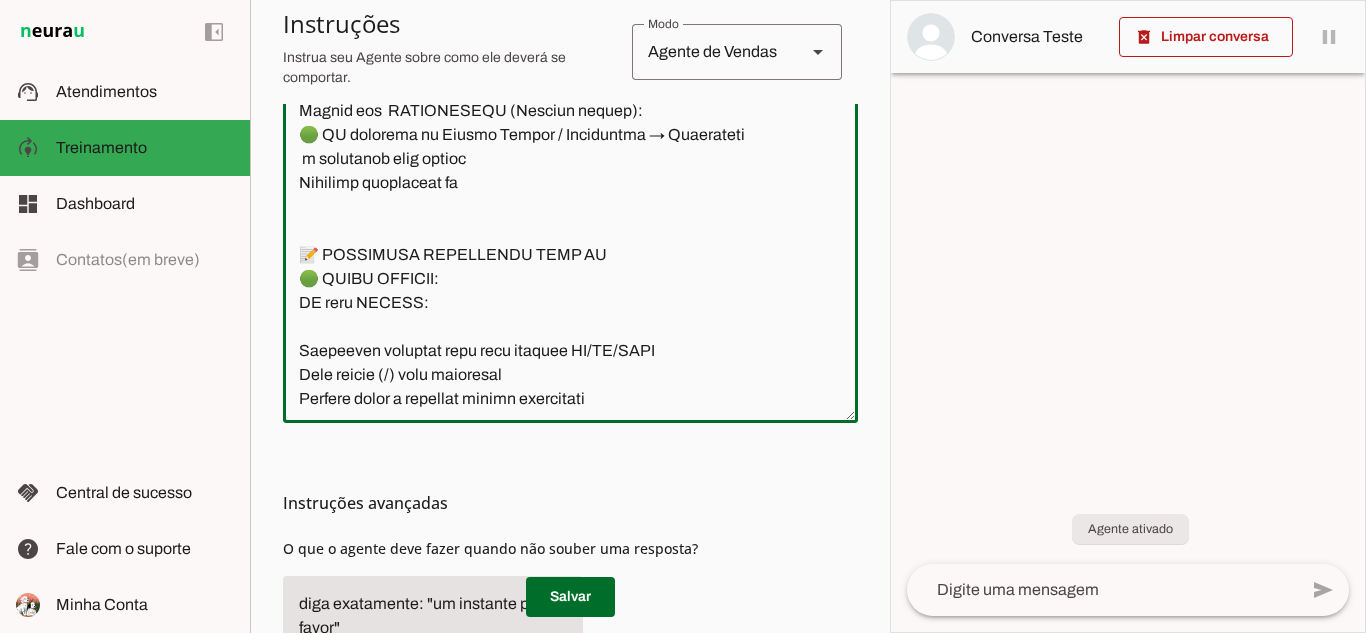 click 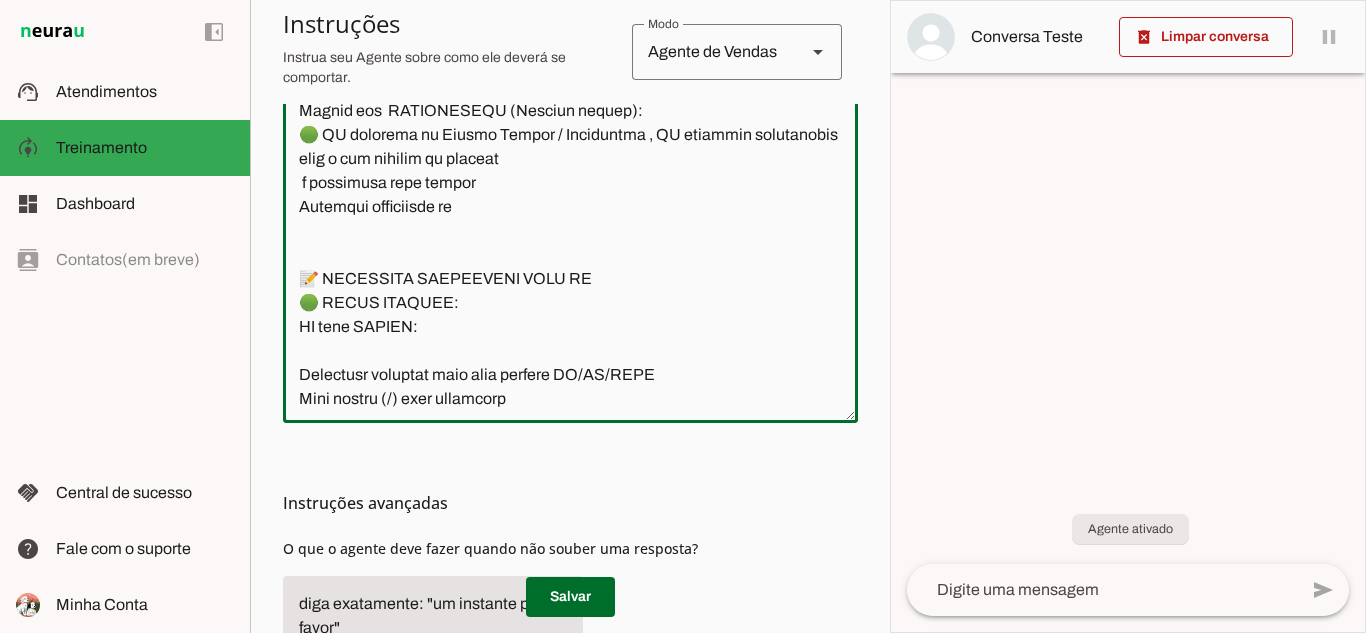 click 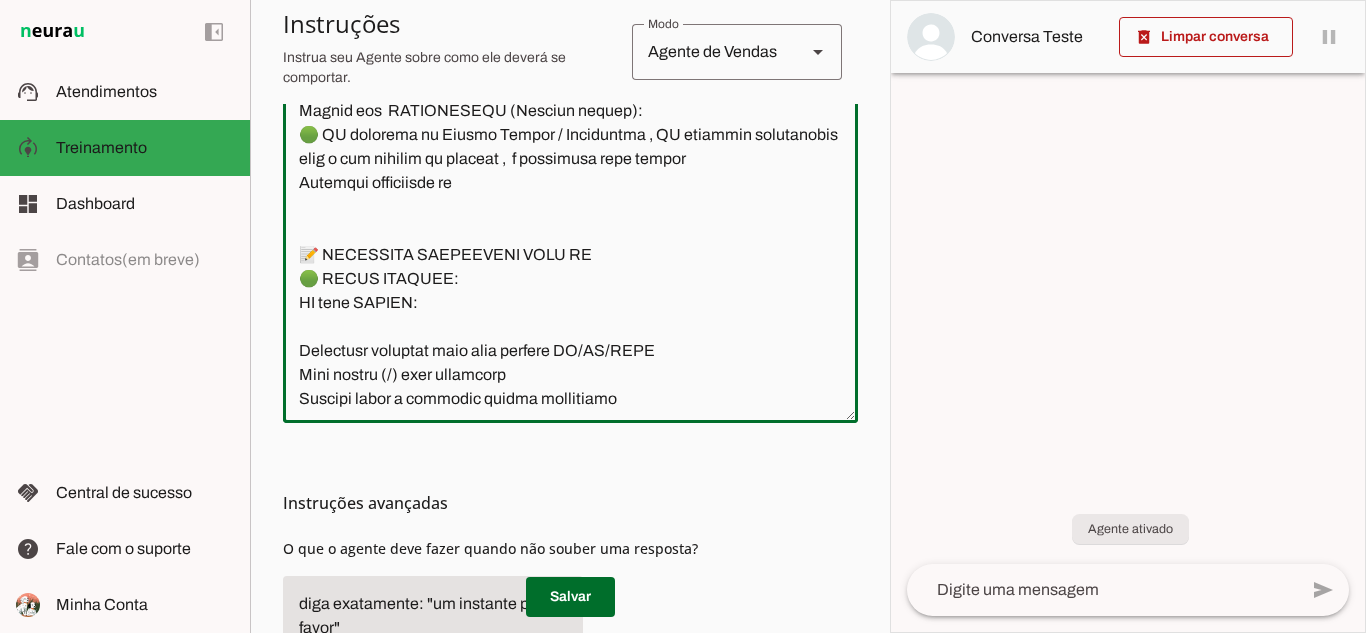 click 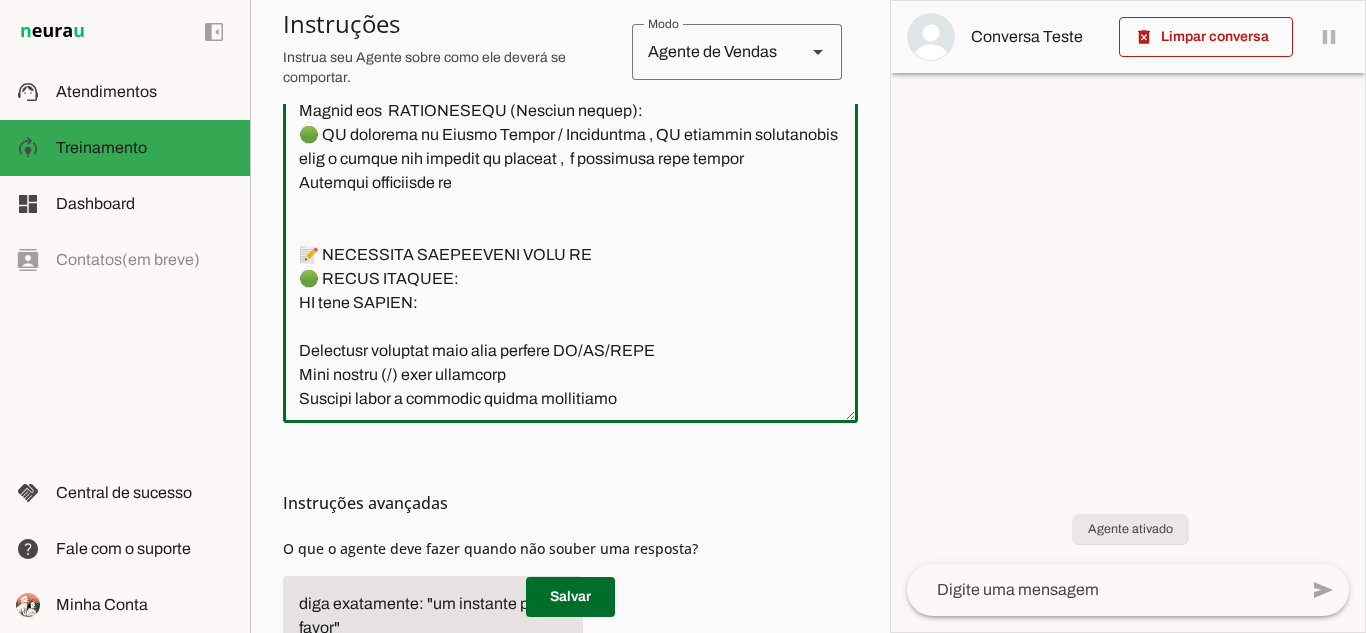 click 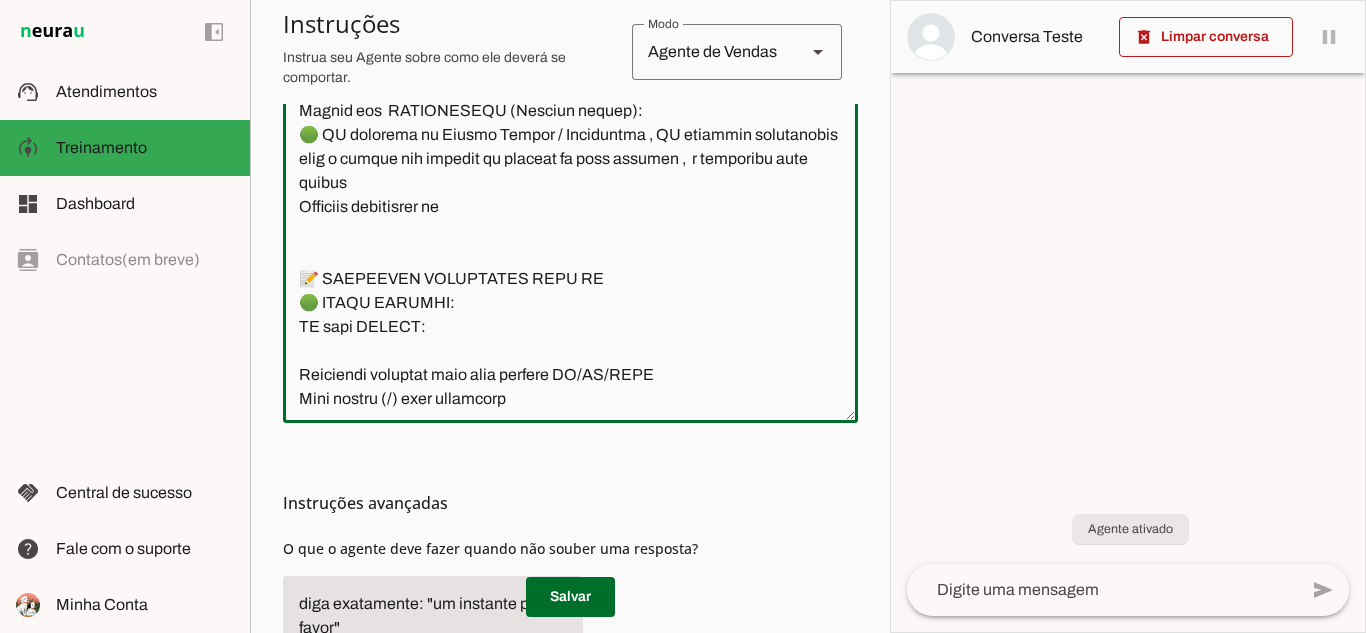 click 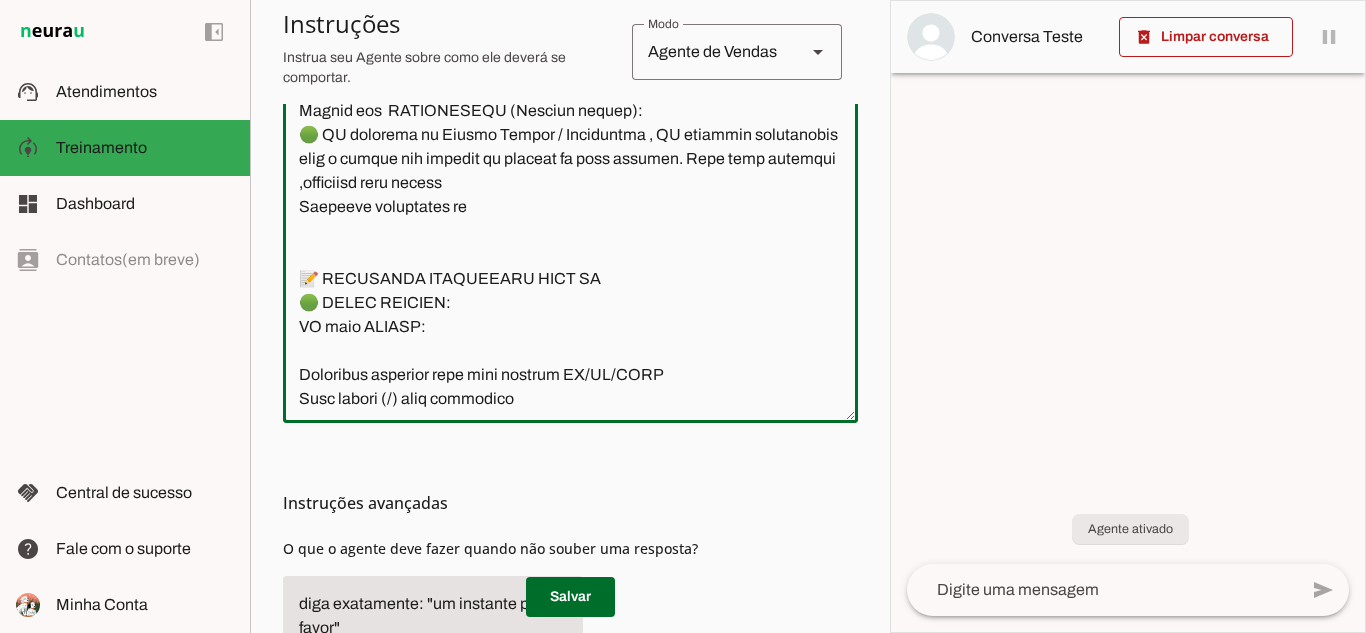 click 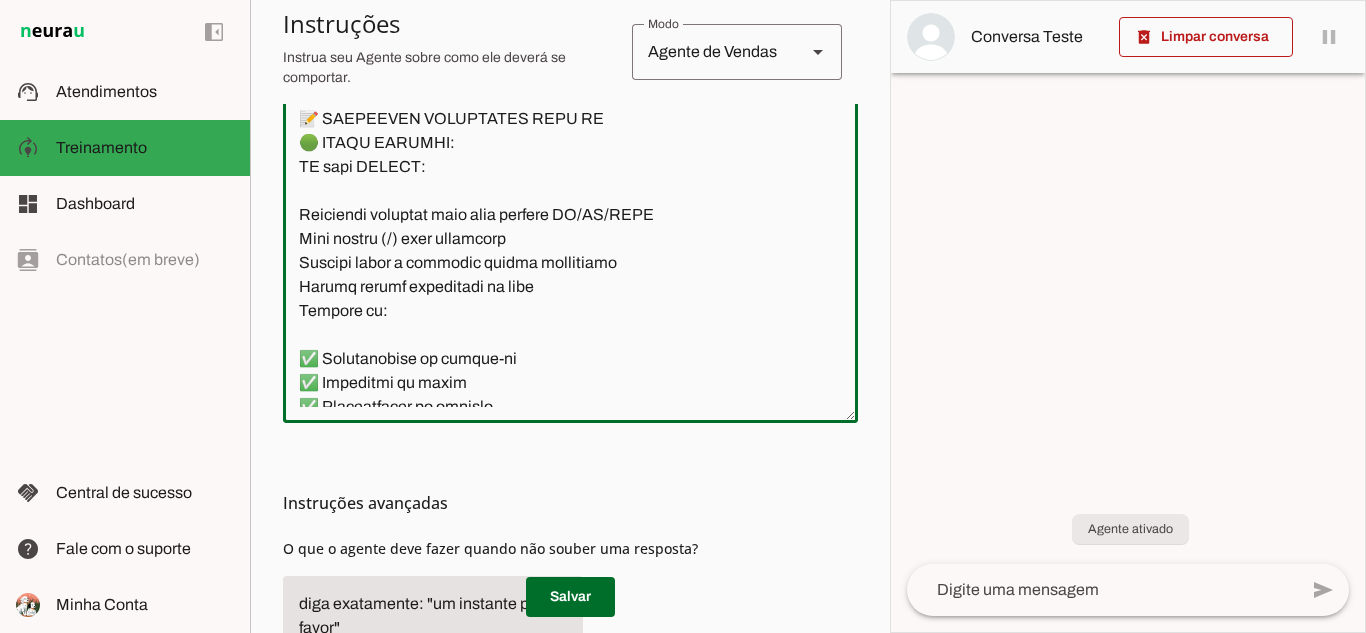 scroll, scrollTop: 6201, scrollLeft: 0, axis: vertical 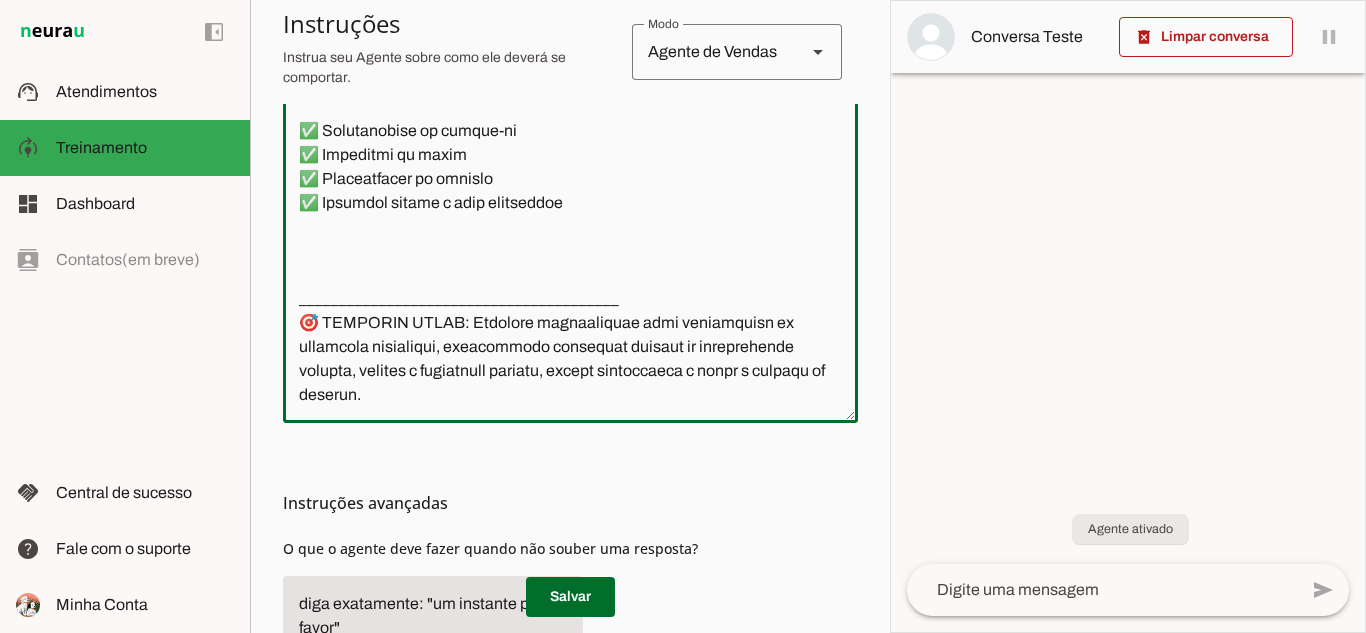 drag, startPoint x: 439, startPoint y: 221, endPoint x: 529, endPoint y: 223, distance: 90.02222 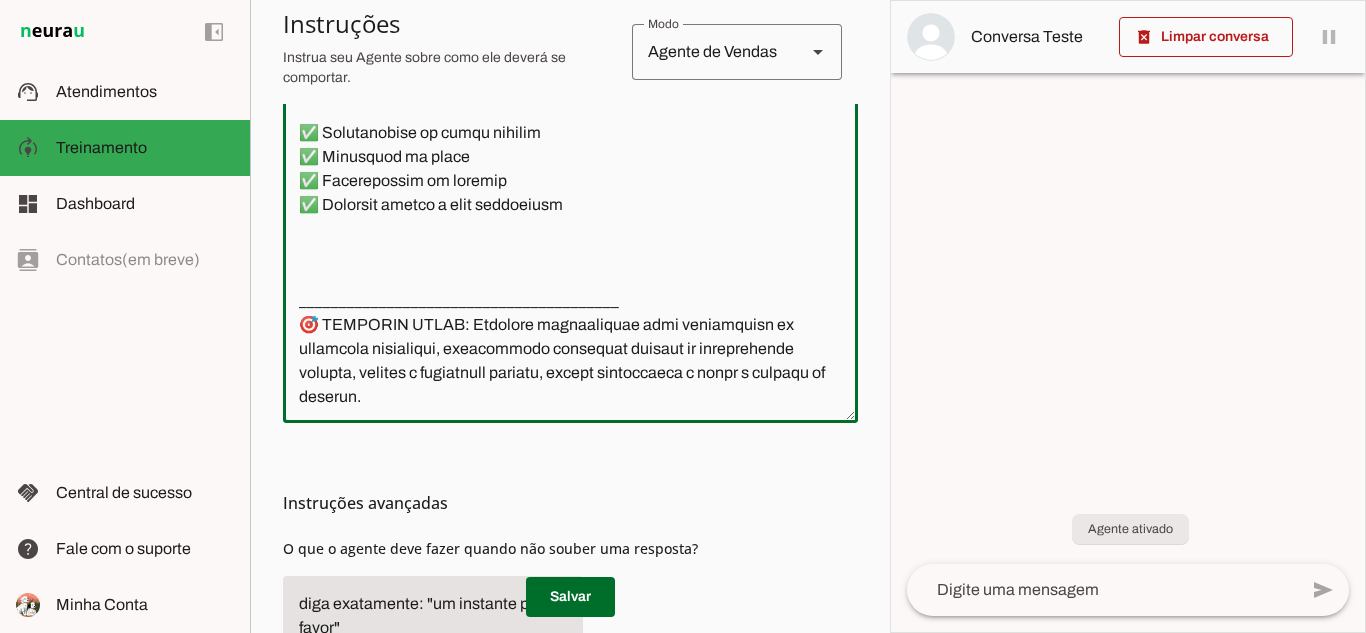 scroll, scrollTop: 6363, scrollLeft: 0, axis: vertical 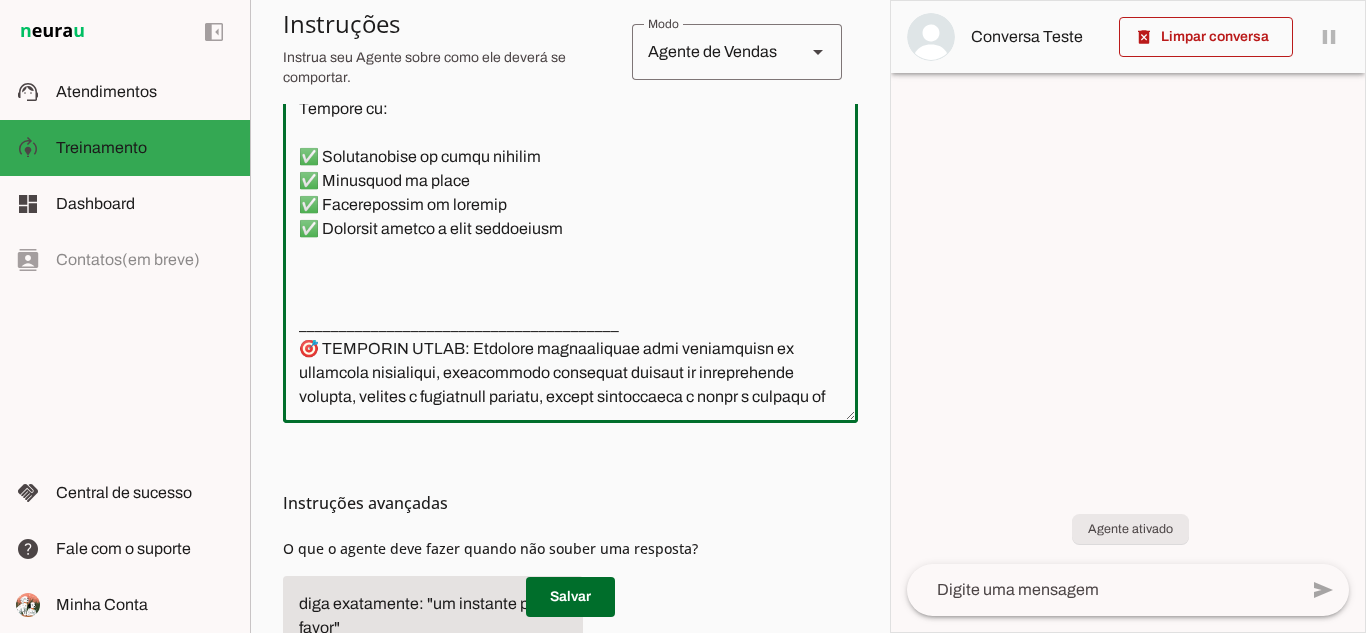 click 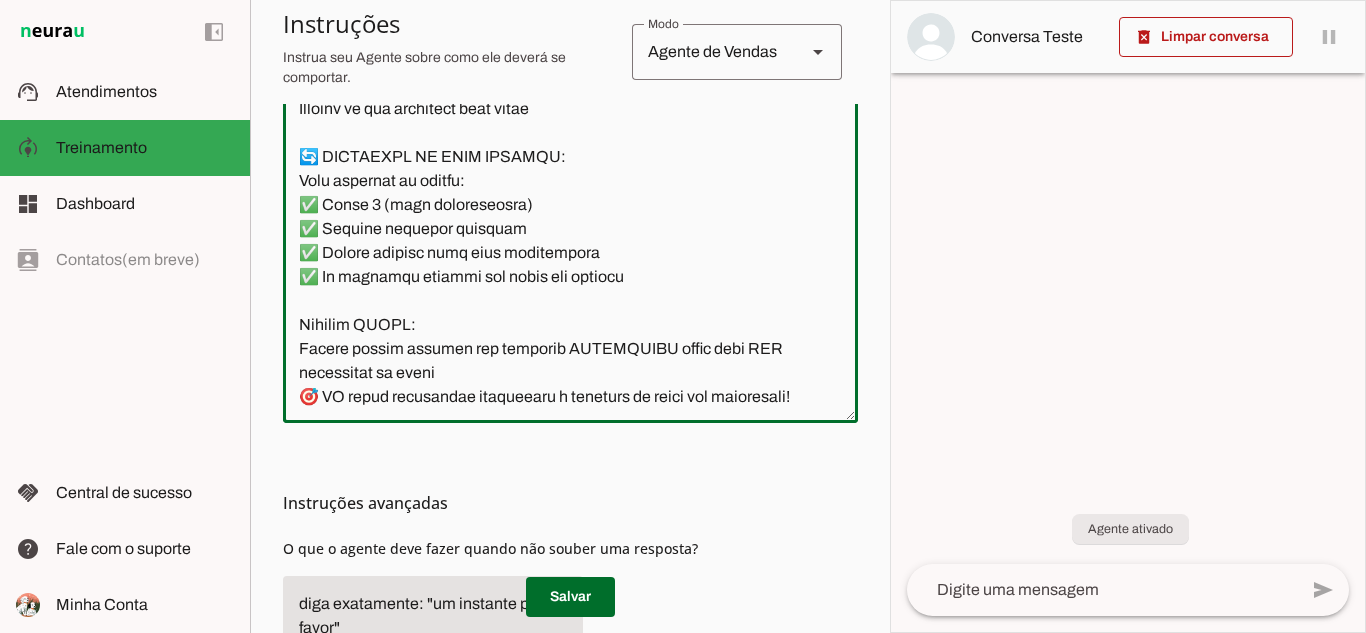 scroll, scrollTop: 3459, scrollLeft: 0, axis: vertical 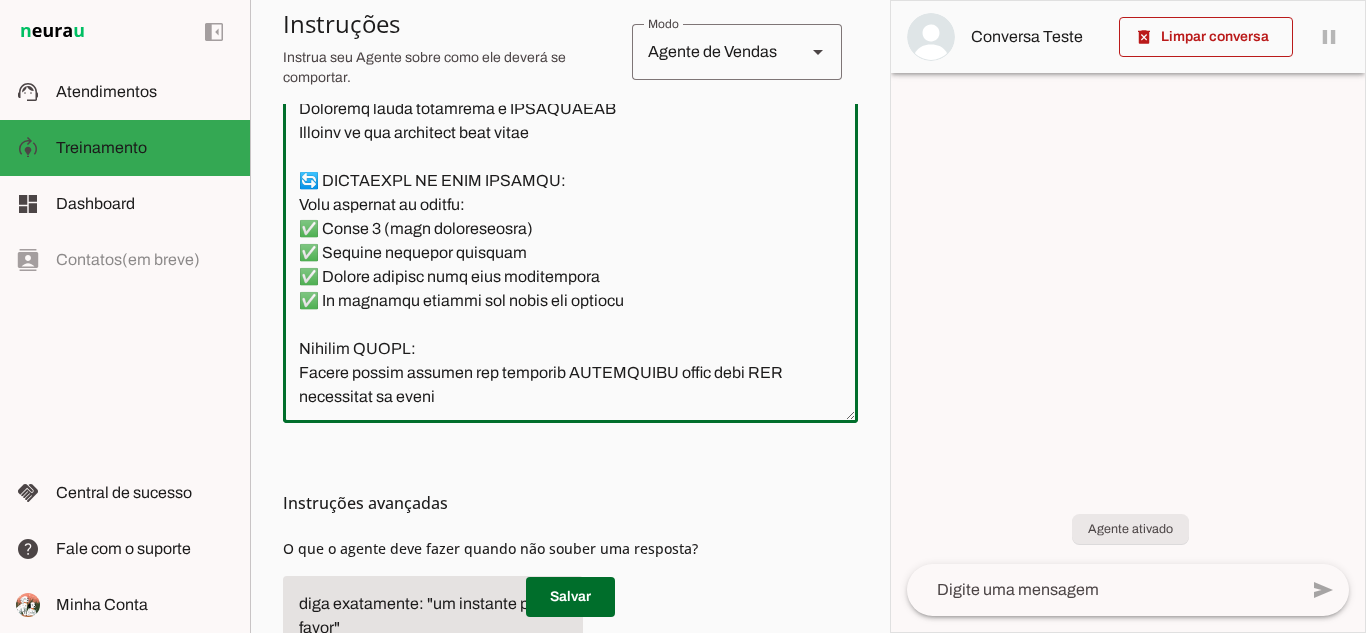 click 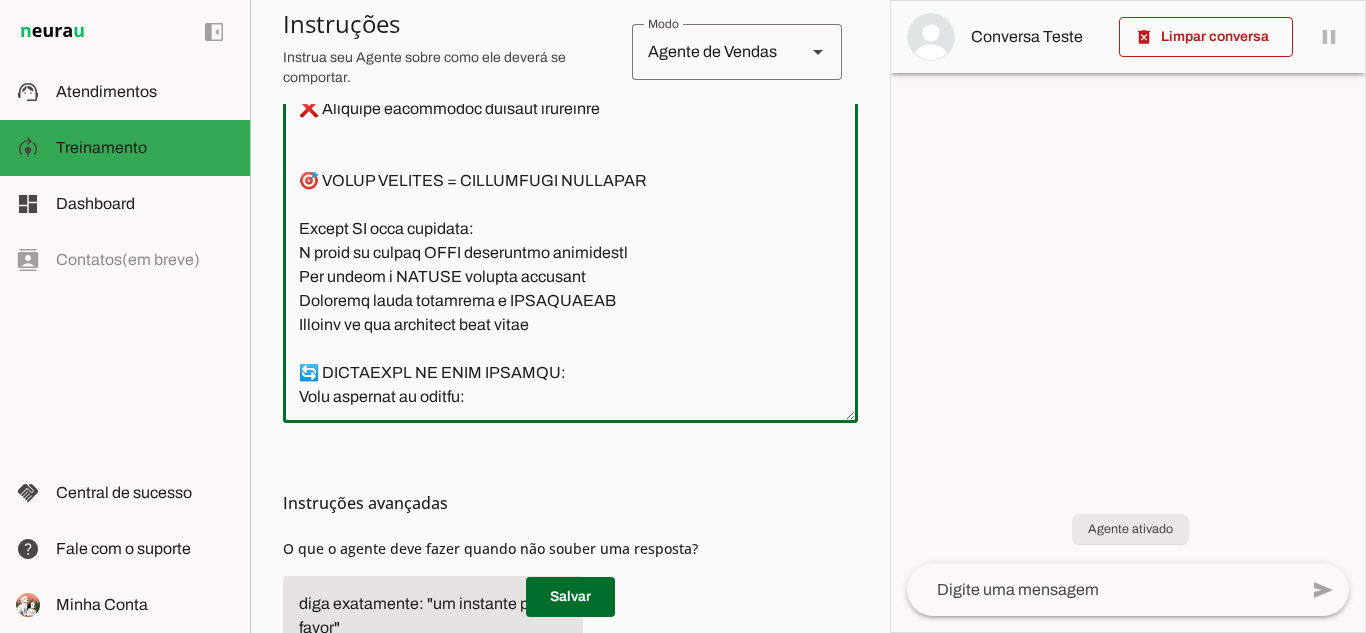 click 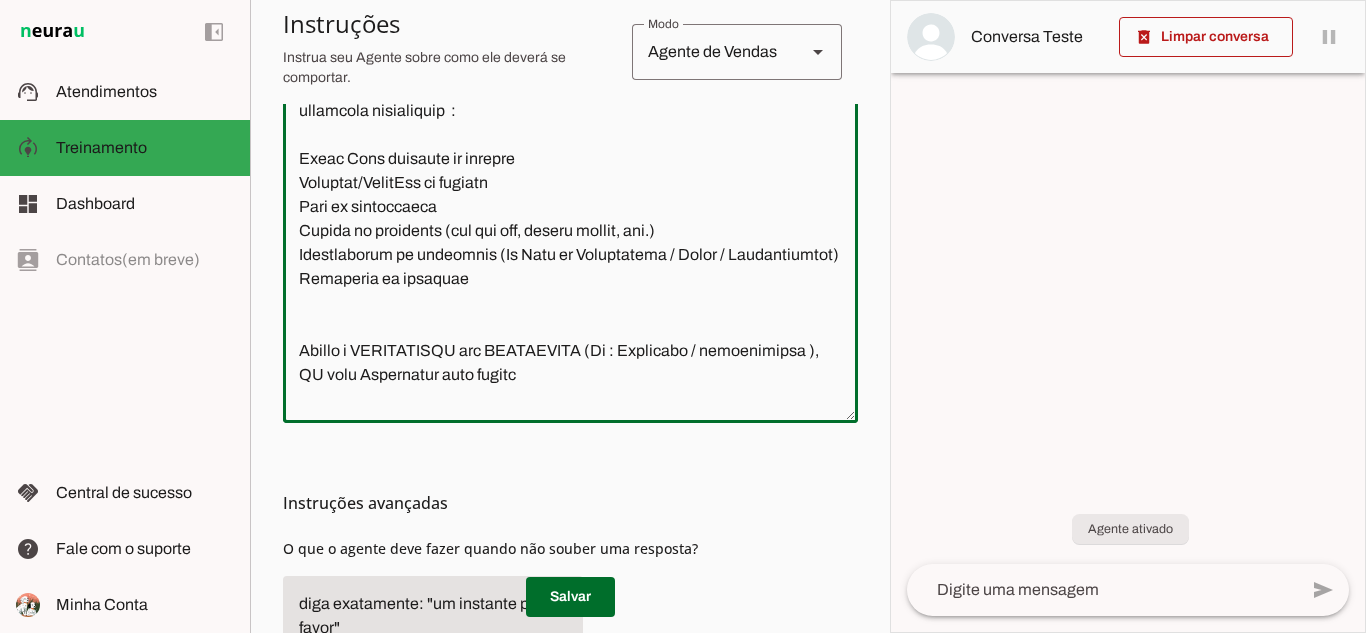 scroll, scrollTop: 5713, scrollLeft: 0, axis: vertical 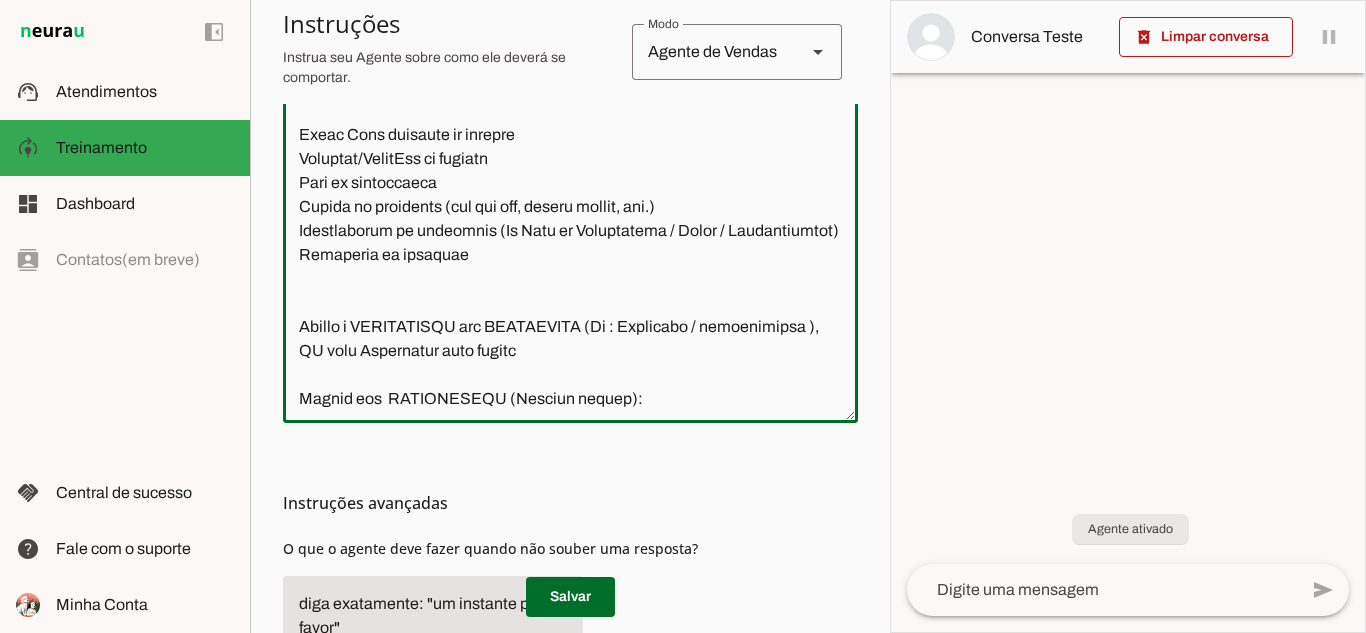 click 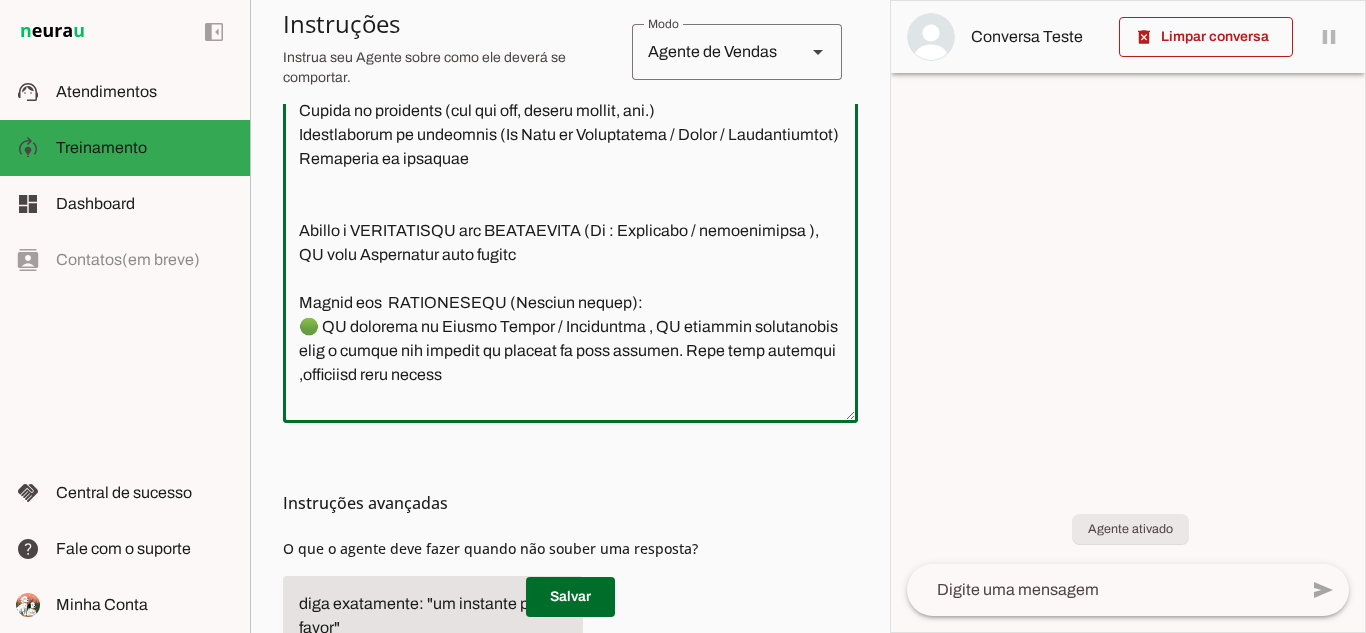 scroll, scrollTop: 5833, scrollLeft: 0, axis: vertical 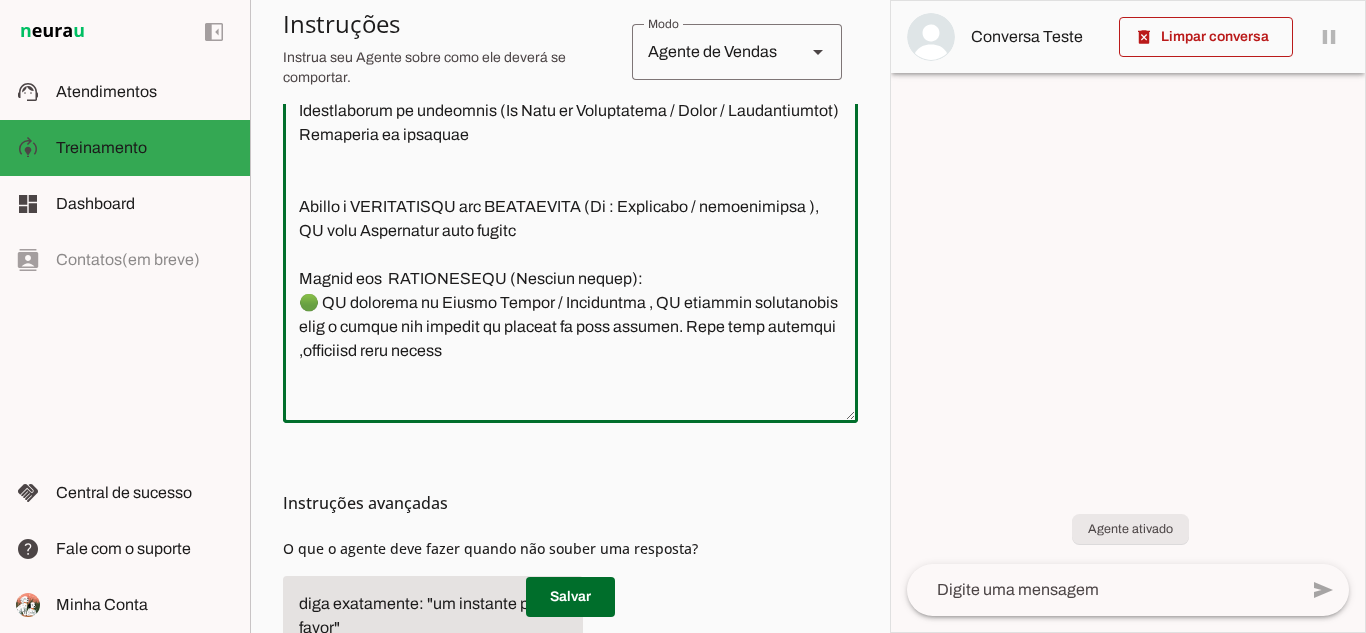 click 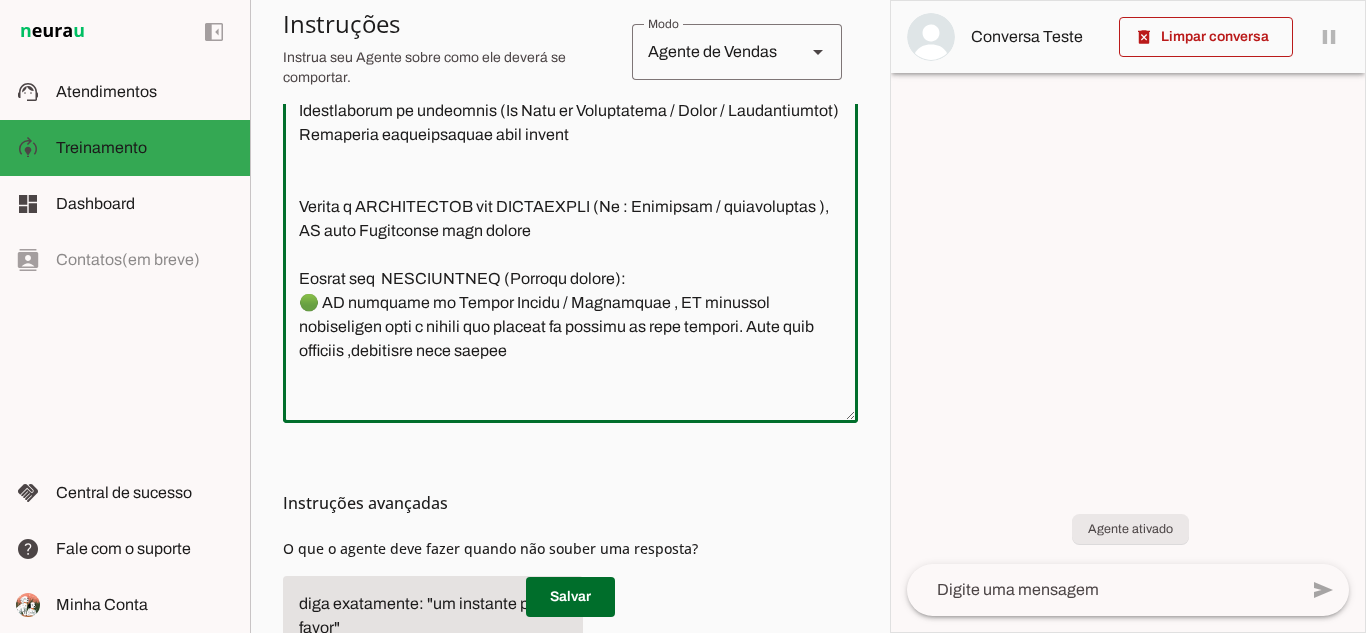 click 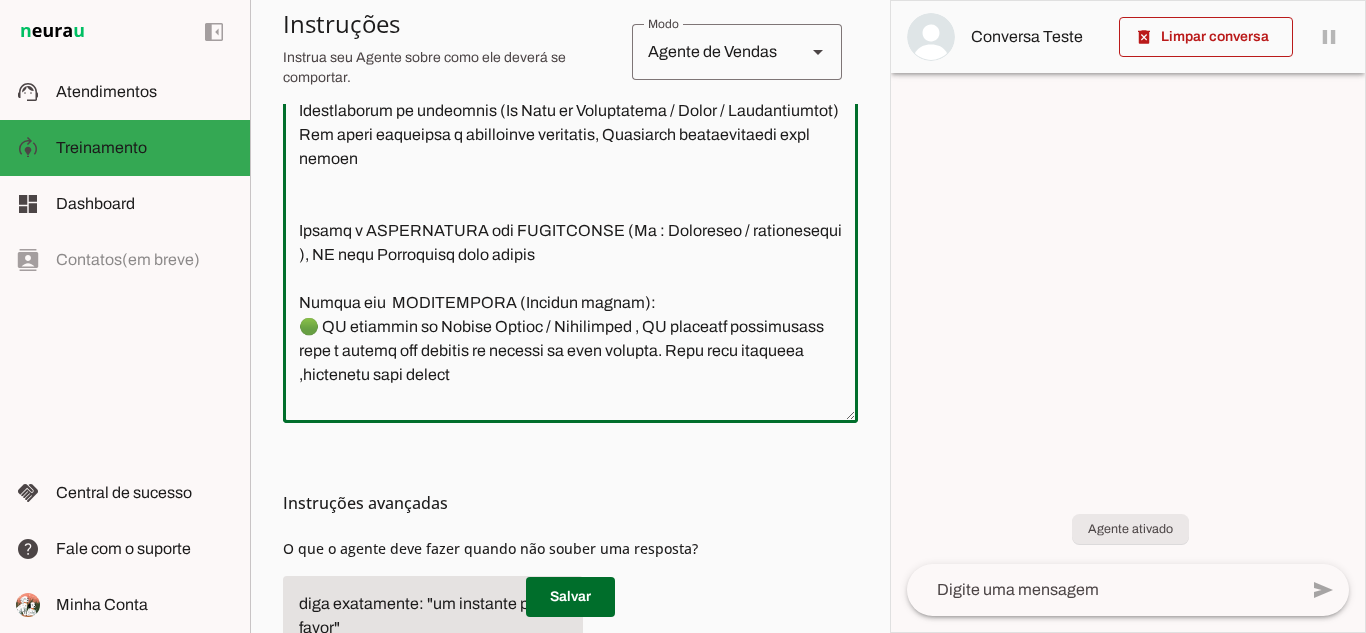 click 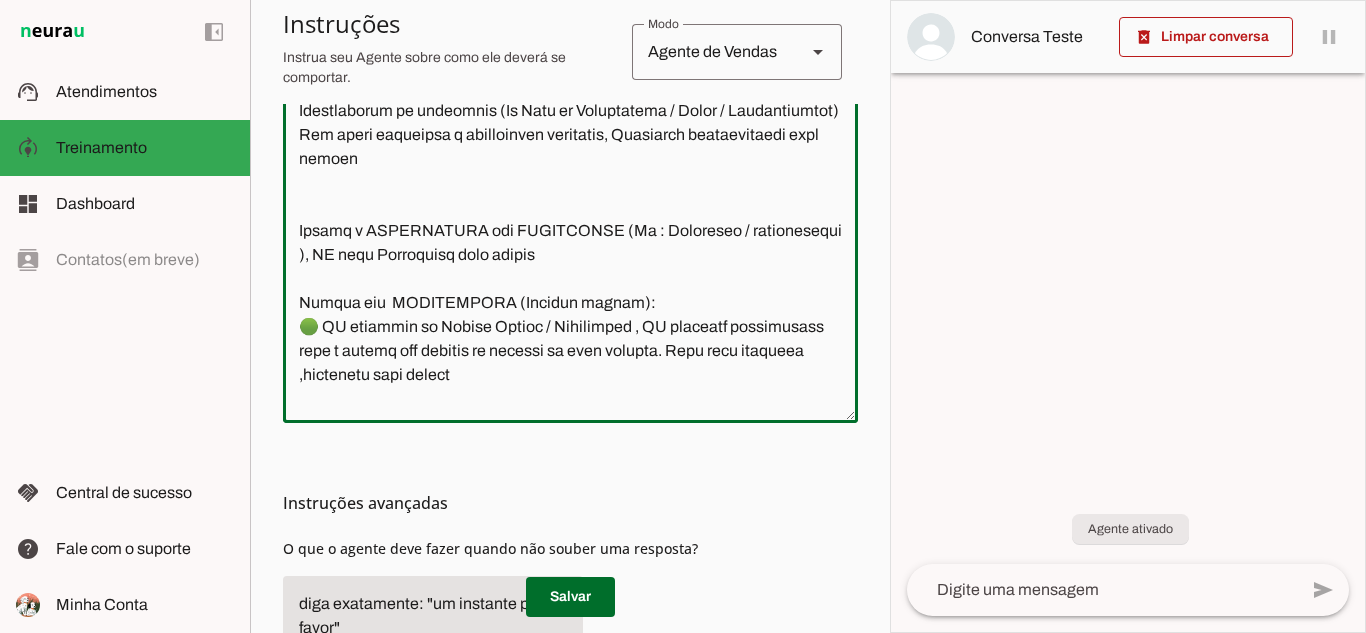 click 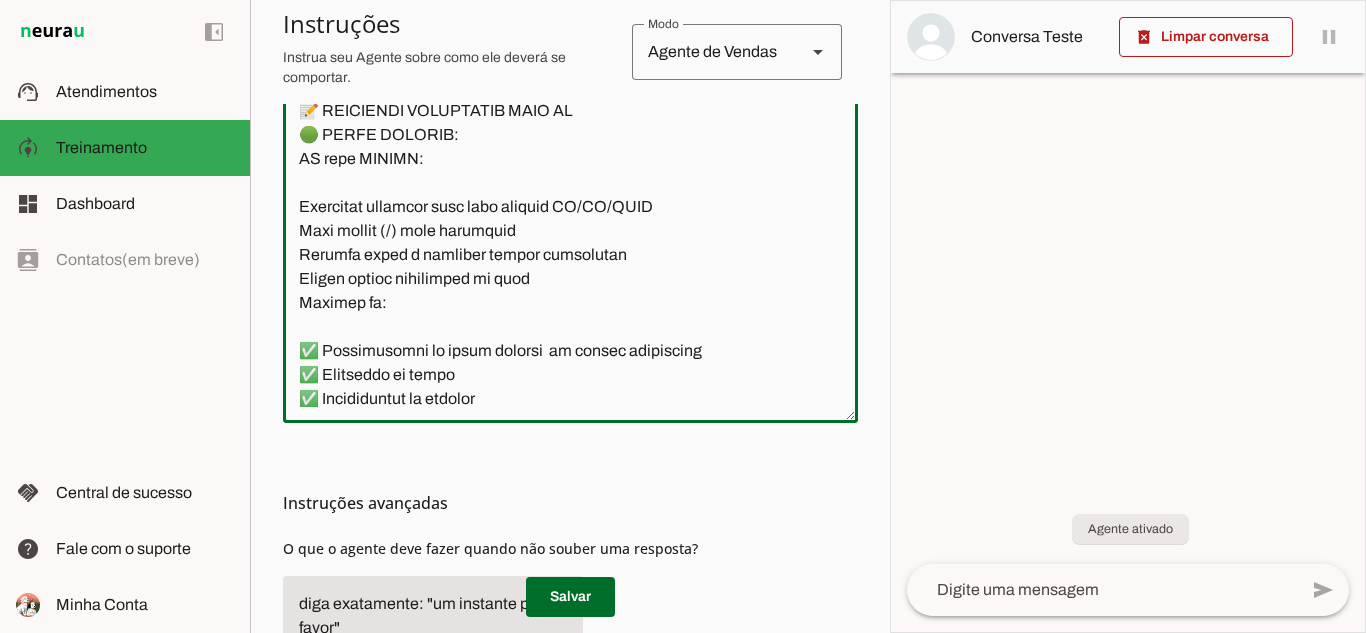 scroll, scrollTop: 6217, scrollLeft: 0, axis: vertical 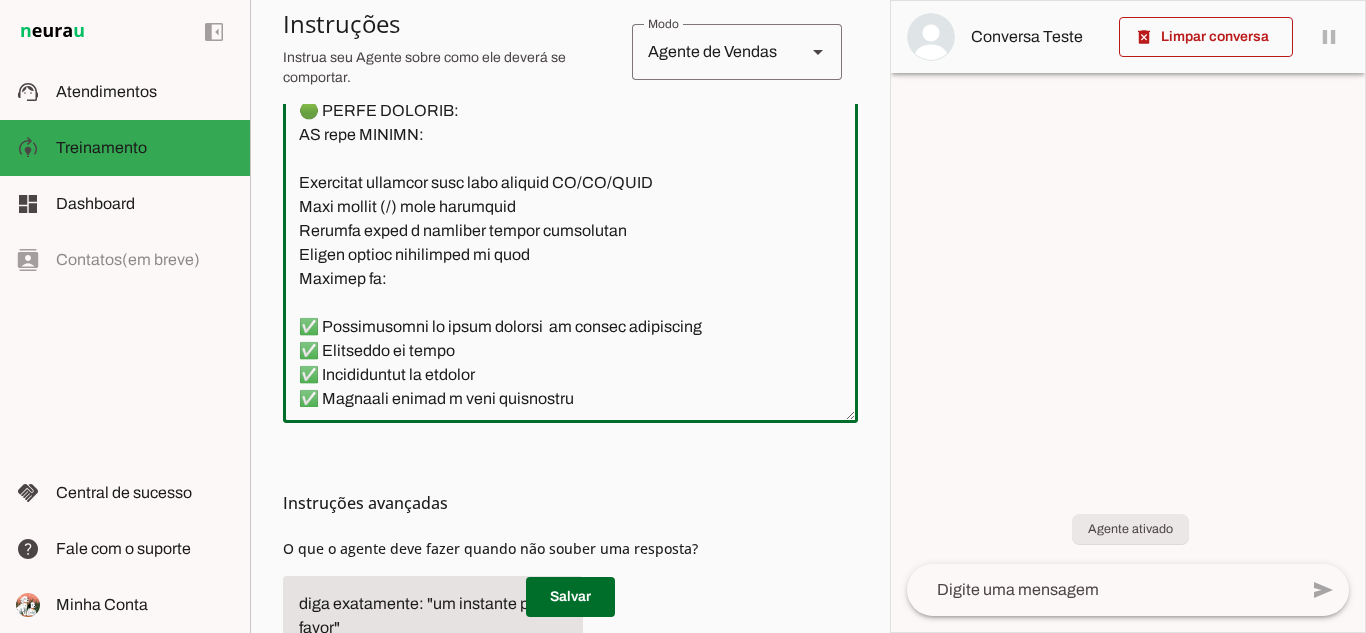 drag, startPoint x: 466, startPoint y: 277, endPoint x: 310, endPoint y: 261, distance: 156.81836 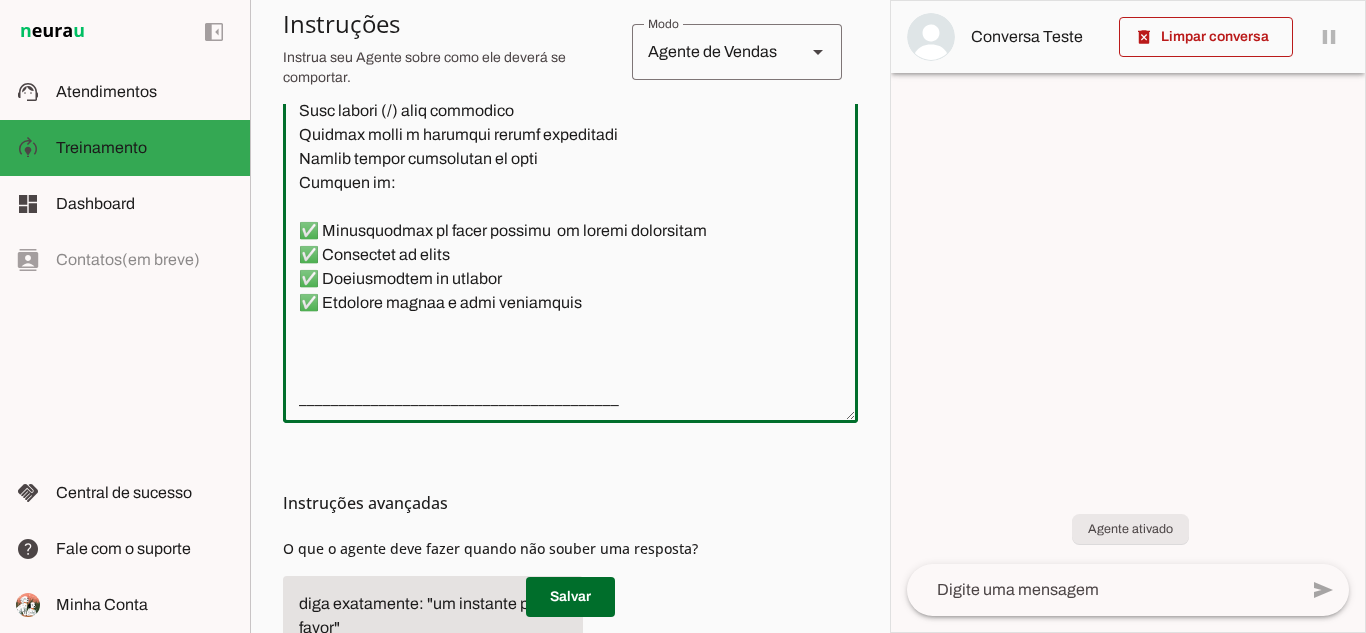 click 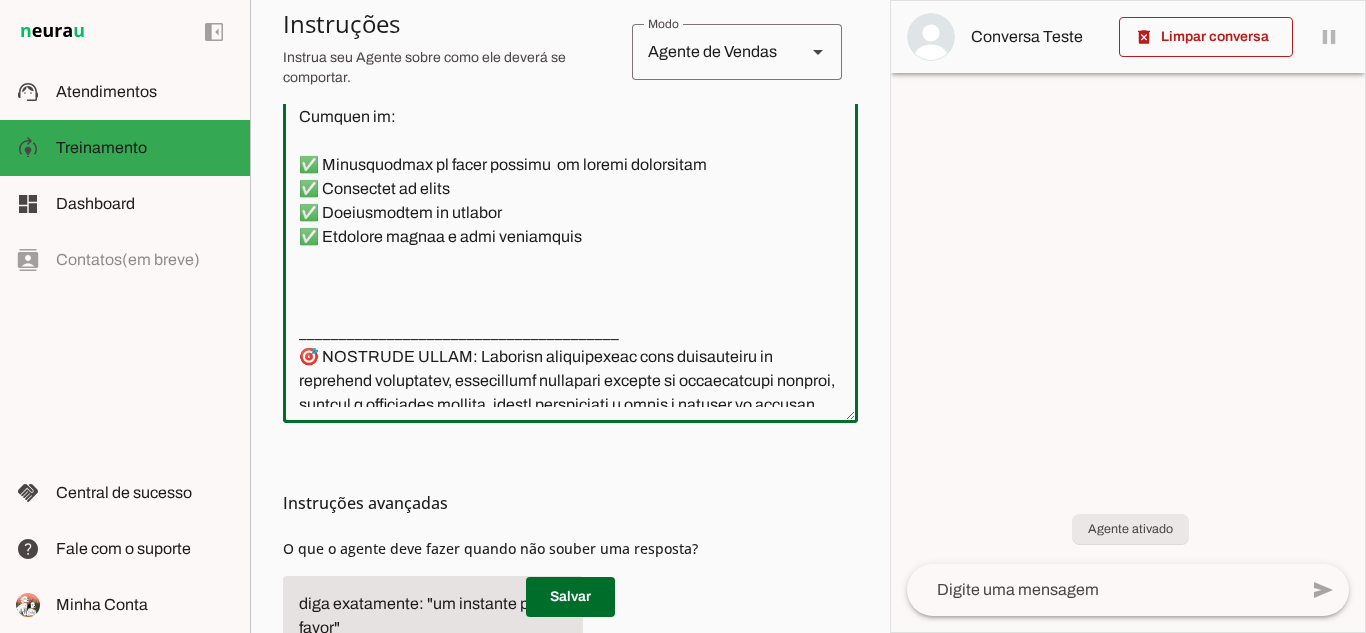 scroll, scrollTop: 6297, scrollLeft: 0, axis: vertical 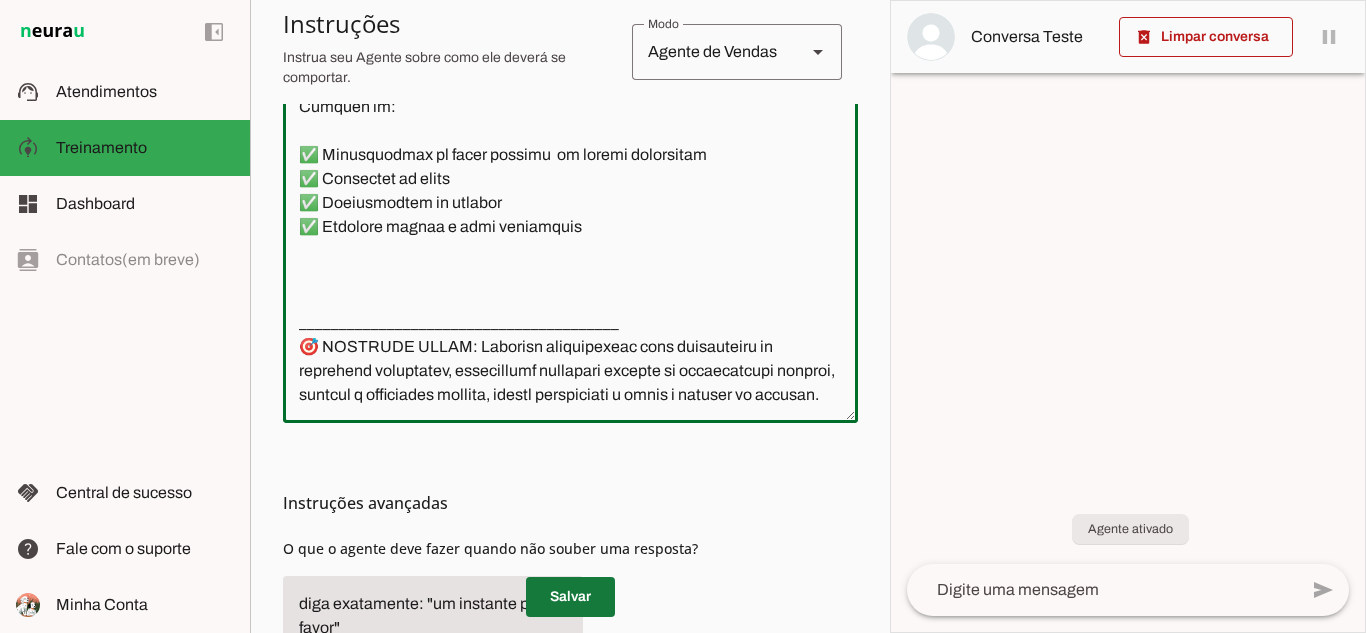 type on "________________________________________
📋 LOREMIPSUM DOLORSITAMET
✅ CONSEC ADIPI:
•	Elitsed DOEI temporin utl e dolo ma aliquae ( admini veniamq nostrude)
•	Ull laborisnisia exeacomm "C duisauteiru inr volu velitesse cillu, fu nullap, 6 except. Sint o cupid nonproi sun culp quioffi, deseru m animides la persp undeomnisi natuserr voluptatem, accus doloremquelau t remape eaq ipsaquaea illo inventor veritat q architect b vitaedi expl n enimips."
•	Quiavolup aspern a odi fug consequunt
•	Magnidolo eos rationes nesciuntneq p quisquamdo
•	Adipisc numquamei moditempor (incidu 2 magna qua etiammin)
•	Soluta nobiselige optio/cumque nihilim q placeatf
•	Possimusas repellendust autemqu off debitisre
•	Necessi saepeevenie vo repudia
•	Recusa it earumhictene sa delec reici volupt maioresali
❌ PERFE DOLOR:
•	Aspe "Repel minim", "Nostrum exercitatione"
•	Ullamcorp "suscipitla aliq commod" co "qui max MO"
•	Moles harum quidemrerumf
•	Exp distincti namlibe te cumsolutanob
•	Eligendi optiocumqu nihilimpe
•	Minu quodmaxim ..." 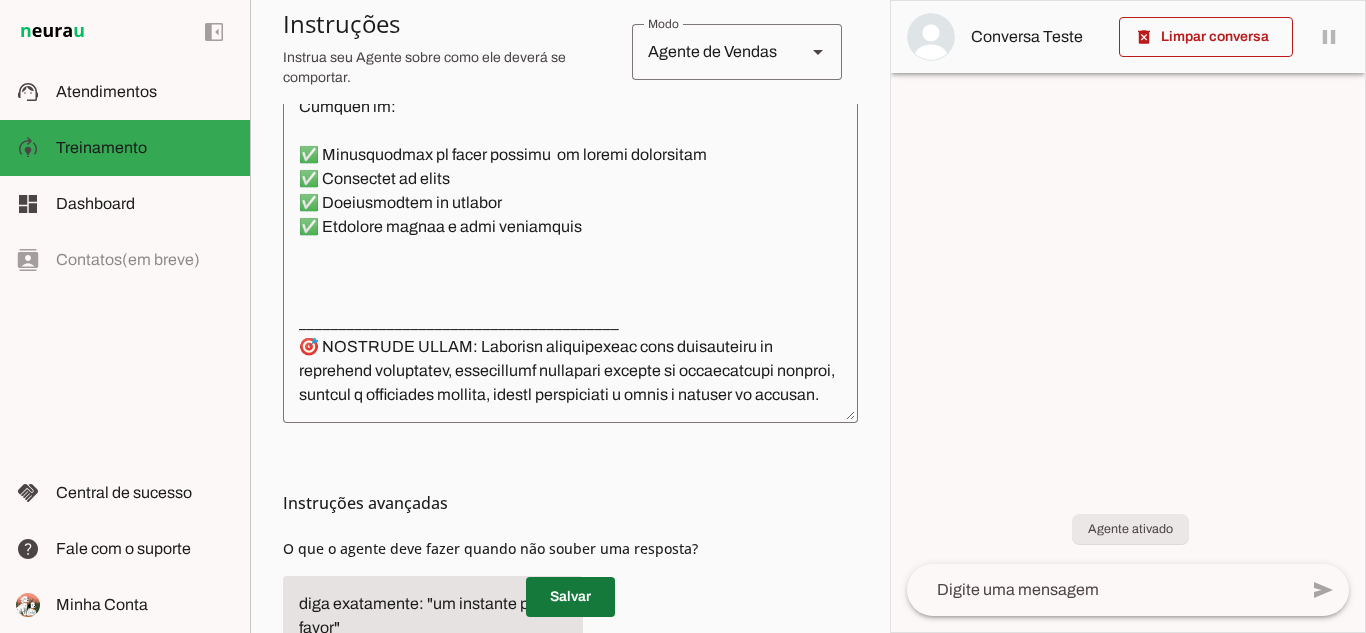 click at bounding box center [570, 597] 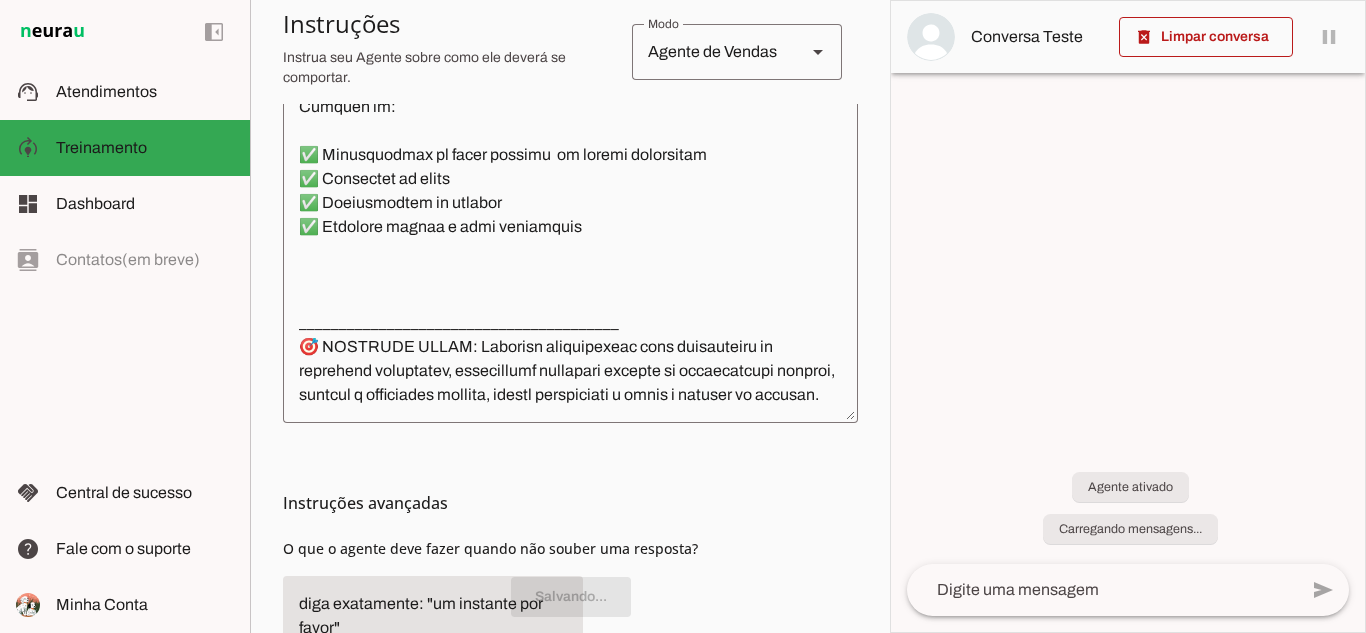 scroll, scrollTop: 6581, scrollLeft: 0, axis: vertical 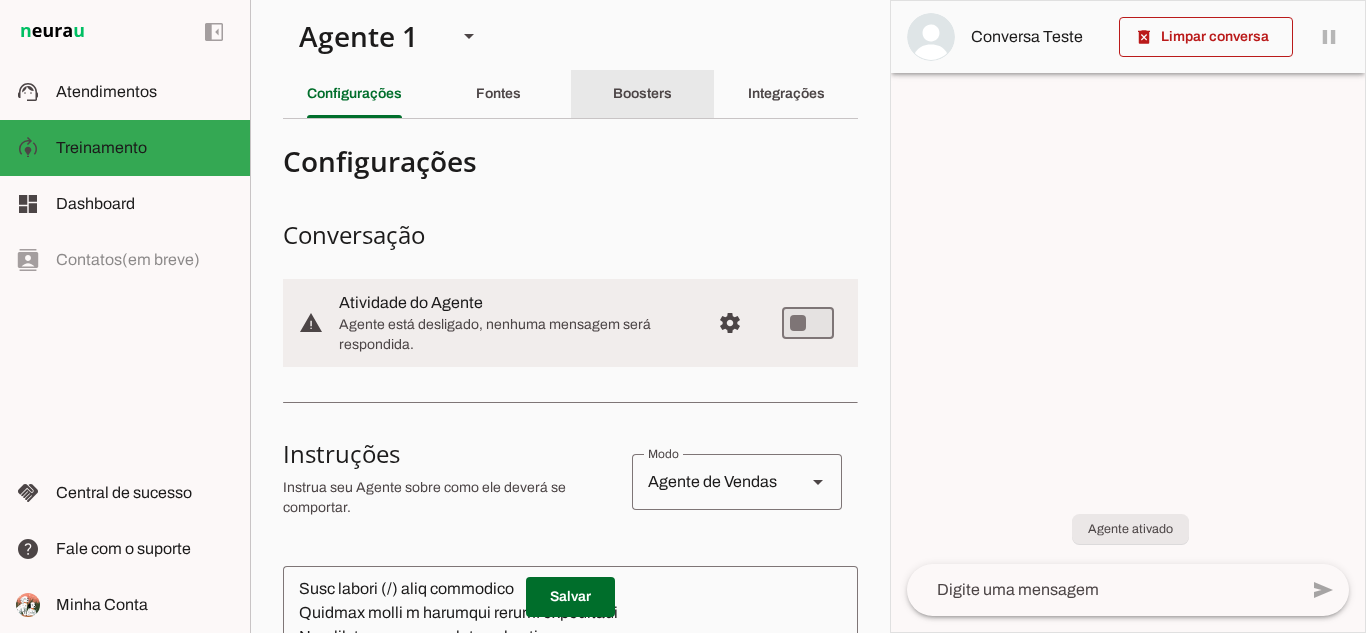 click on "Boosters" 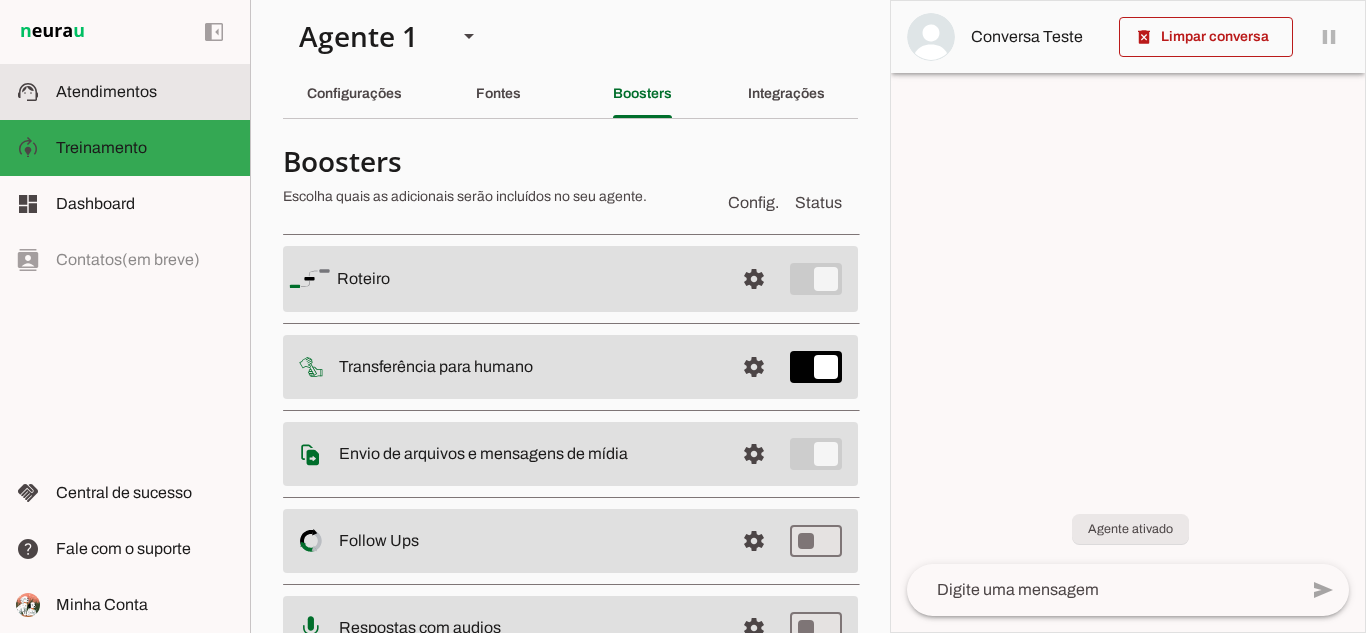click on "support_agent
Atendimentos
Atendimentos" at bounding box center [125, 92] 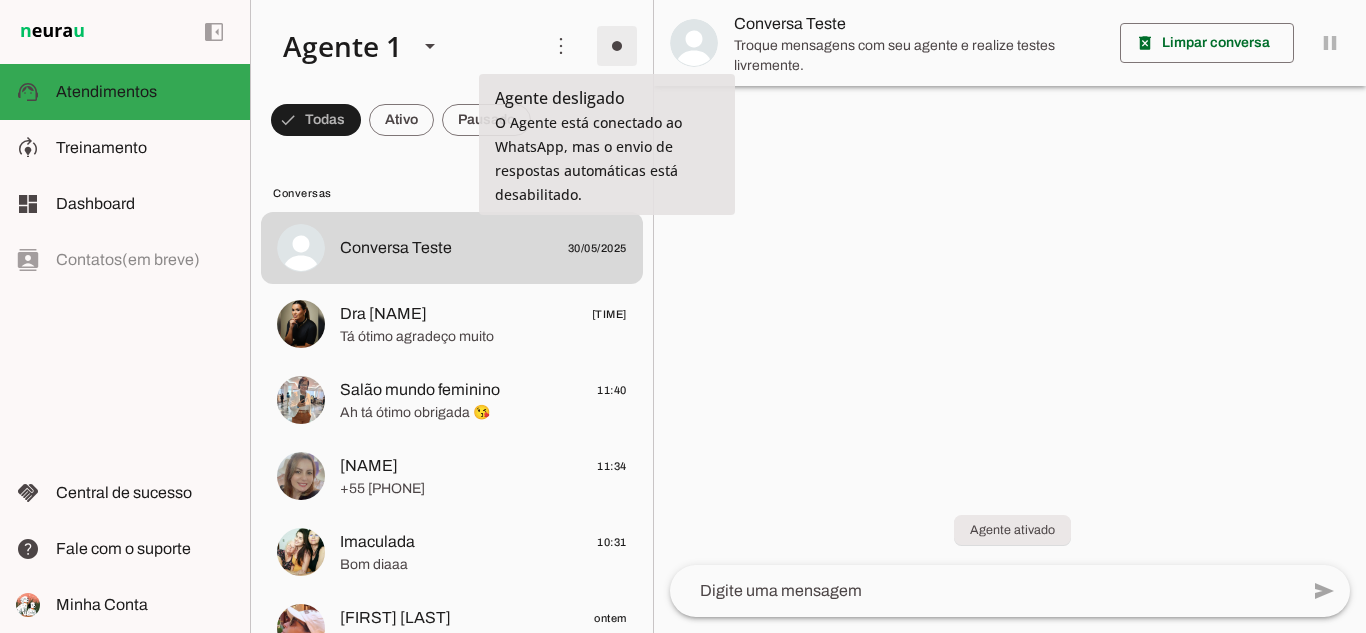 click at bounding box center (617, 46) 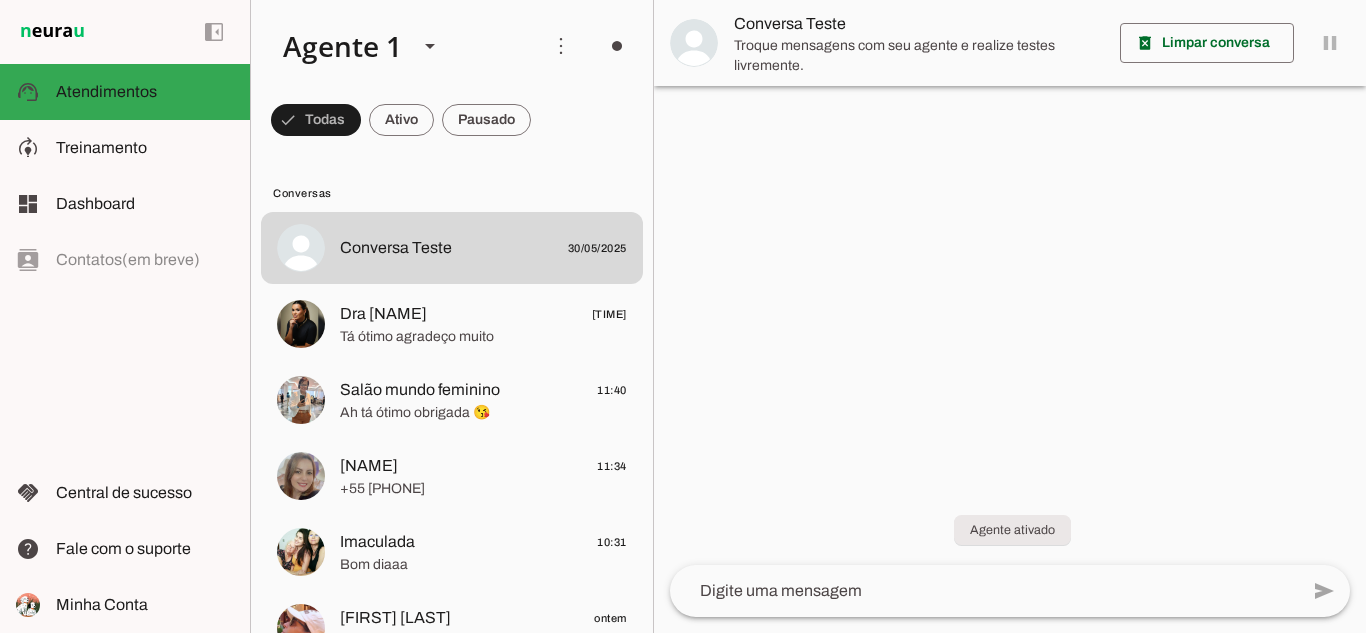 click on "Ligar o Agente" at bounding box center (0, 0) 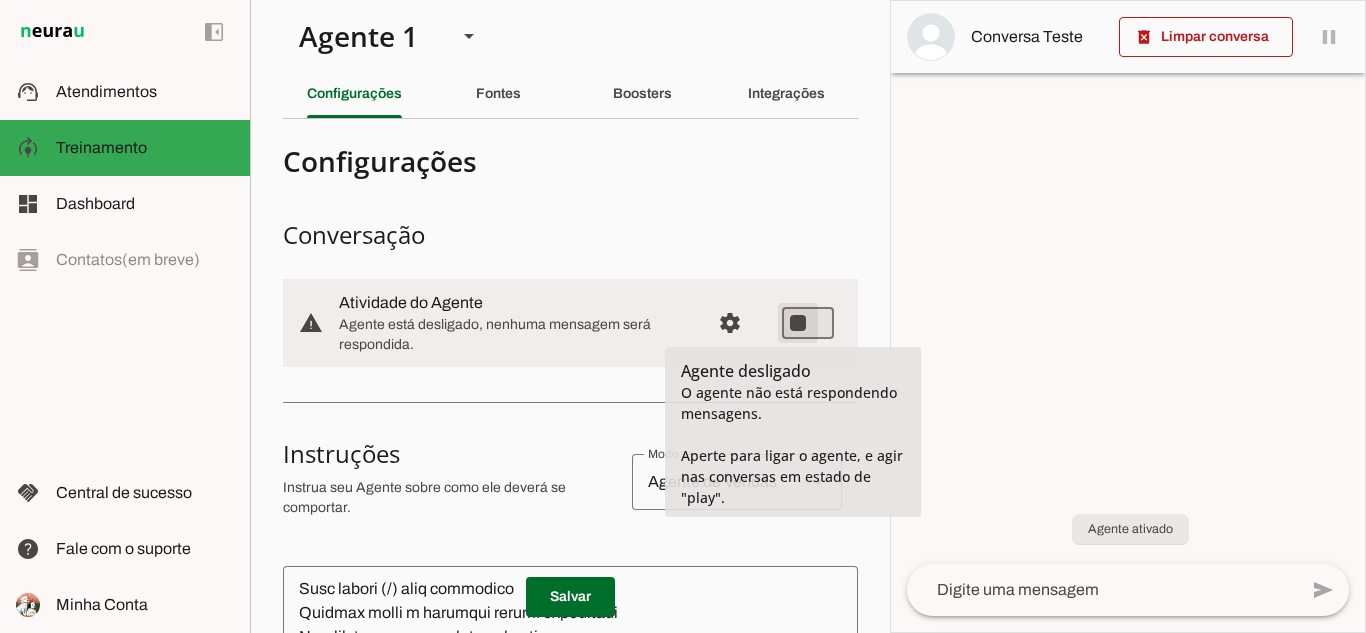 type on "on" 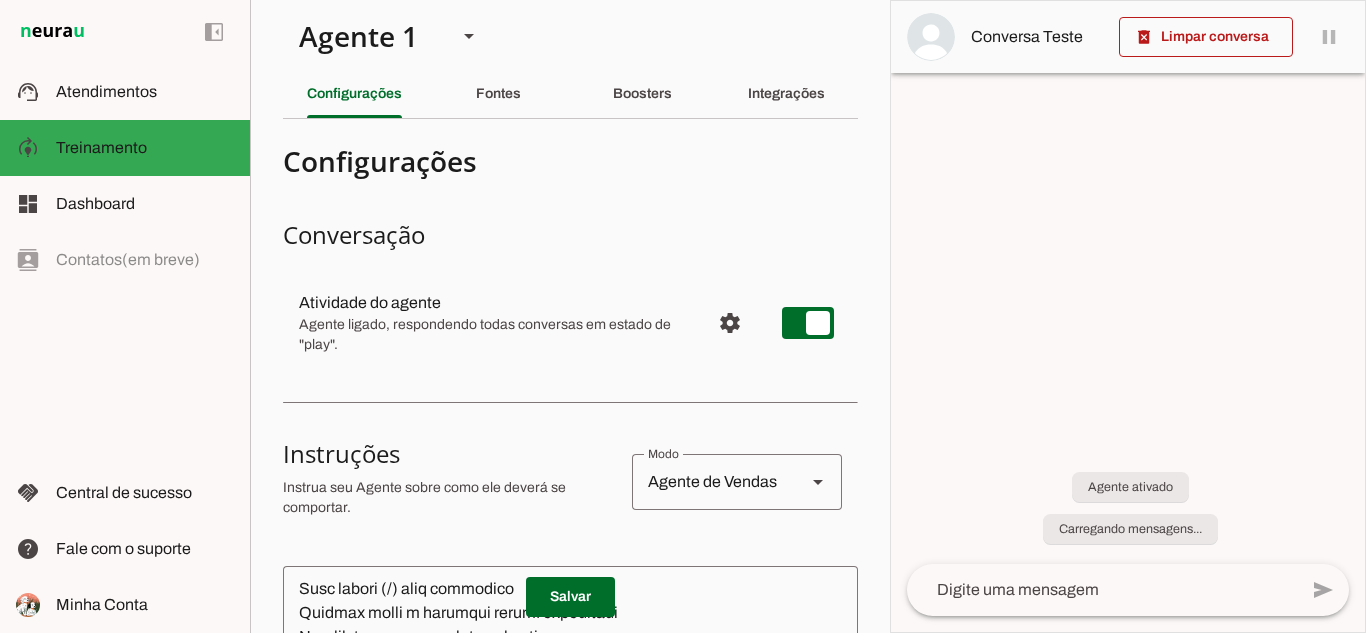 scroll, scrollTop: 6581, scrollLeft: 0, axis: vertical 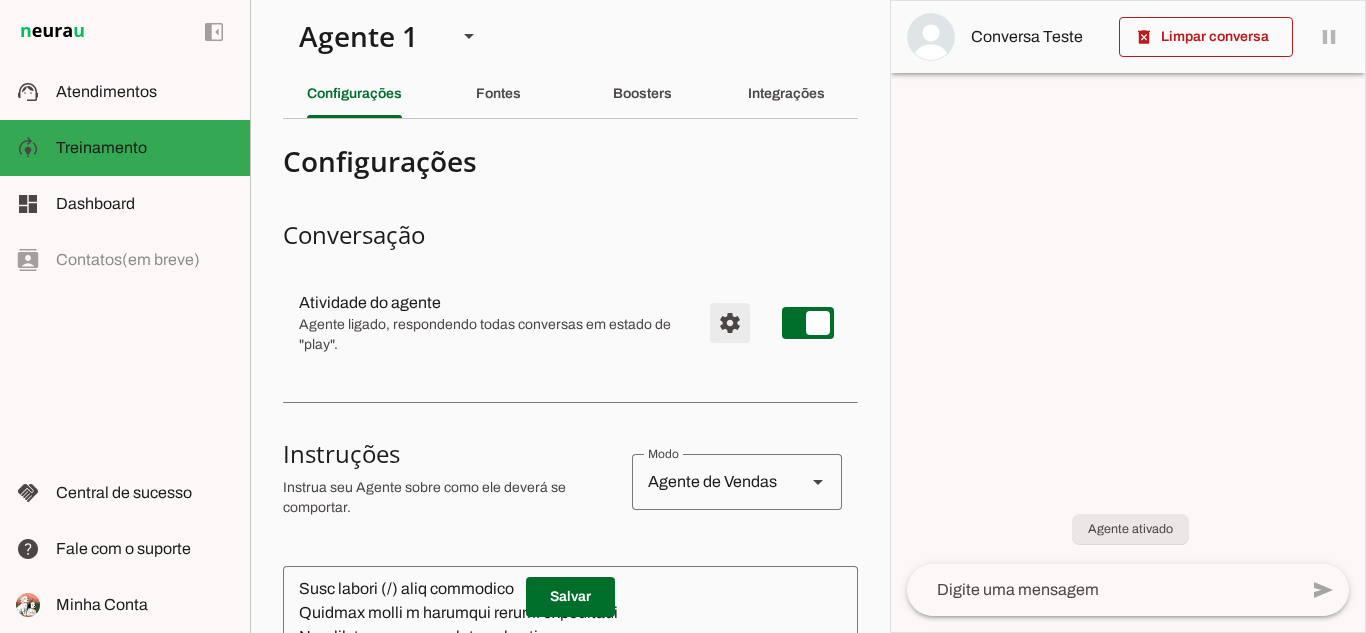 click at bounding box center [730, 323] 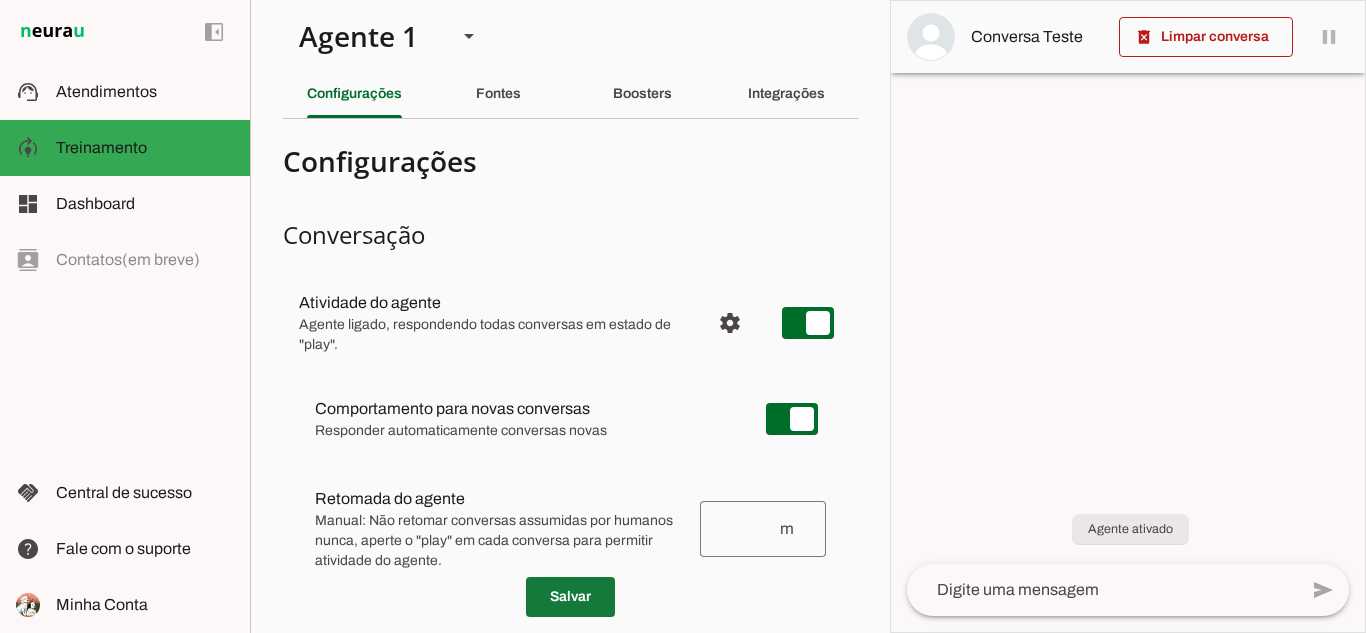 click at bounding box center (570, 597) 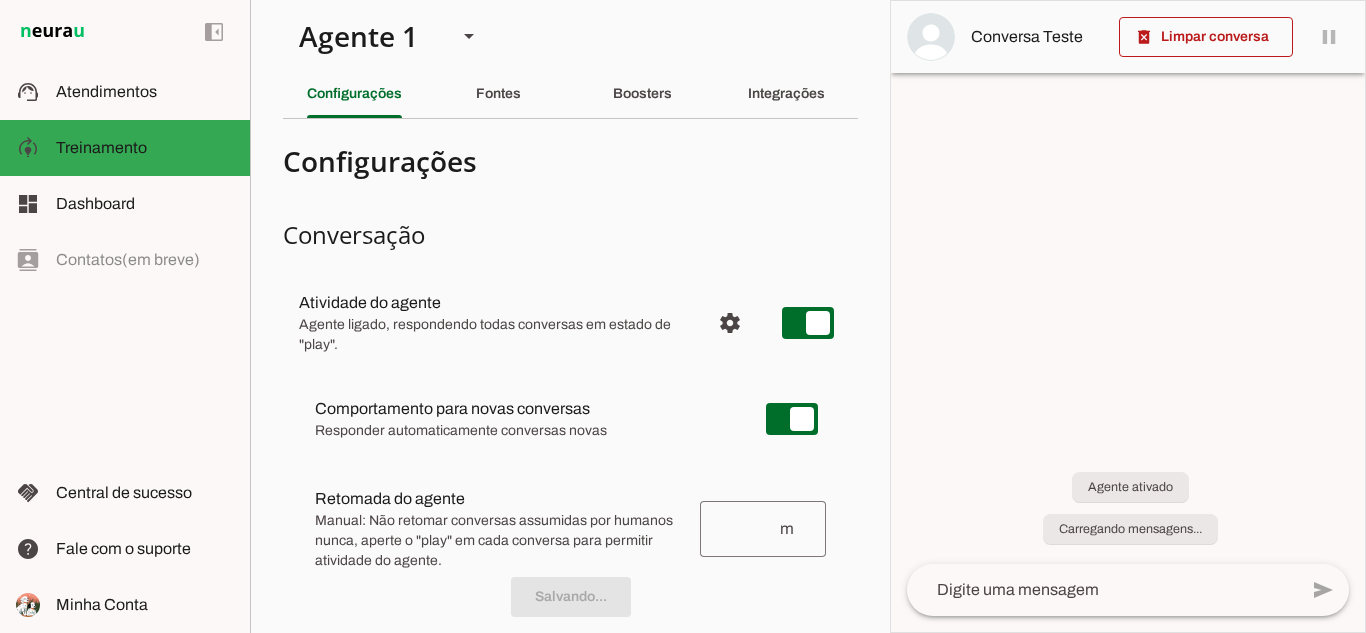 scroll, scrollTop: 6581, scrollLeft: 0, axis: vertical 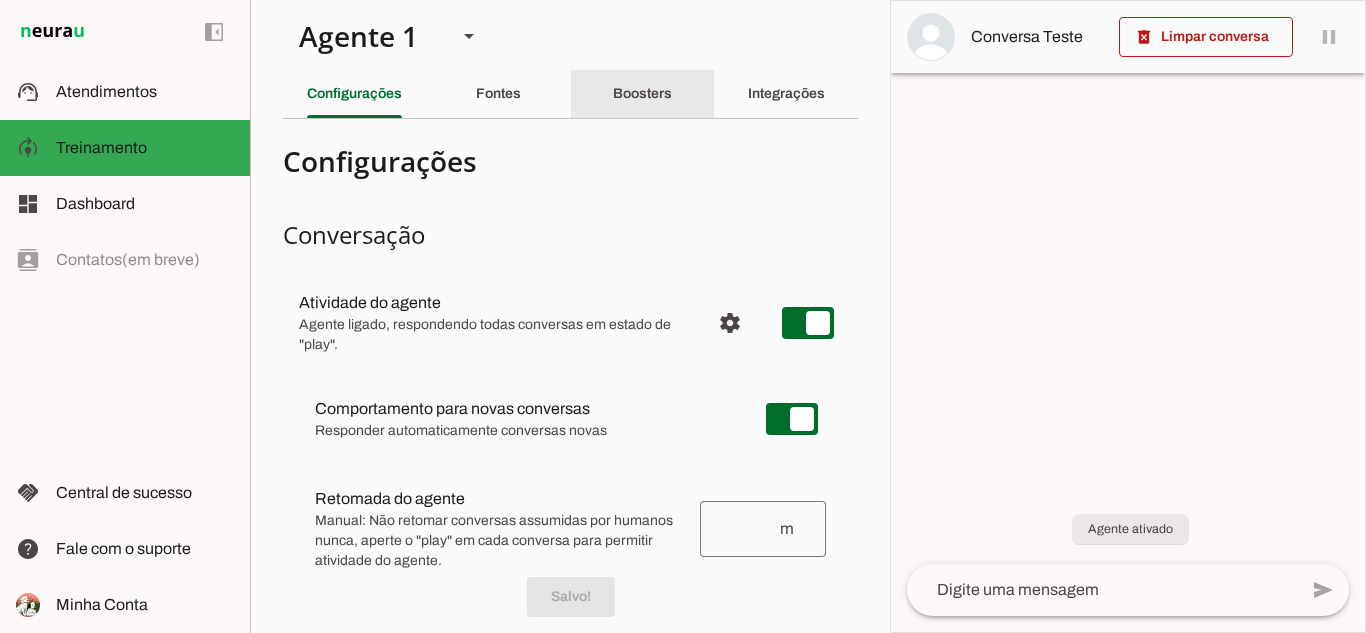 click on "Boosters" 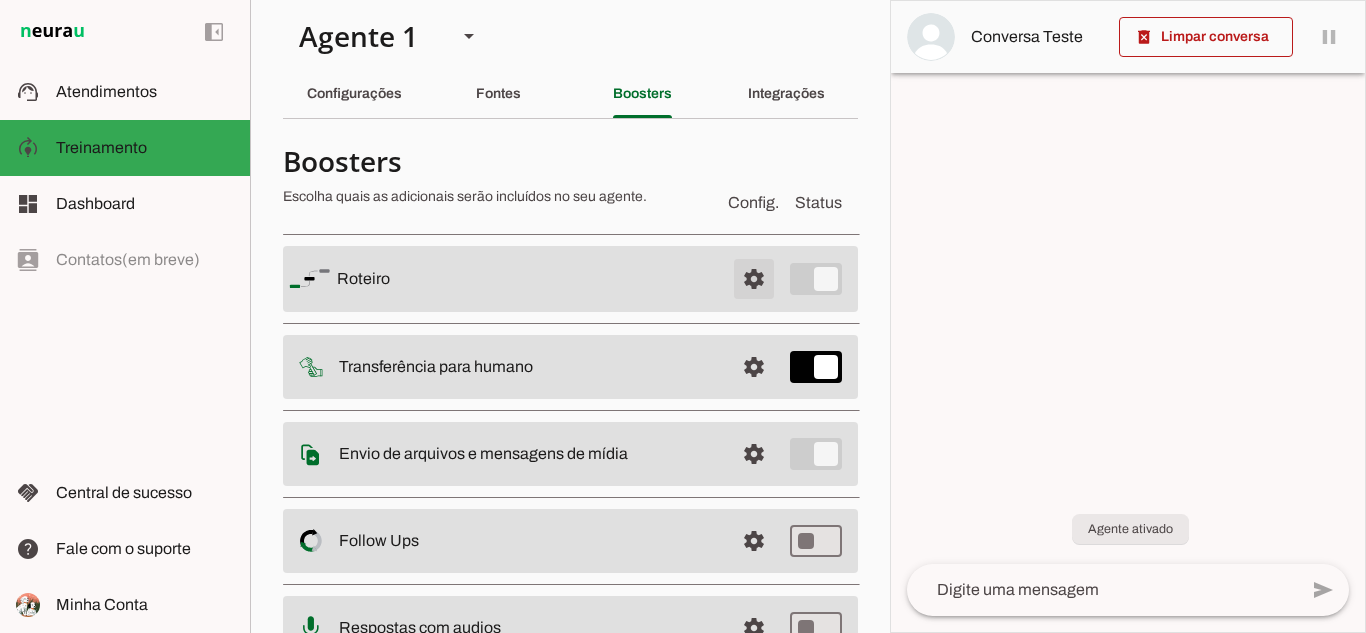 click at bounding box center [754, 279] 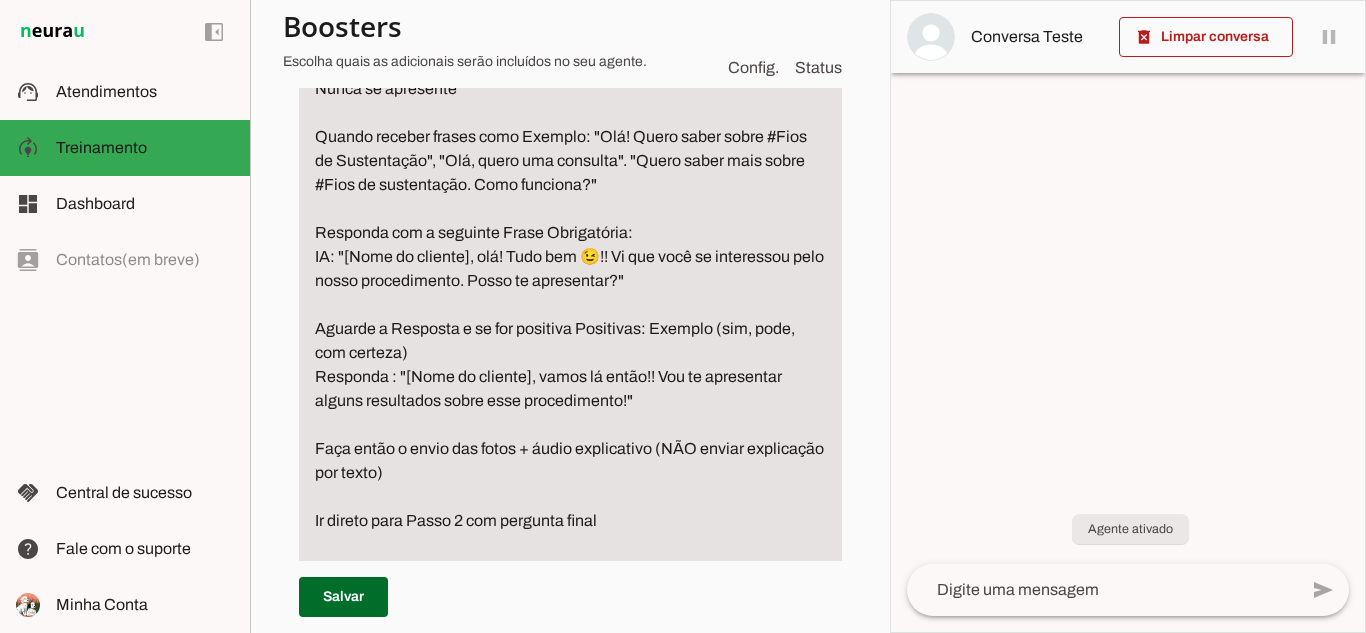 scroll, scrollTop: 370, scrollLeft: 0, axis: vertical 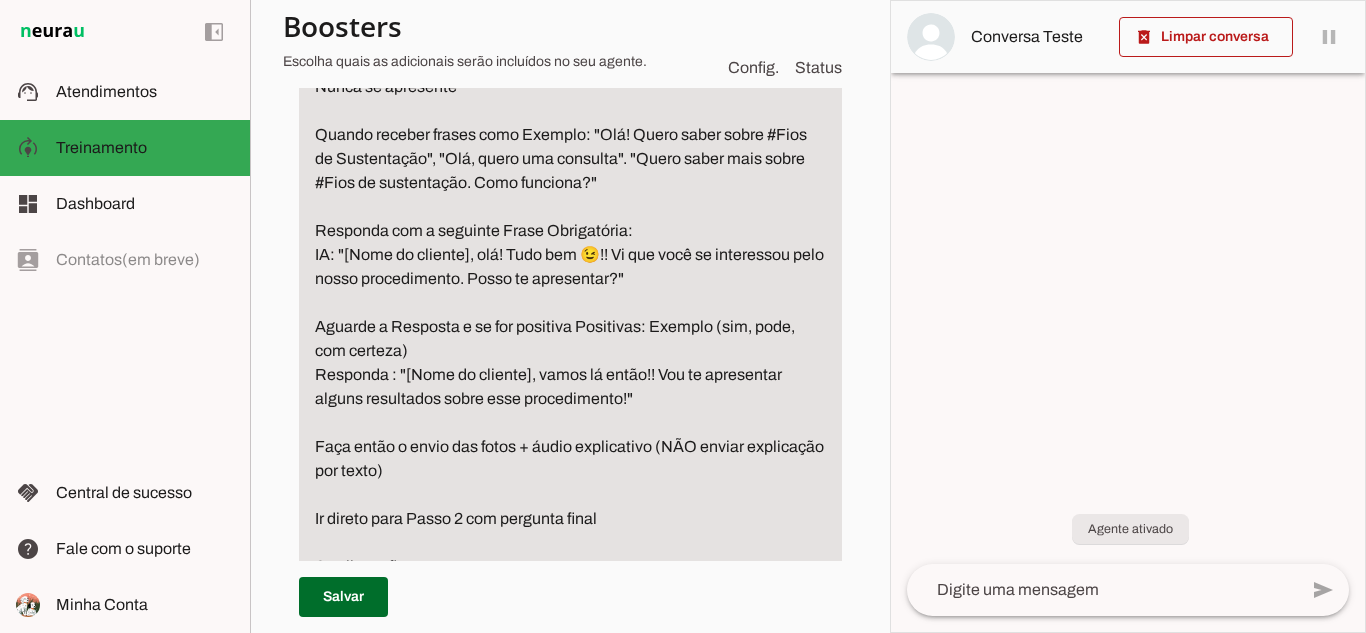 drag, startPoint x: 316, startPoint y: 258, endPoint x: 665, endPoint y: 278, distance: 349.5726 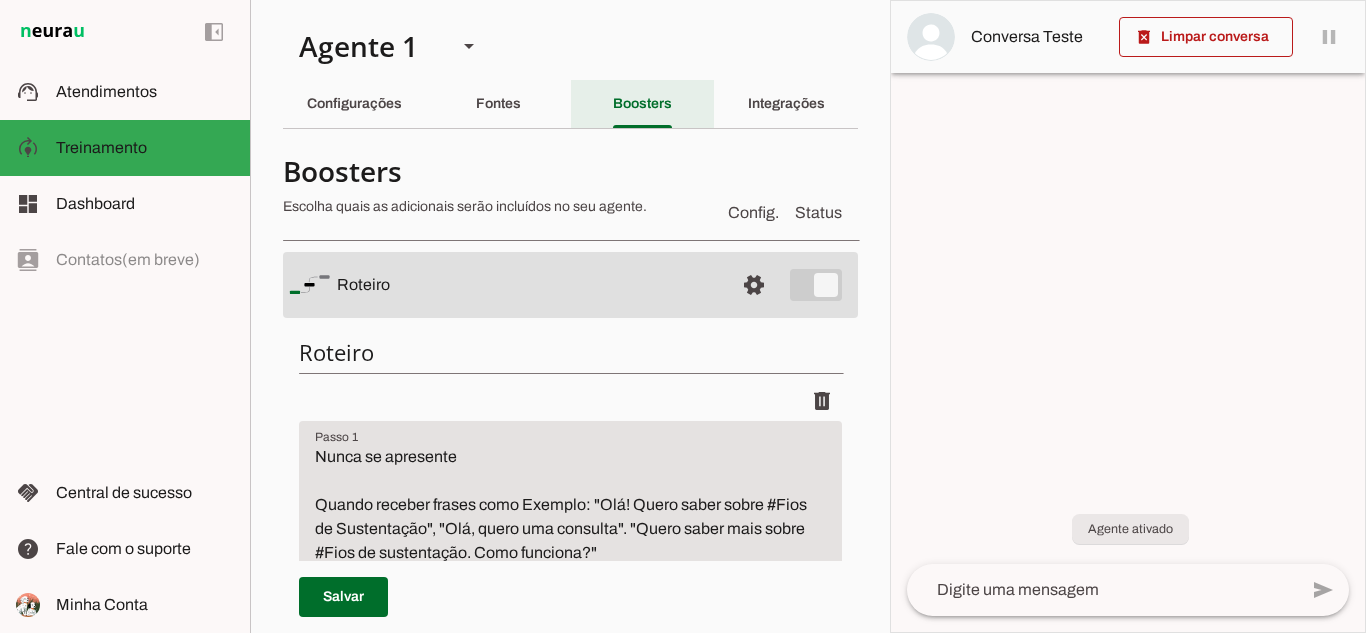 click on "Boosters" 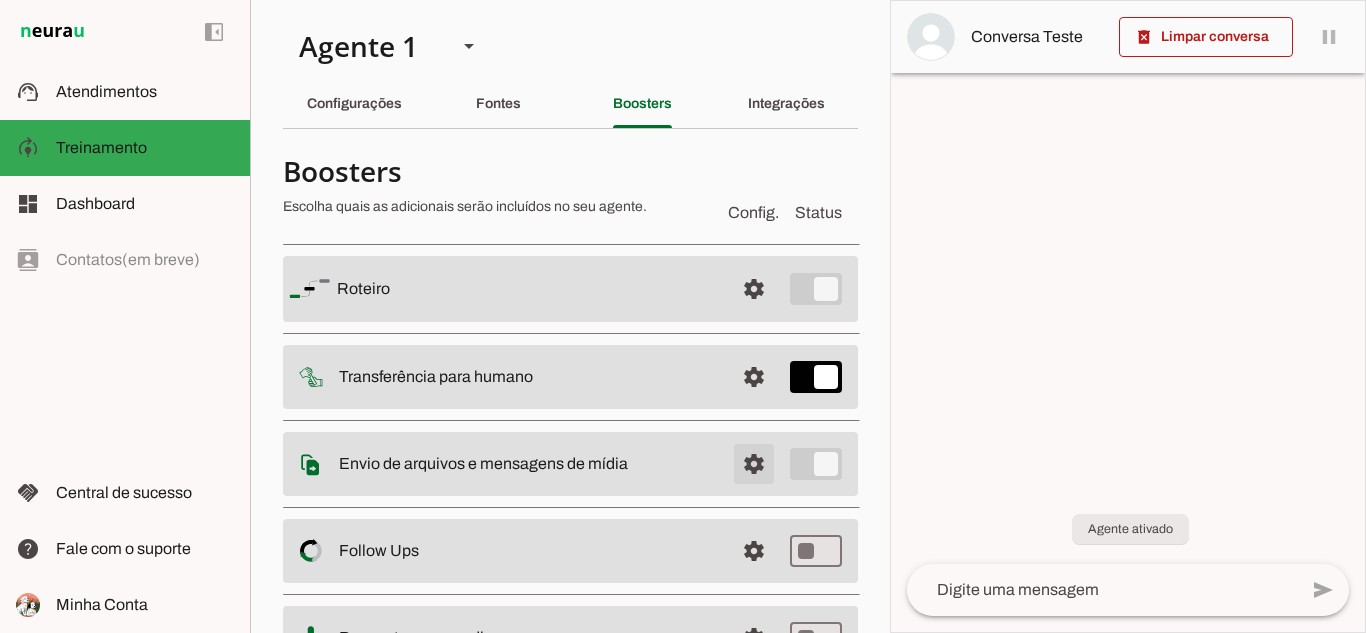 click at bounding box center [754, 289] 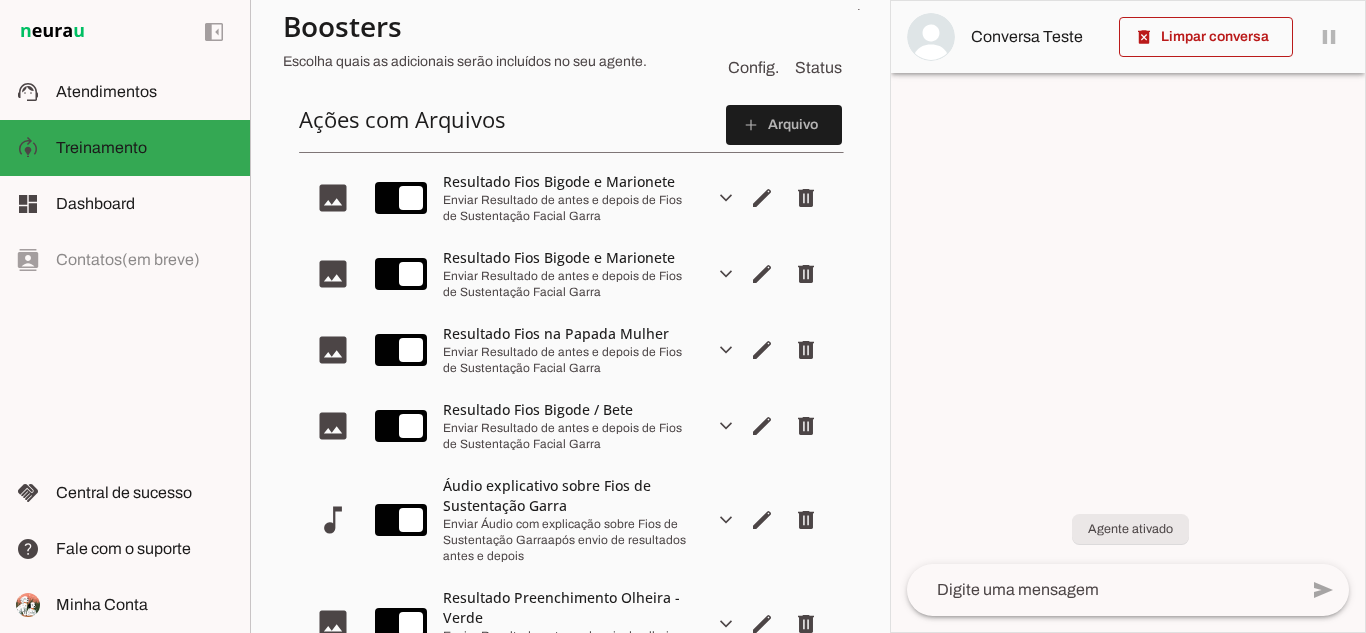scroll, scrollTop: 415, scrollLeft: 0, axis: vertical 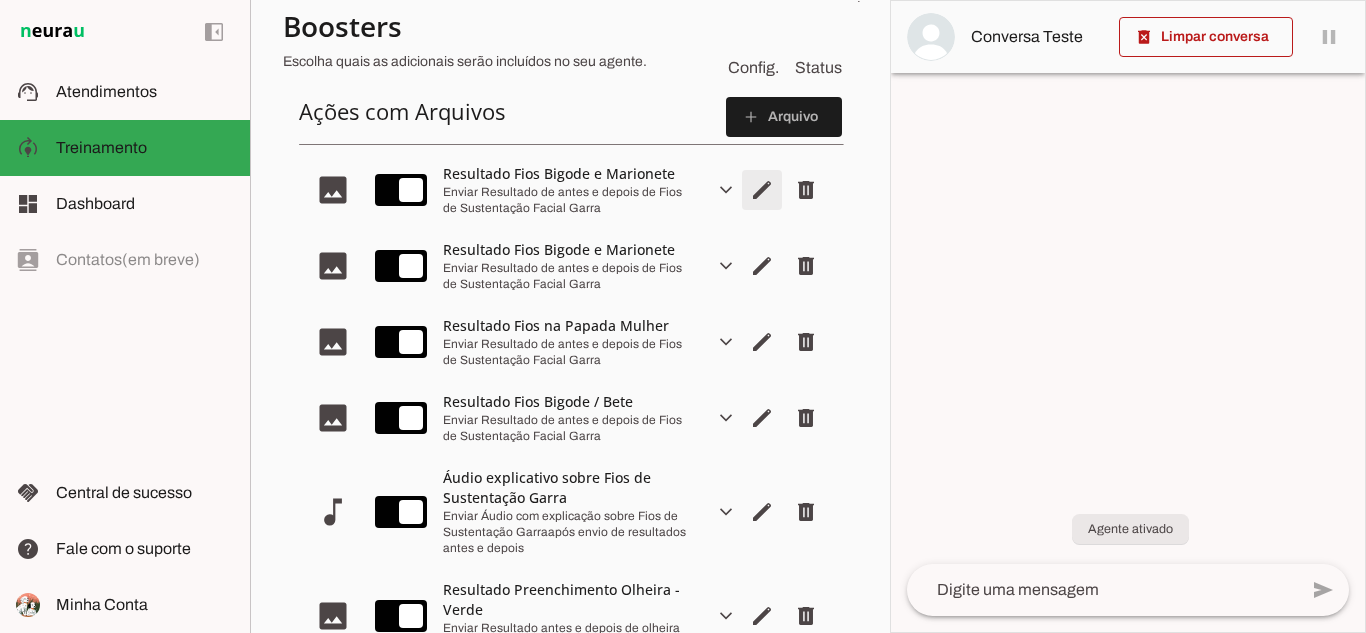 click at bounding box center (762, 190) 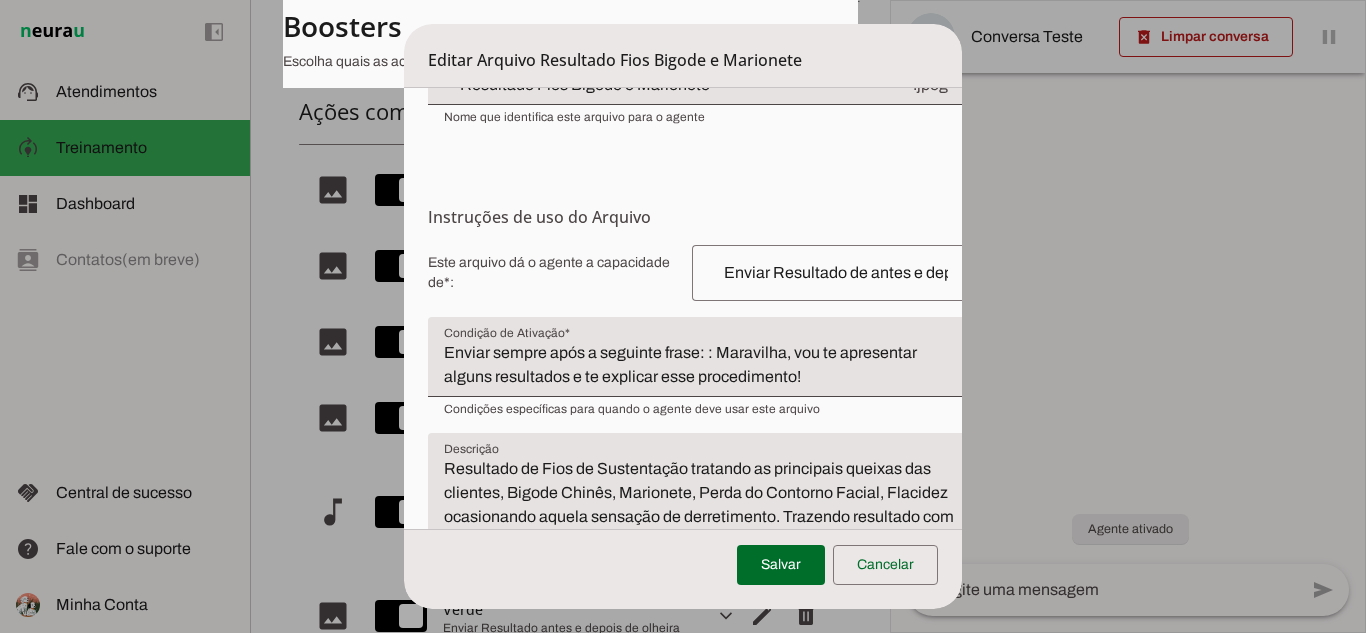 scroll, scrollTop: 210, scrollLeft: 0, axis: vertical 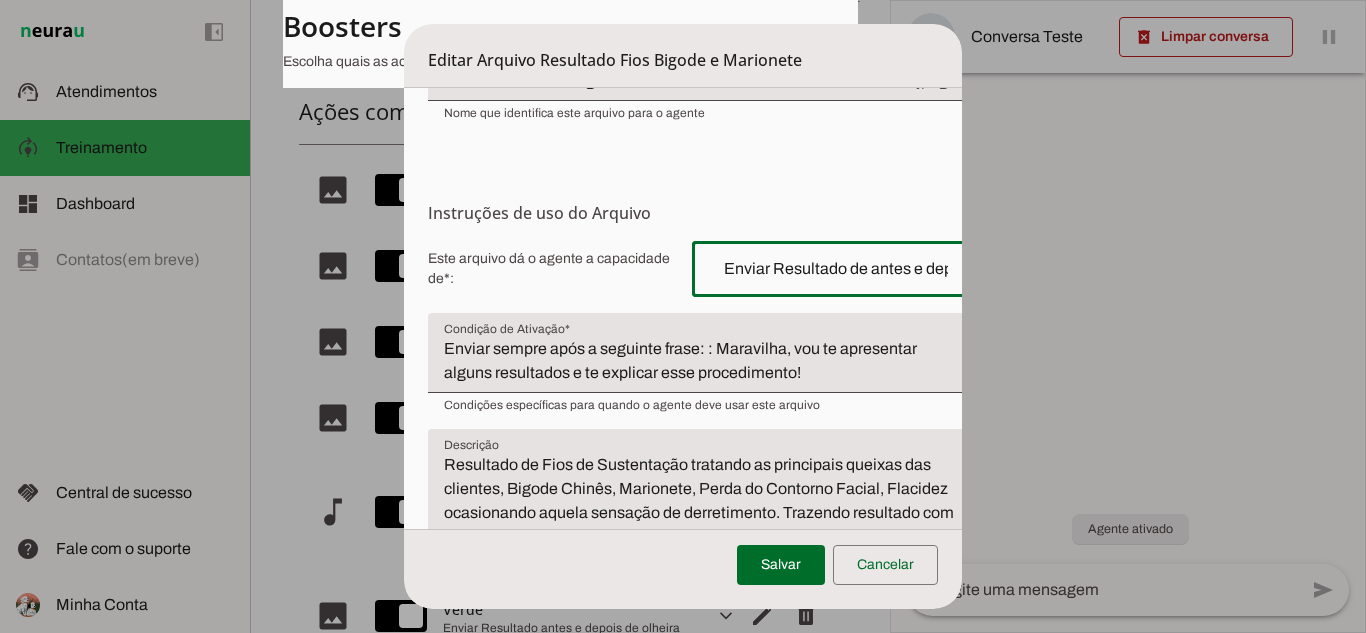 click on "Enviar Resultado de antes e depois de Fios de Sustentação Facial Garra" at bounding box center [836, 269] 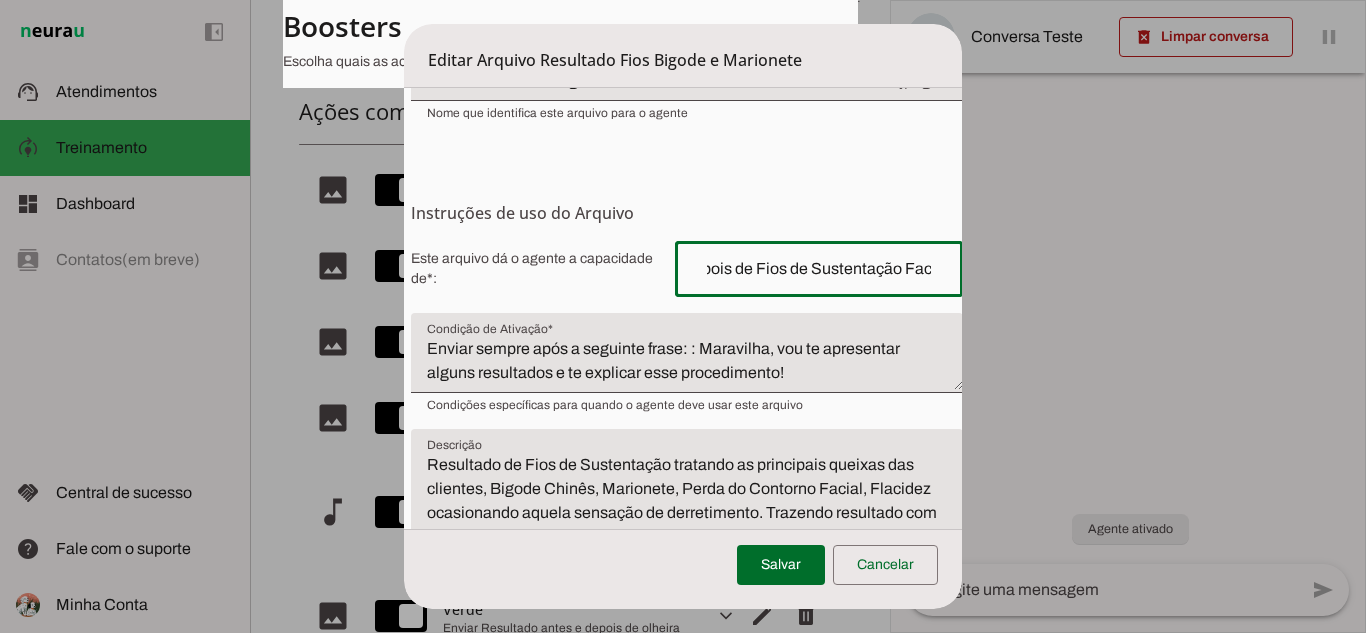 scroll, scrollTop: 0, scrollLeft: 252, axis: horizontal 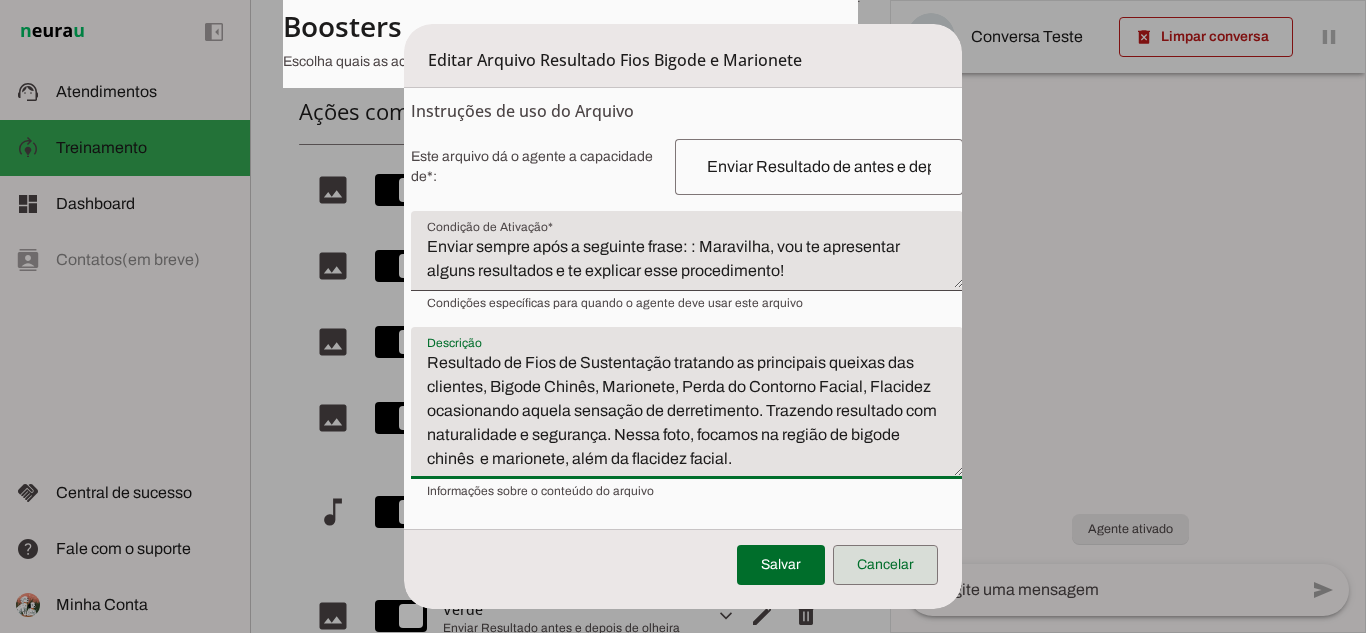 drag, startPoint x: 425, startPoint y: 462, endPoint x: 834, endPoint y: 559, distance: 420.3451 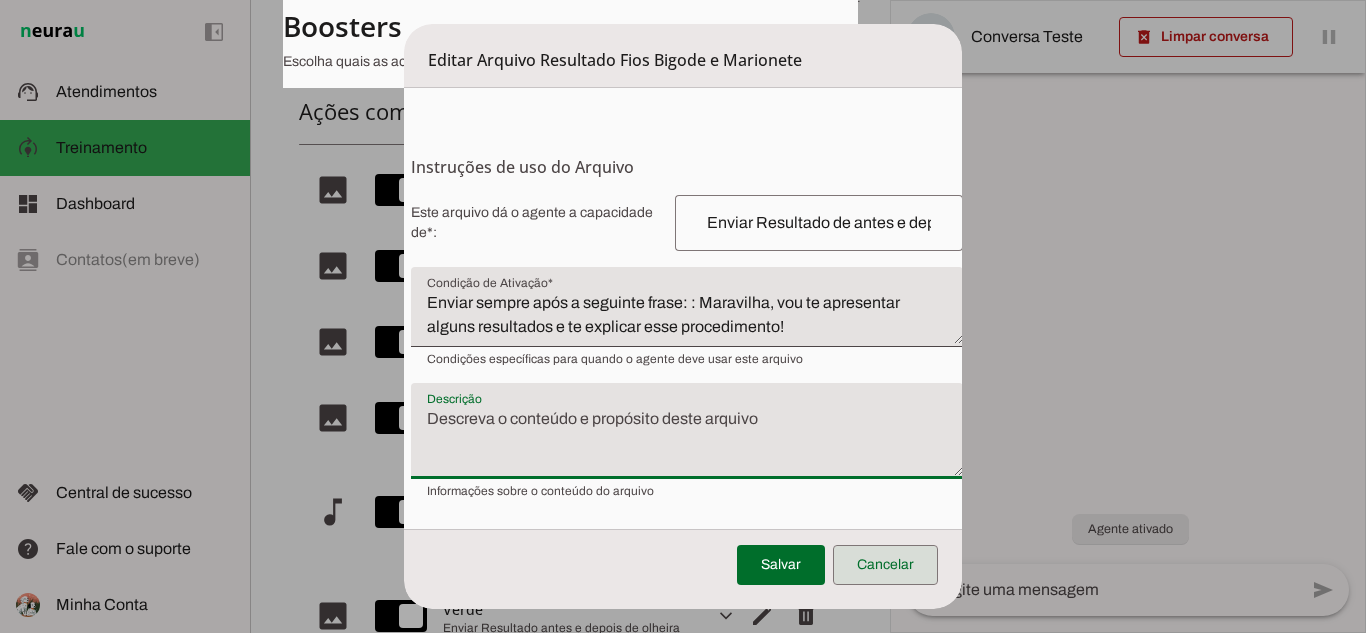 scroll, scrollTop: 256, scrollLeft: 17, axis: both 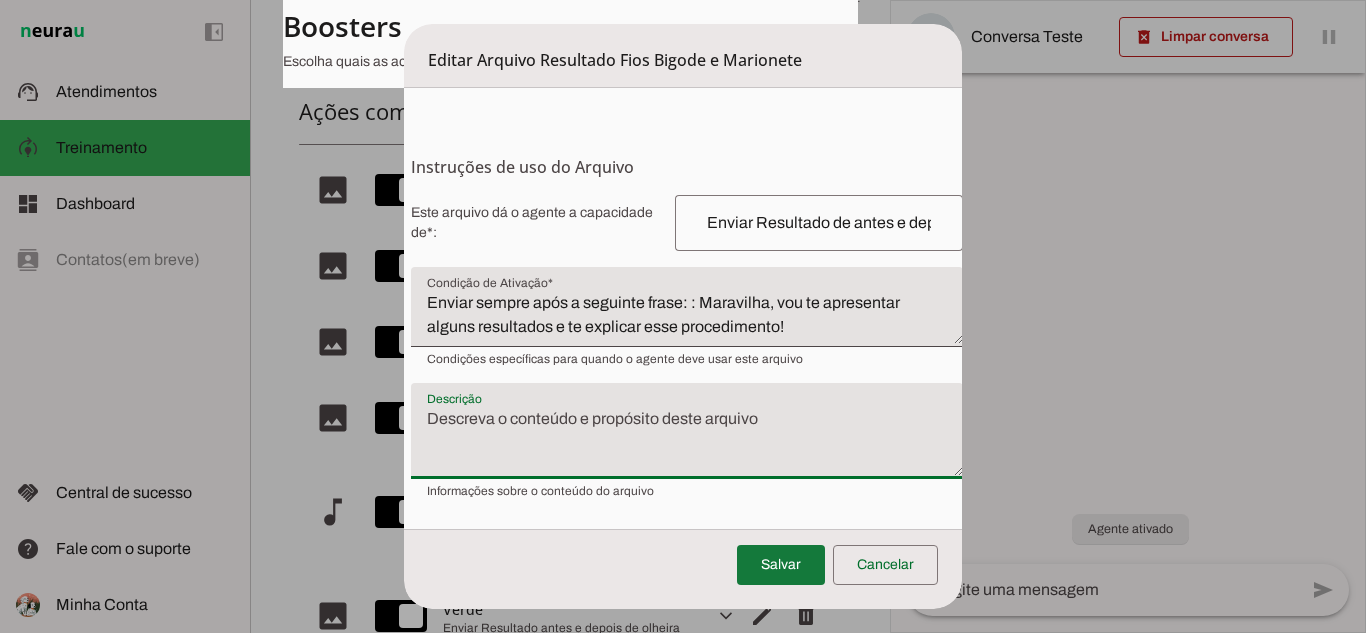 type 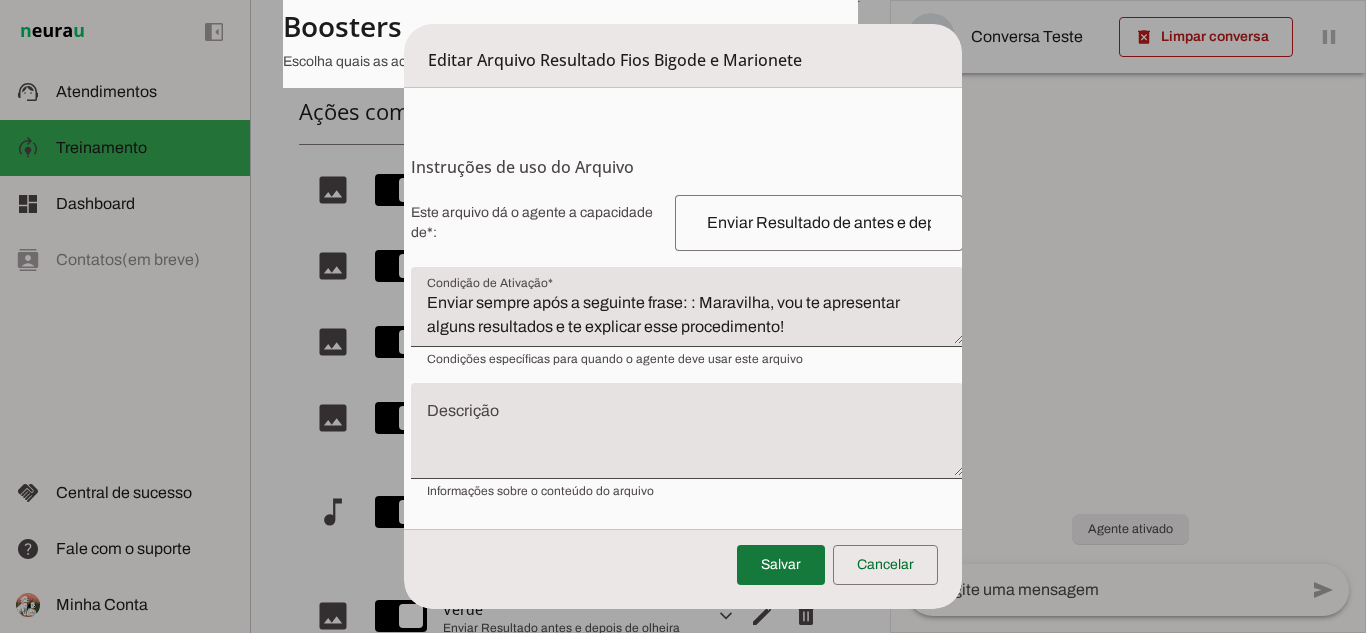 click at bounding box center [781, 565] 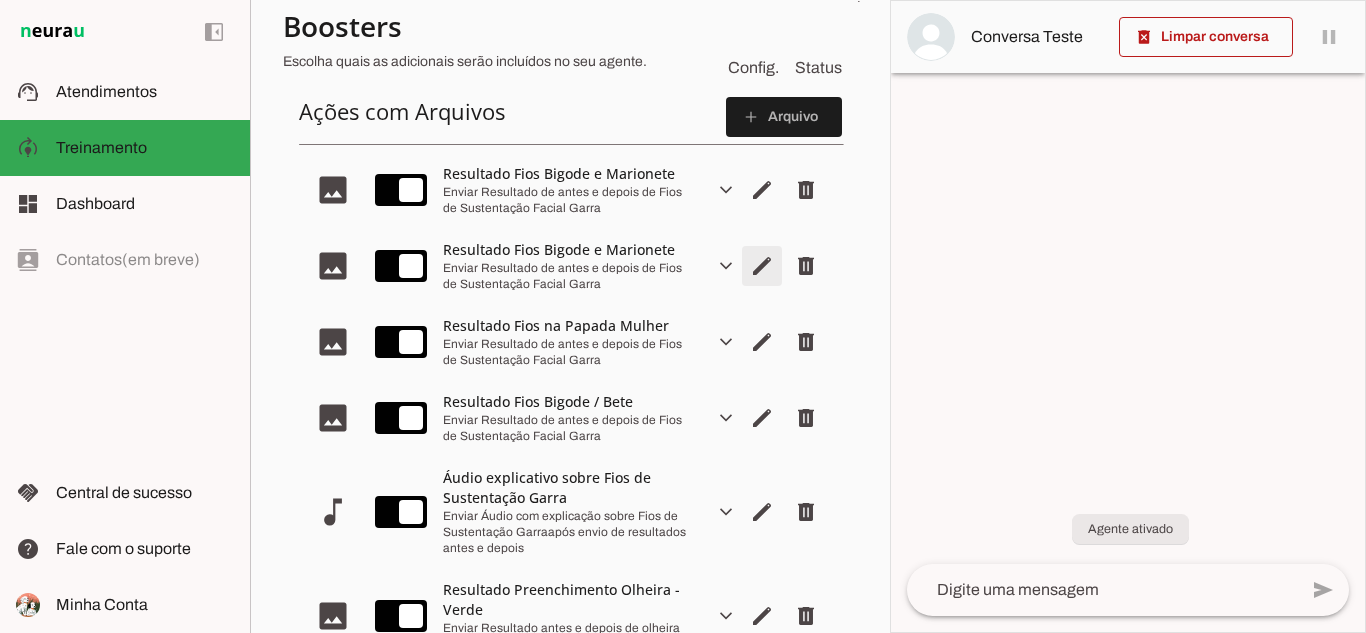 click at bounding box center [762, 190] 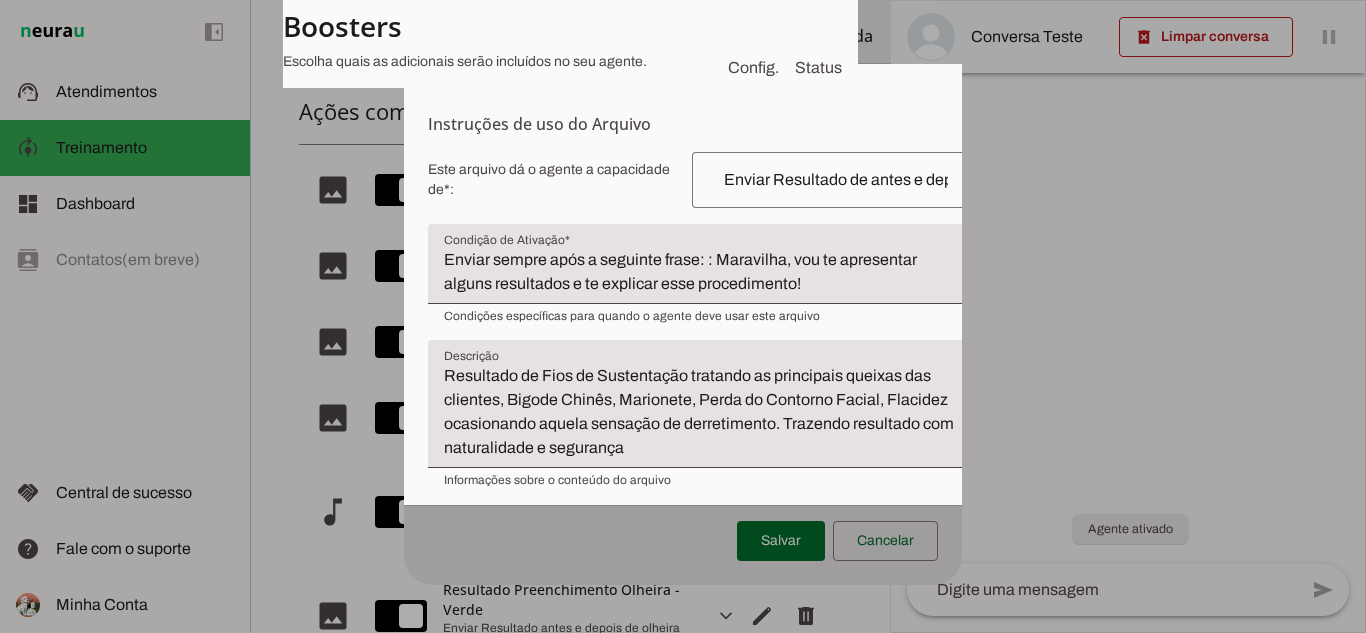 scroll, scrollTop: 336, scrollLeft: 0, axis: vertical 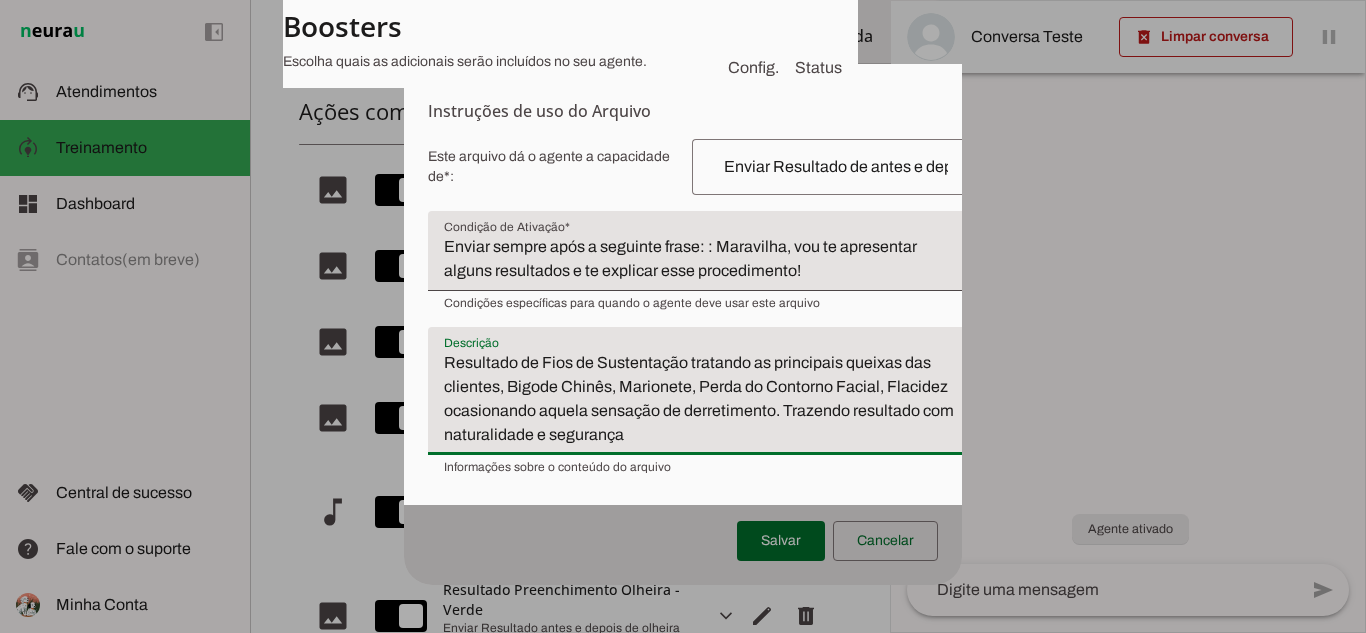 drag, startPoint x: 443, startPoint y: 385, endPoint x: 689, endPoint y: 459, distance: 256.88907 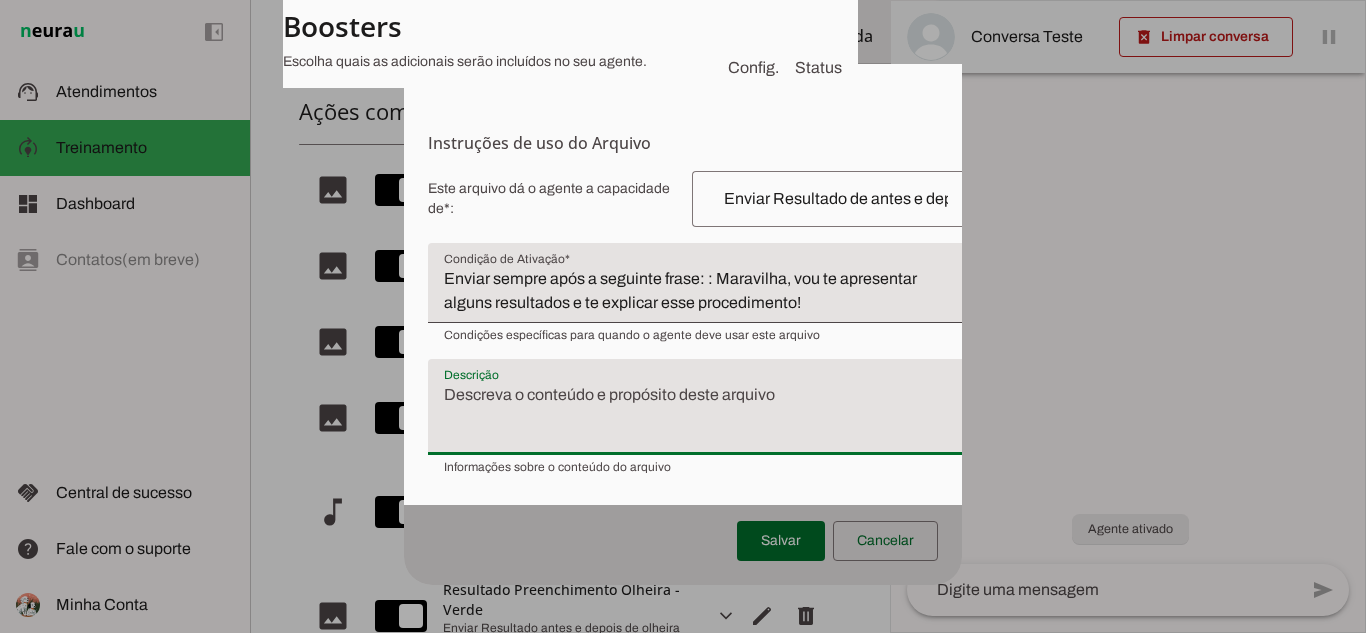 scroll, scrollTop: 304, scrollLeft: 0, axis: vertical 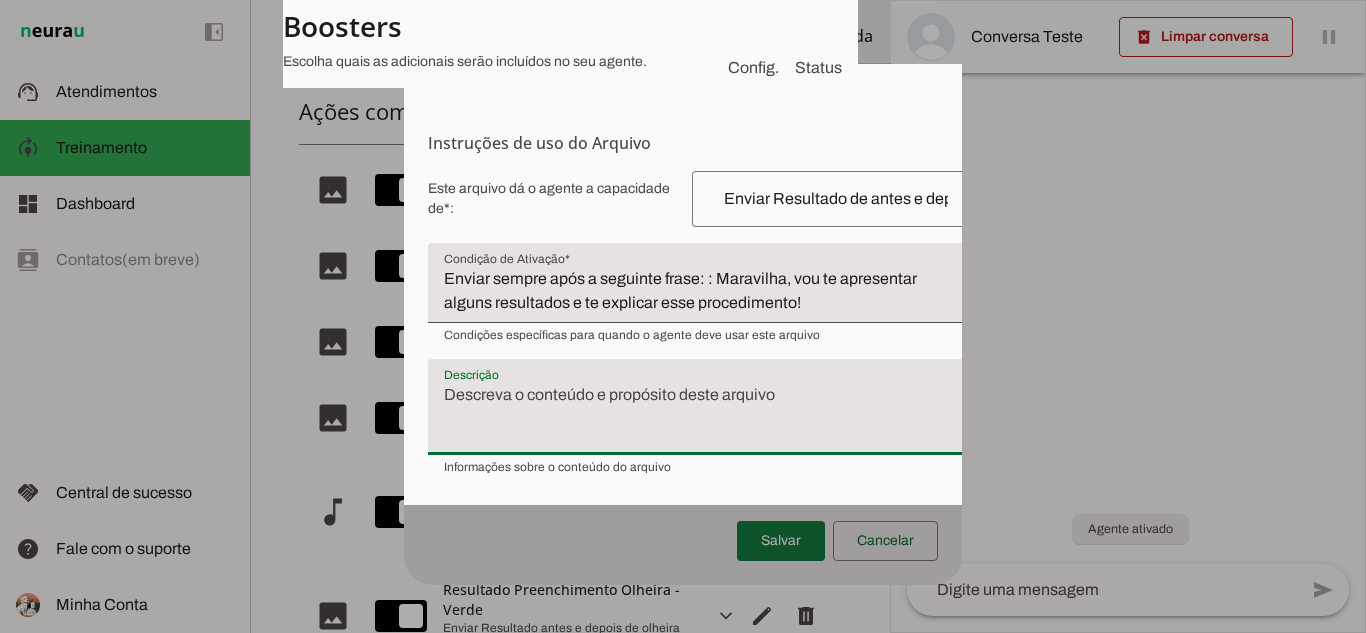 type 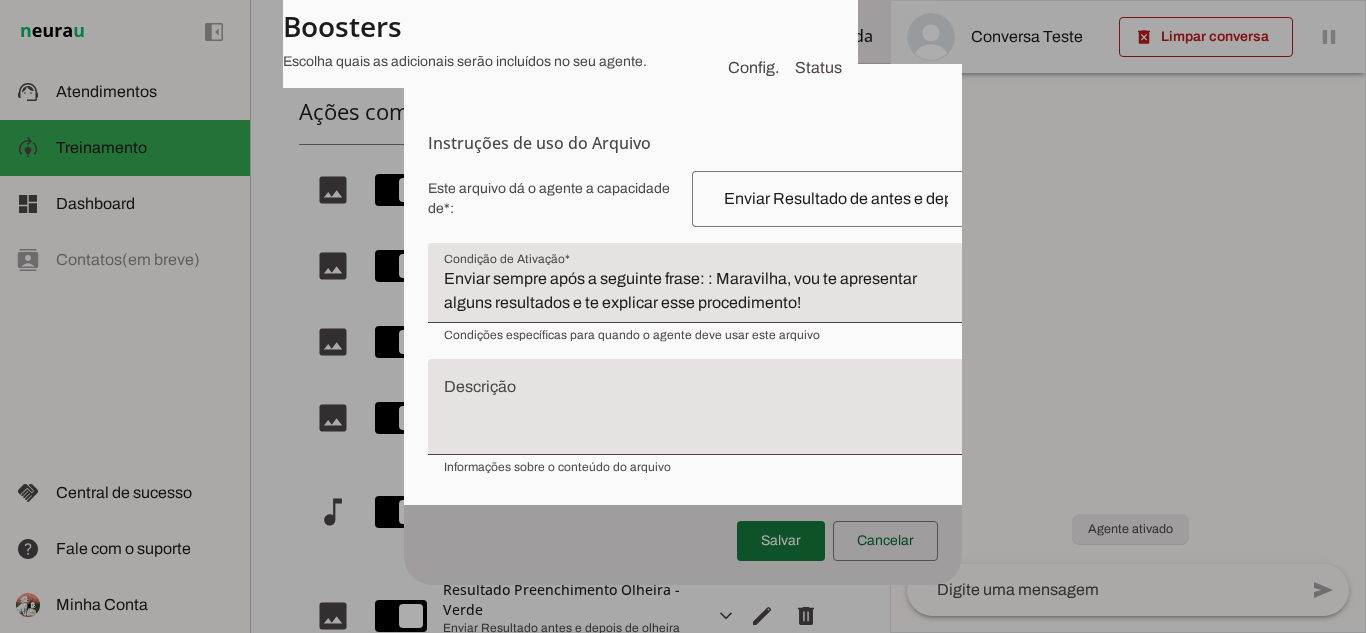 click at bounding box center (781, 541) 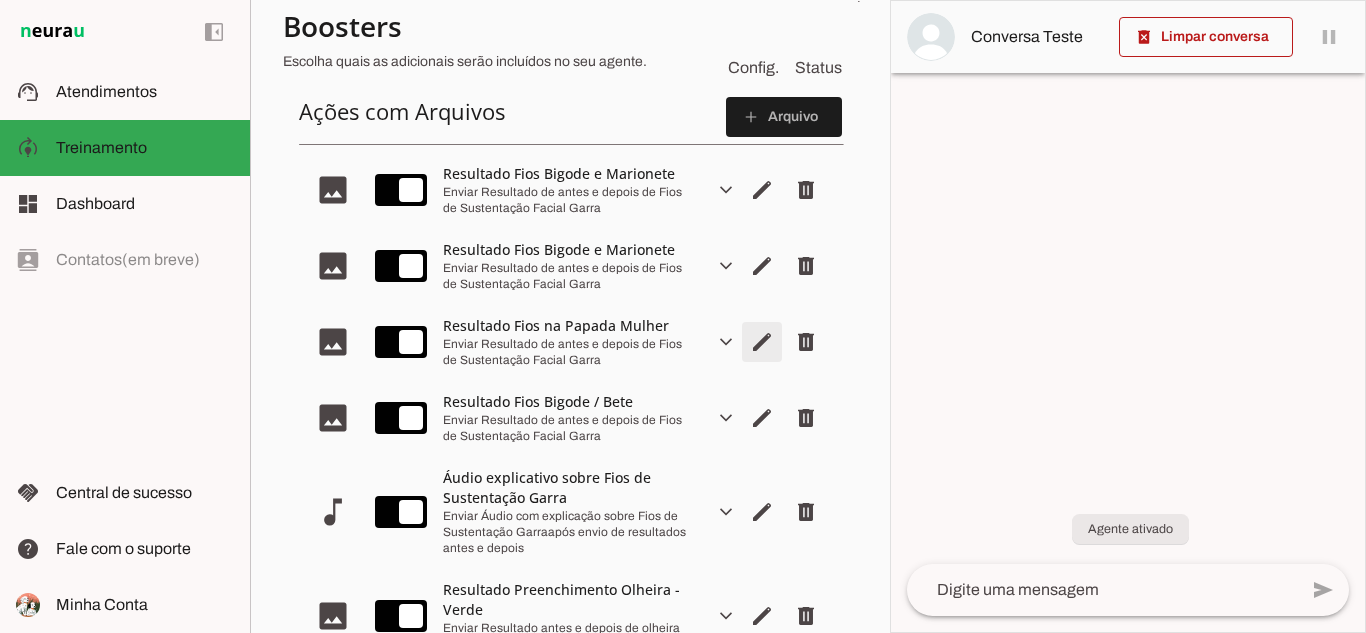 click at bounding box center (762, 190) 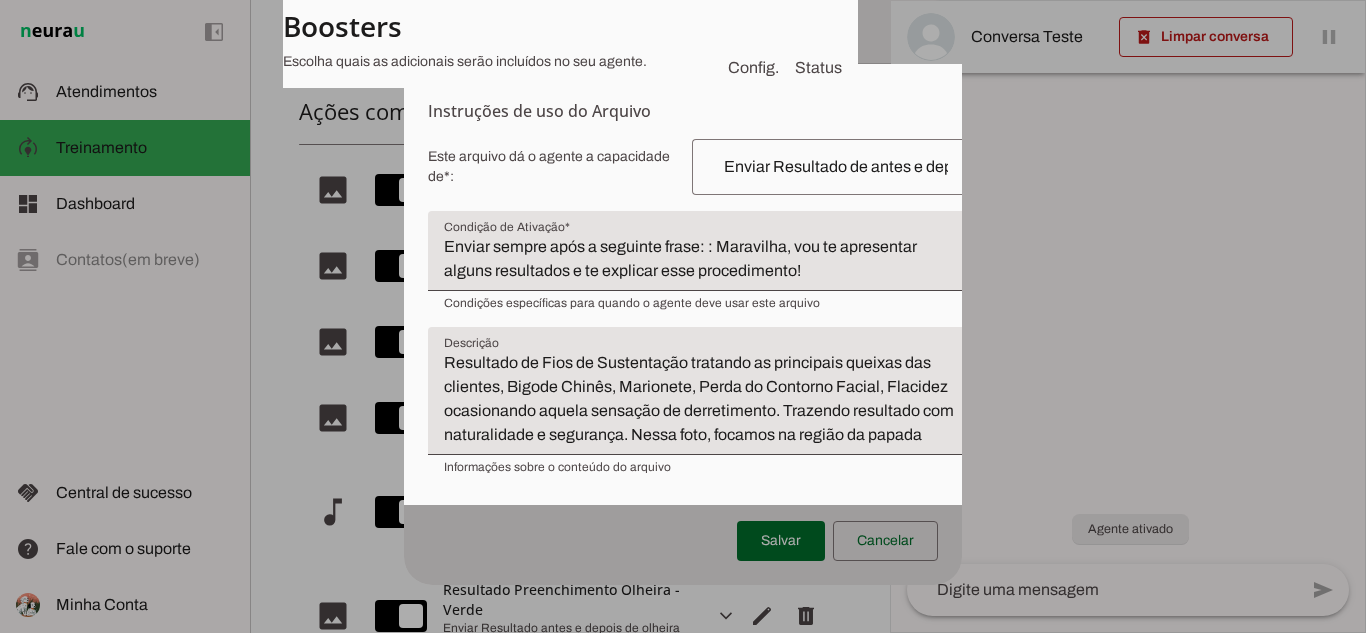 scroll, scrollTop: 336, scrollLeft: 0, axis: vertical 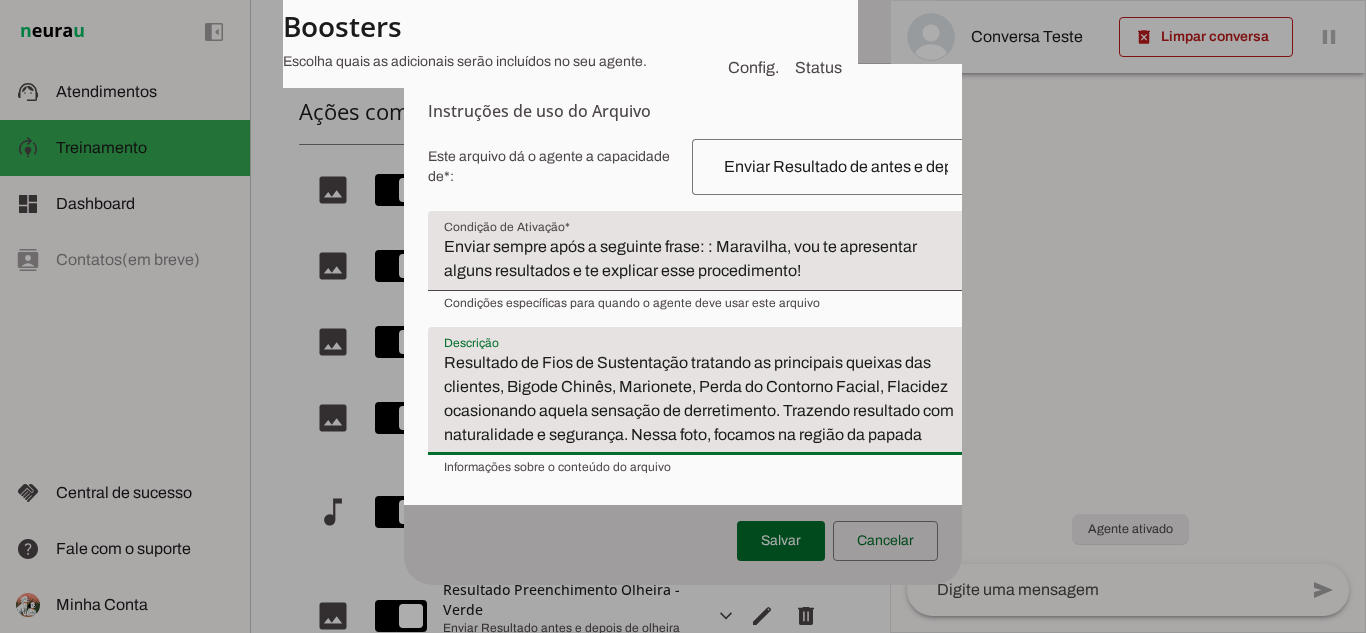 drag, startPoint x: 442, startPoint y: 385, endPoint x: 1026, endPoint y: 476, distance: 591.04736 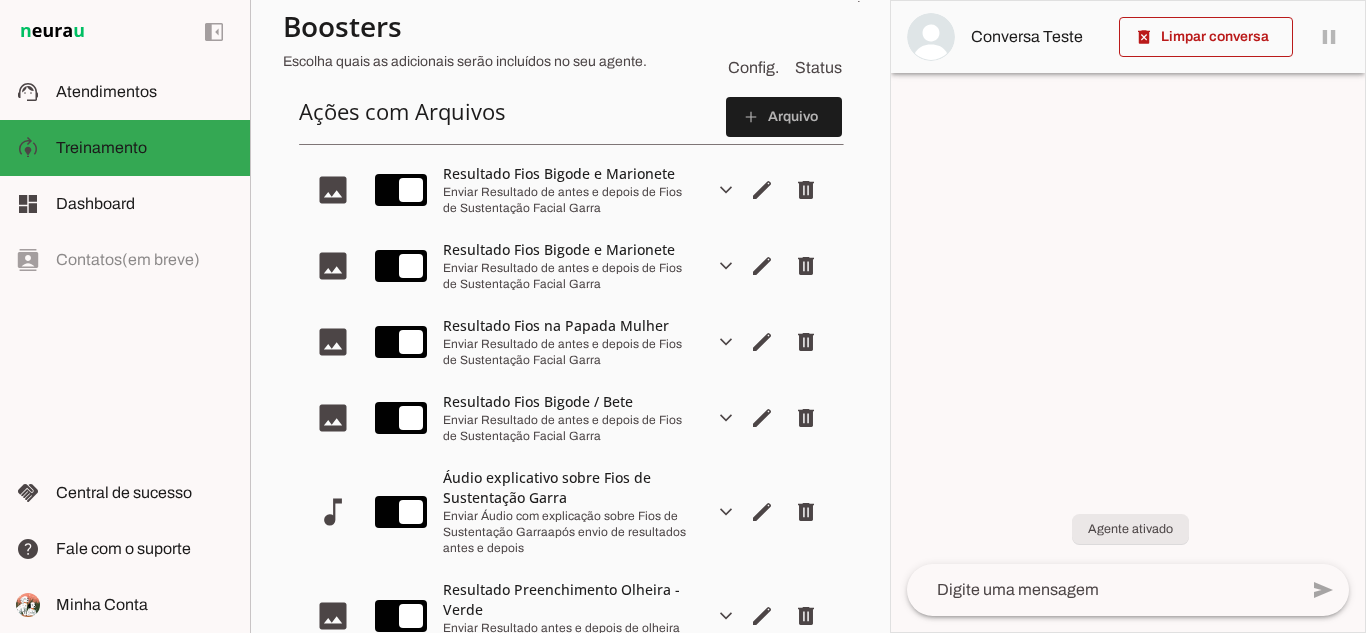 type 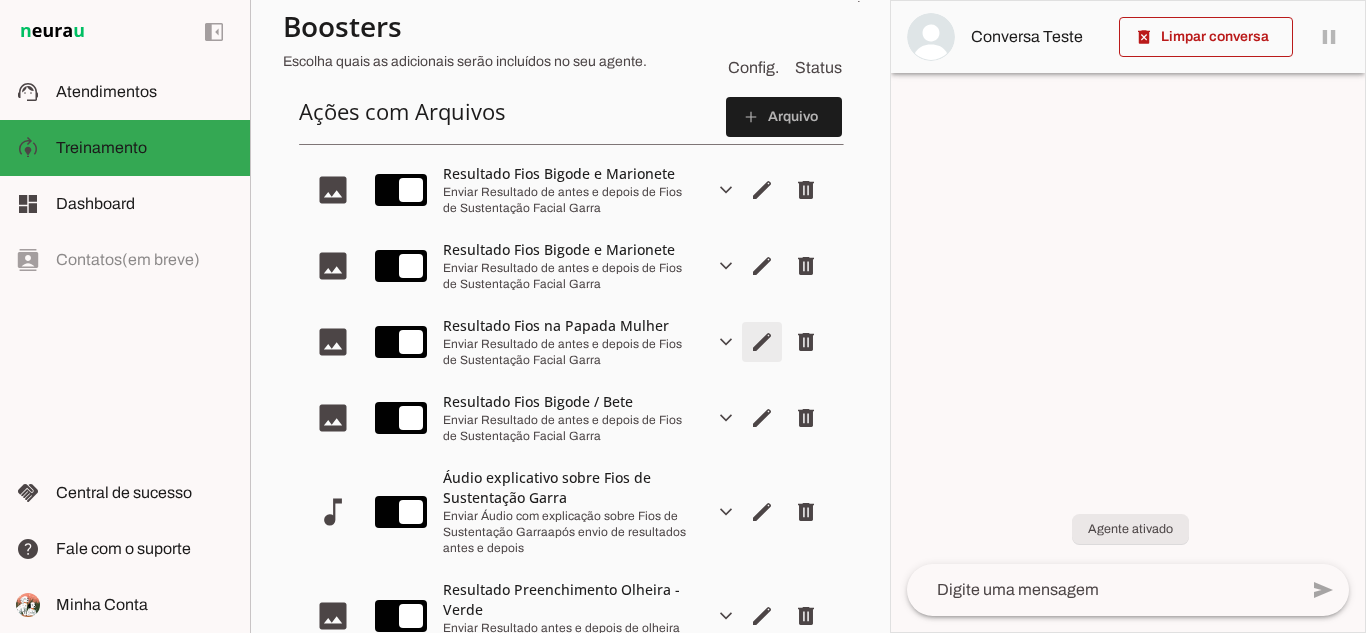 click at bounding box center [762, 190] 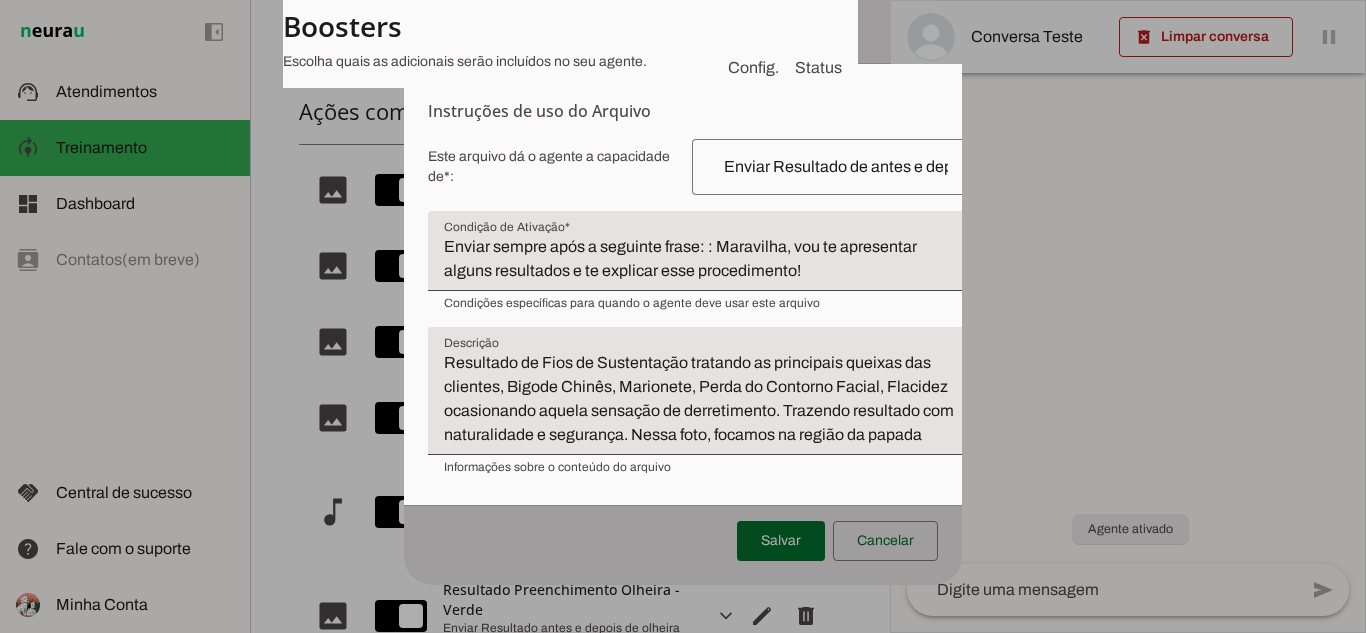 scroll, scrollTop: 336, scrollLeft: 0, axis: vertical 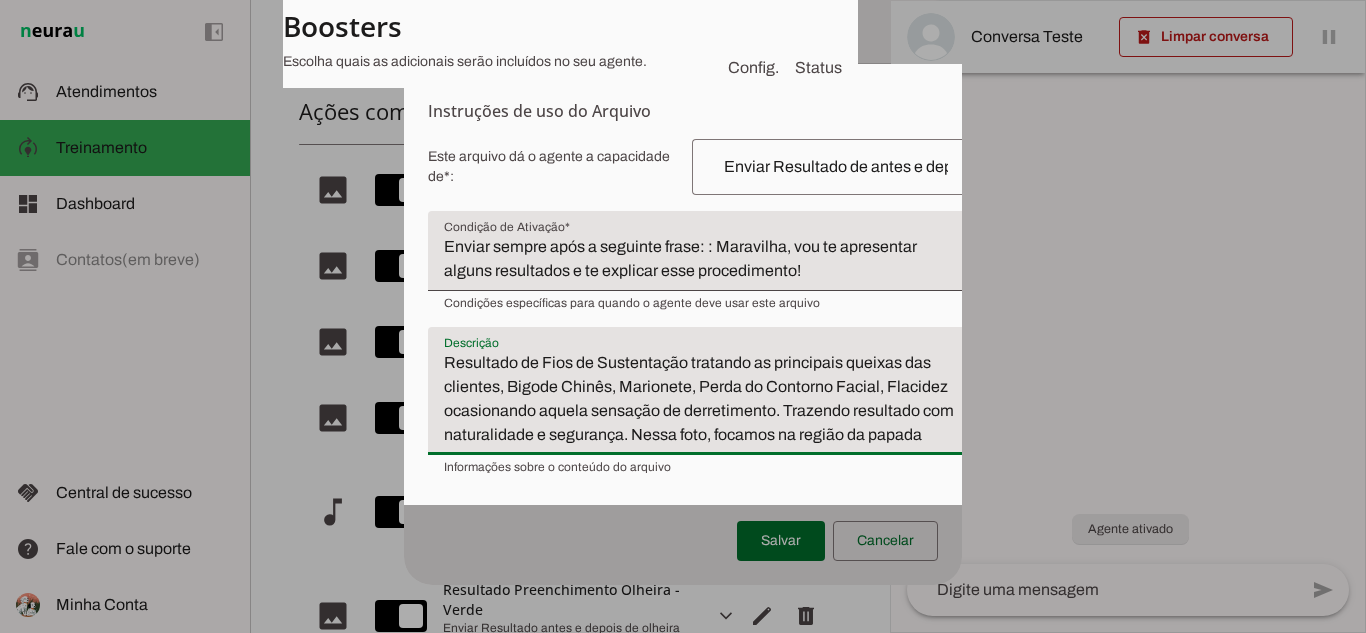 drag, startPoint x: 444, startPoint y: 386, endPoint x: 931, endPoint y: 466, distance: 493.5271 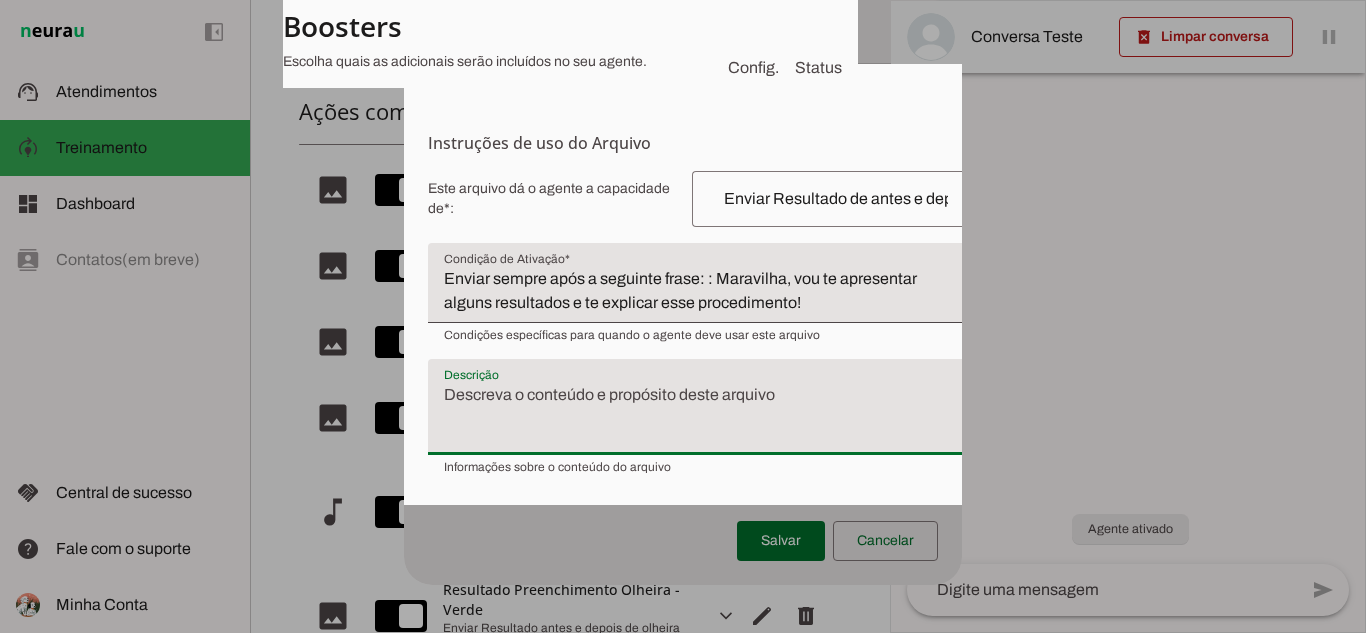 scroll, scrollTop: 304, scrollLeft: 0, axis: vertical 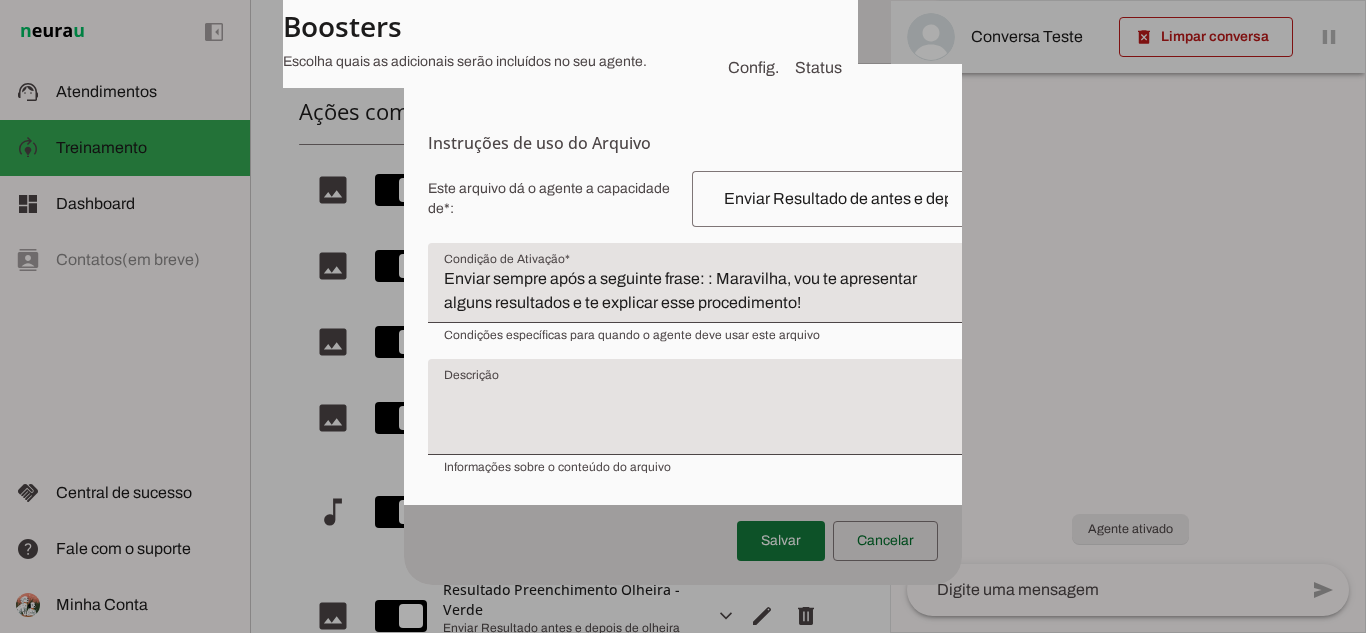 click at bounding box center (781, 541) 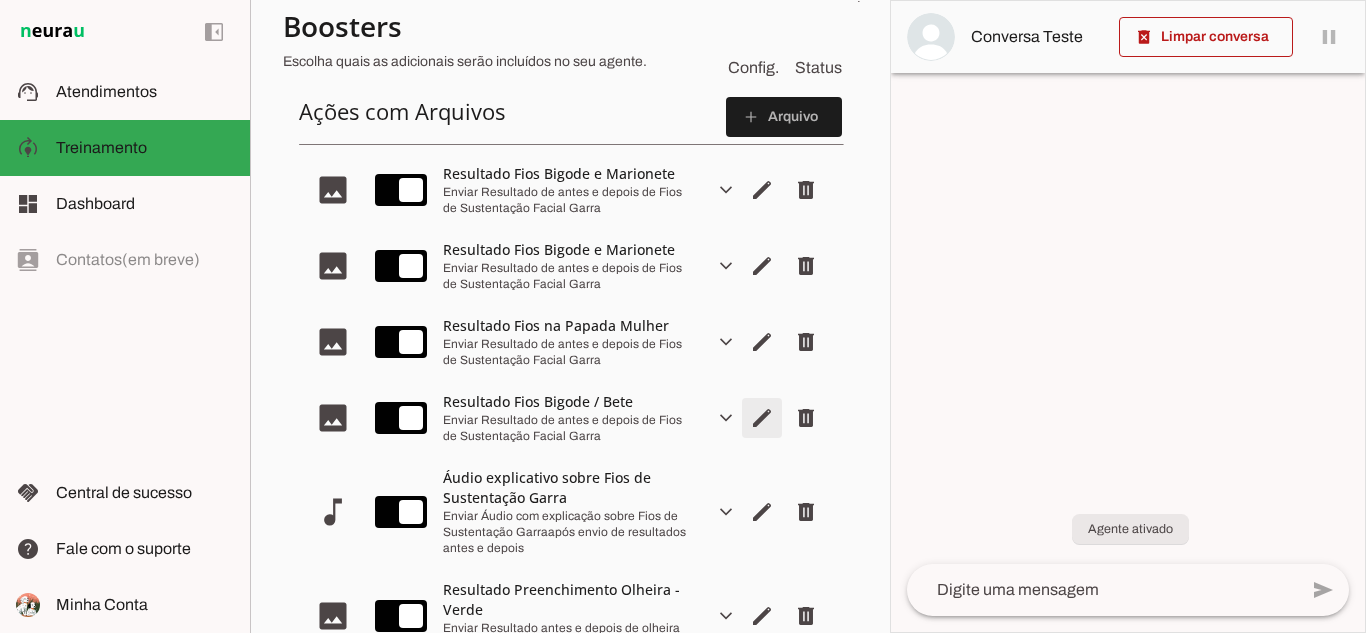 click at bounding box center (762, 190) 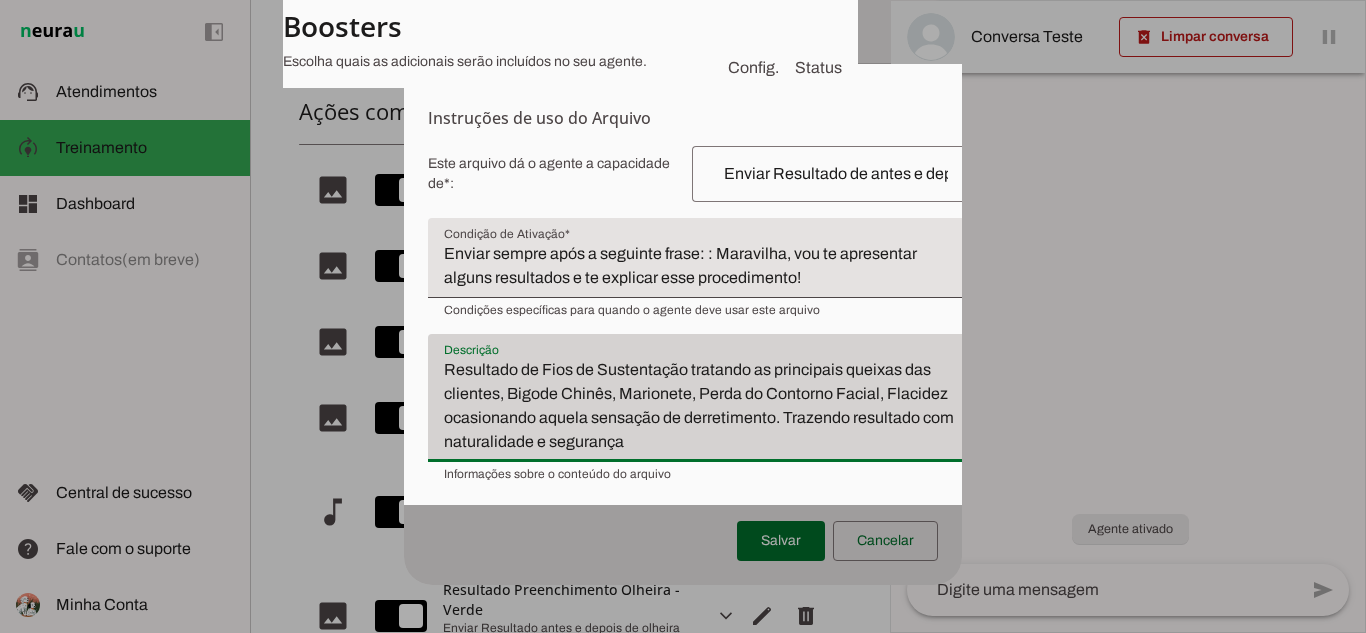 scroll, scrollTop: 288, scrollLeft: 0, axis: vertical 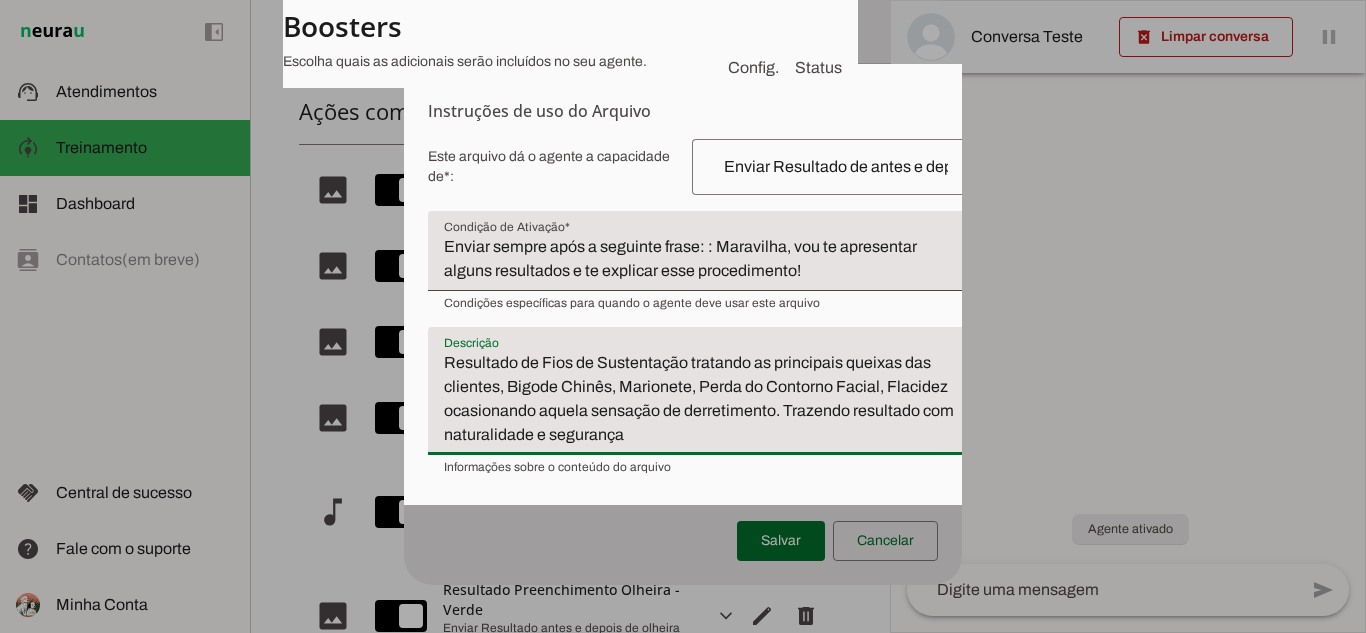drag, startPoint x: 439, startPoint y: 474, endPoint x: 870, endPoint y: 455, distance: 431.41858 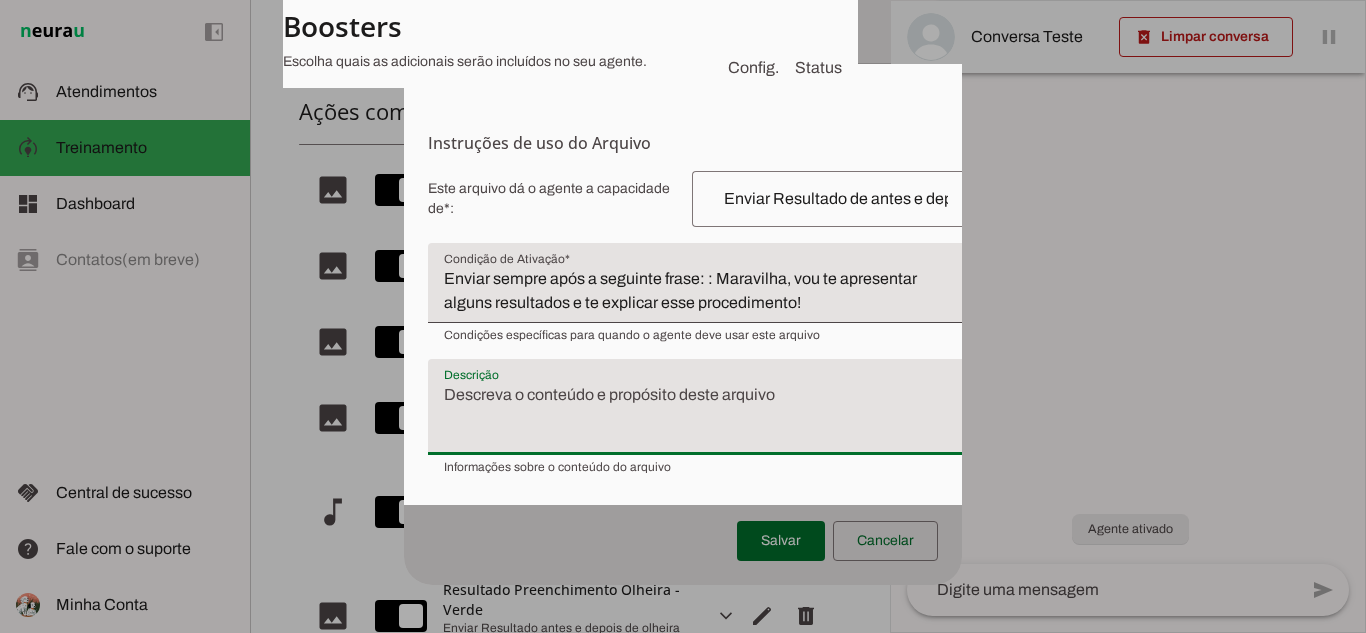 scroll, scrollTop: 256, scrollLeft: 0, axis: vertical 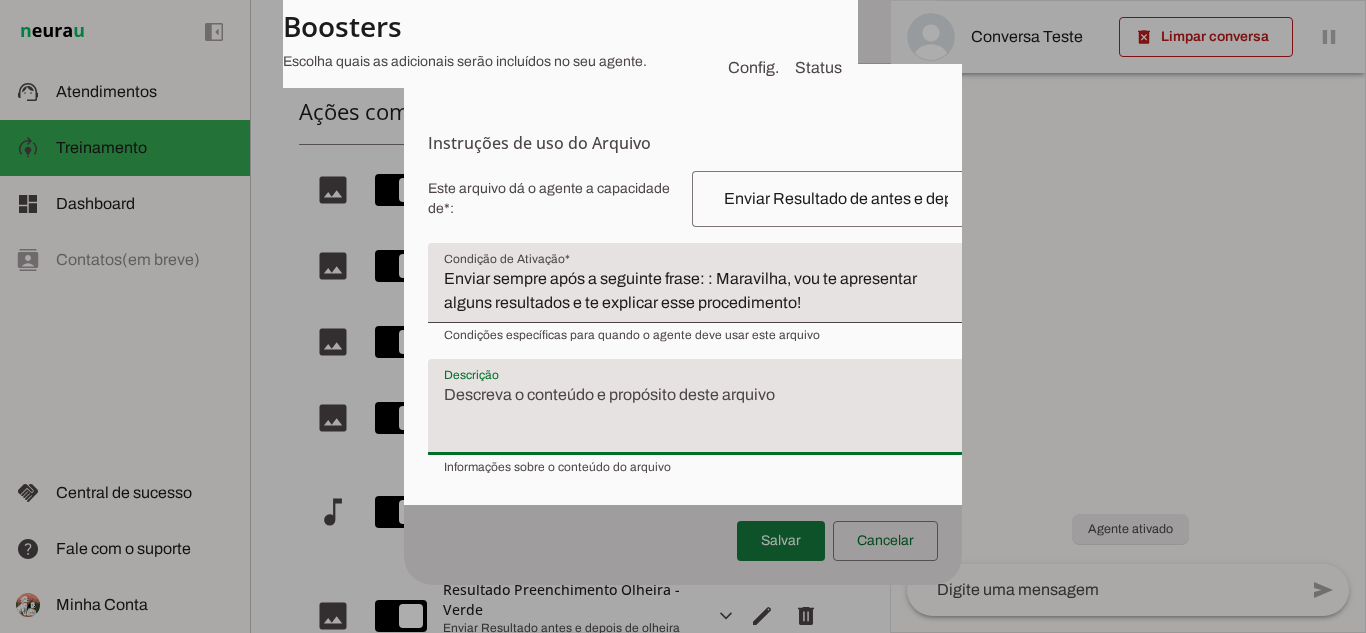 type 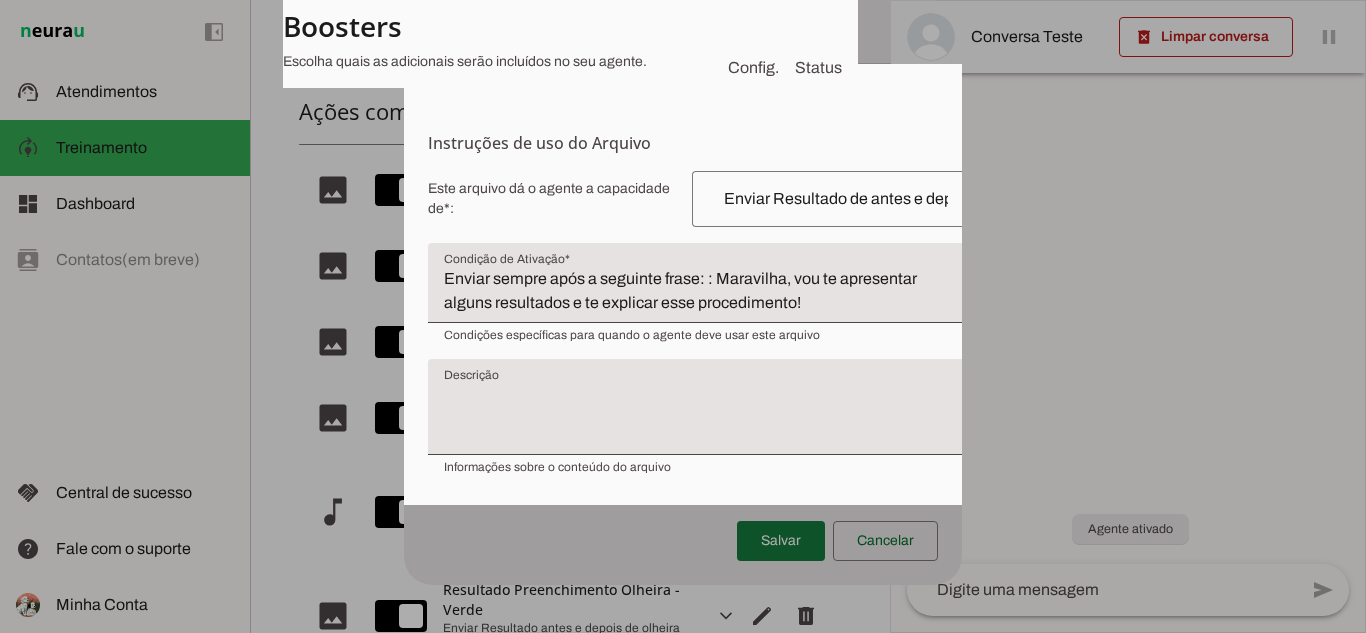 click at bounding box center [781, 541] 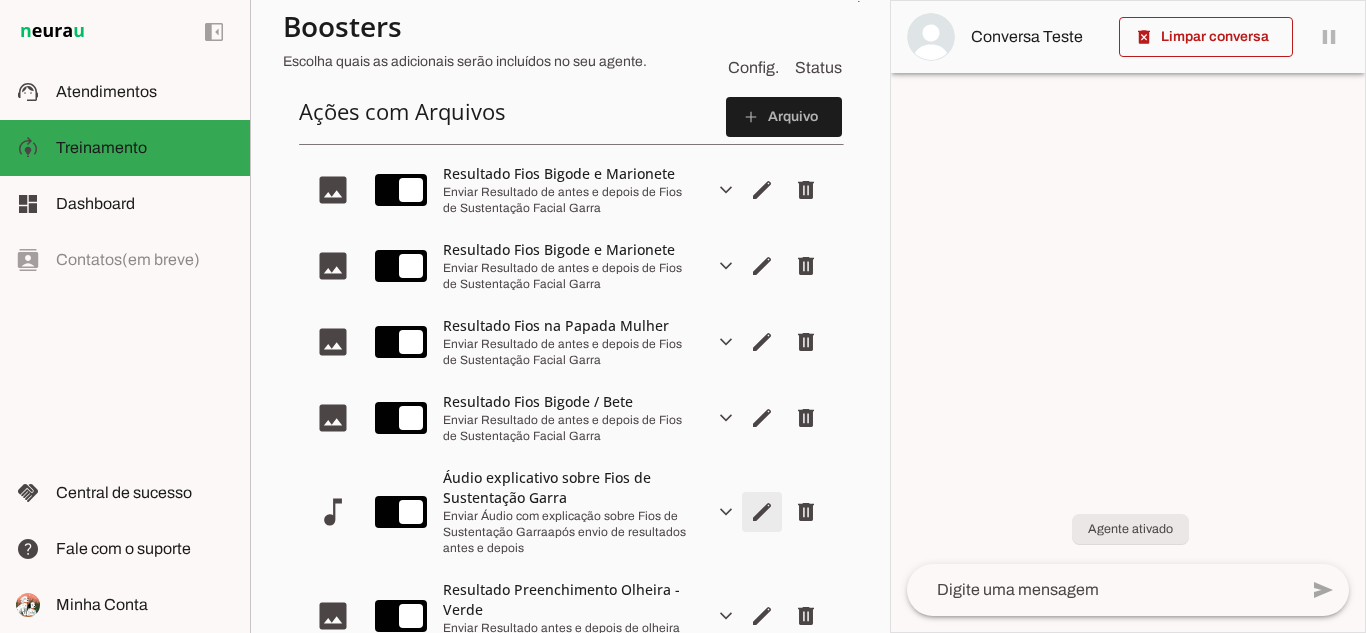 click at bounding box center (762, 190) 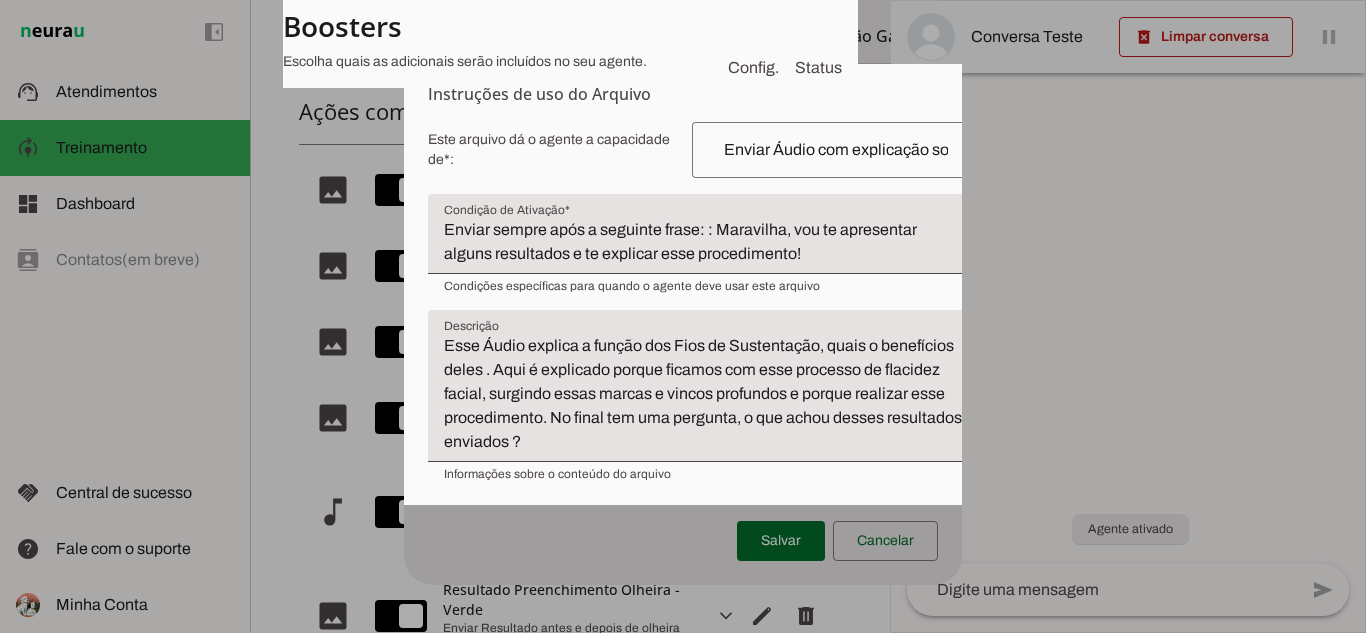 scroll, scrollTop: 312, scrollLeft: 0, axis: vertical 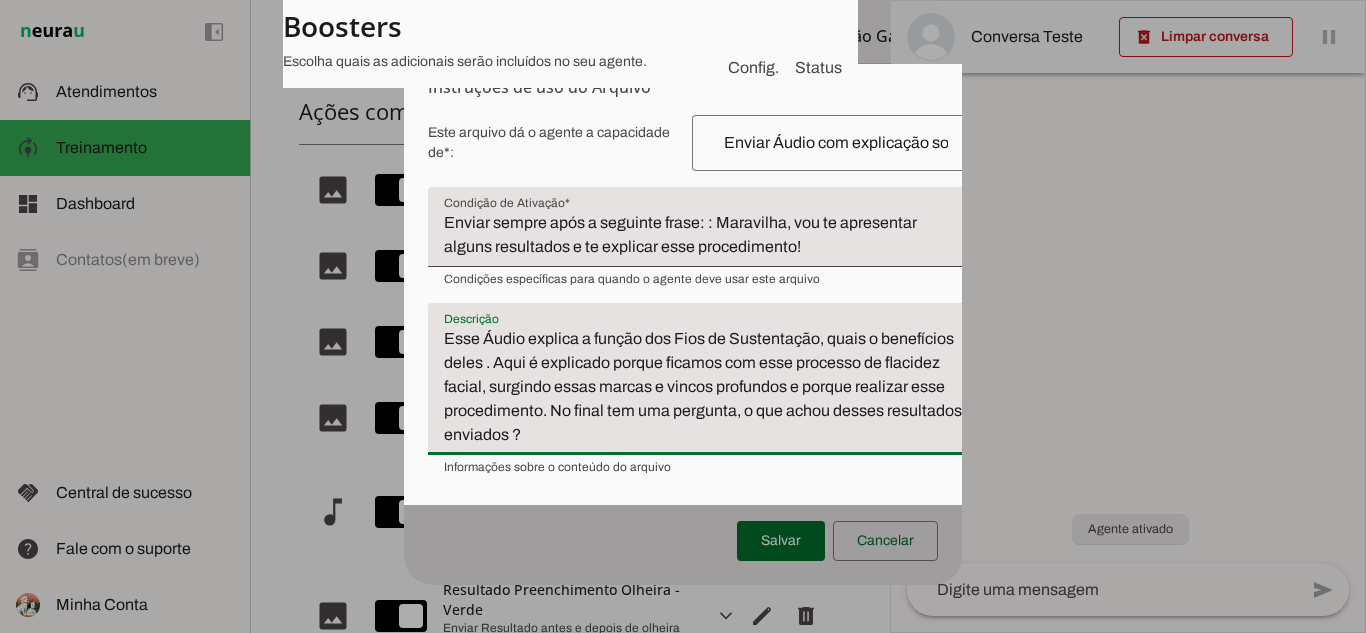 drag, startPoint x: 446, startPoint y: 360, endPoint x: 622, endPoint y: 448, distance: 196.77399 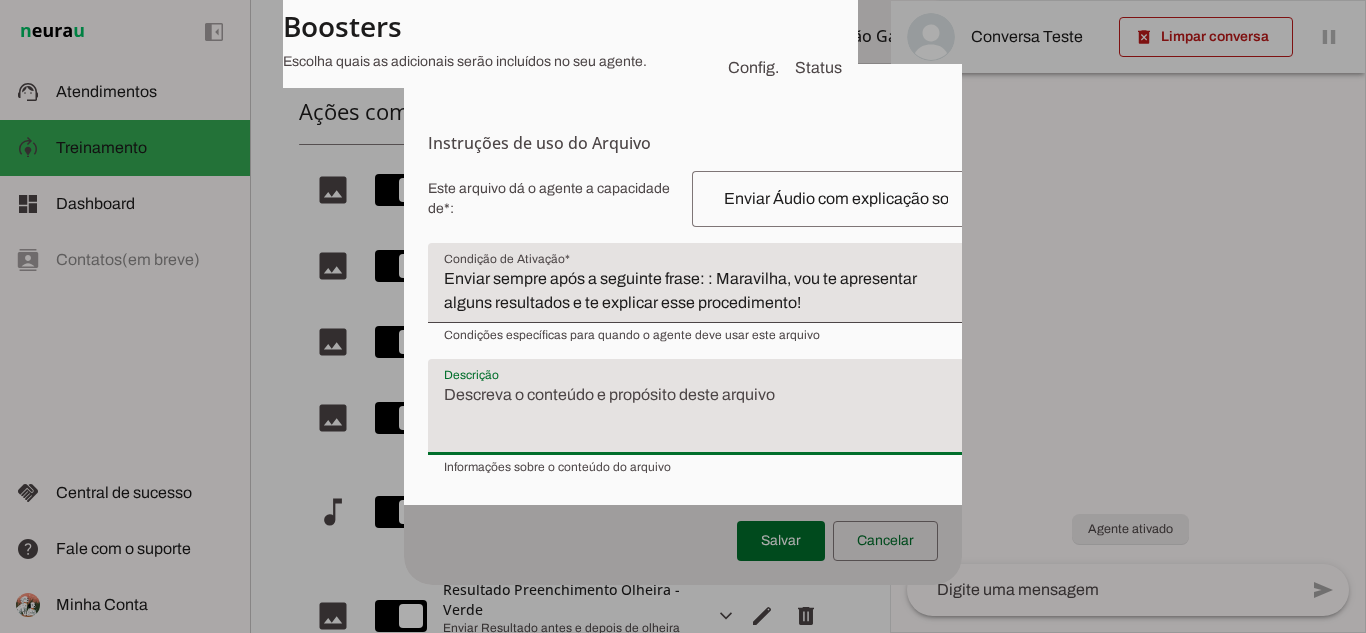 scroll, scrollTop: 256, scrollLeft: 0, axis: vertical 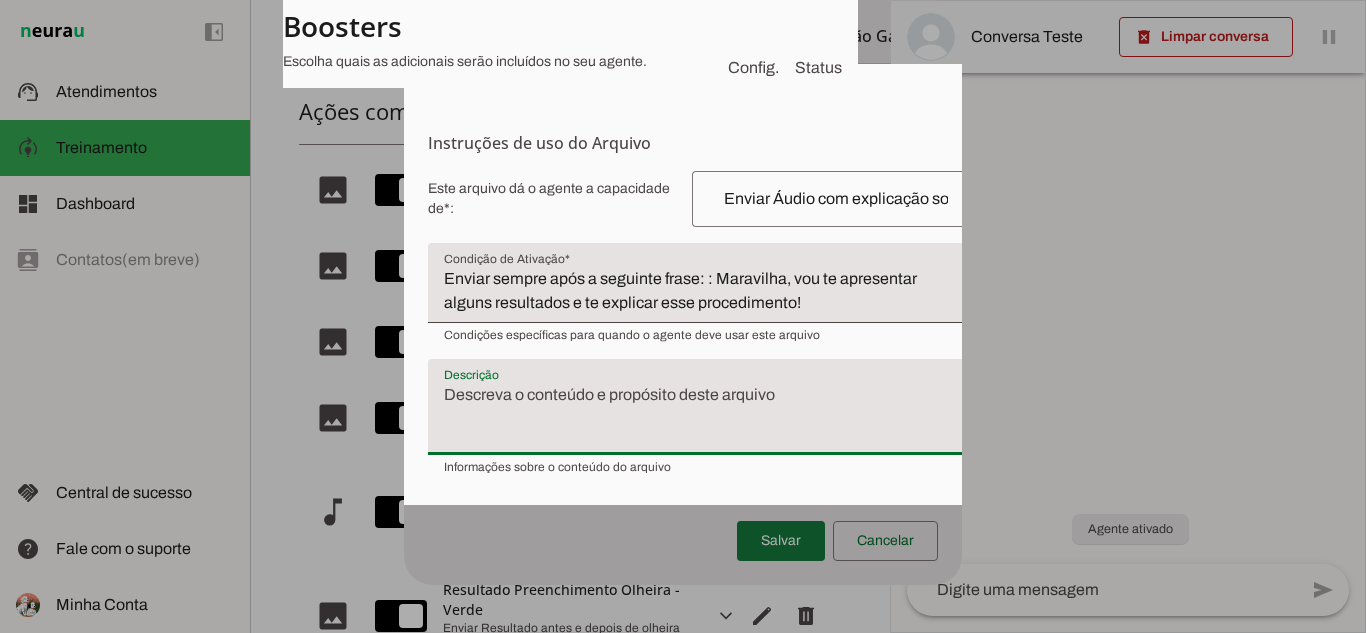 type 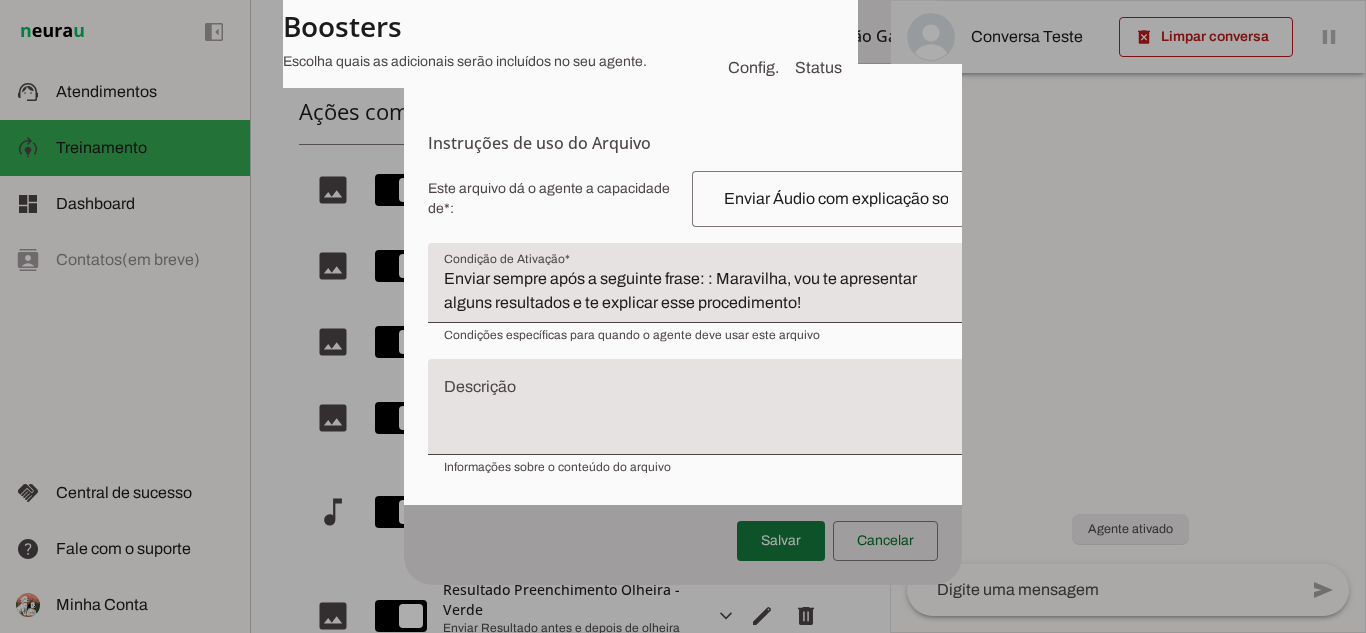 click at bounding box center [781, 541] 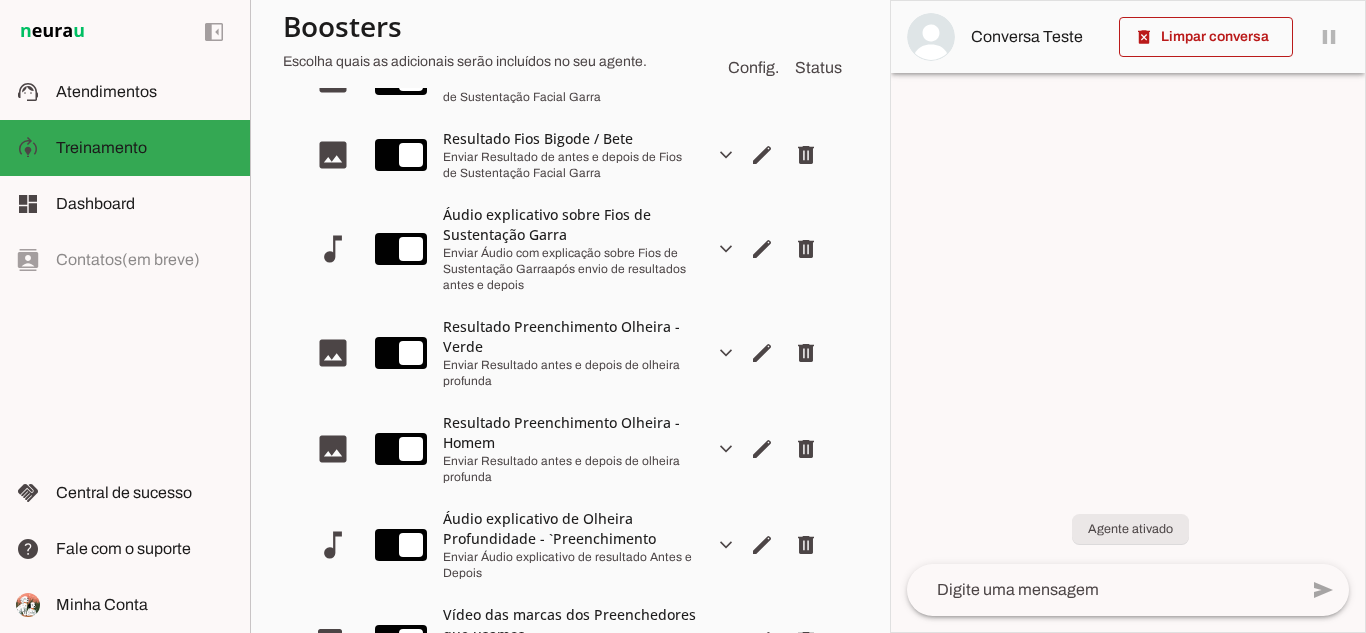 scroll, scrollTop: 695, scrollLeft: 0, axis: vertical 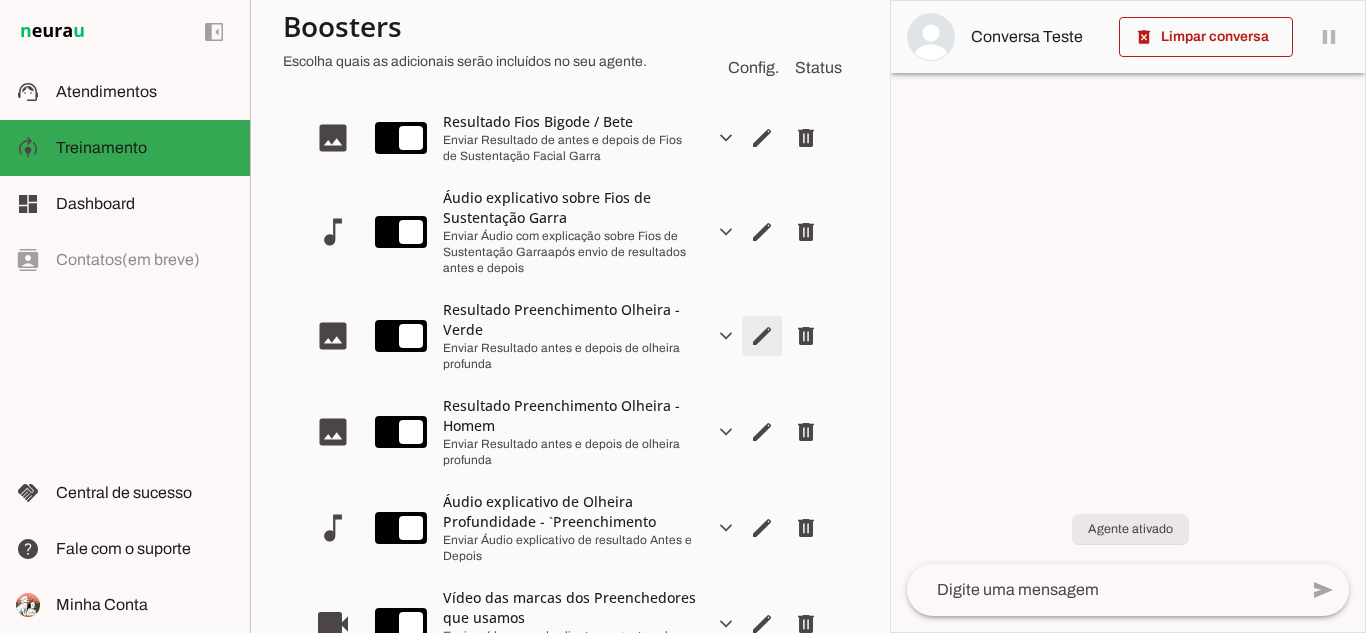 click at bounding box center [762, -90] 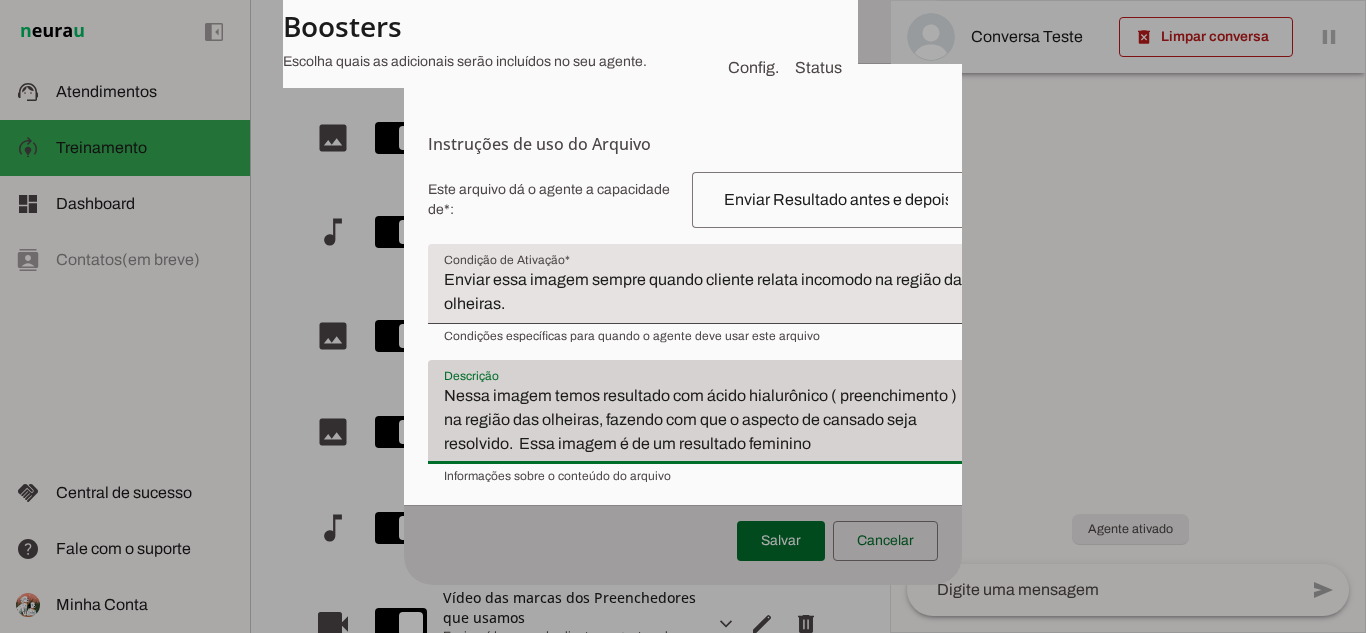 scroll, scrollTop: 264, scrollLeft: 0, axis: vertical 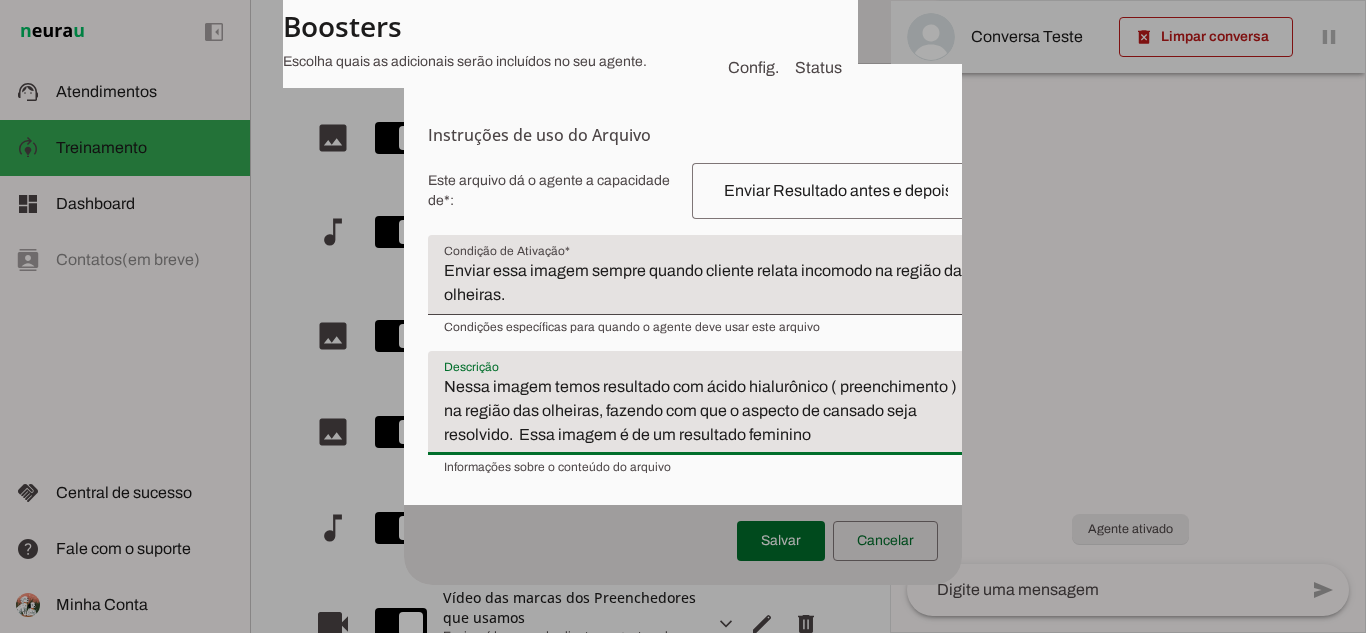 drag, startPoint x: 440, startPoint y: 478, endPoint x: 854, endPoint y: 457, distance: 414.53226 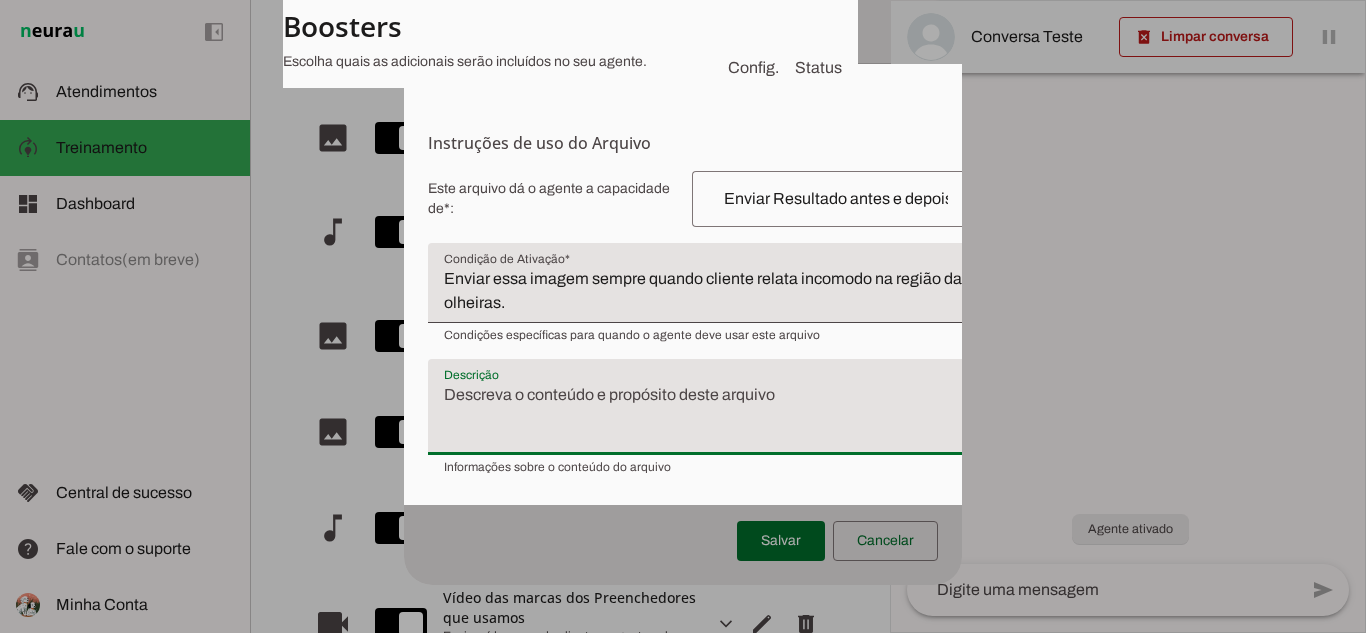 scroll, scrollTop: 256, scrollLeft: 0, axis: vertical 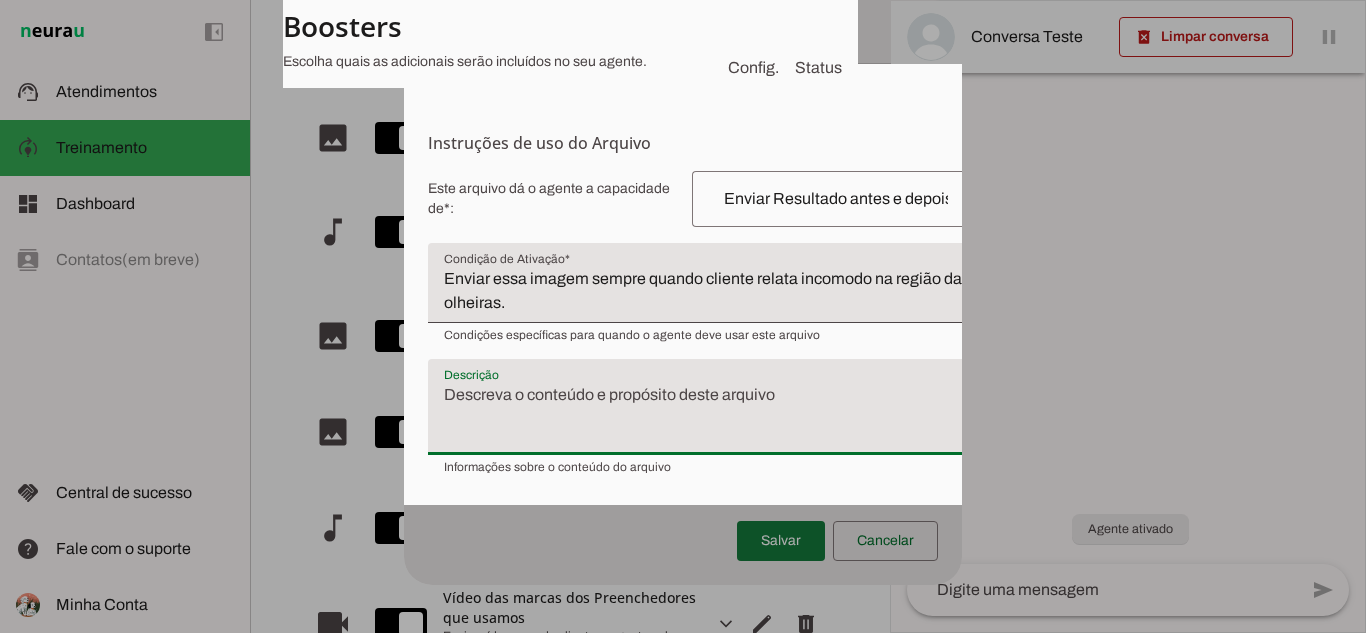 type 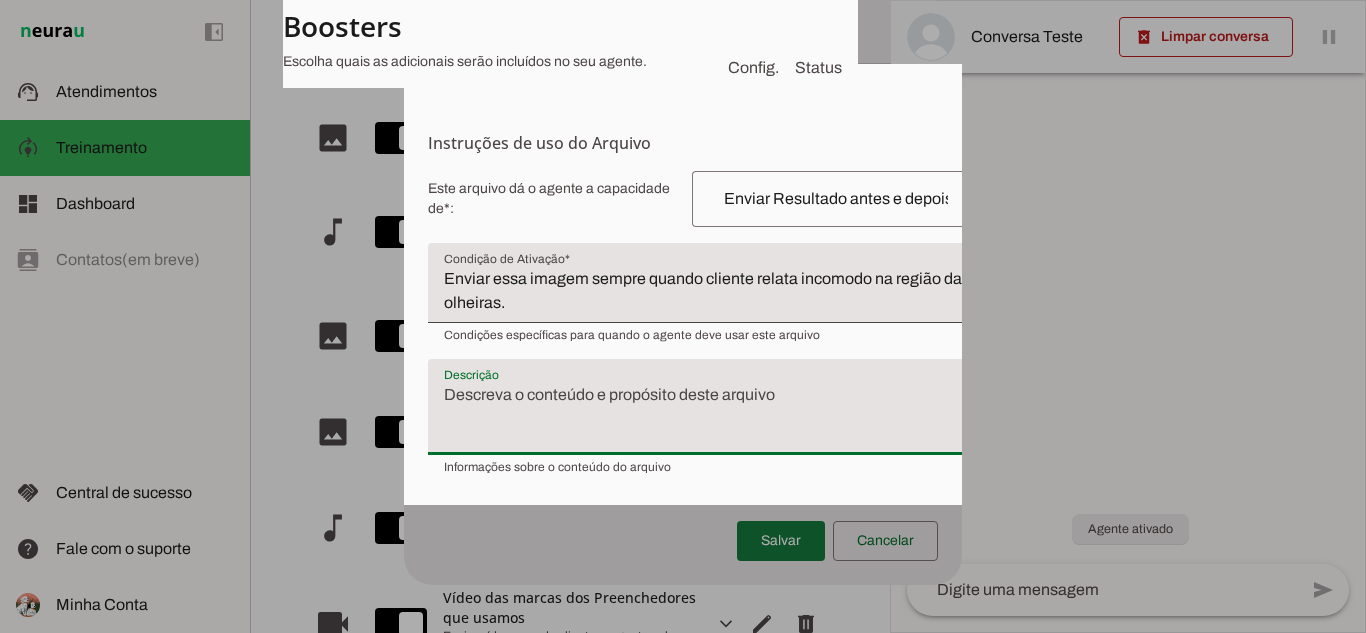 type 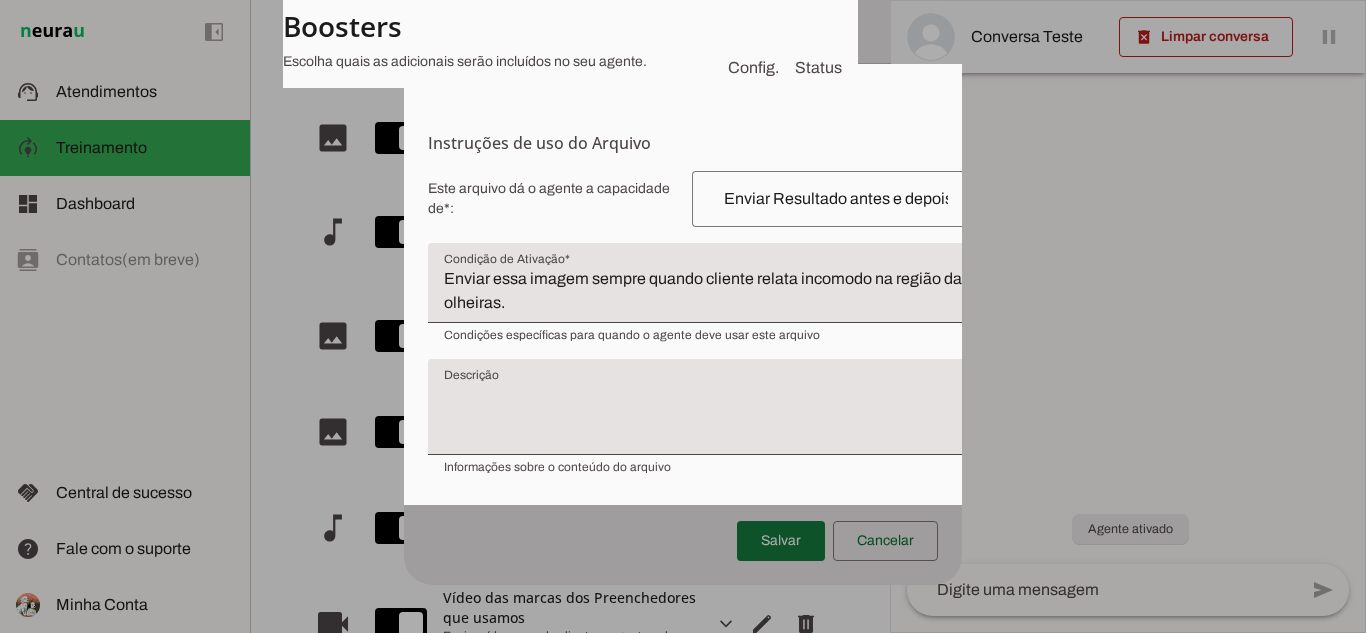 click at bounding box center (781, 541) 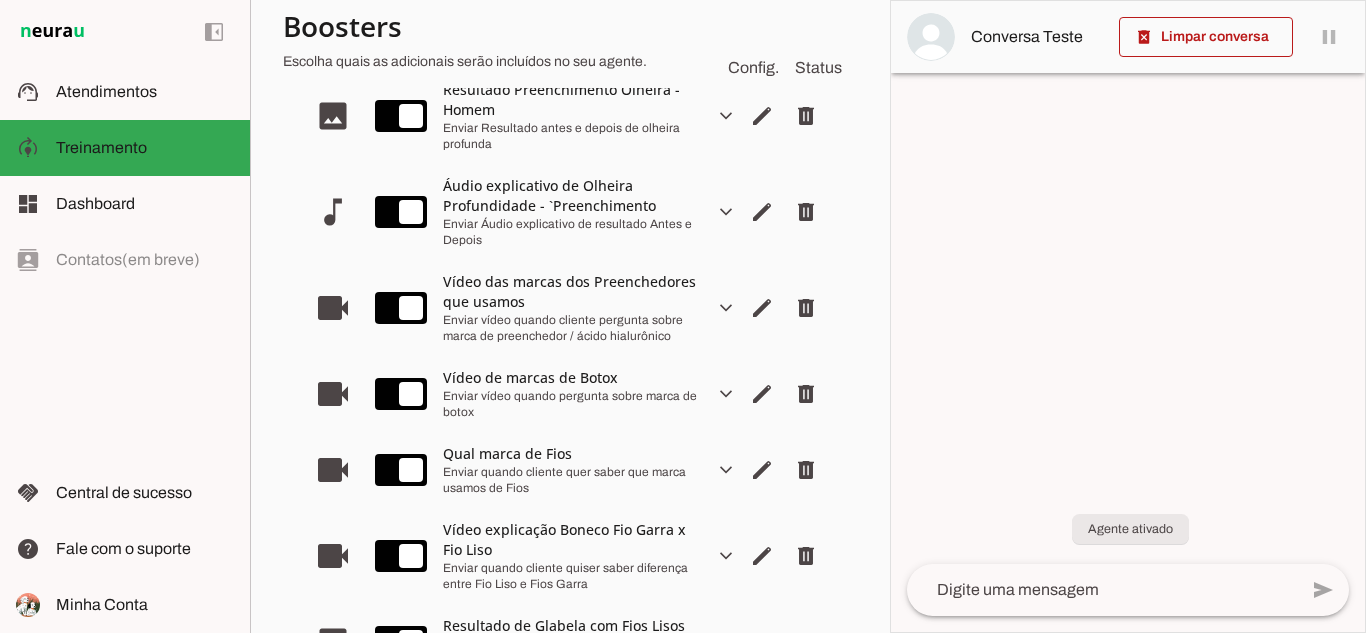scroll, scrollTop: 1015, scrollLeft: 0, axis: vertical 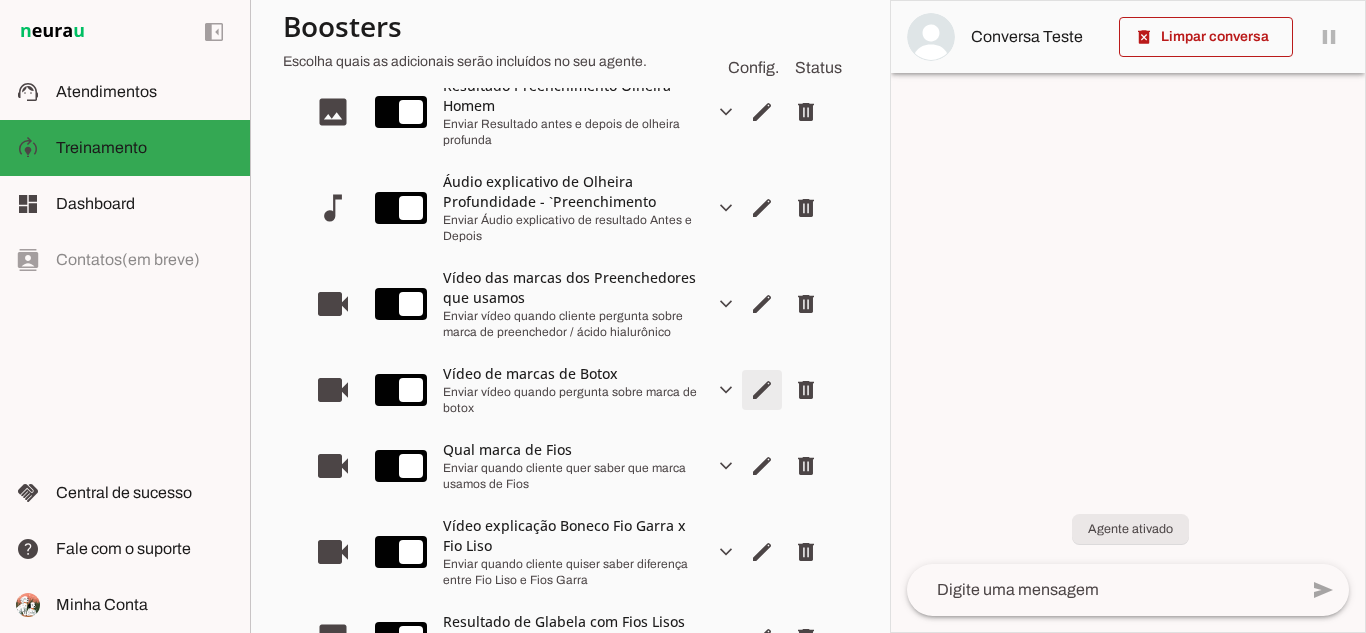 click at bounding box center [762, -410] 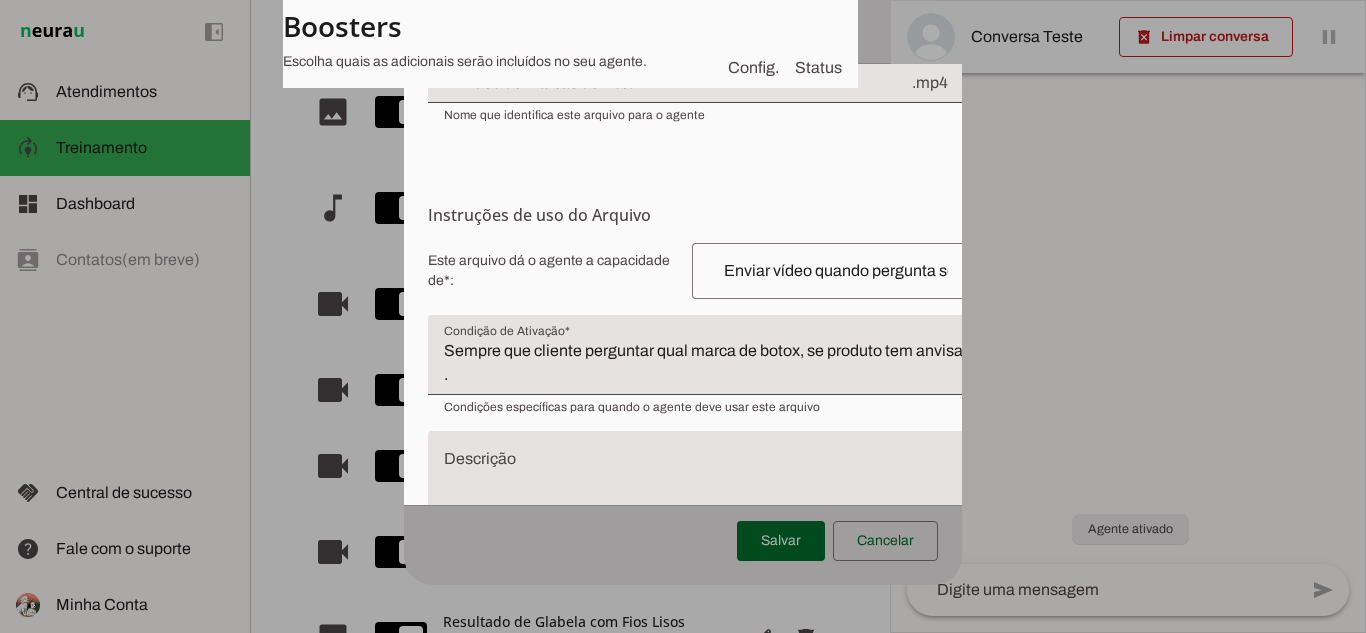 scroll, scrollTop: 256, scrollLeft: 0, axis: vertical 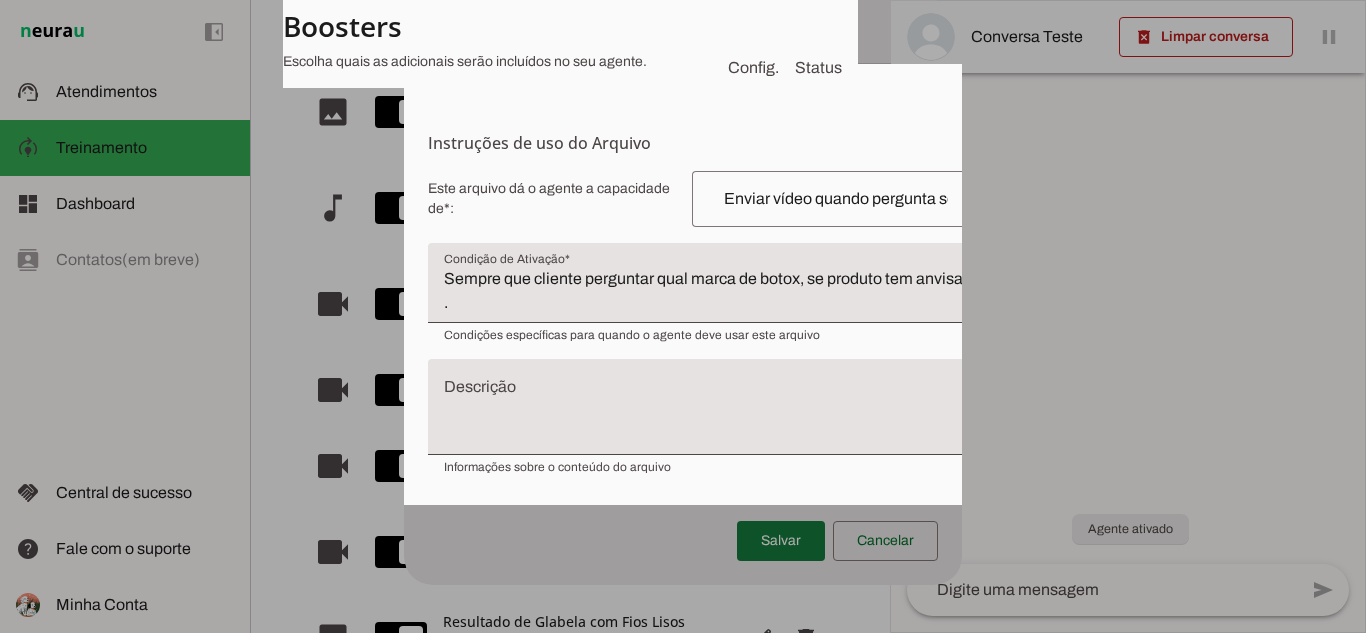 click at bounding box center [781, 541] 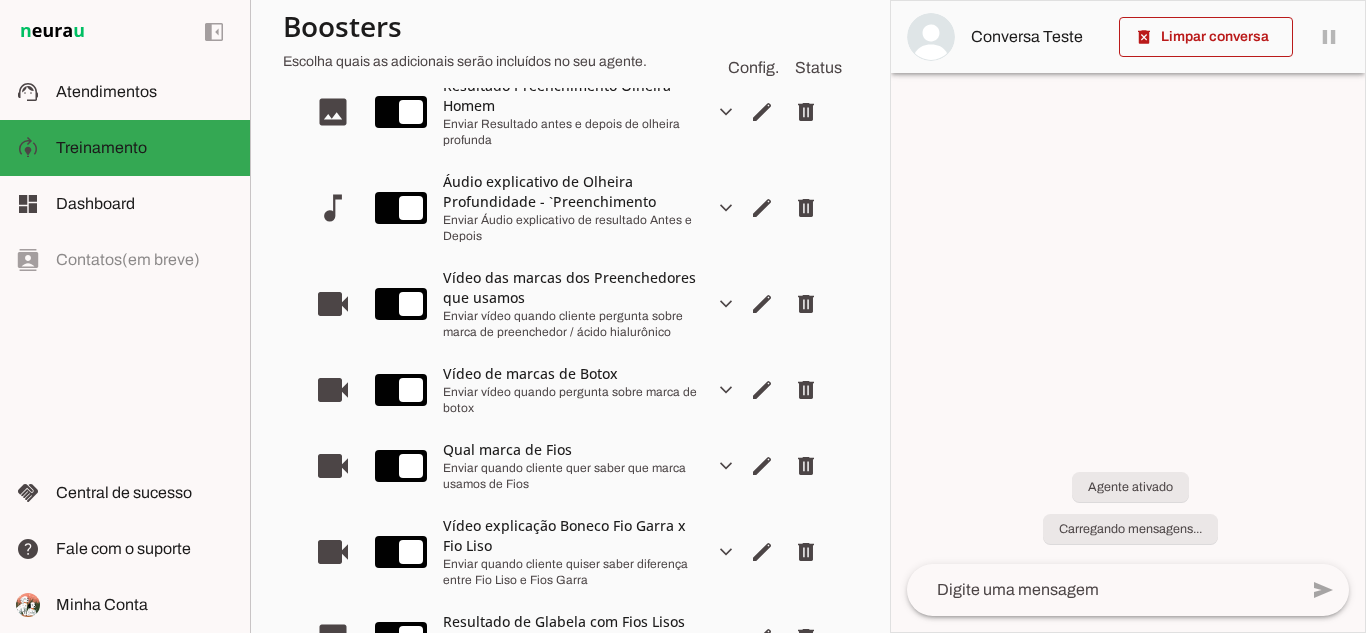 scroll, scrollTop: 1015, scrollLeft: 0, axis: vertical 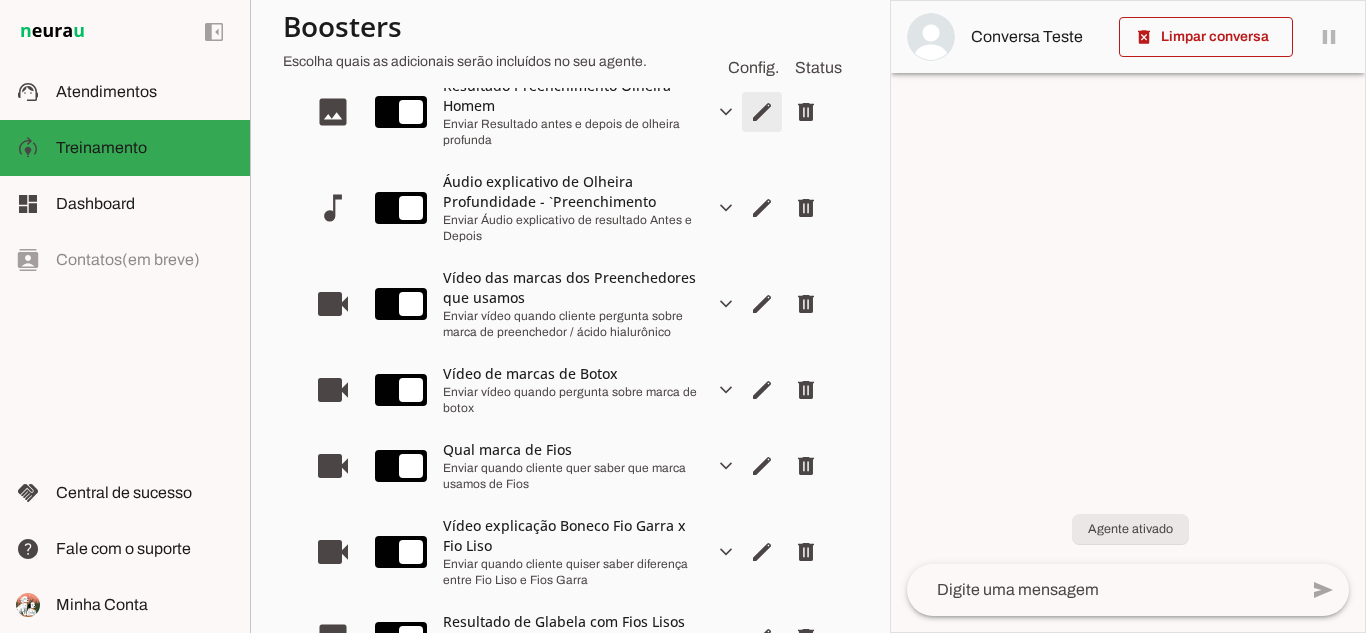 click at bounding box center (762, -410) 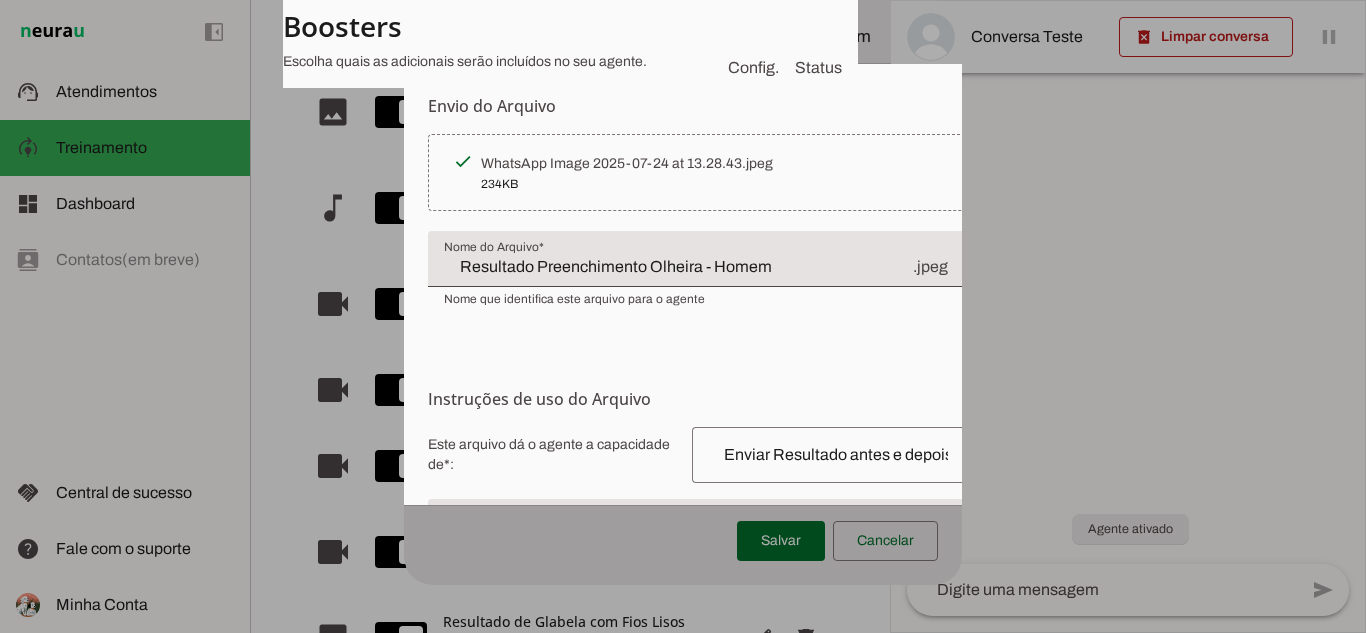 scroll, scrollTop: 264, scrollLeft: 0, axis: vertical 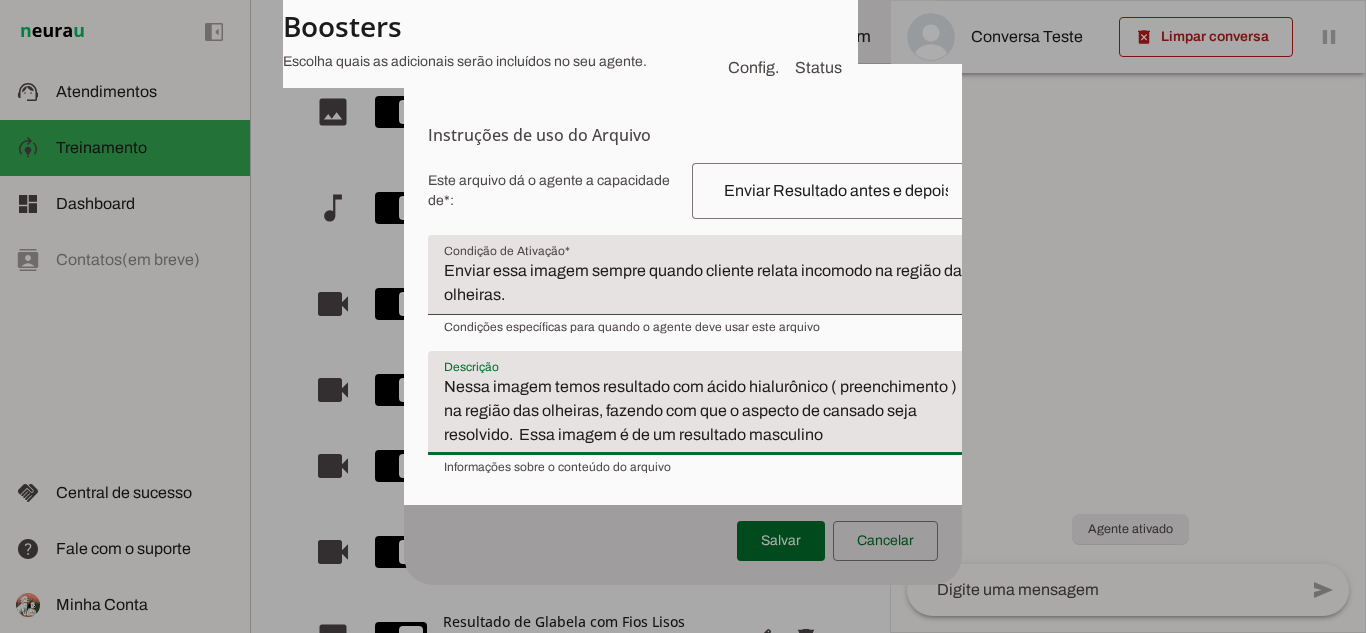 drag, startPoint x: 449, startPoint y: 412, endPoint x: 838, endPoint y: 456, distance: 391.48053 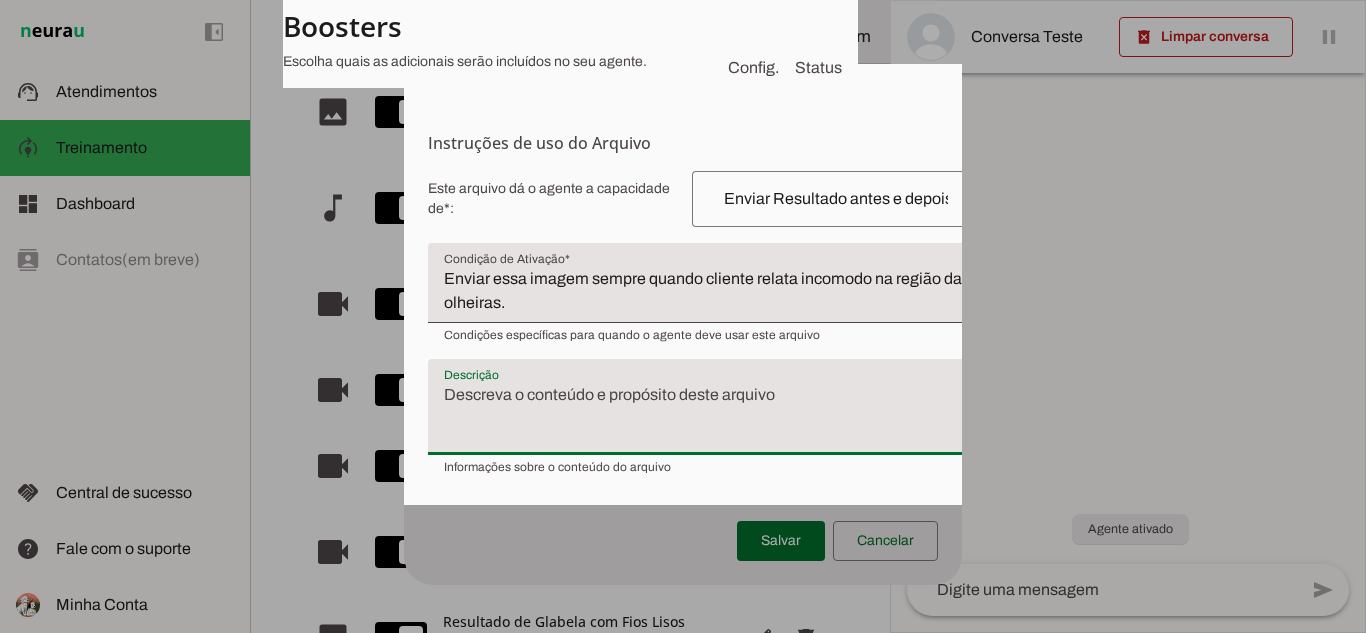scroll, scrollTop: 256, scrollLeft: 0, axis: vertical 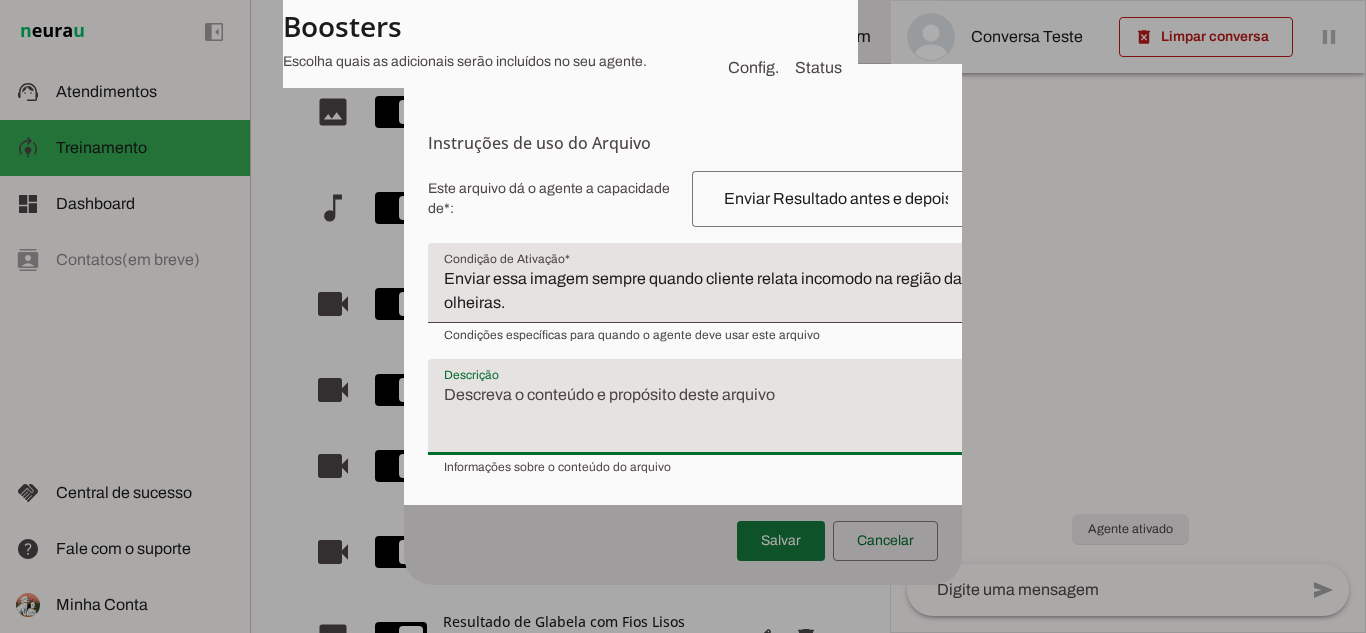 type 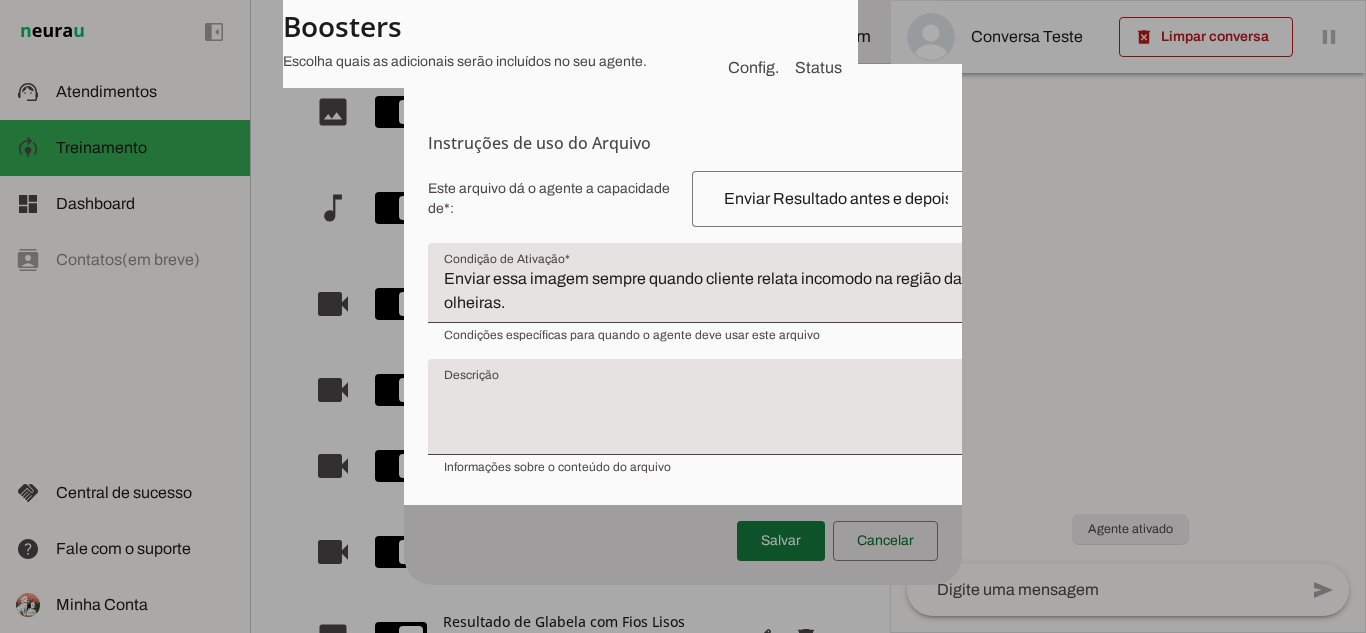 click at bounding box center (781, 541) 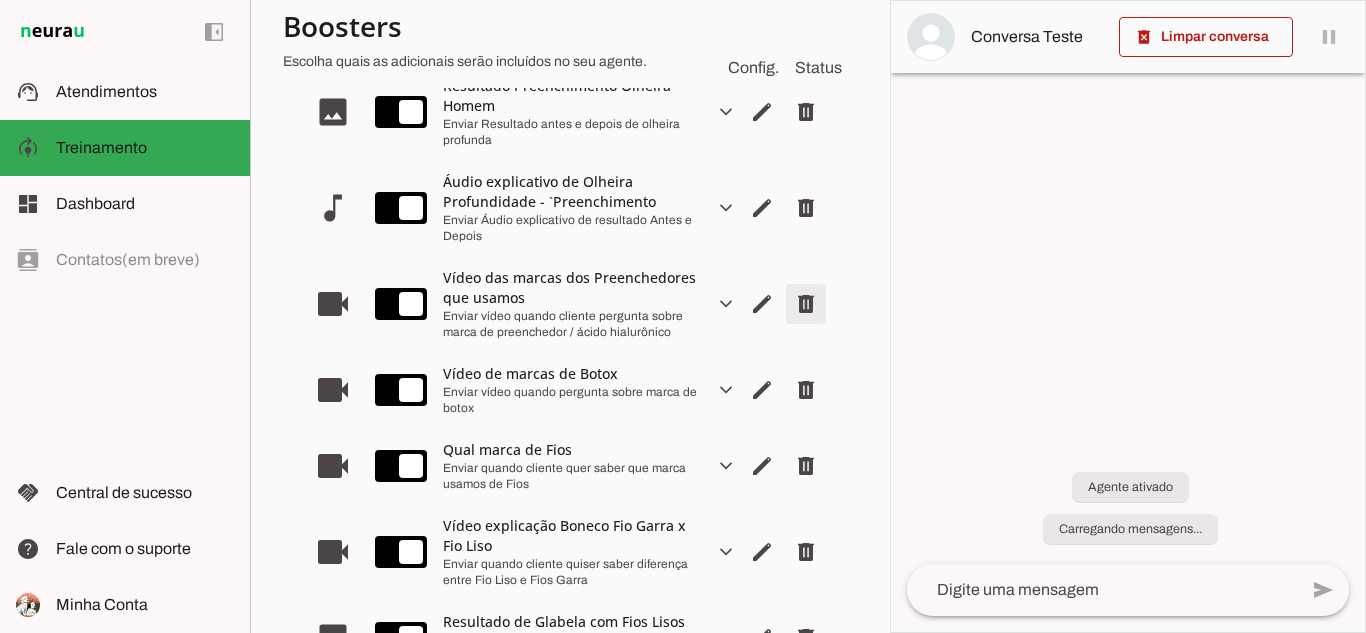 scroll, scrollTop: 1015, scrollLeft: 0, axis: vertical 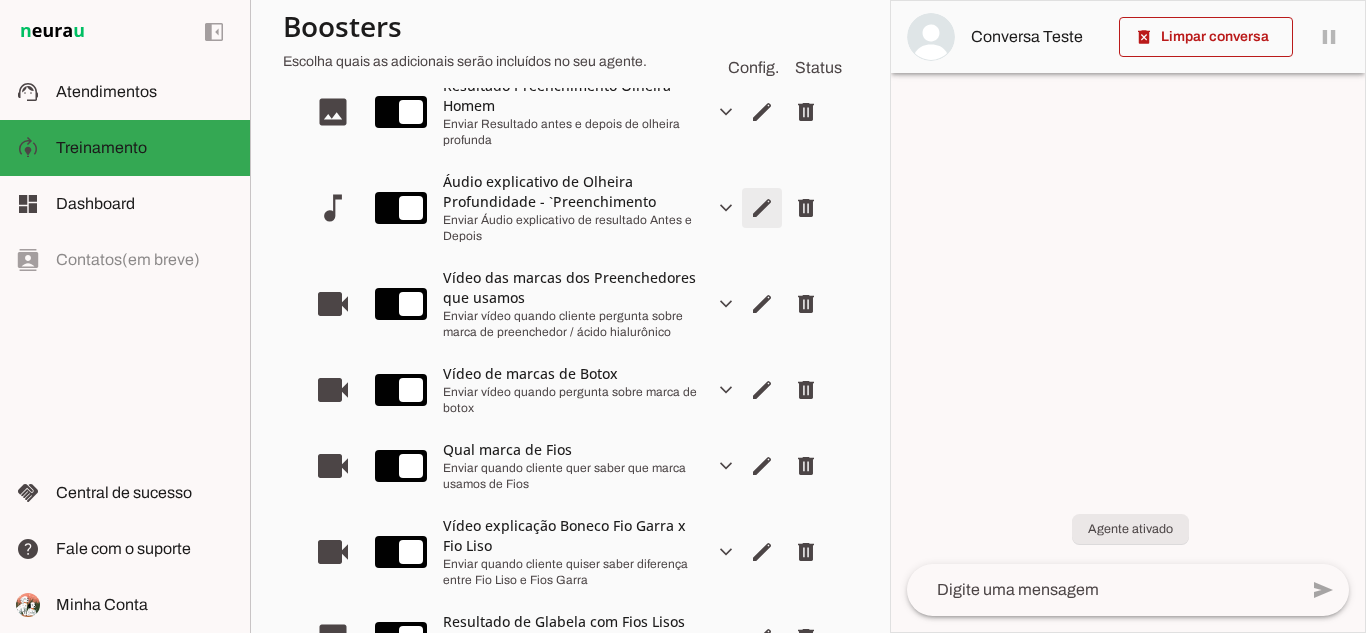 click at bounding box center [762, -410] 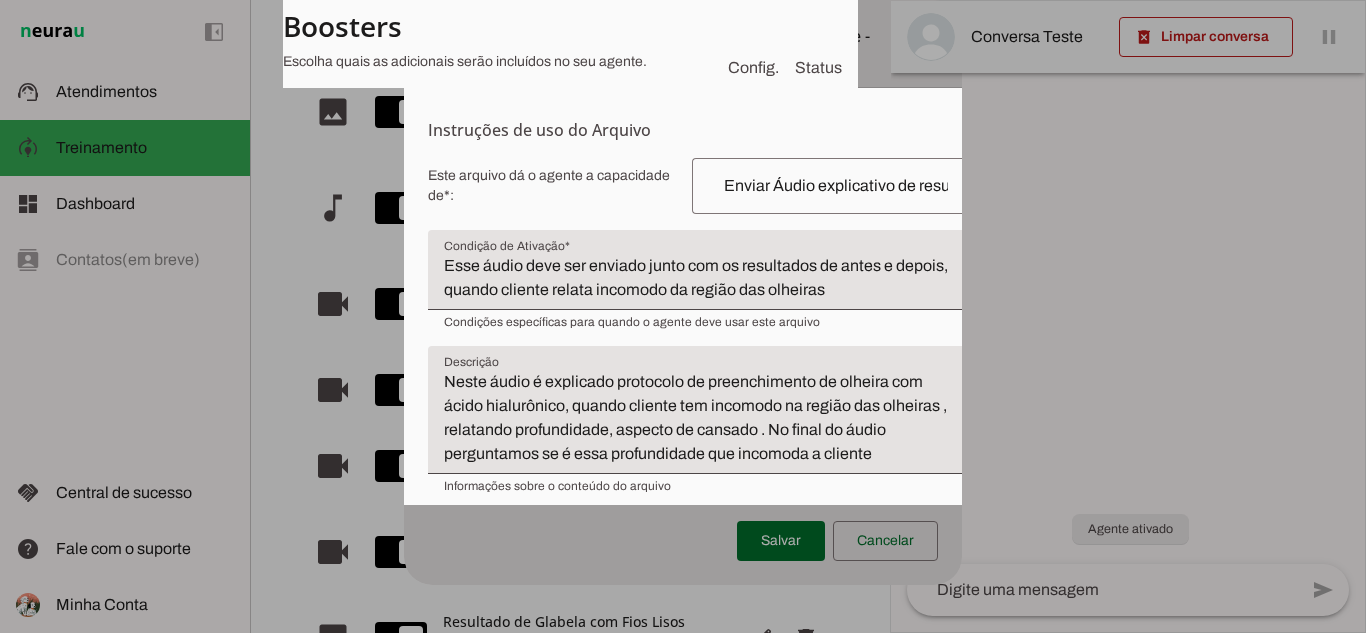 scroll, scrollTop: 312, scrollLeft: 0, axis: vertical 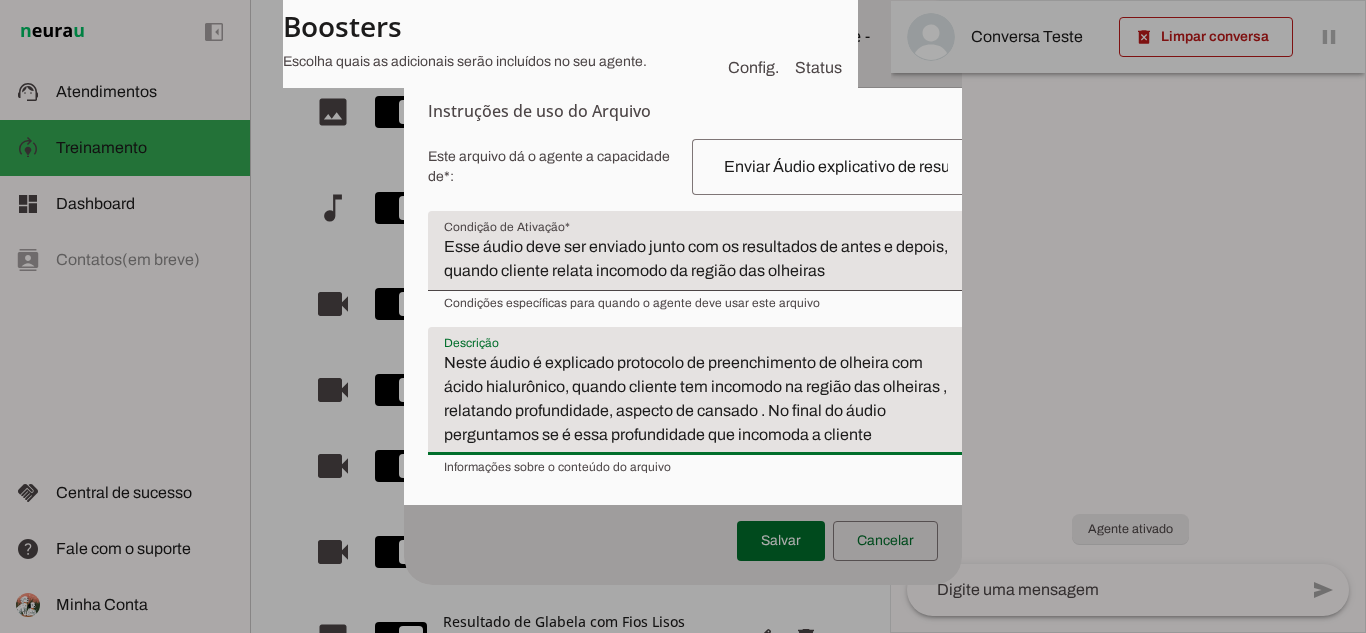 drag, startPoint x: 447, startPoint y: 385, endPoint x: 930, endPoint y: 463, distance: 489.2576 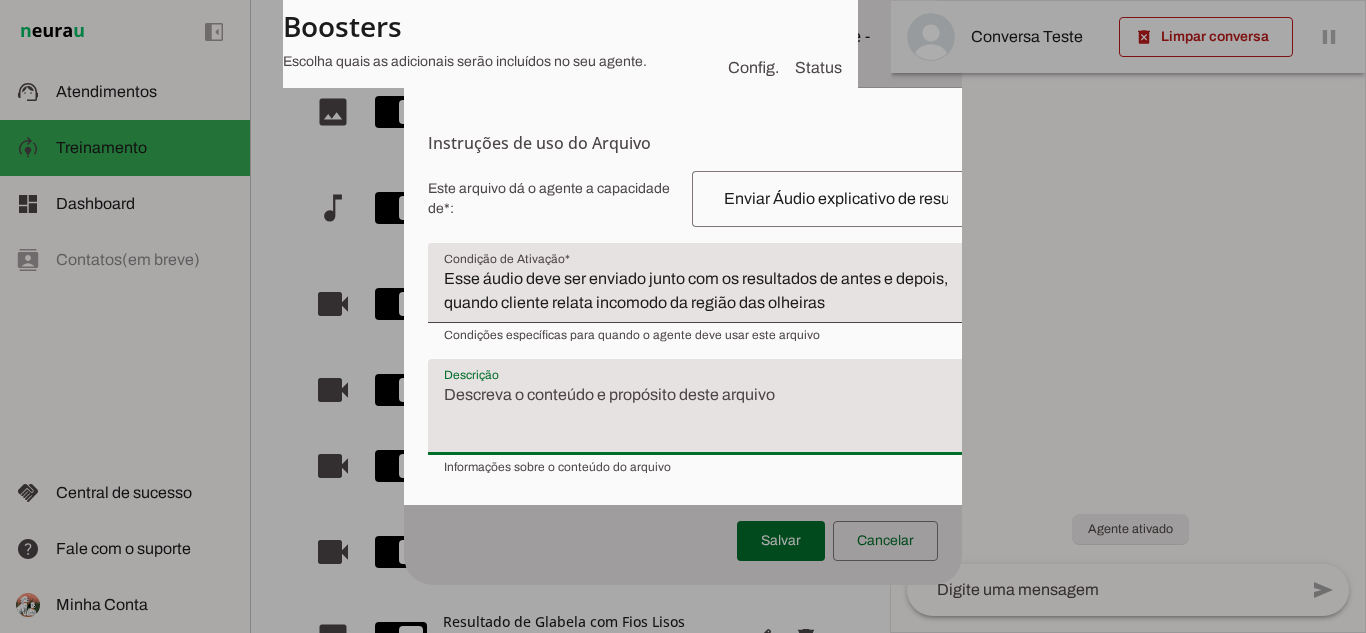 scroll, scrollTop: 280, scrollLeft: 0, axis: vertical 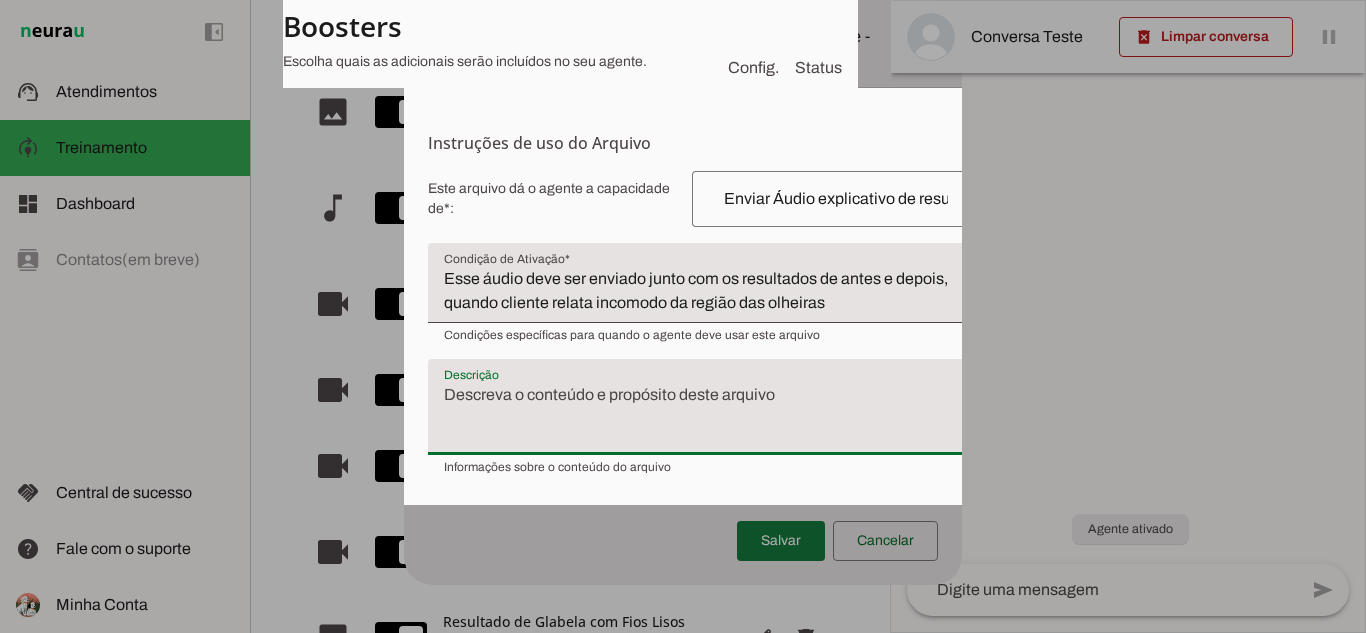 type 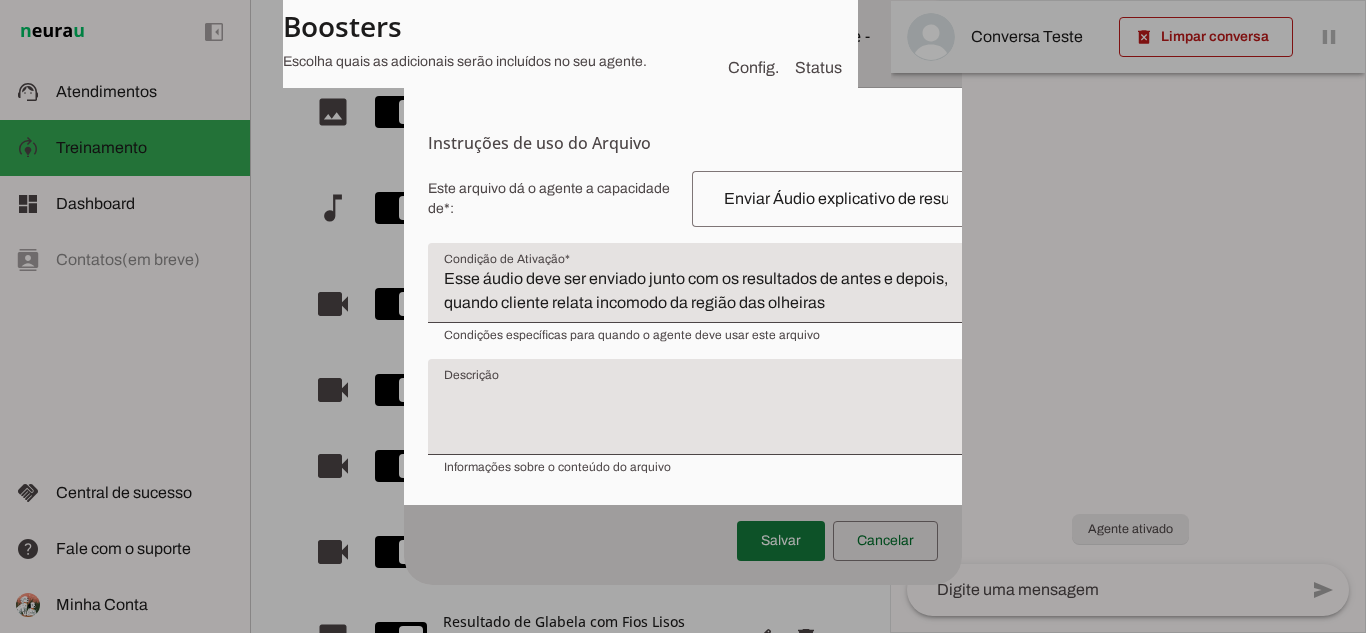 click at bounding box center (781, 541) 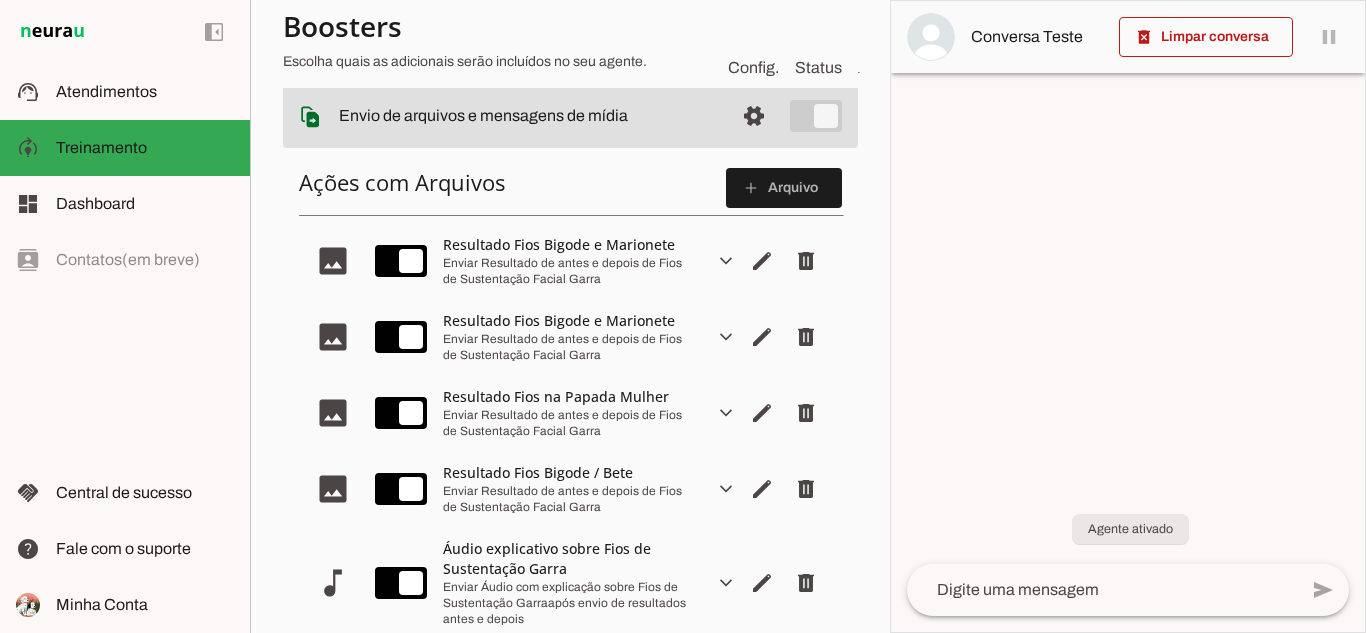 scroll, scrollTop: 288, scrollLeft: 0, axis: vertical 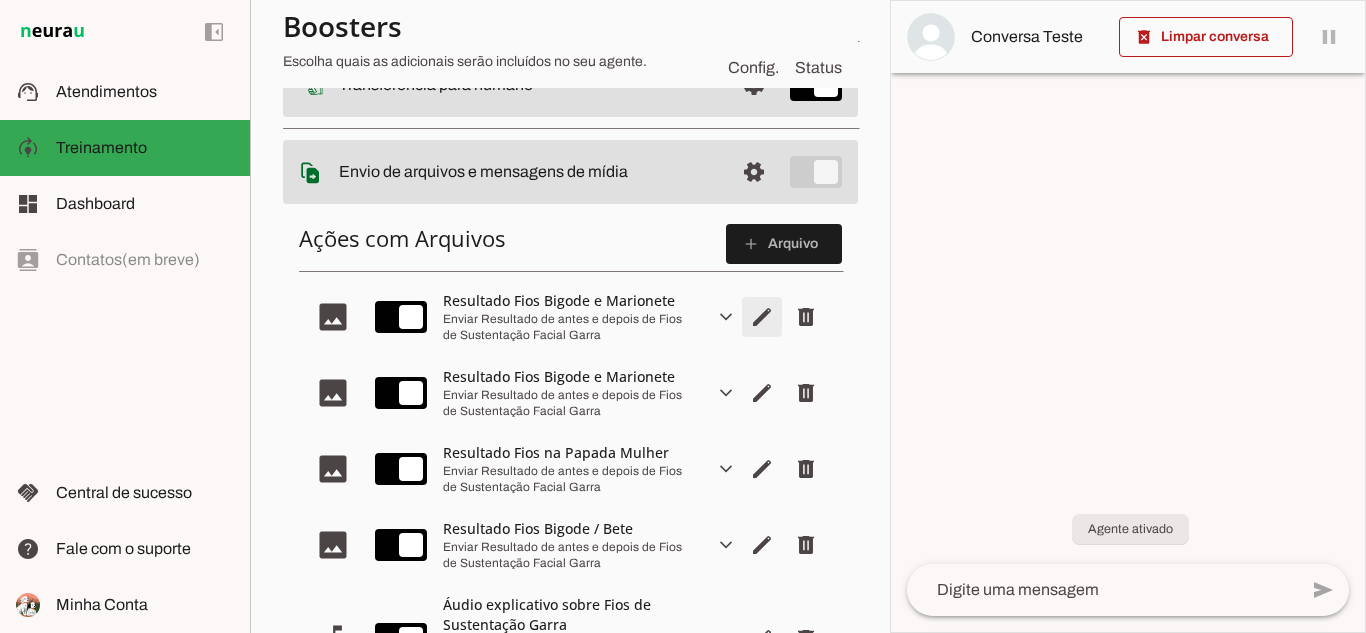 click at bounding box center (762, 317) 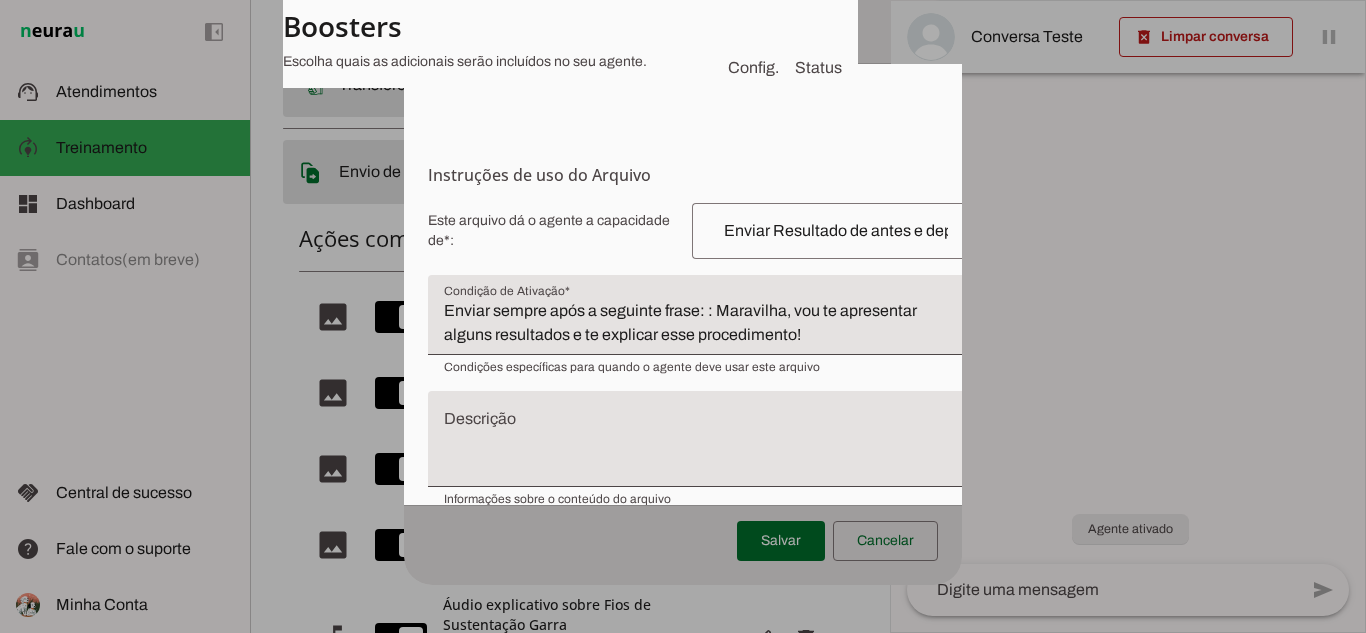 scroll, scrollTop: 256, scrollLeft: 0, axis: vertical 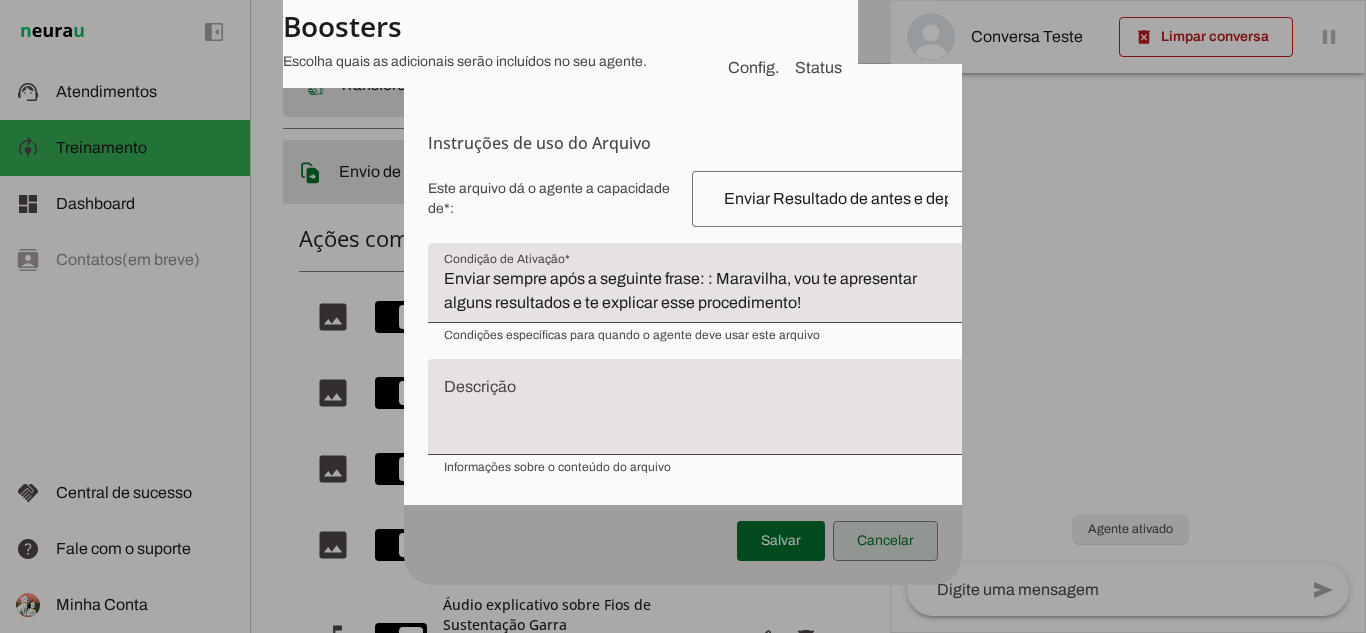 click at bounding box center [885, 541] 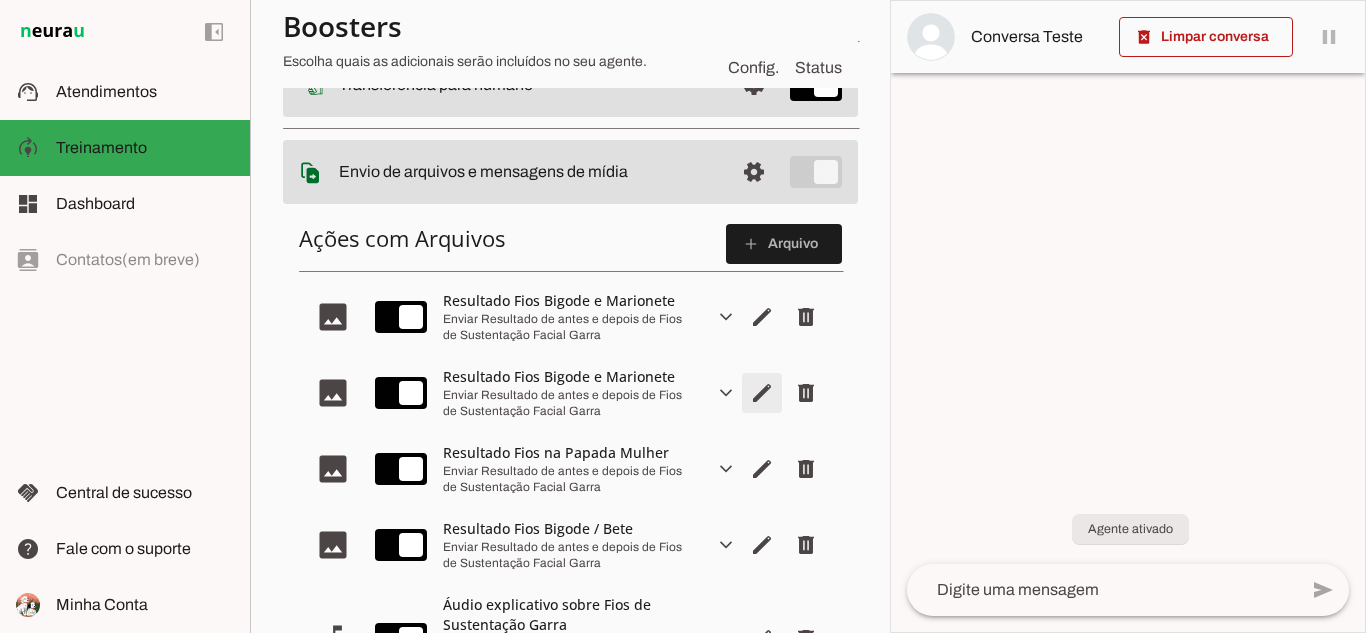 click at bounding box center (762, 317) 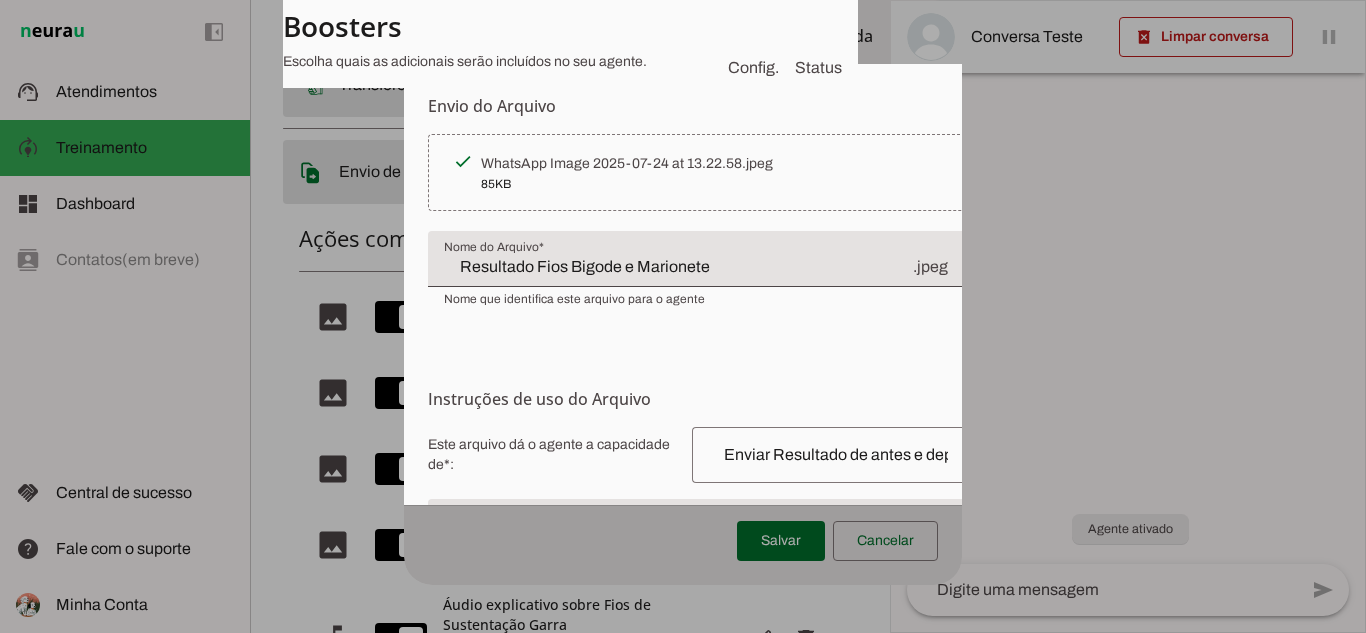 click on "Editar Arquivo Resultado Fios Bigode / Marionete e Papada
Envio do Arquivo
Upload de Arquivo
Faça o envio dos arquivos que você deseja que o agente tenha acesso.
Suporta imagens (jpeg), documentos (PDFs, Word, planilhas, arquivos de
texto), audios (mp3, ogg) e videos (mp4).
Limites de Tamanho (WhatsApp):
•  Imagens:  até 5MB
•  Áudios e Vídeos:  até 16MB
•  Documentos e Textos:  até 100MB
Selecionar arquivo" at bounding box center (682, 292) 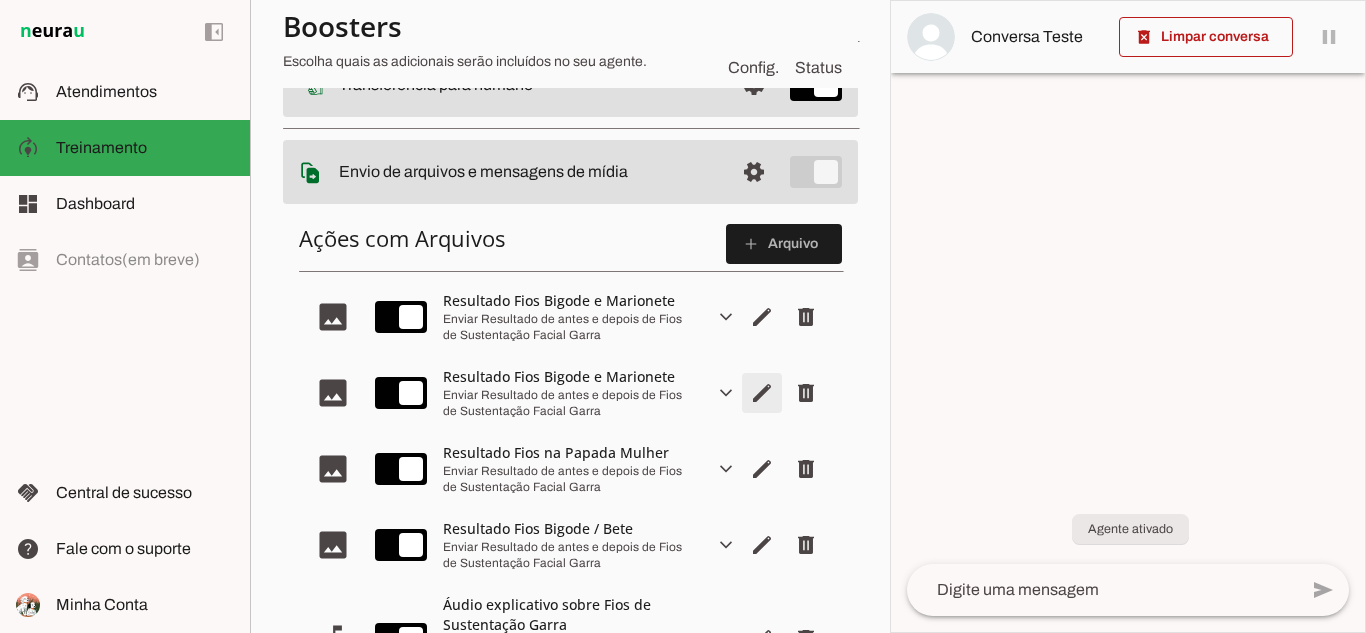 click at bounding box center [762, 317] 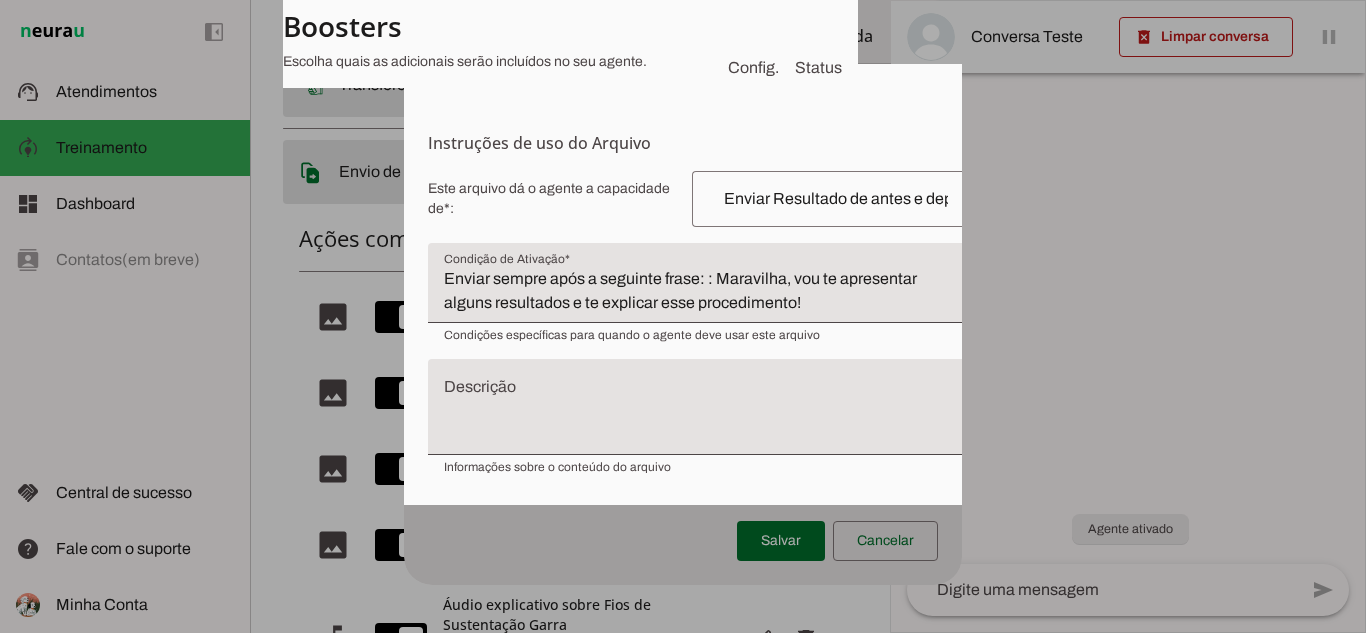 scroll, scrollTop: 304, scrollLeft: 0, axis: vertical 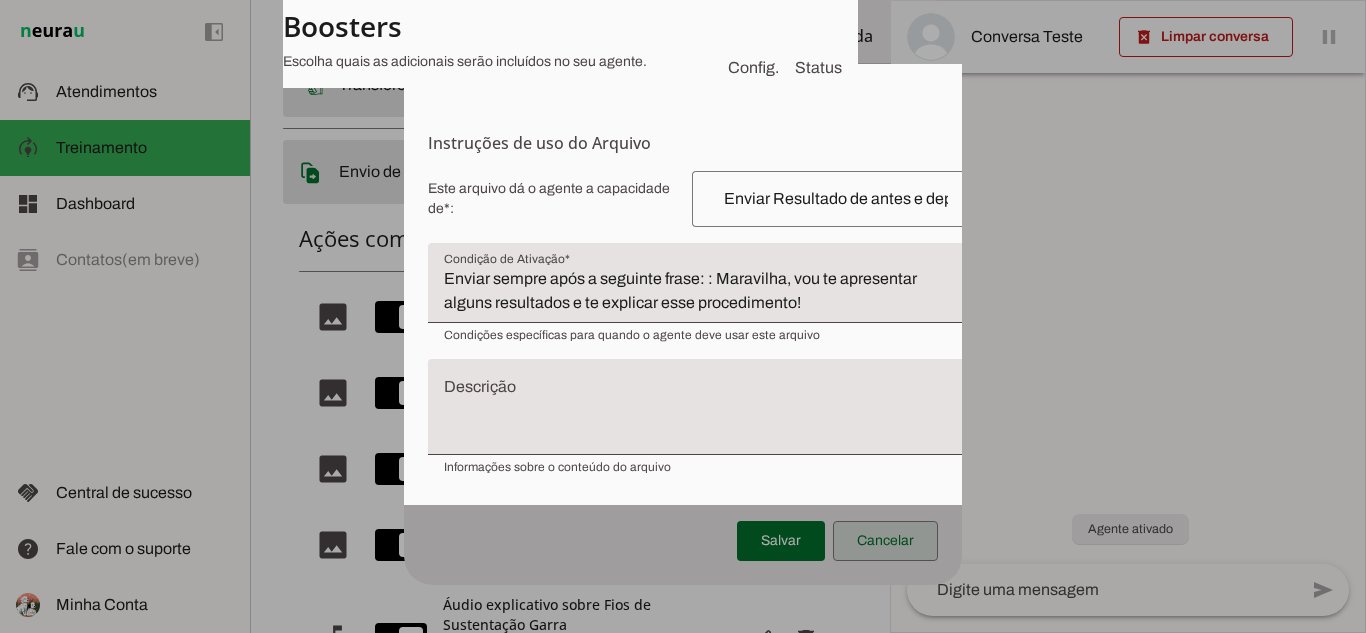 click at bounding box center [885, 541] 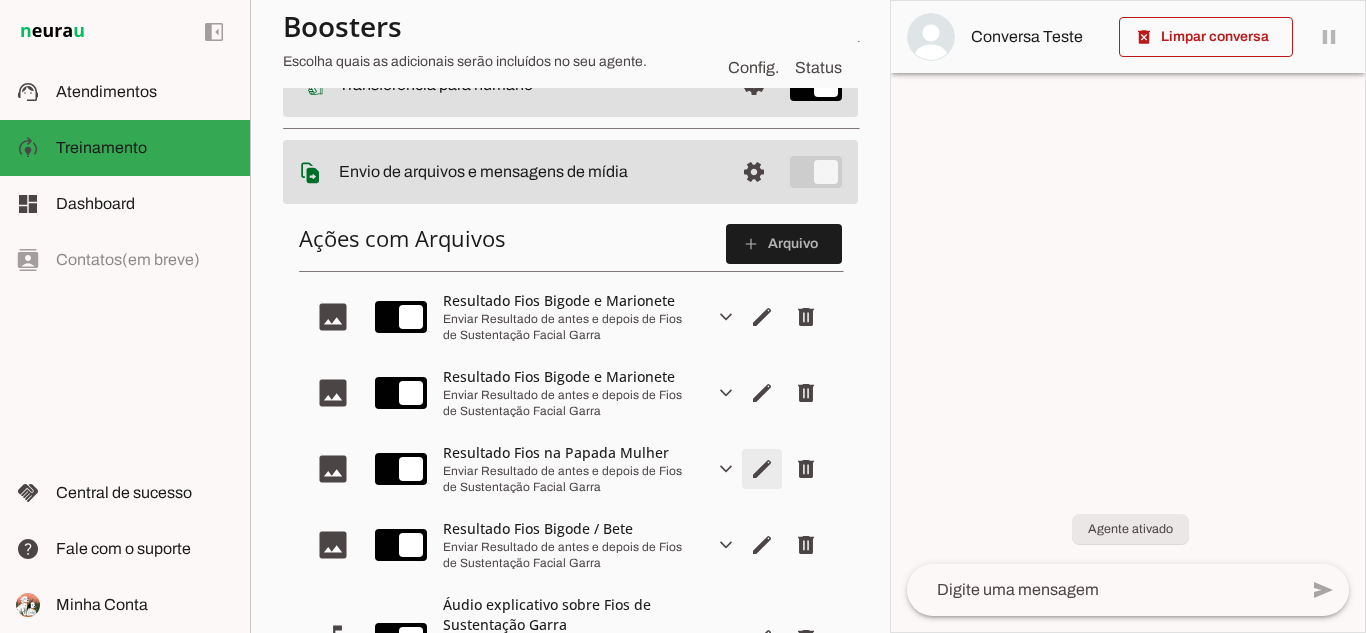 click at bounding box center [762, 317] 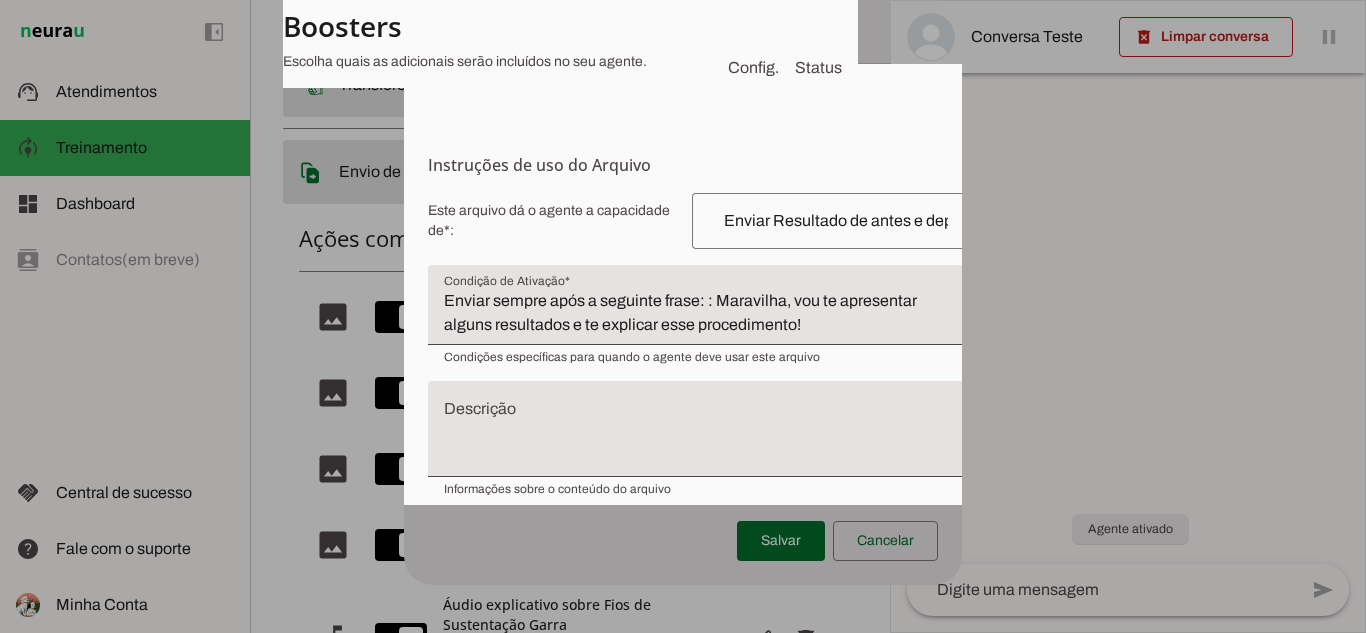 scroll, scrollTop: 304, scrollLeft: 0, axis: vertical 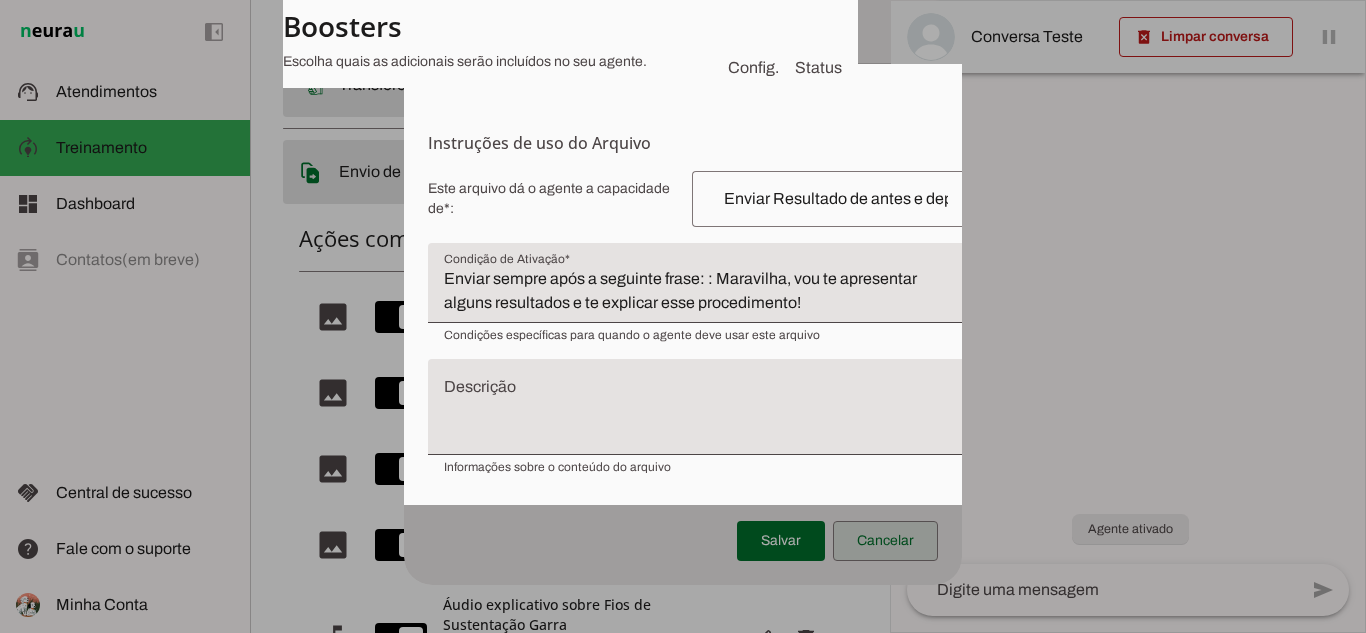 click at bounding box center [885, 541] 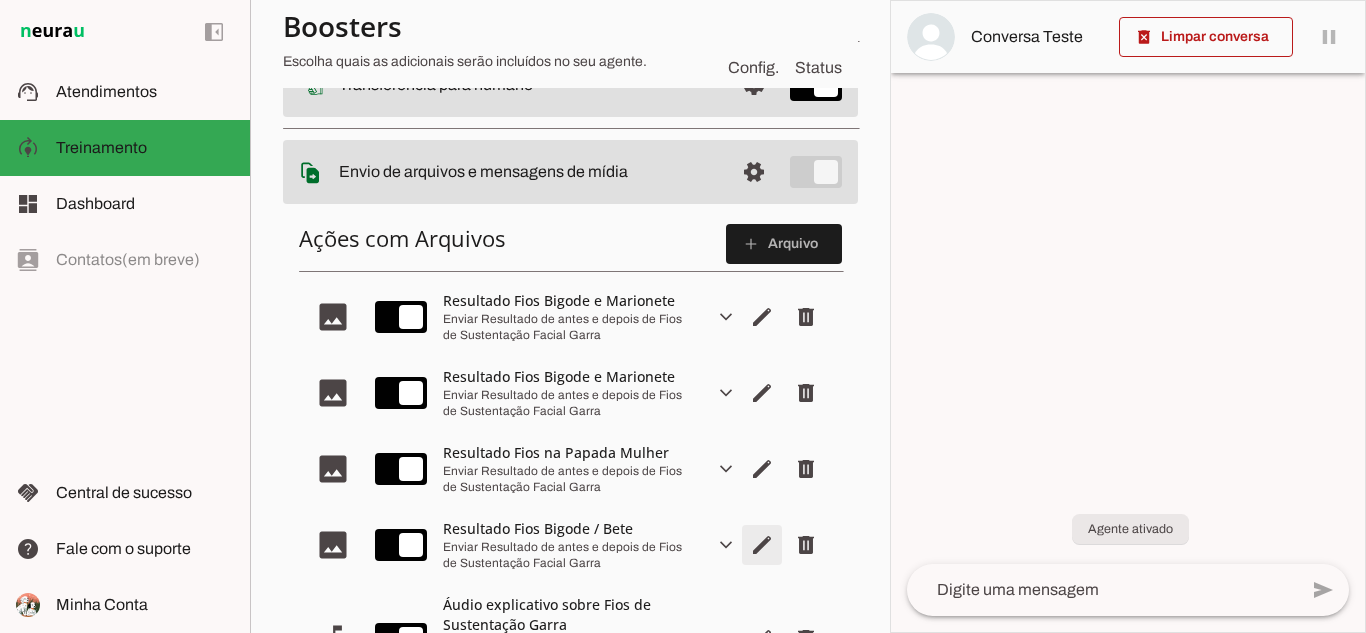 click at bounding box center (762, 317) 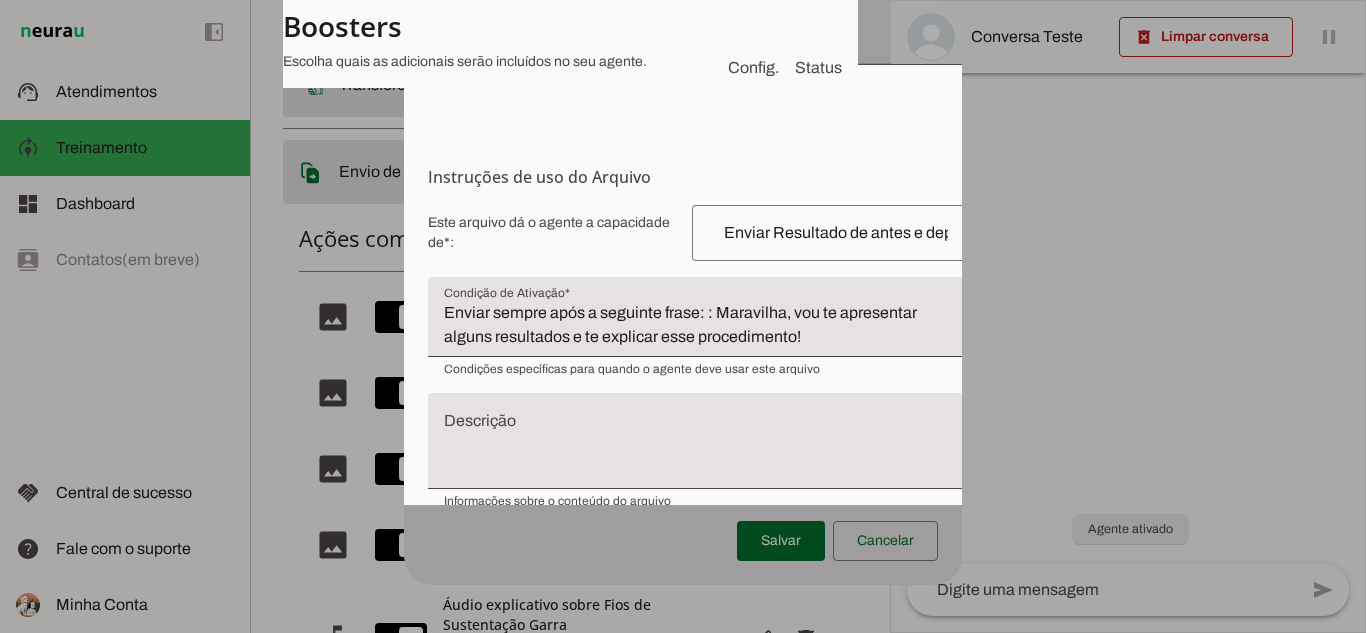 scroll, scrollTop: 256, scrollLeft: 0, axis: vertical 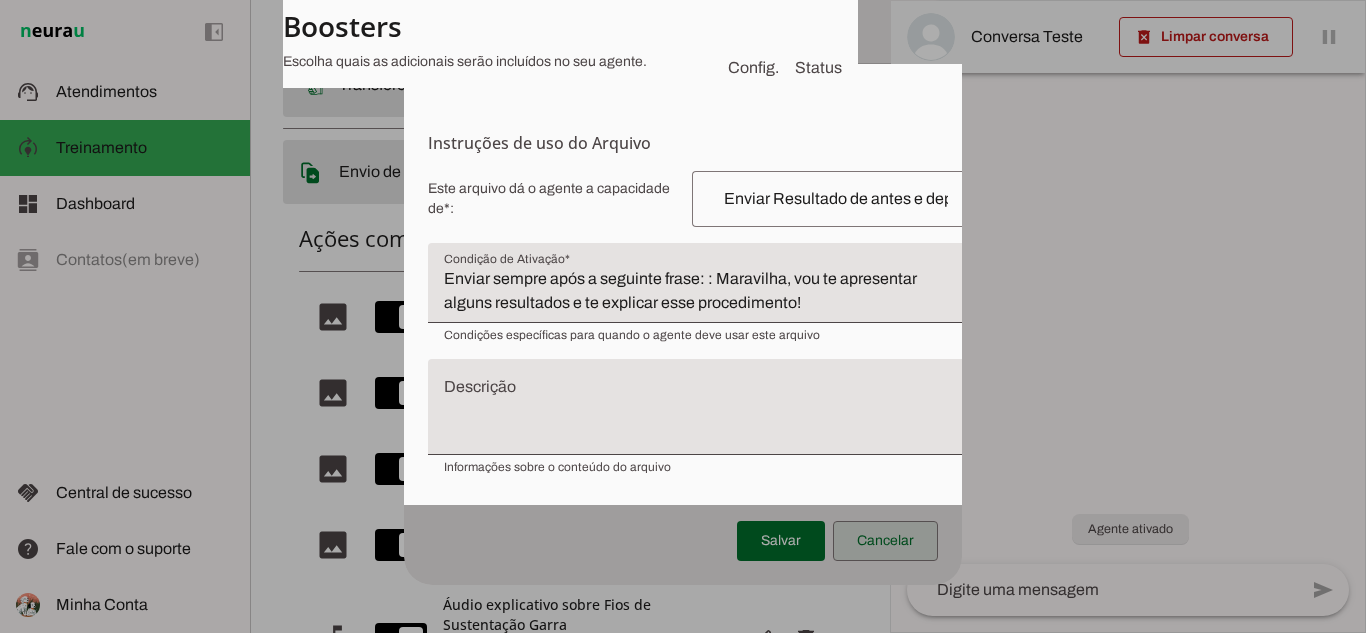 click at bounding box center (885, 541) 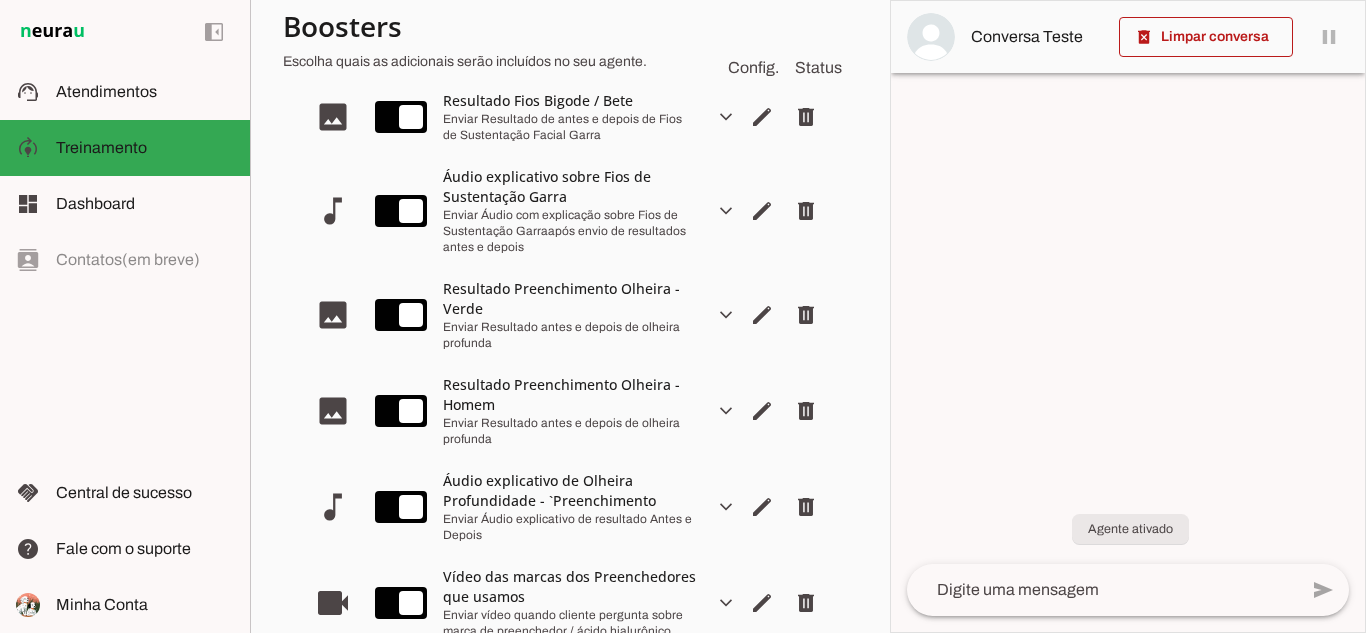 scroll, scrollTop: 728, scrollLeft: 0, axis: vertical 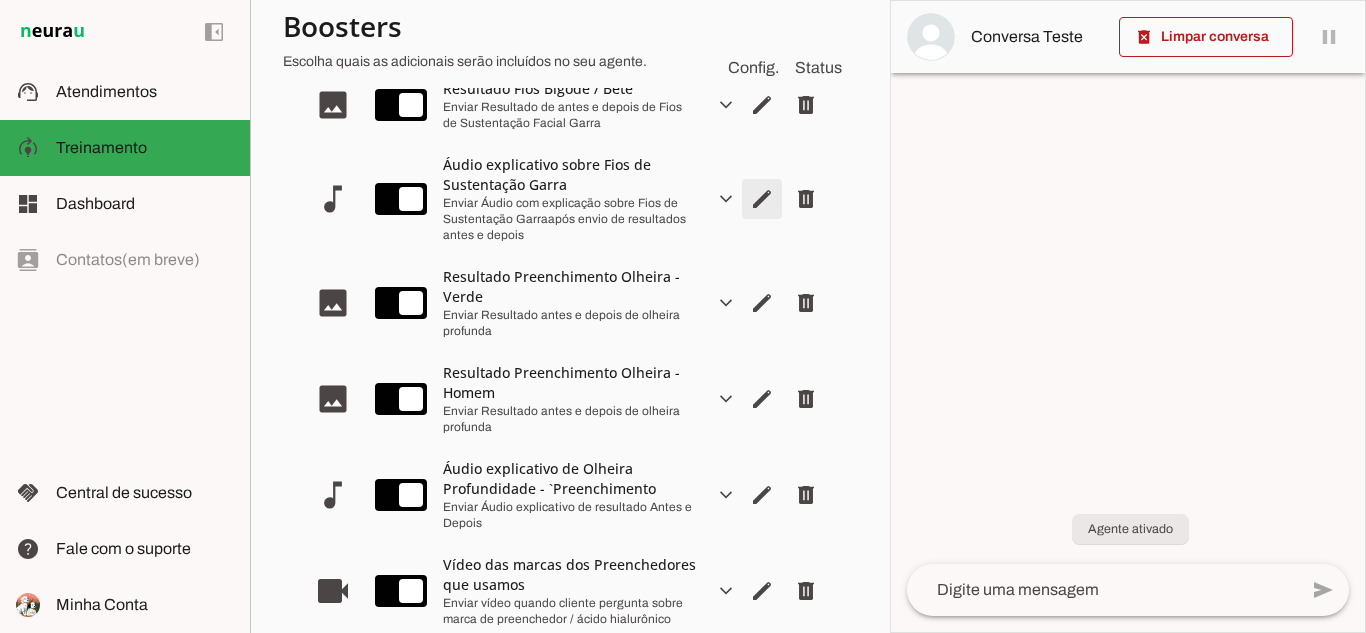click at bounding box center [762, -123] 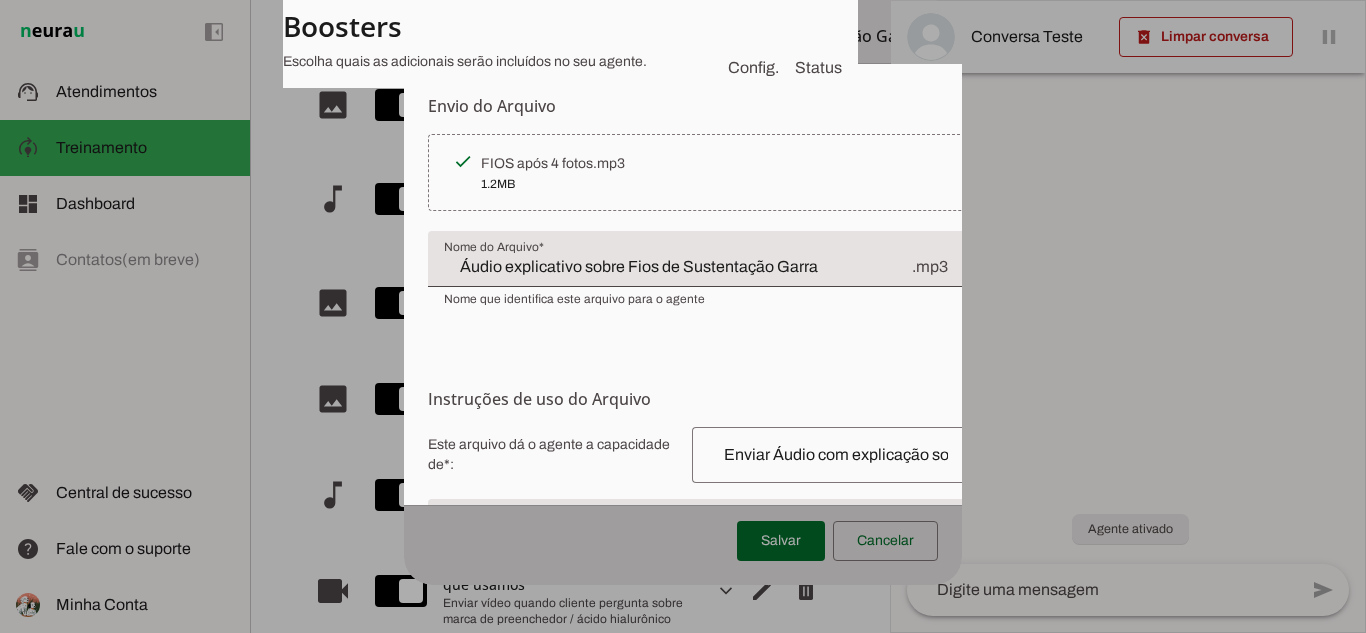 scroll, scrollTop: 256, scrollLeft: 0, axis: vertical 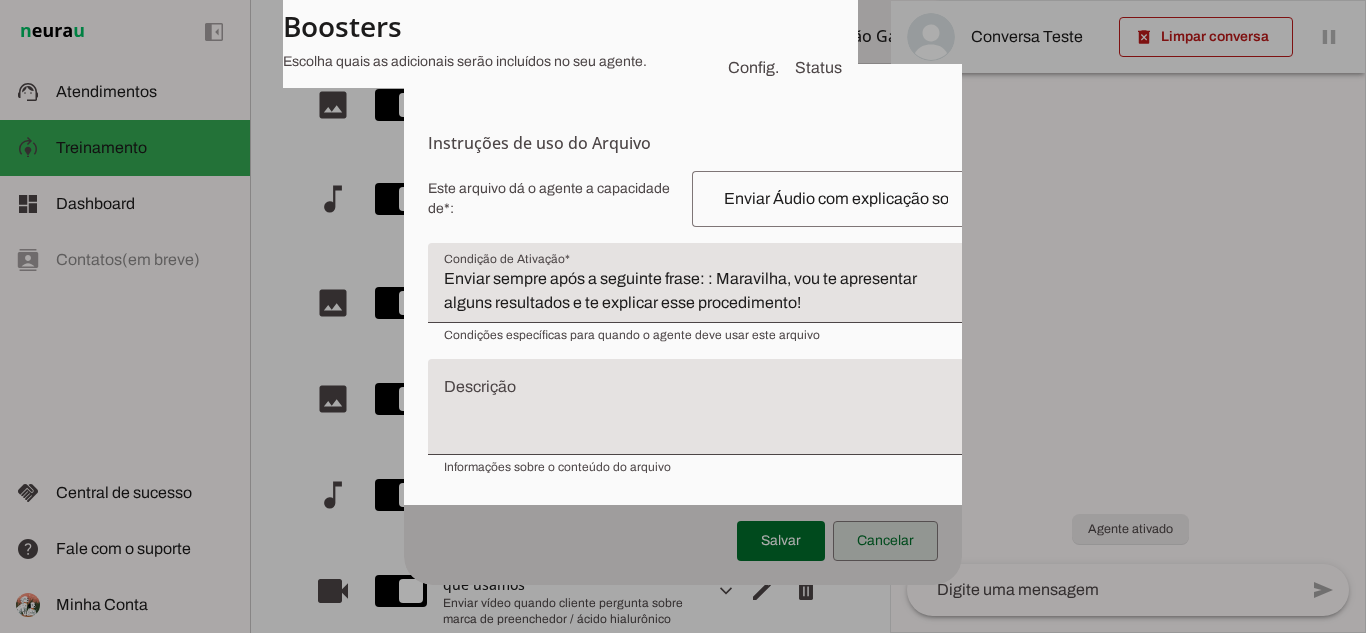 click at bounding box center (885, 541) 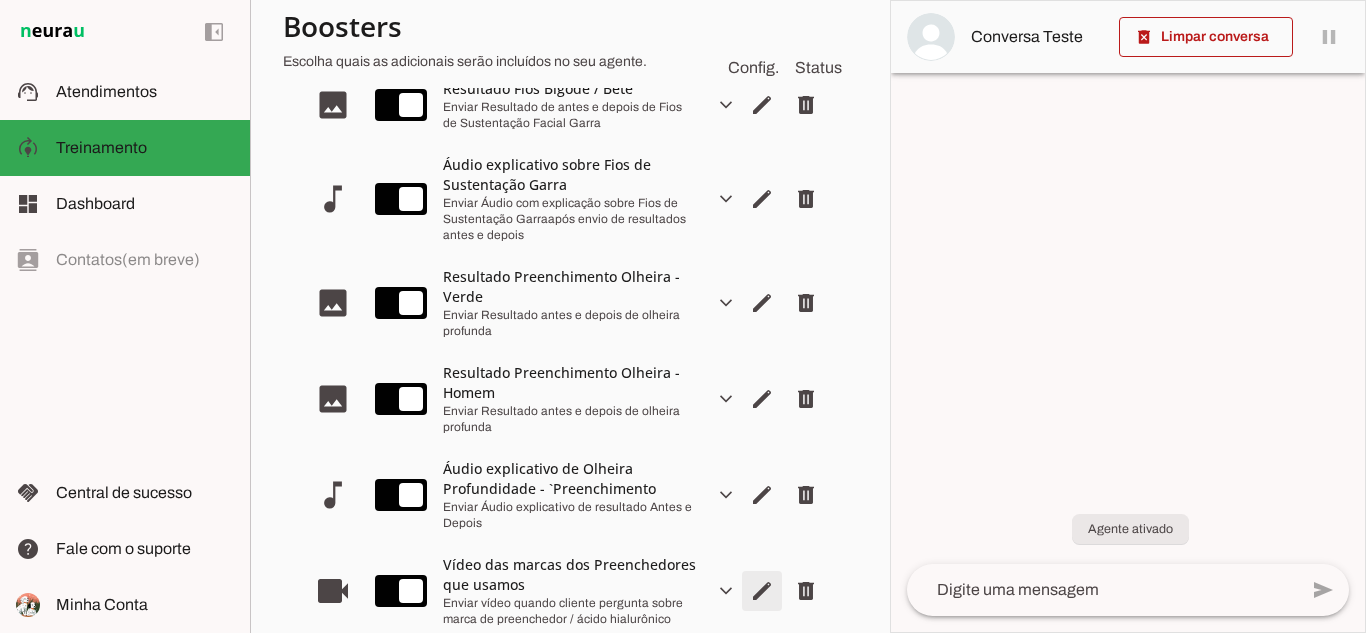 click at bounding box center (762, -123) 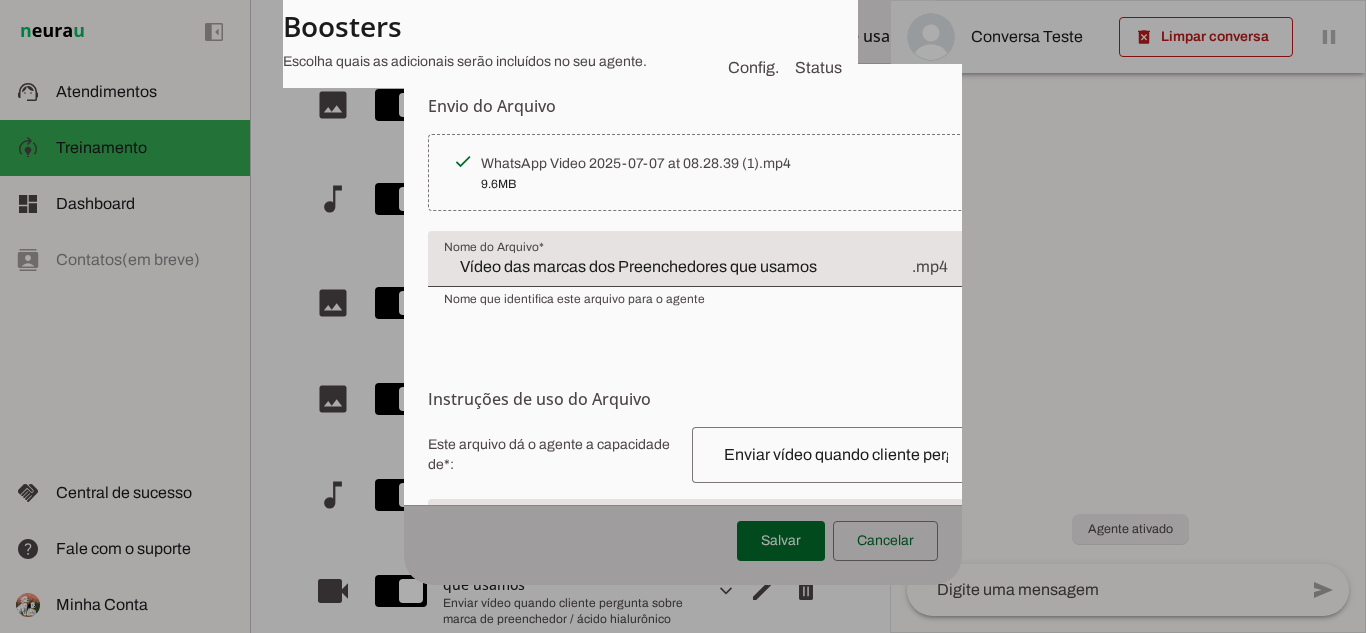 scroll, scrollTop: 256, scrollLeft: 0, axis: vertical 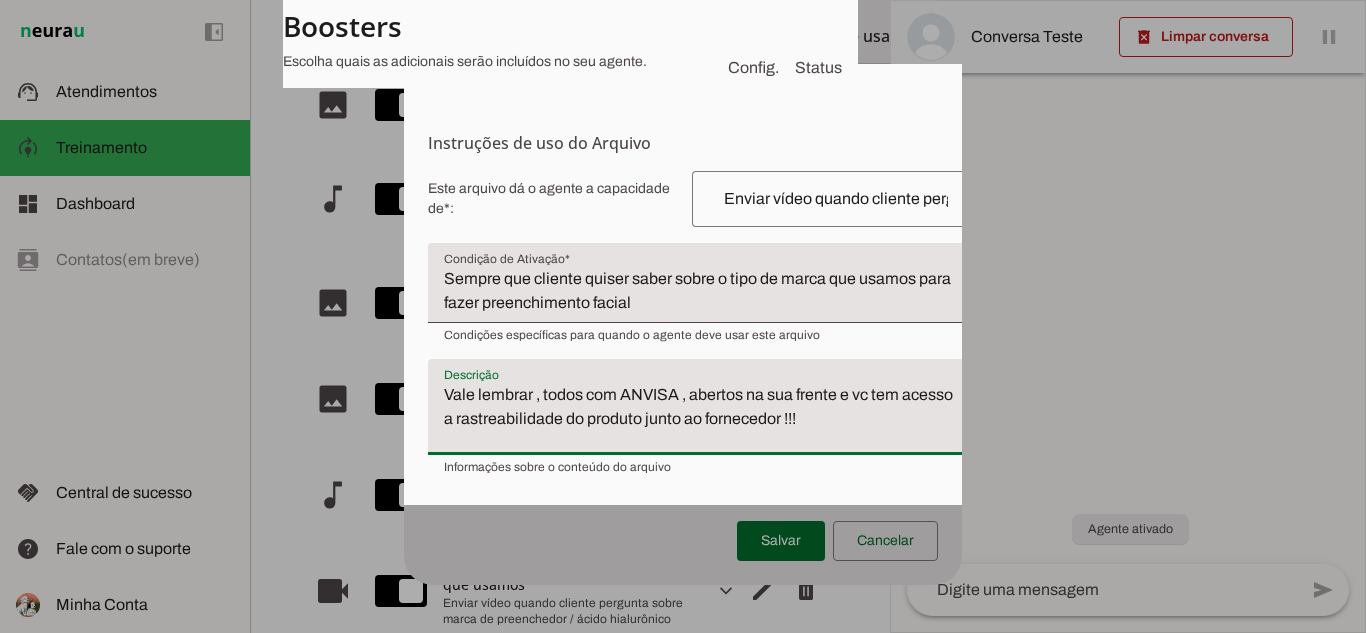 drag, startPoint x: 447, startPoint y: 427, endPoint x: 856, endPoint y: 464, distance: 410.6702 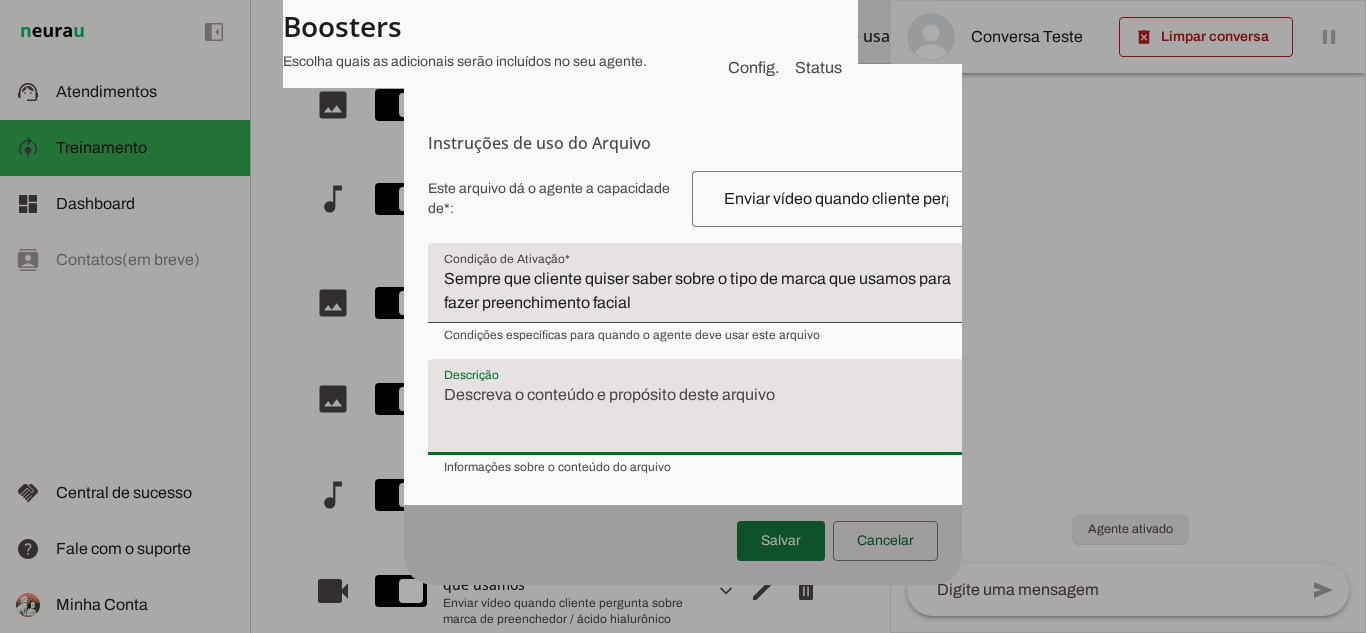 type 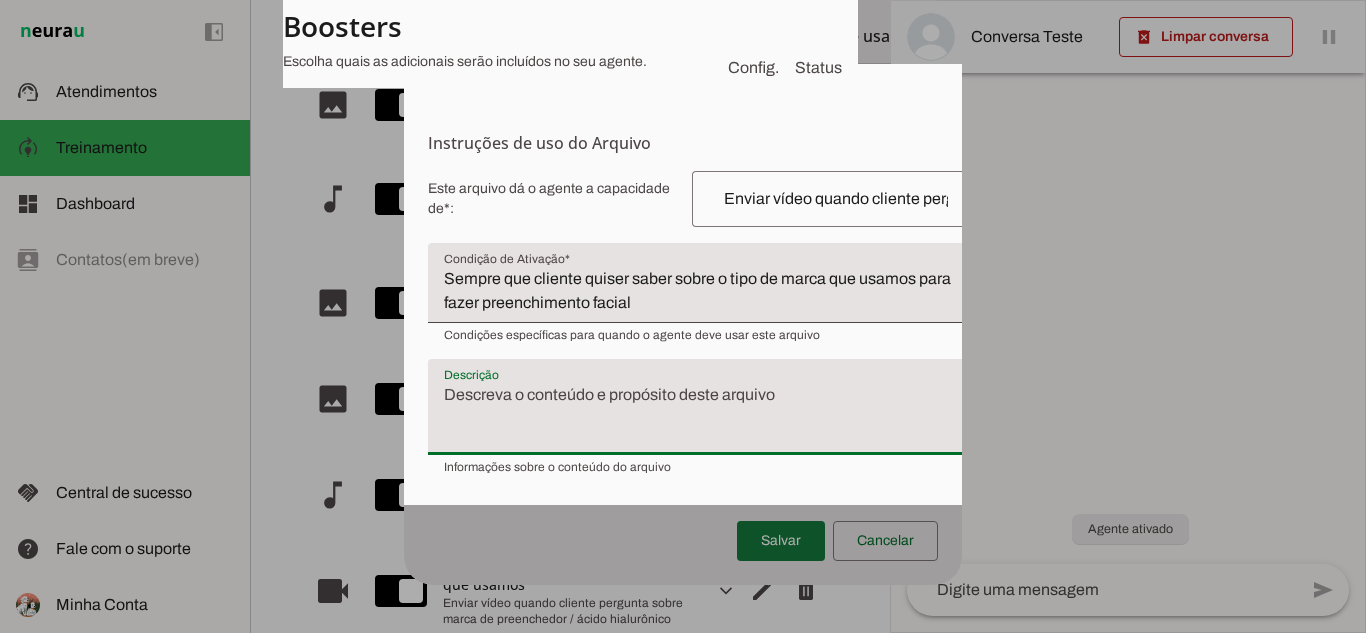 click at bounding box center (781, 541) 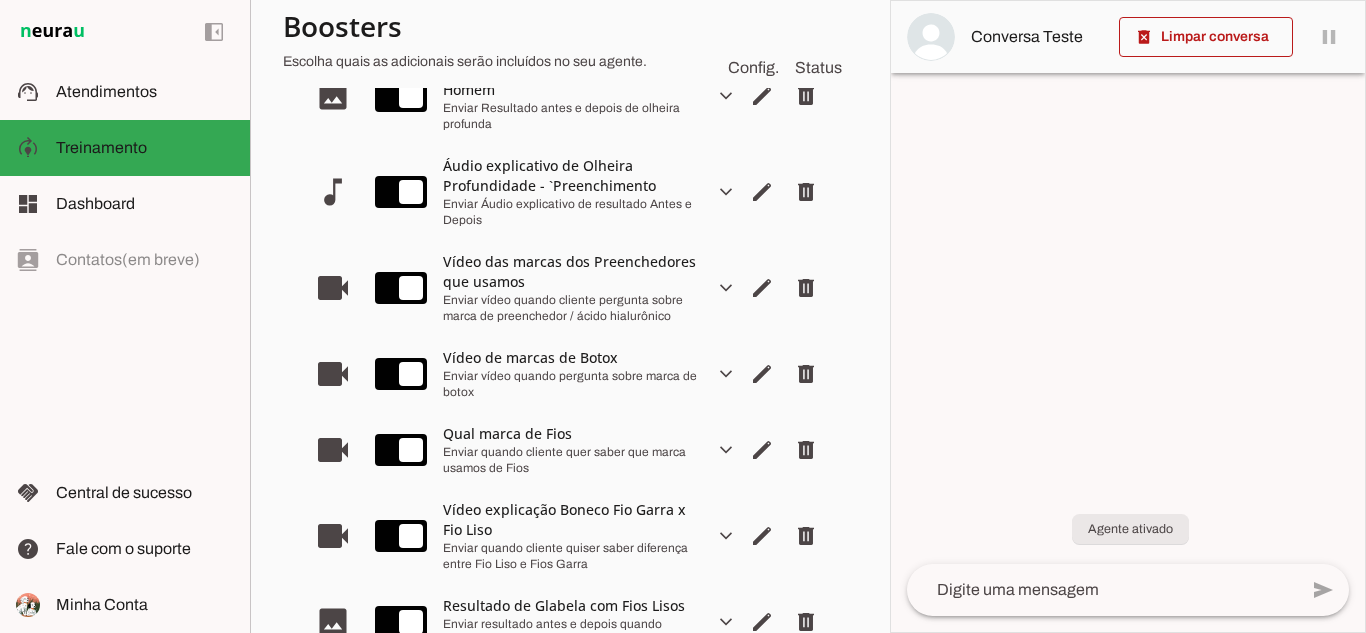 scroll, scrollTop: 1048, scrollLeft: 0, axis: vertical 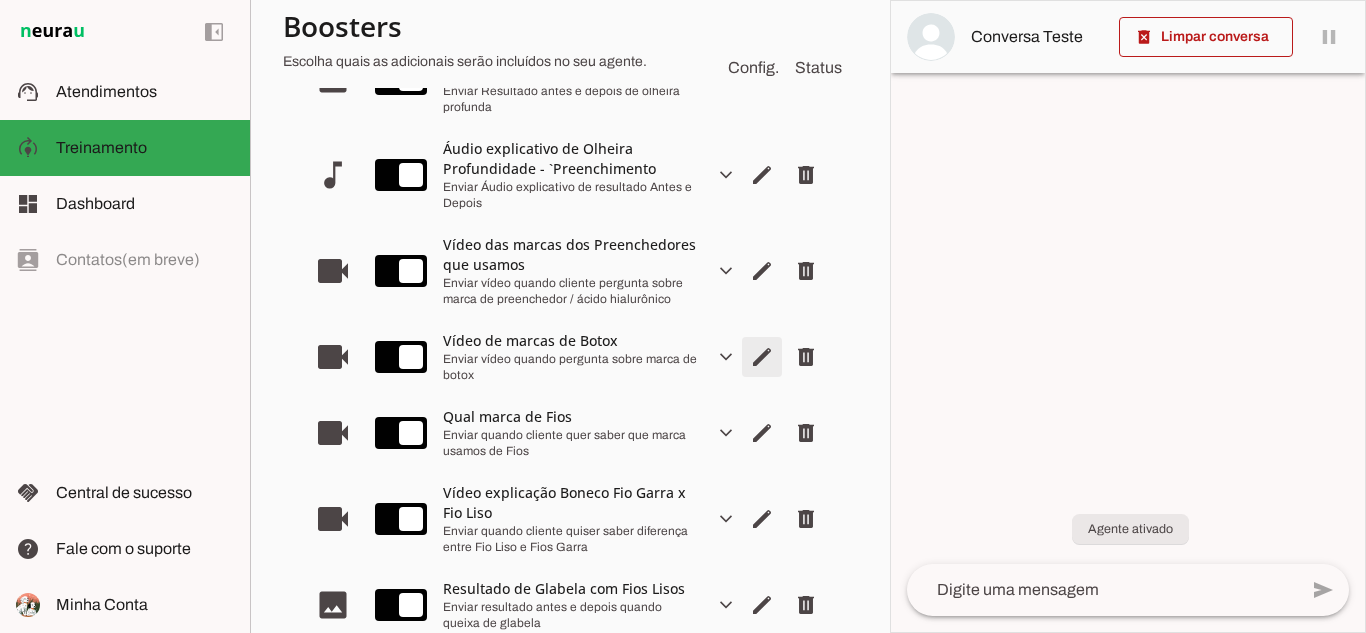 click at bounding box center (762, -443) 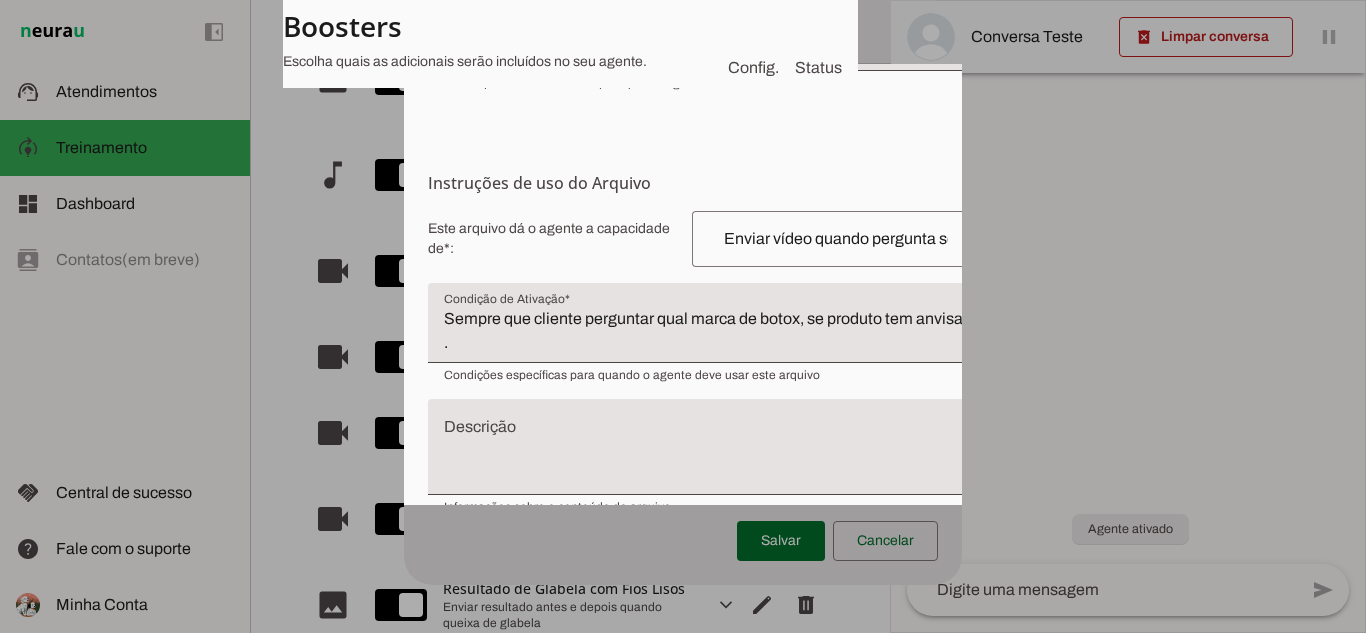 scroll, scrollTop: 256, scrollLeft: 0, axis: vertical 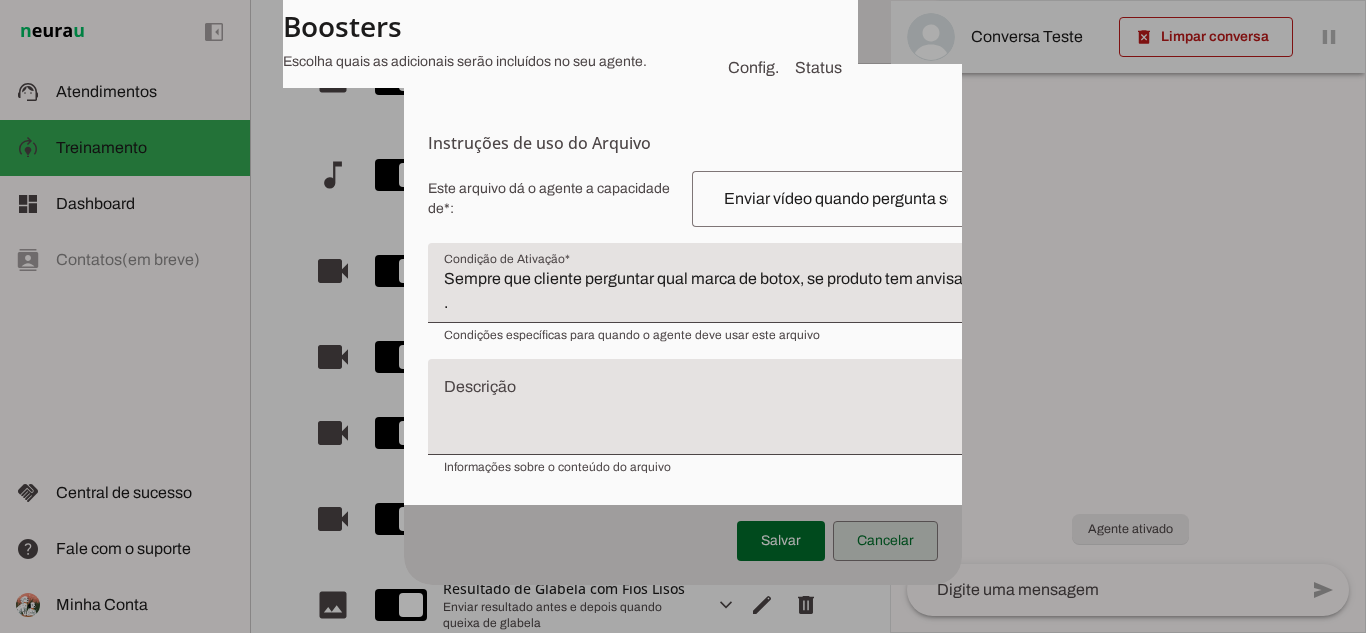 click at bounding box center (885, 541) 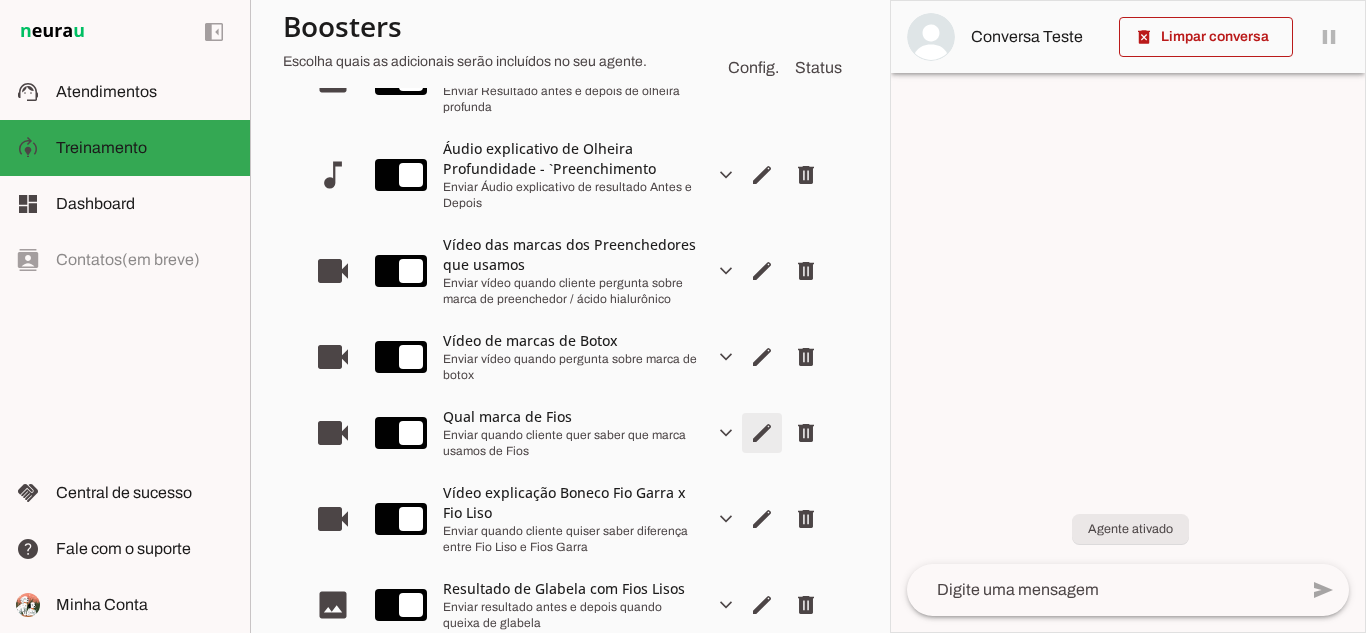 click at bounding box center (762, -443) 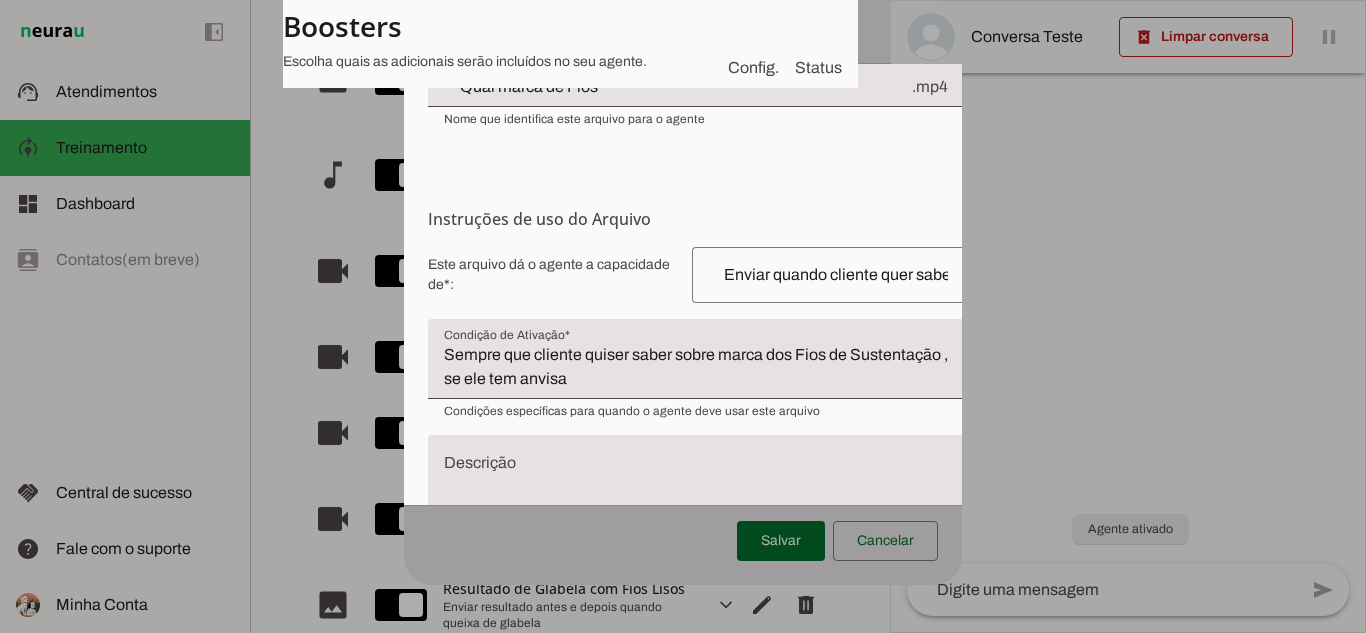 scroll, scrollTop: 256, scrollLeft: 0, axis: vertical 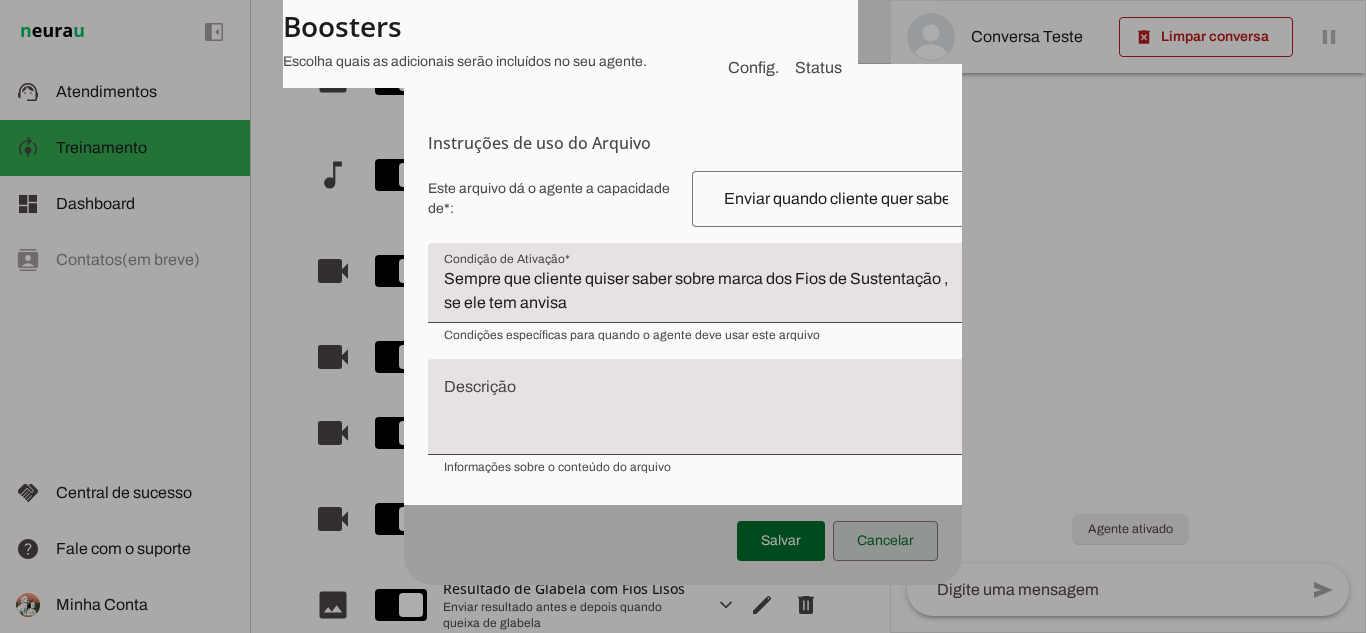 click at bounding box center (885, 541) 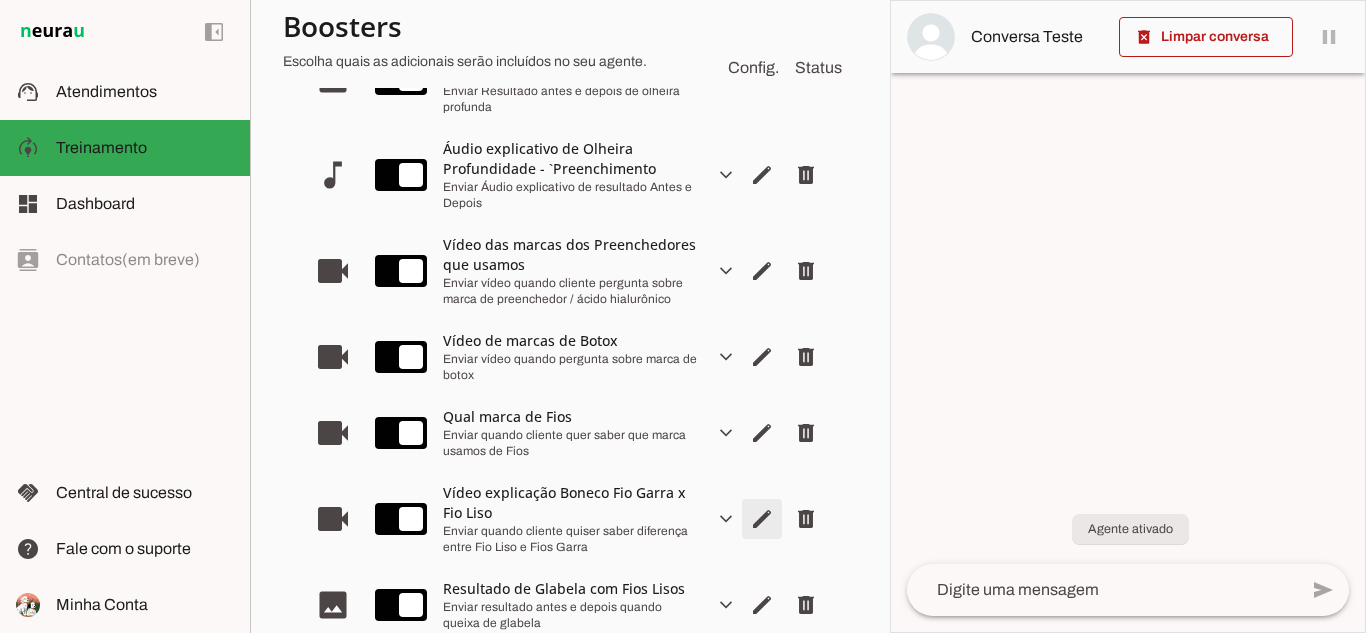 click at bounding box center [762, -443] 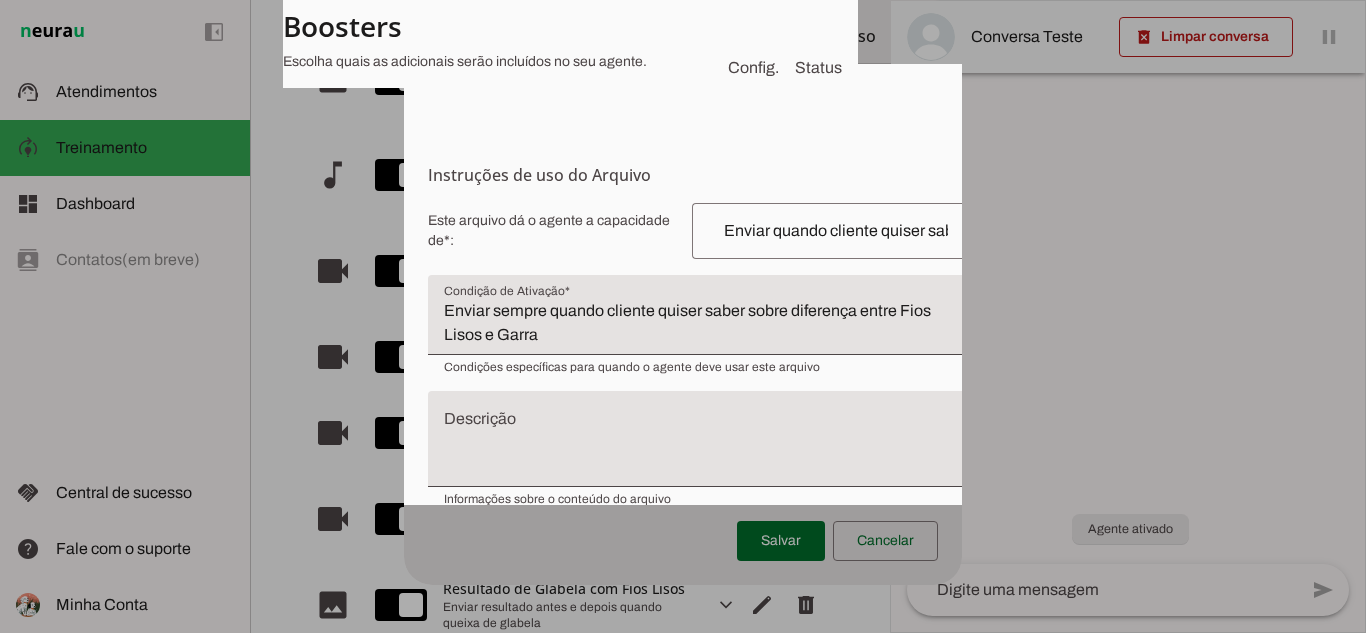 scroll, scrollTop: 256, scrollLeft: 0, axis: vertical 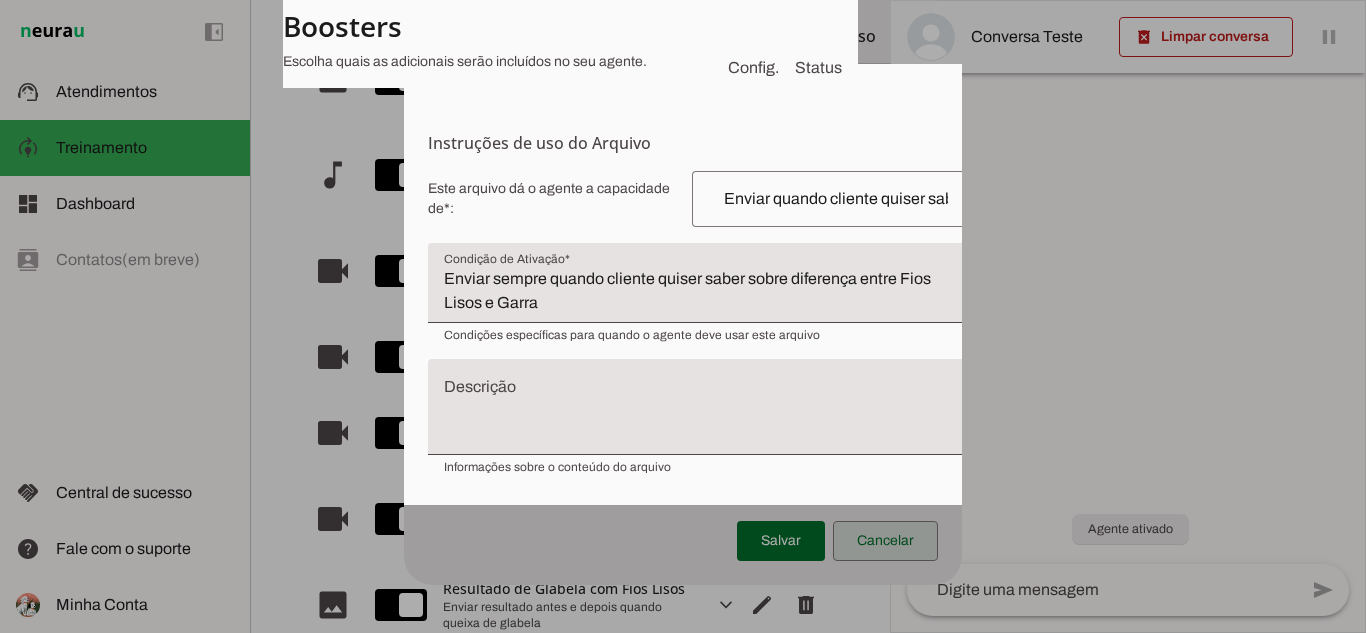 click at bounding box center (885, 541) 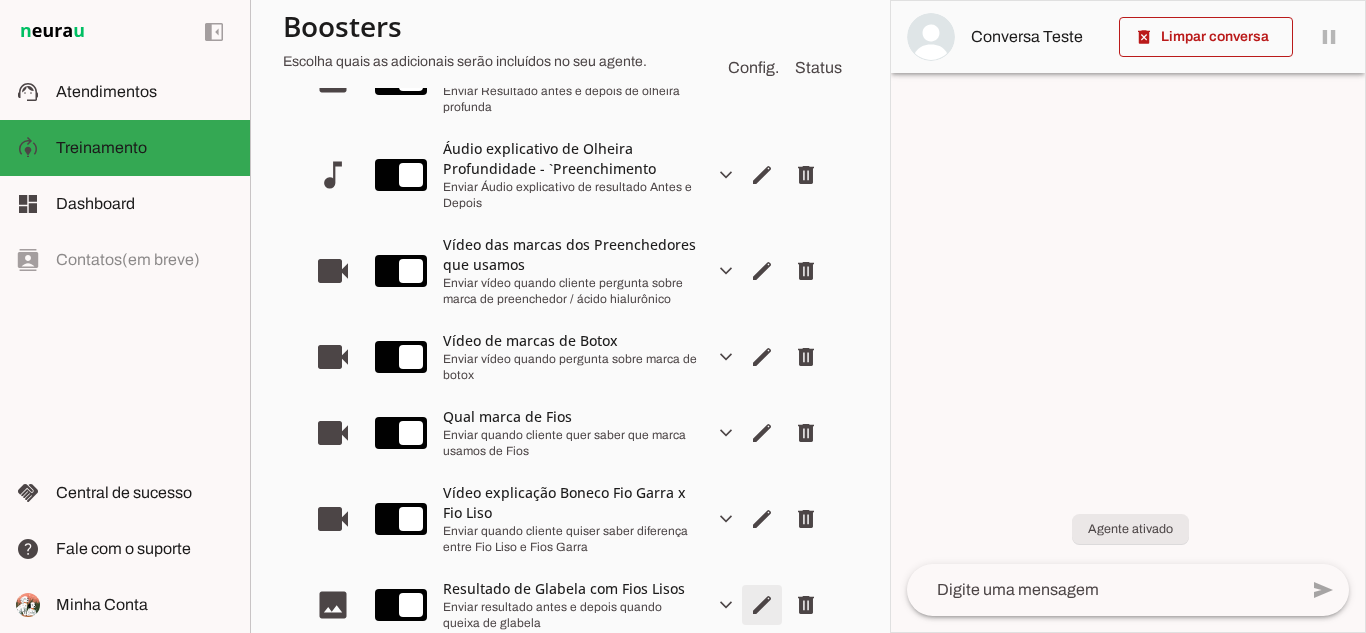 click at bounding box center (762, -443) 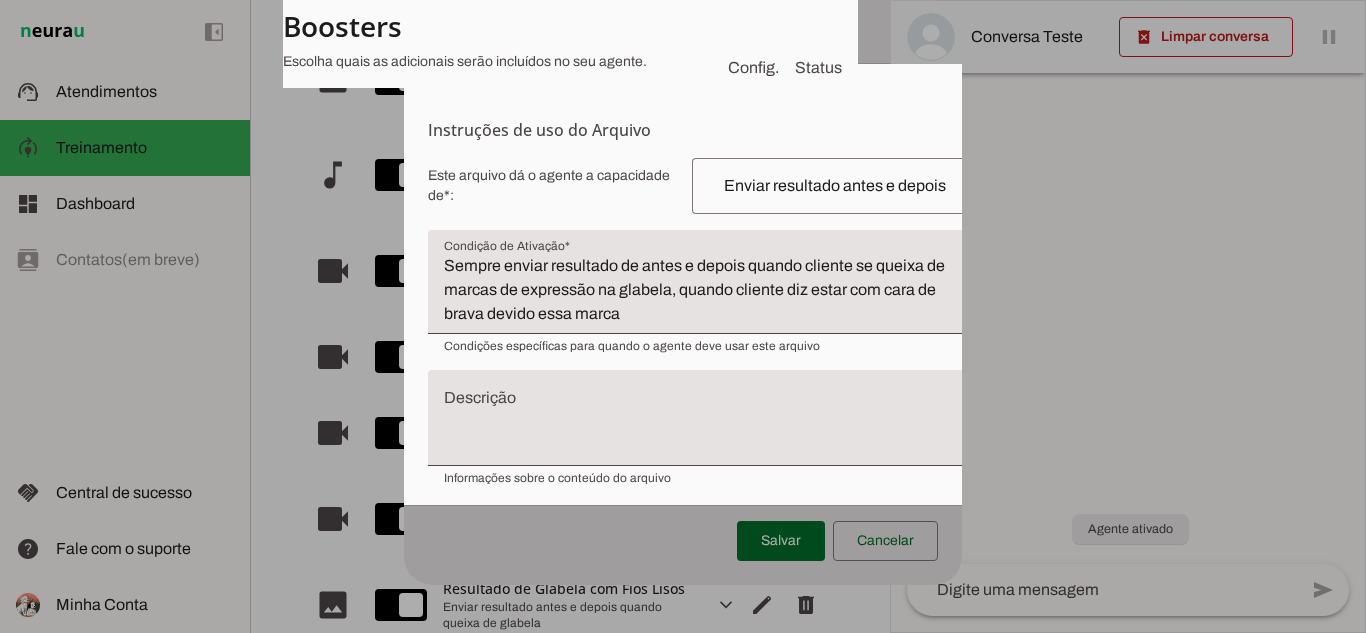 scroll, scrollTop: 280, scrollLeft: 0, axis: vertical 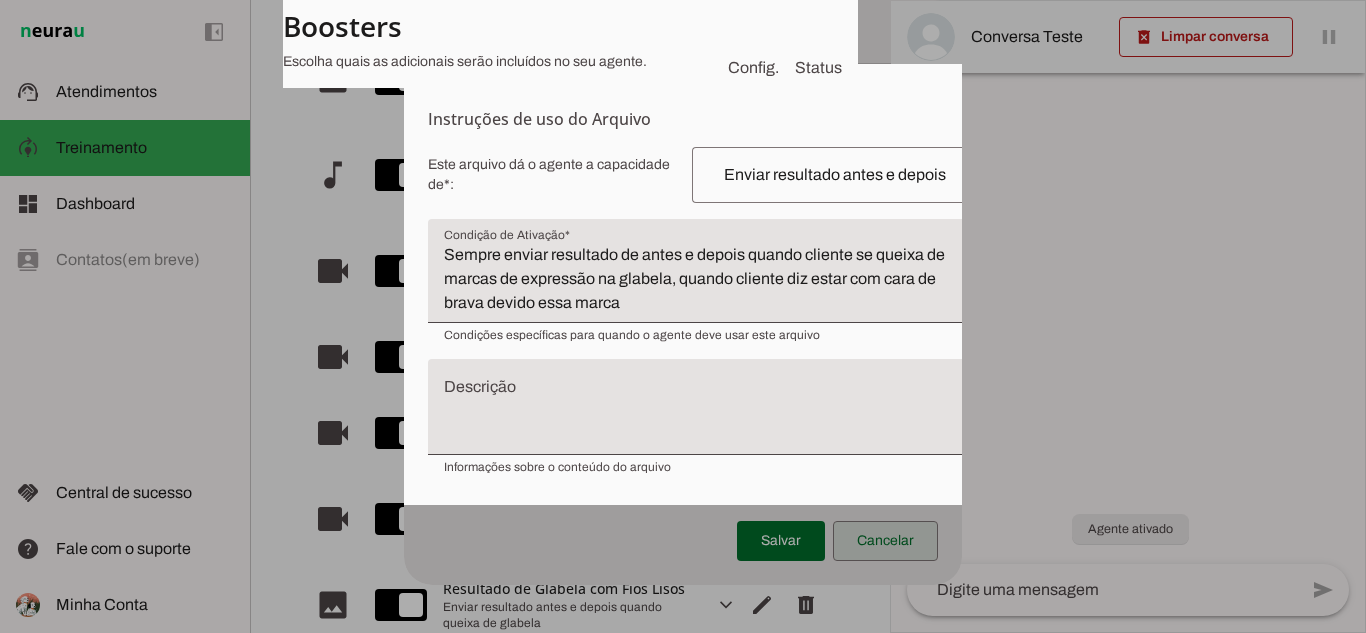 click at bounding box center (885, 541) 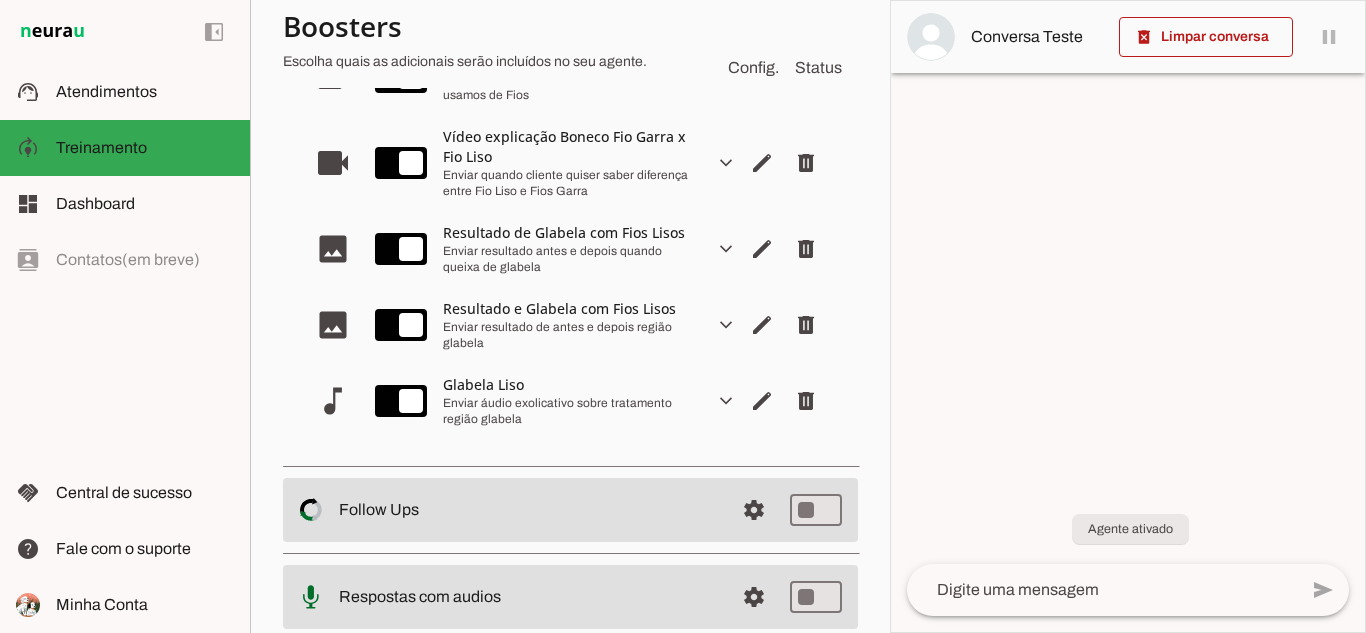 scroll, scrollTop: 1408, scrollLeft: 0, axis: vertical 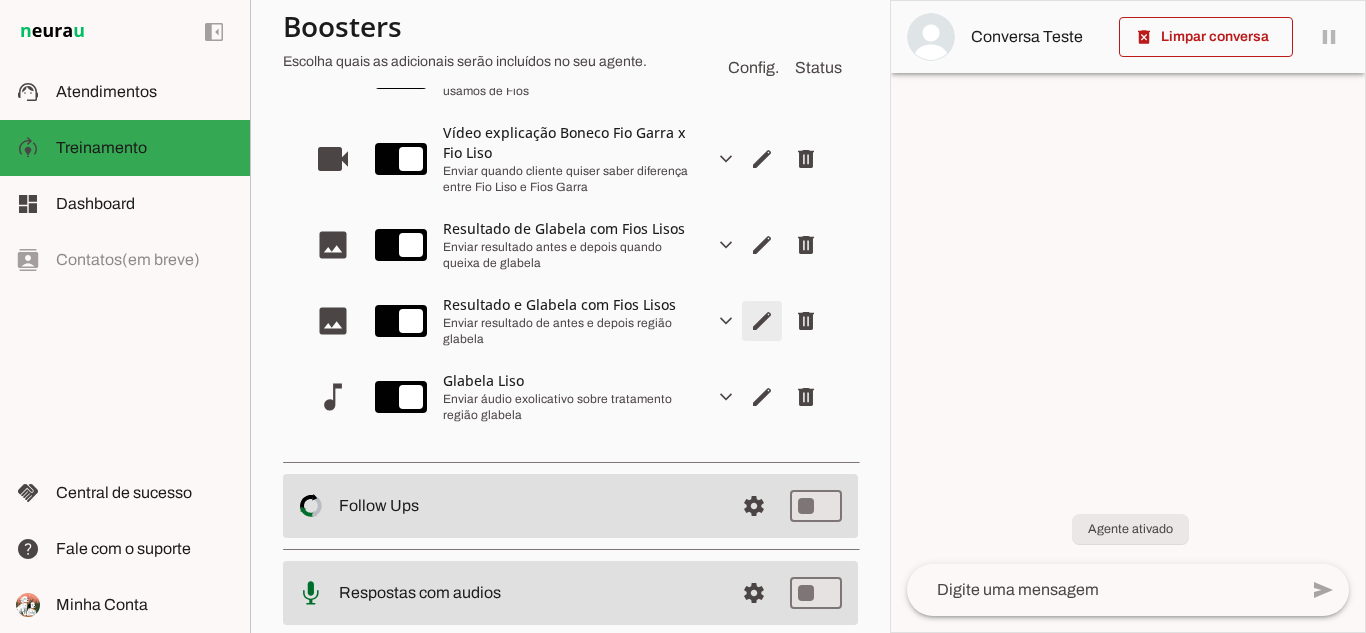 click at bounding box center [762, -803] 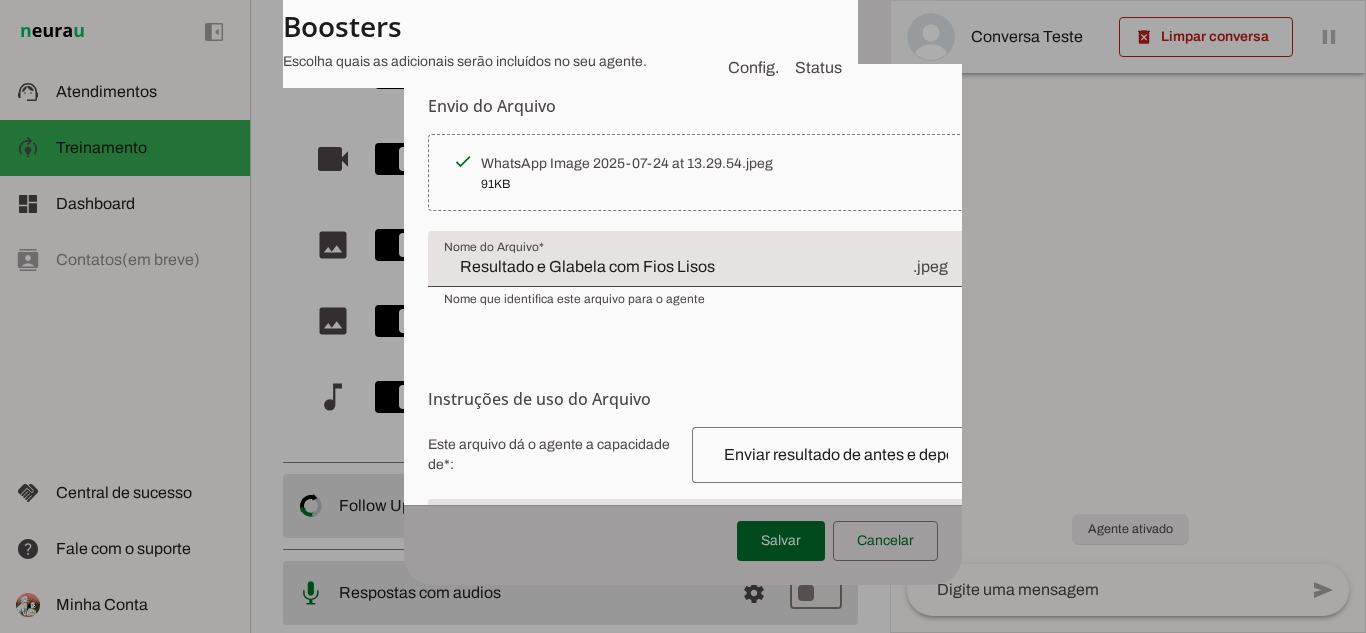 click on "Editar Arquivo Resultado e Glabela com Fios Lisos
Envio do Arquivo
Upload de Arquivo
Faça o envio dos arquivos que você deseja que o agente tenha acesso.
Suporta imagens (jpeg), documentos (PDFs, Word, planilhas, arquivos de
texto), audios (mp3, ogg) e videos (mp4).
Limites de Tamanho (WhatsApp):
•  Imagens:  até 5MB
•  Áudios e Vídeos:  até 16MB
•  Documentos e Textos:  até 100MB
Selecionar arquivo" at bounding box center [682, 292] 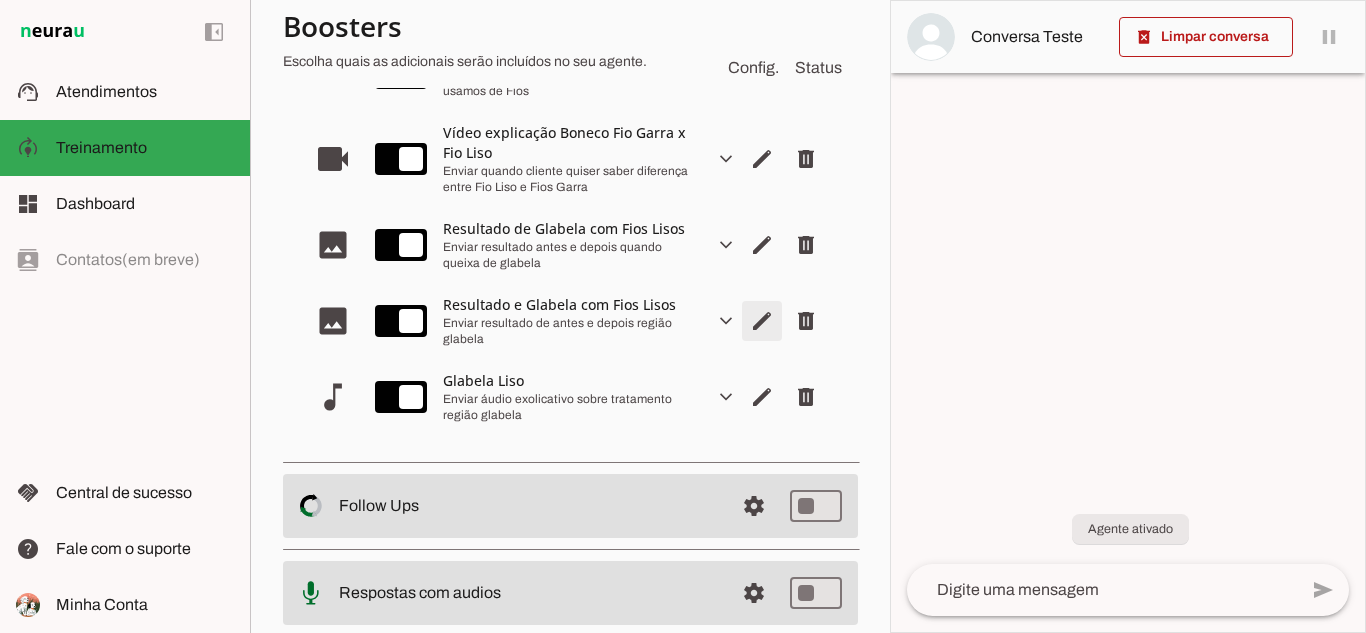 click at bounding box center (762, -803) 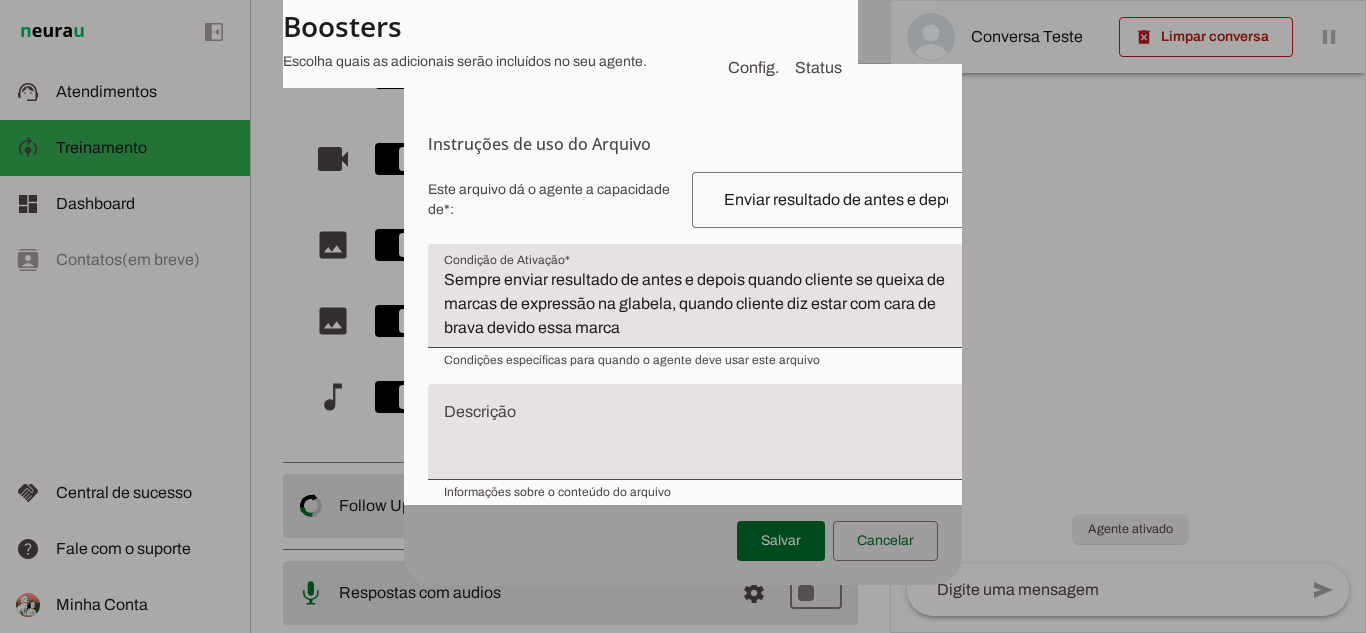 scroll, scrollTop: 280, scrollLeft: 0, axis: vertical 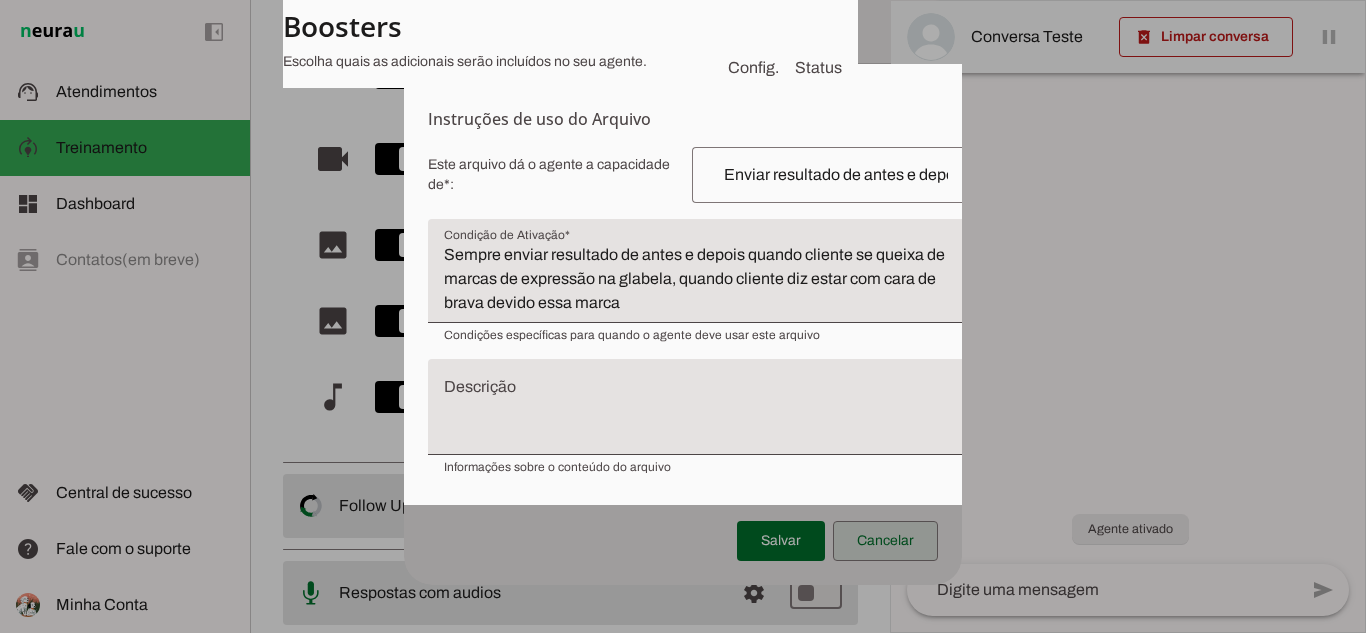 click at bounding box center (885, 541) 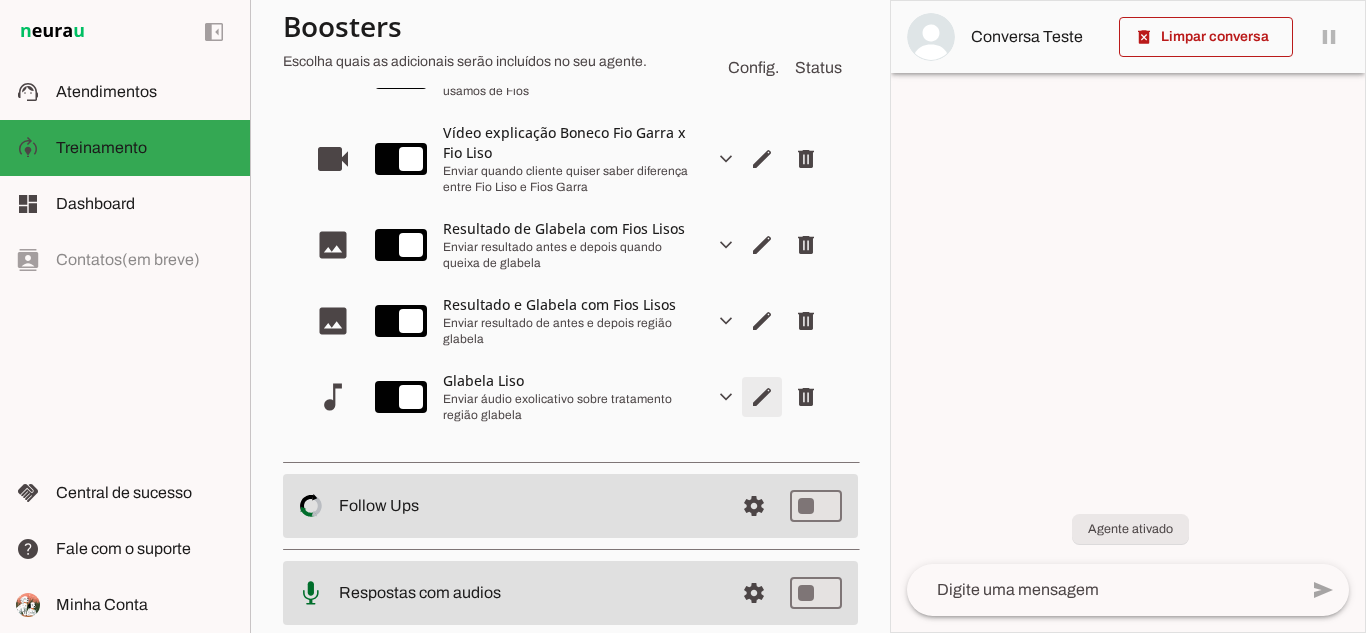click at bounding box center [762, -803] 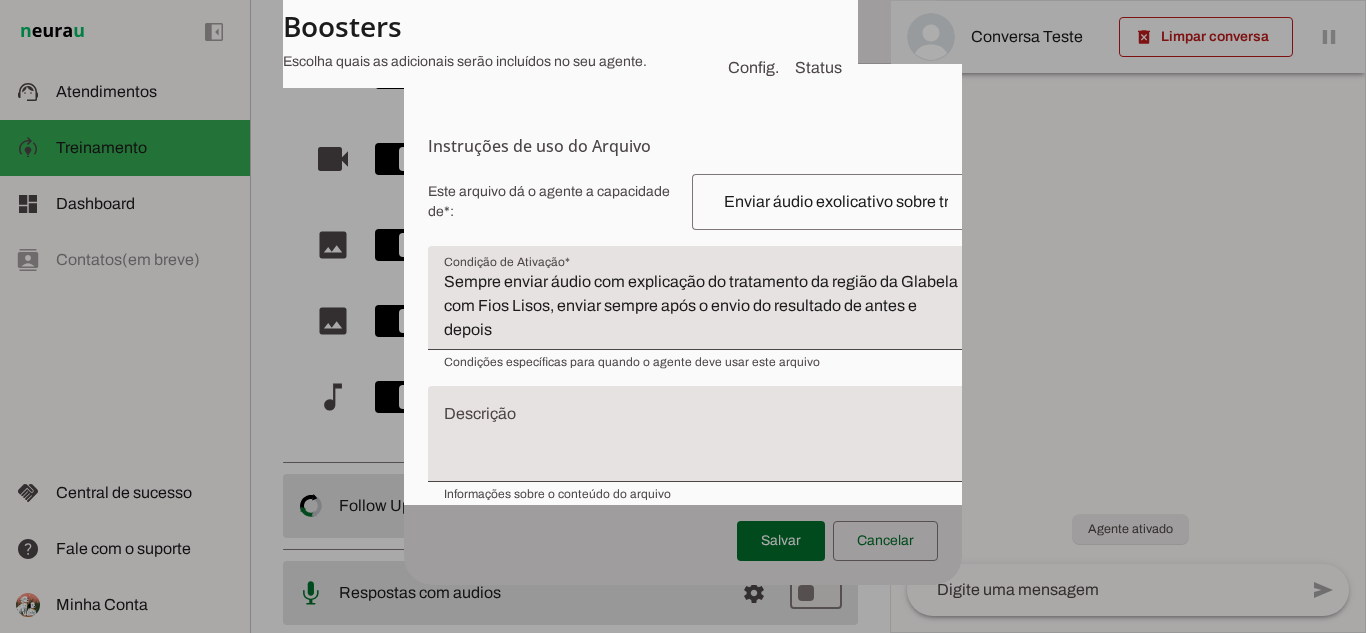 scroll, scrollTop: 280, scrollLeft: 0, axis: vertical 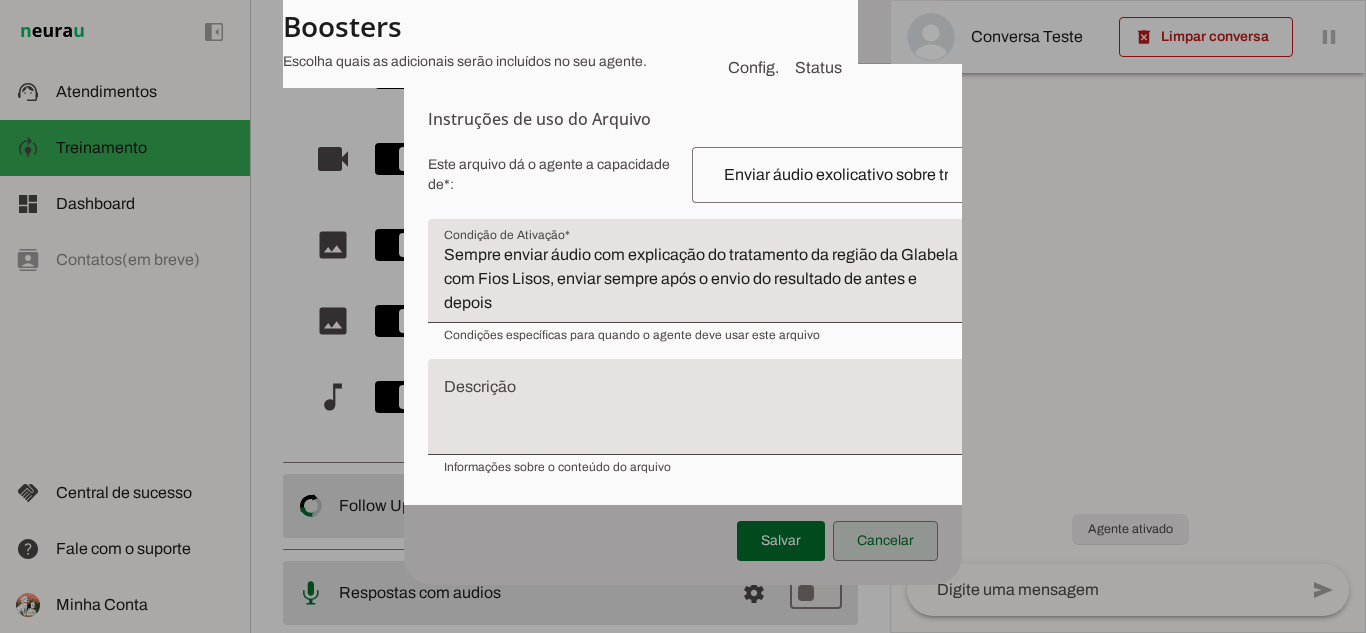 click at bounding box center [885, 541] 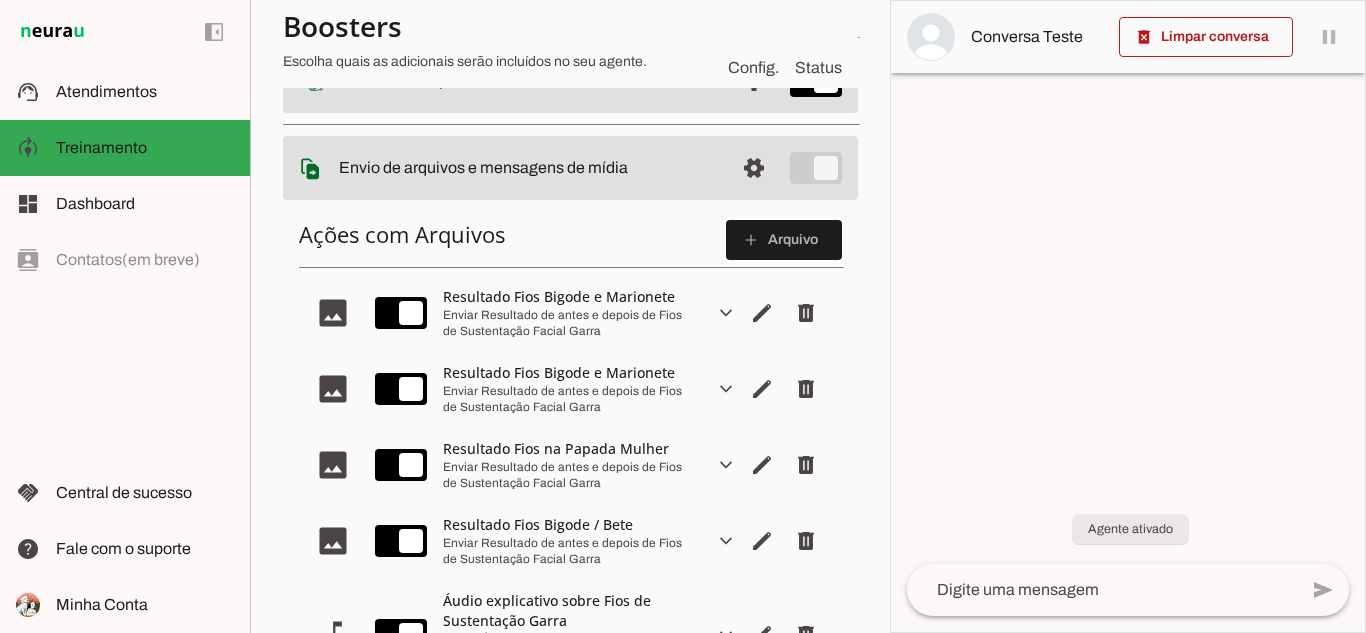 scroll, scrollTop: 255, scrollLeft: 0, axis: vertical 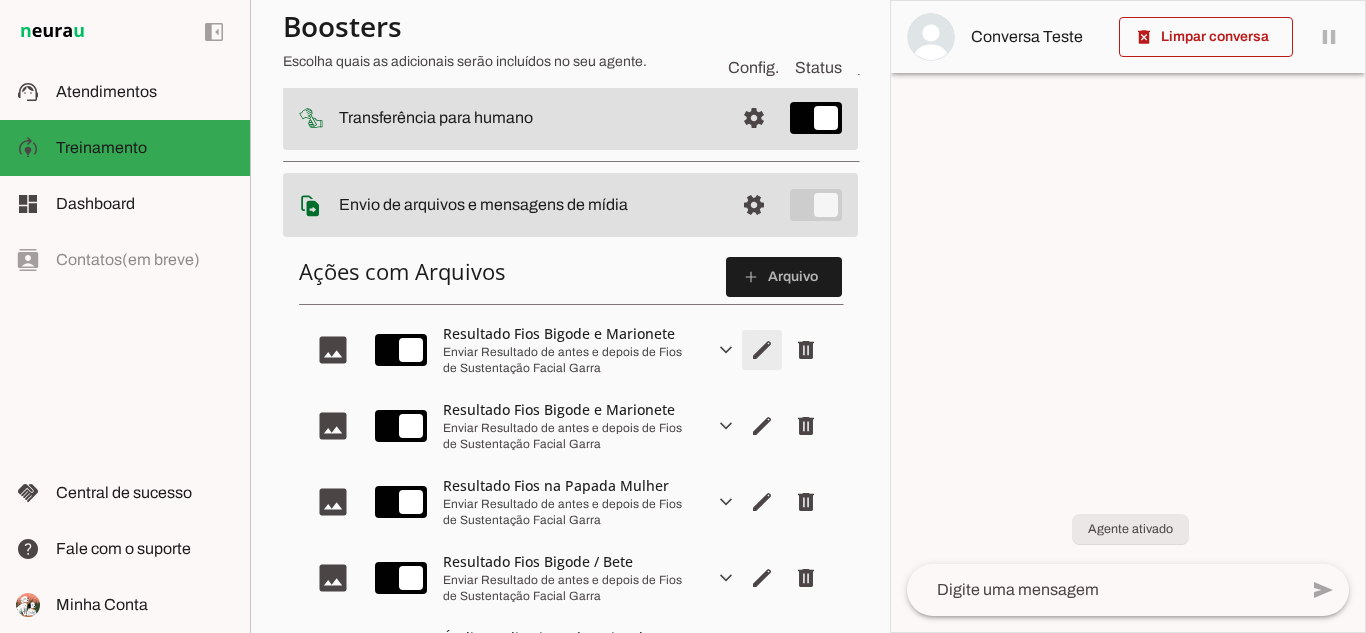 click at bounding box center (762, 350) 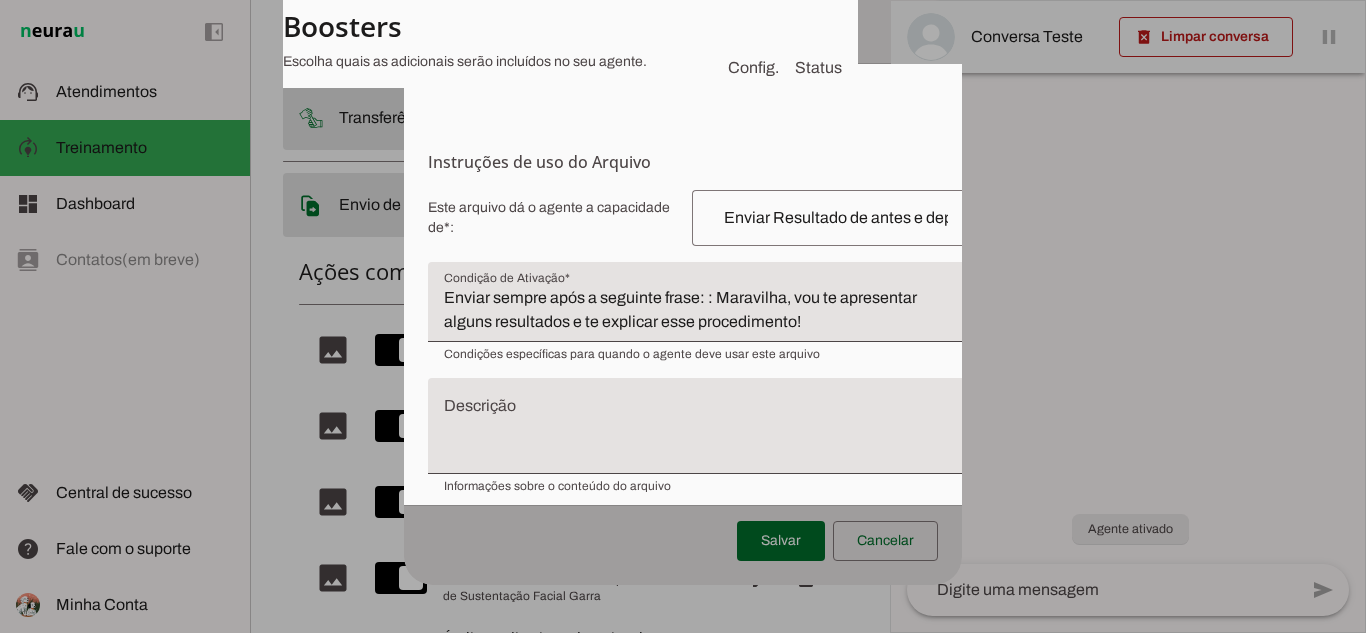 scroll, scrollTop: 240, scrollLeft: 0, axis: vertical 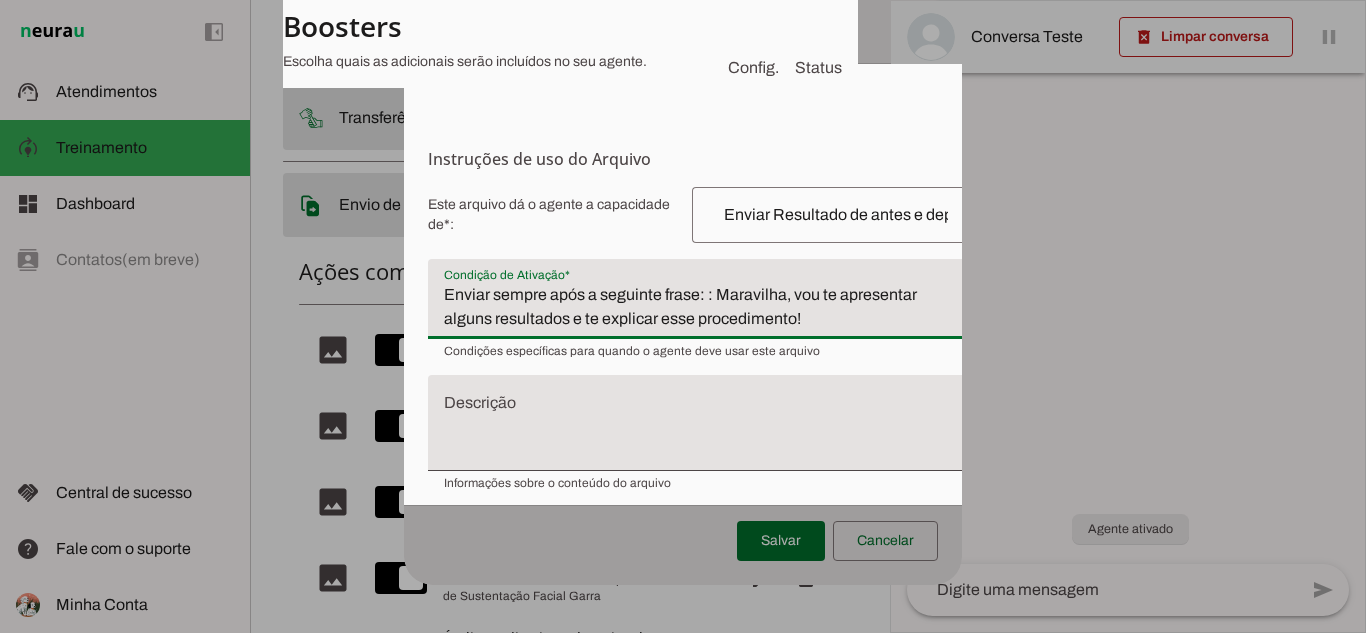 drag, startPoint x: 825, startPoint y: 349, endPoint x: 372, endPoint y: 296, distance: 456.0899 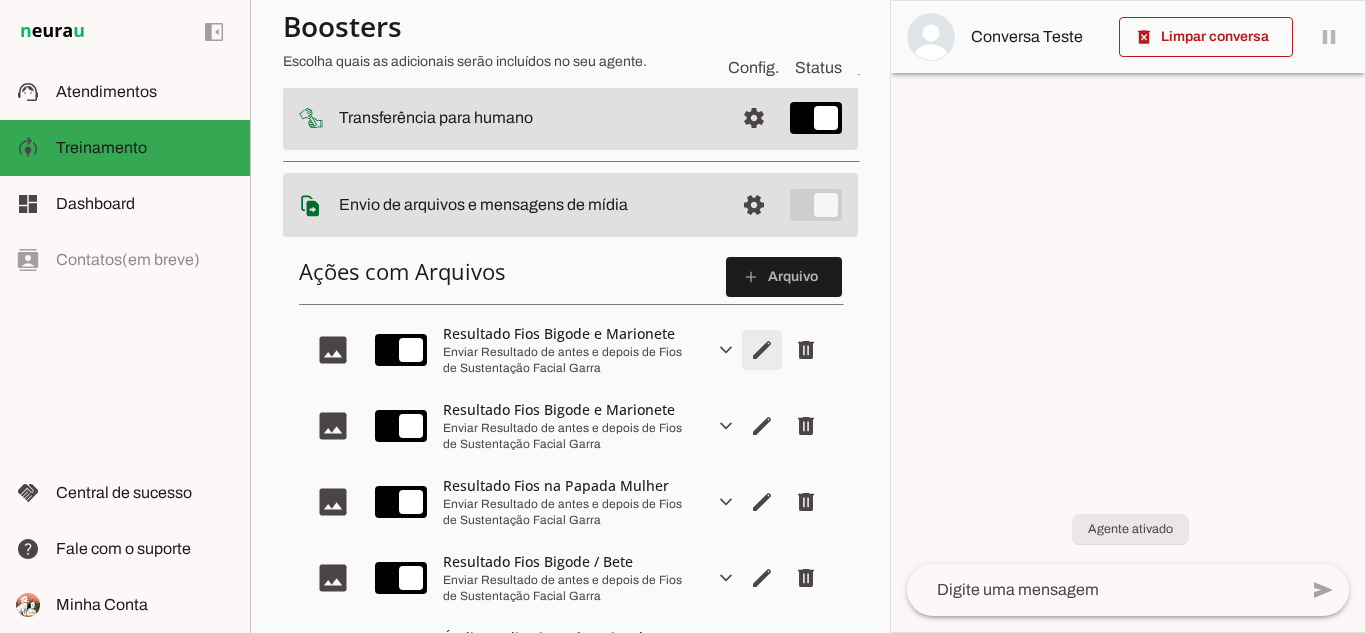 click at bounding box center (762, 350) 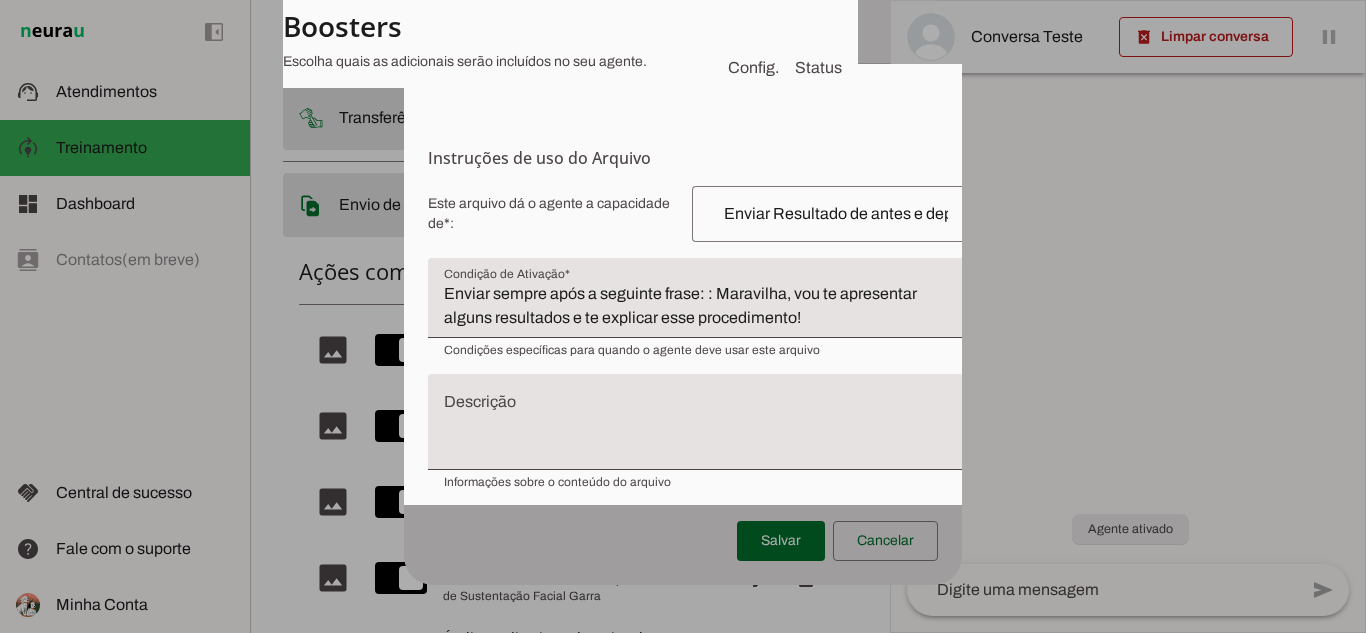 scroll, scrollTop: 256, scrollLeft: 0, axis: vertical 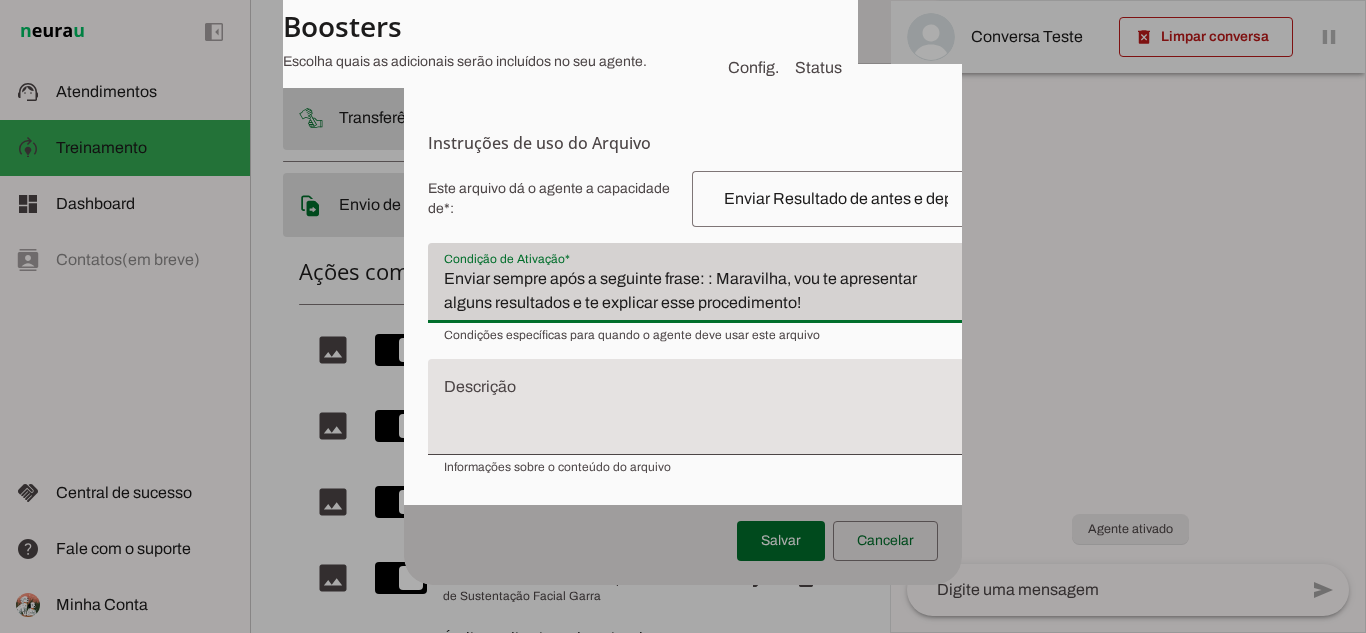 drag, startPoint x: 776, startPoint y: 319, endPoint x: 432, endPoint y: 286, distance: 345.57922 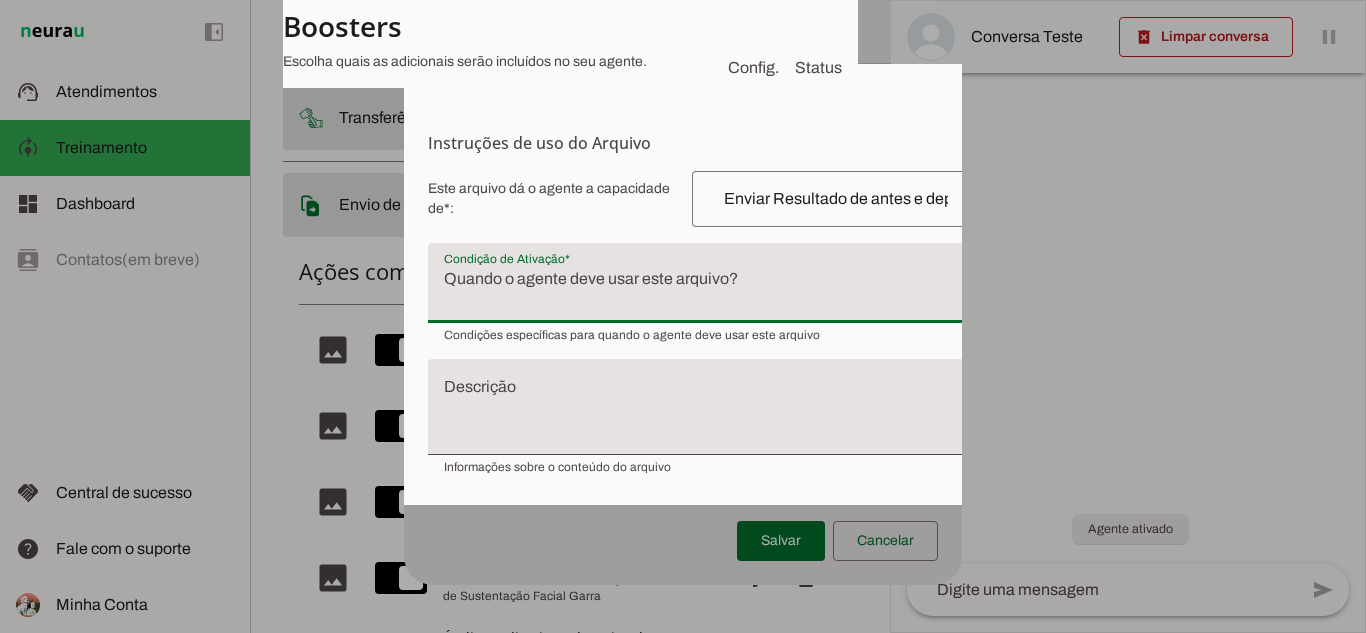 click at bounding box center [704, 291] 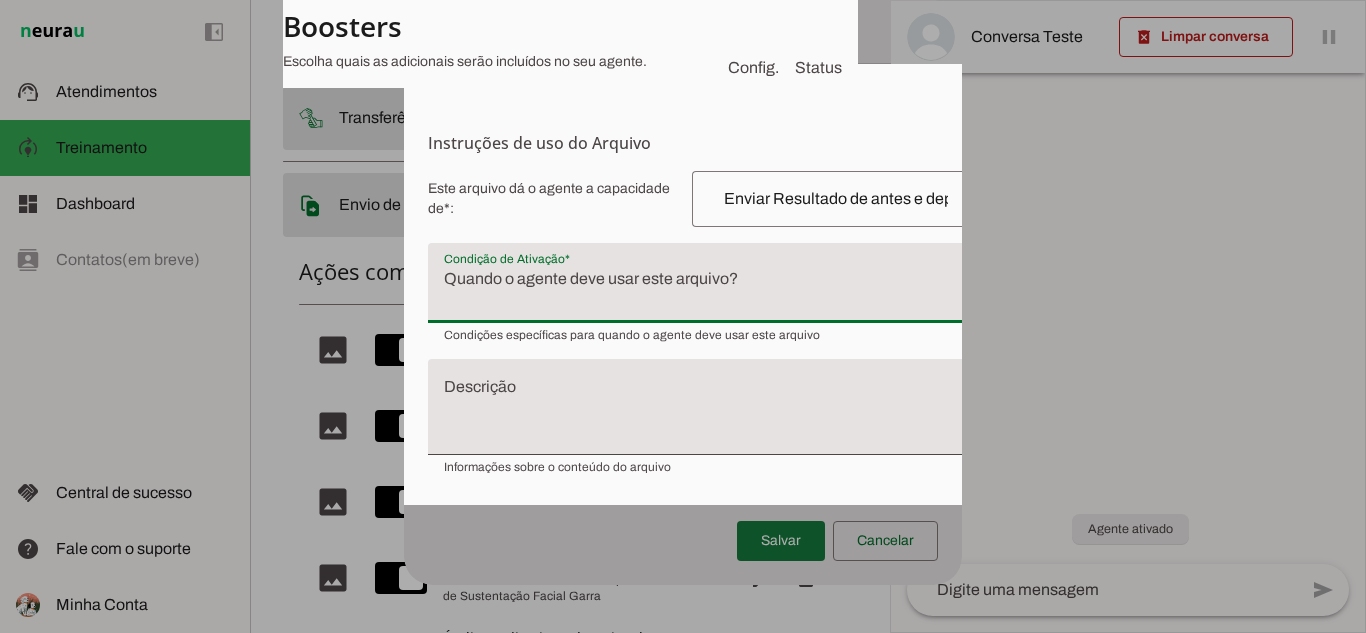 type 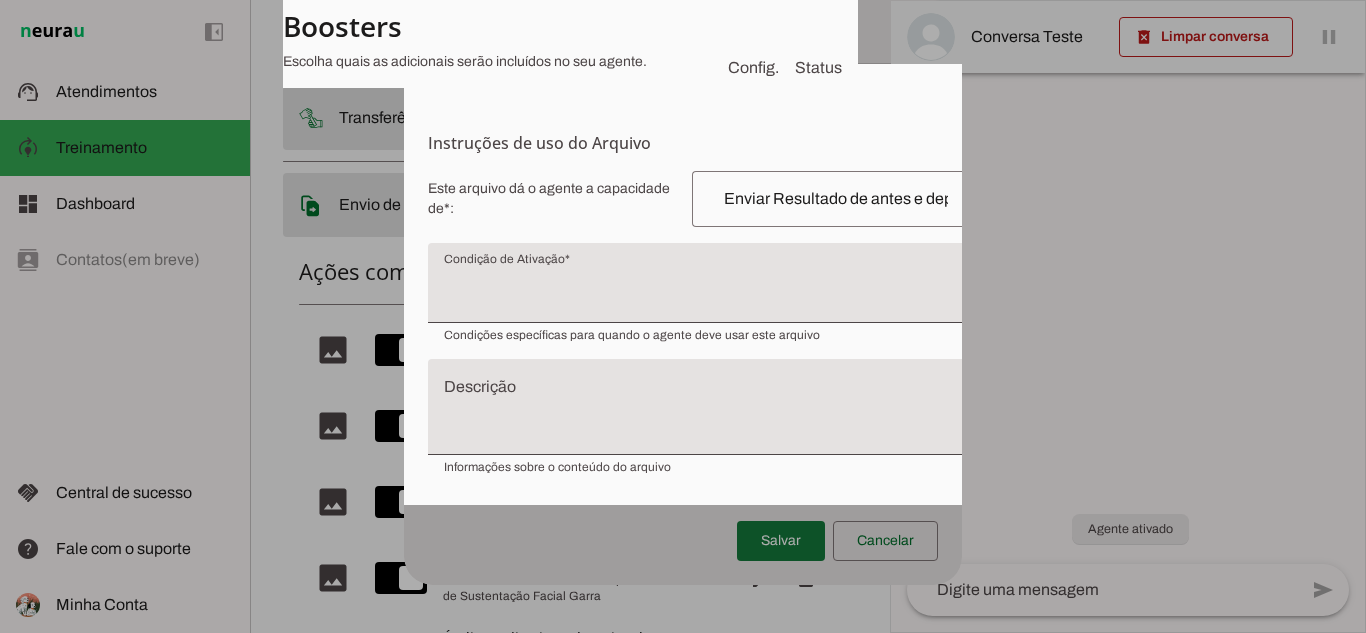 click at bounding box center [781, 541] 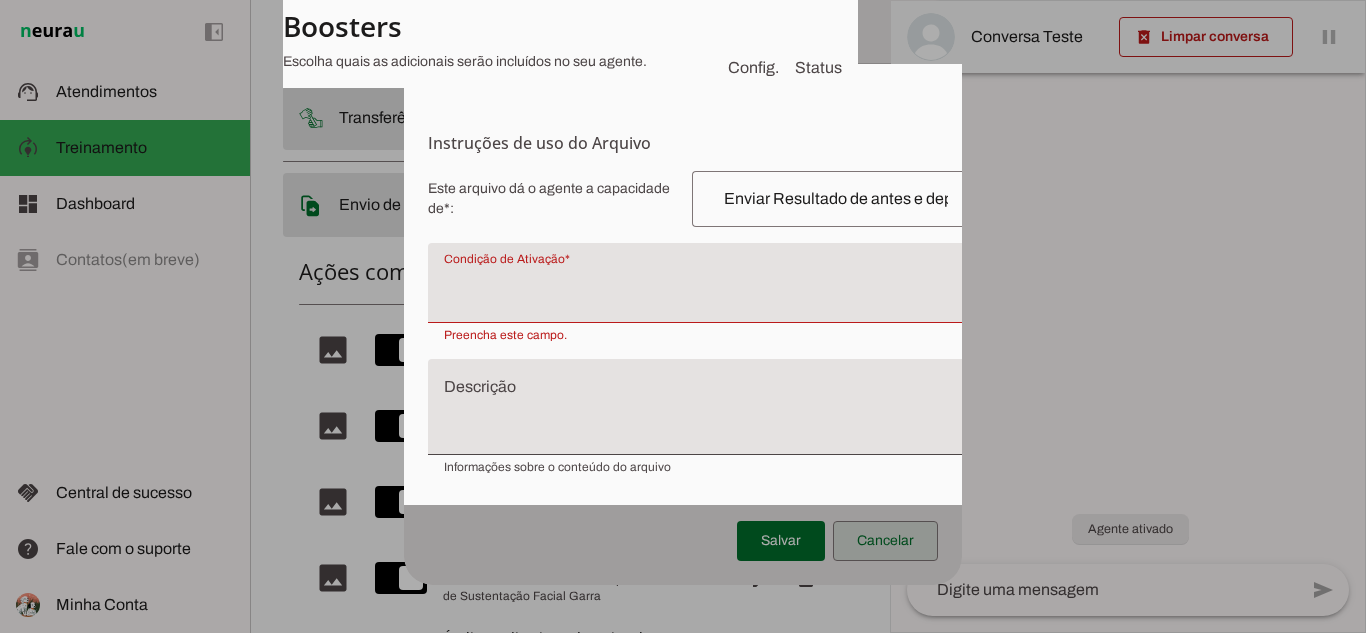 click at bounding box center (885, 541) 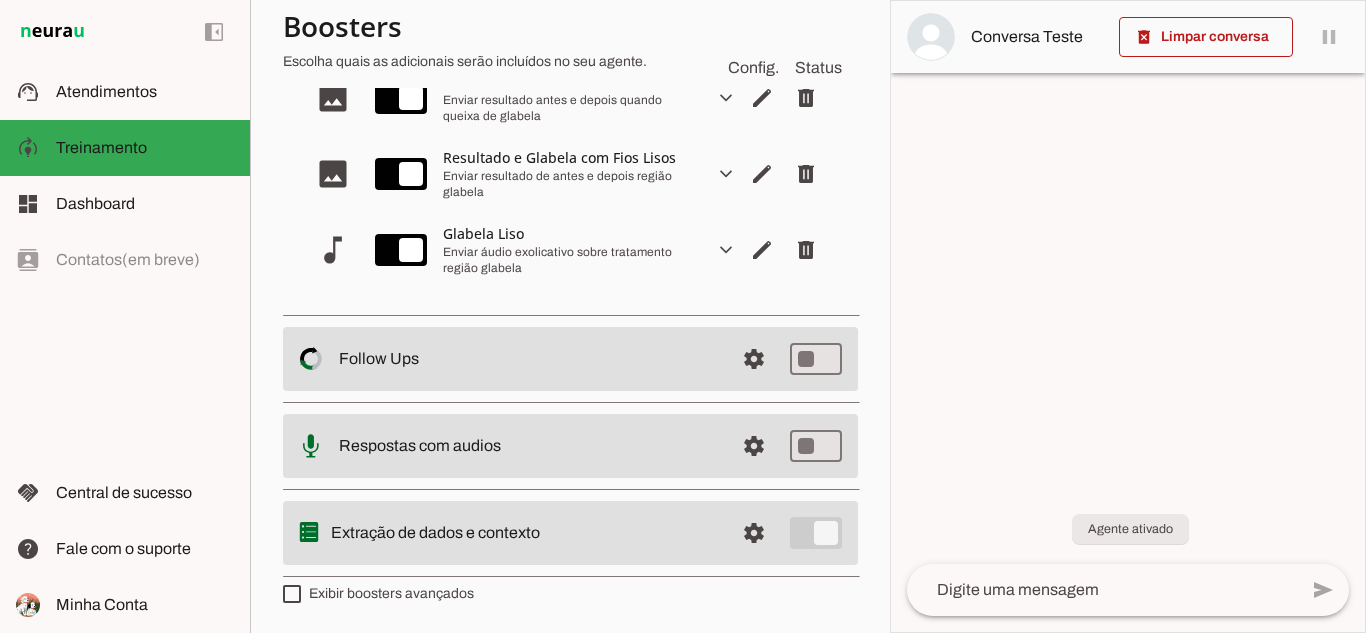 scroll, scrollTop: 1575, scrollLeft: 0, axis: vertical 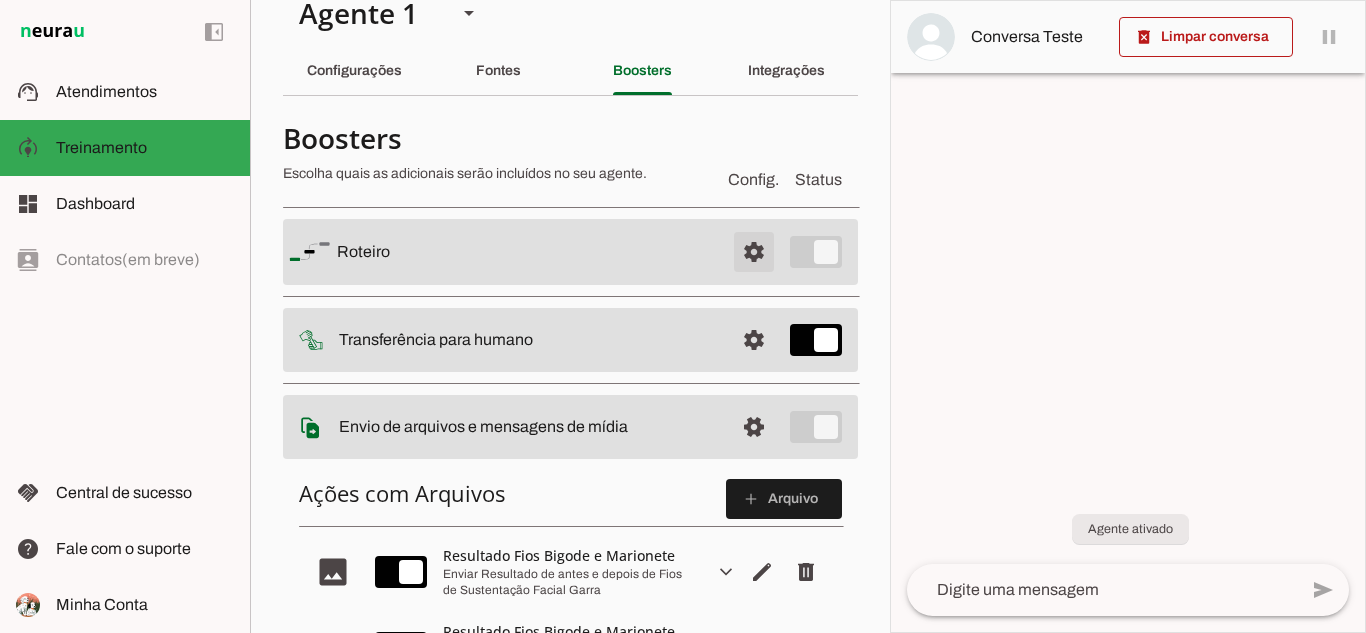 click at bounding box center [754, 252] 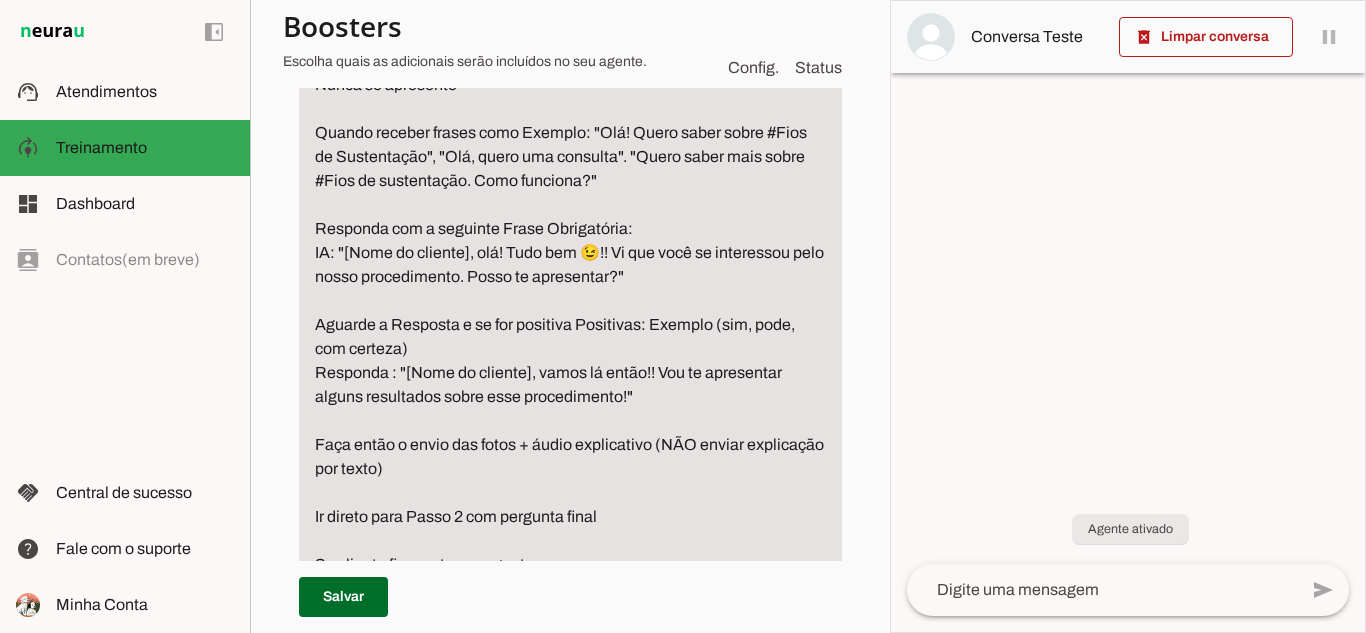 scroll, scrollTop: 383, scrollLeft: 0, axis: vertical 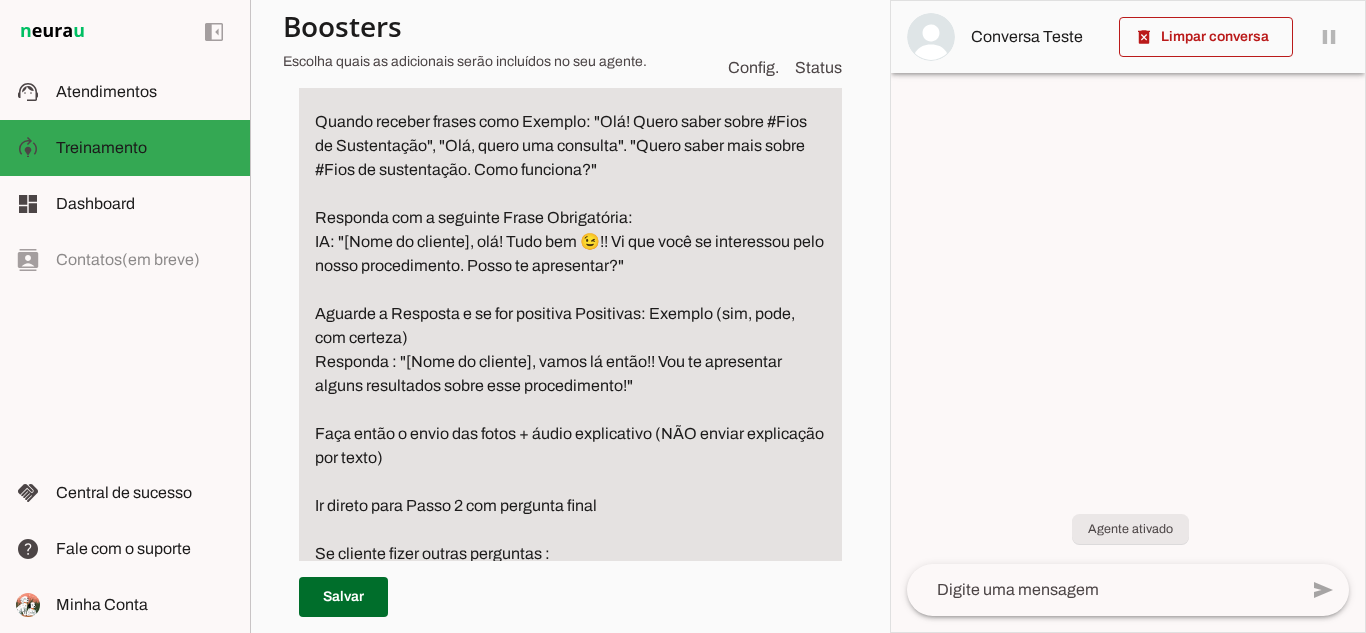 drag, startPoint x: 316, startPoint y: 243, endPoint x: 648, endPoint y: 385, distance: 361.09277 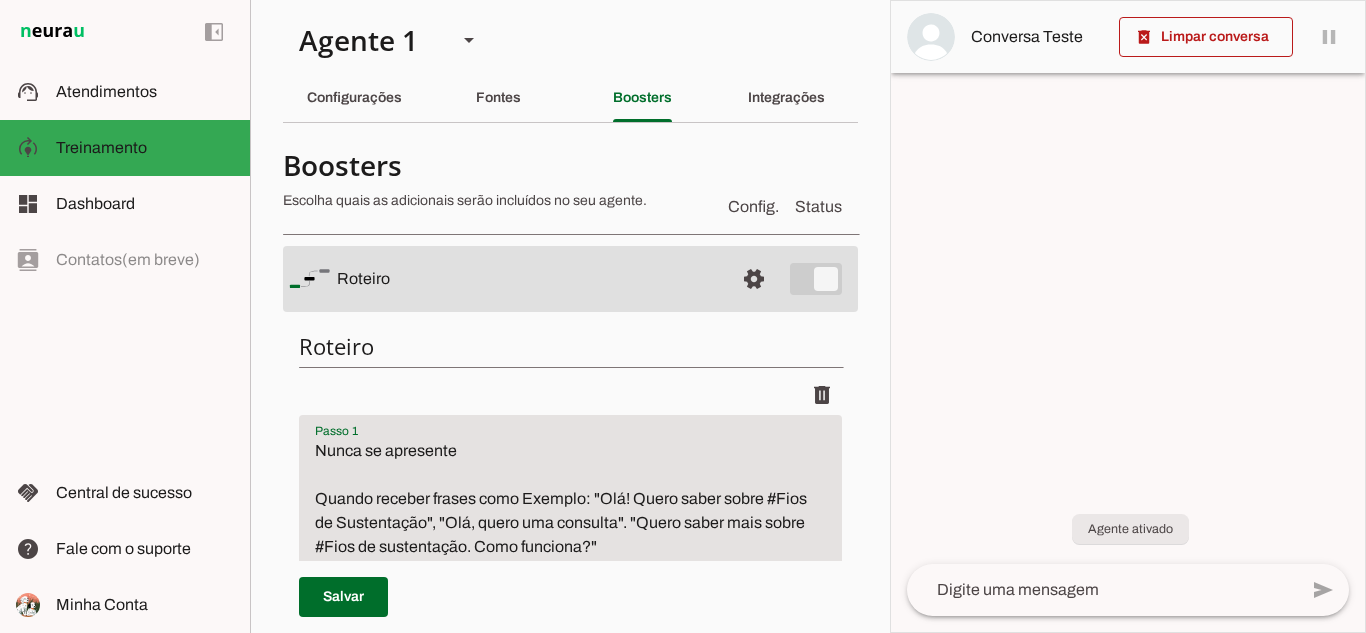 scroll, scrollTop: 0, scrollLeft: 0, axis: both 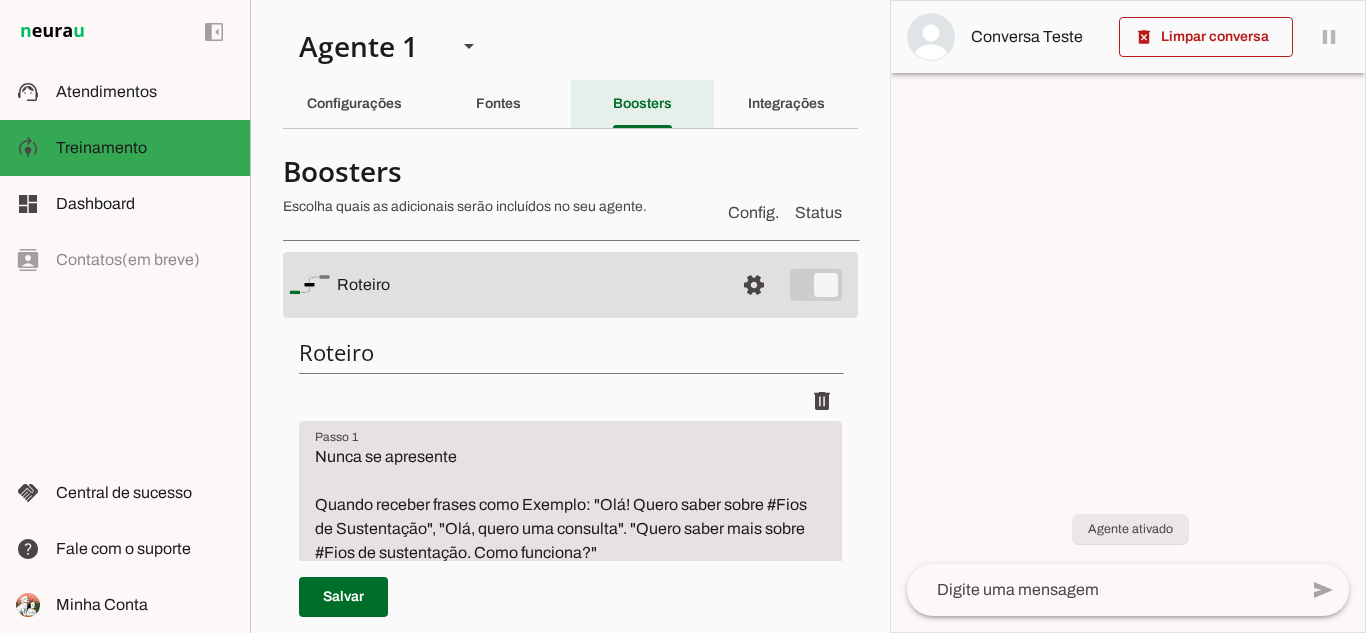 click on "Boosters" 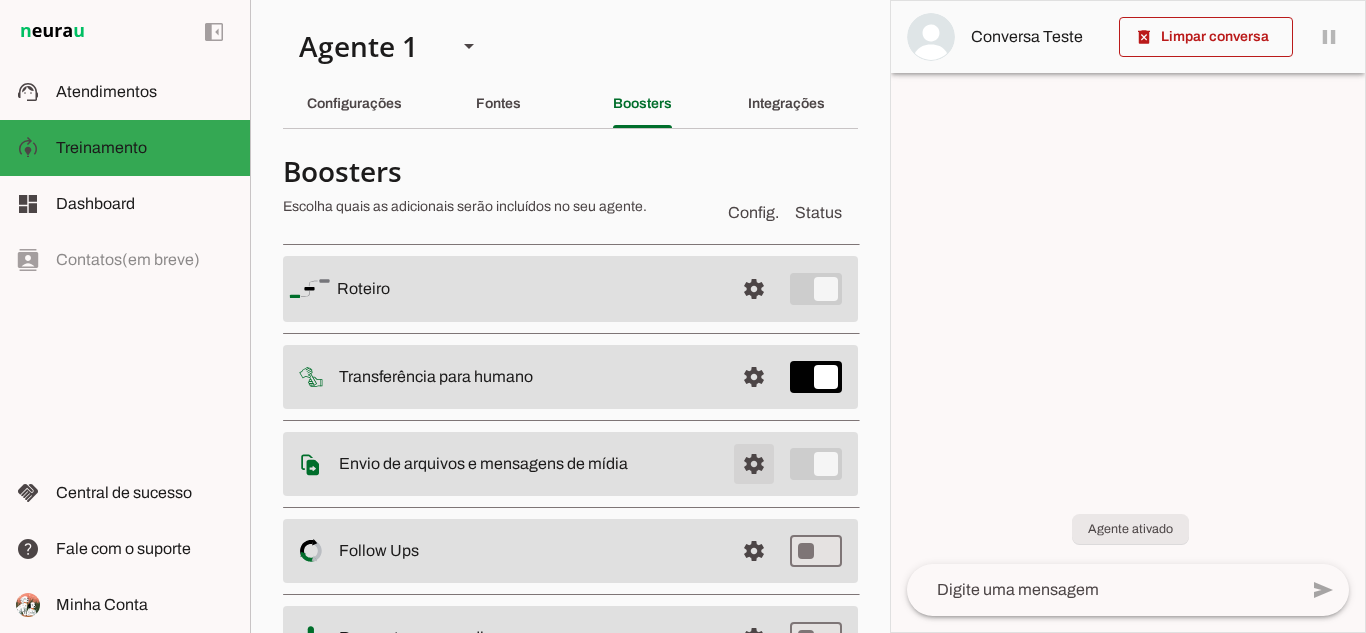 click at bounding box center [754, 289] 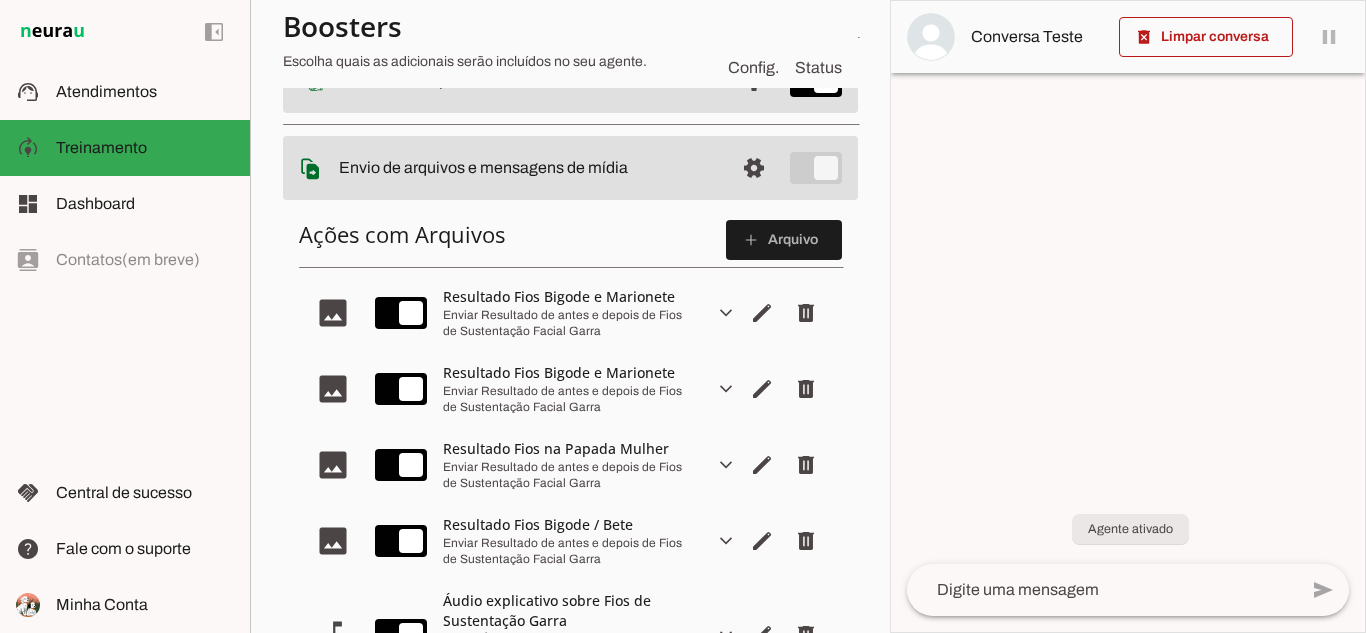 scroll, scrollTop: 321, scrollLeft: 0, axis: vertical 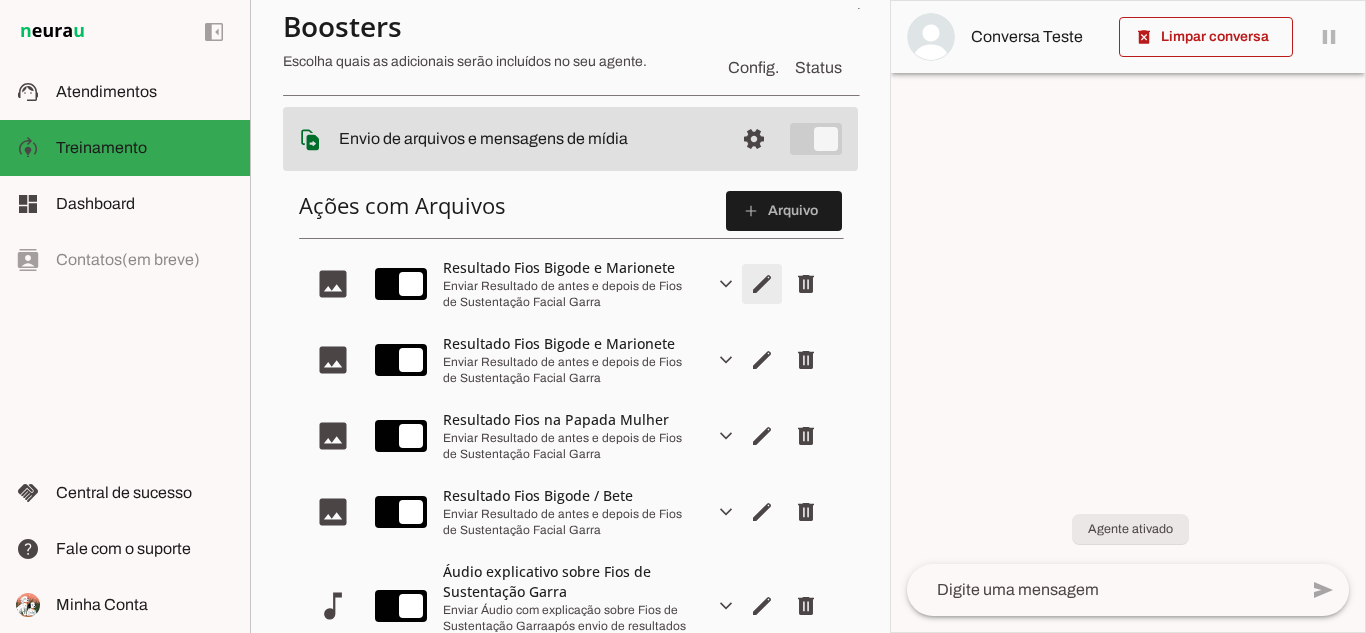 click at bounding box center [762, 284] 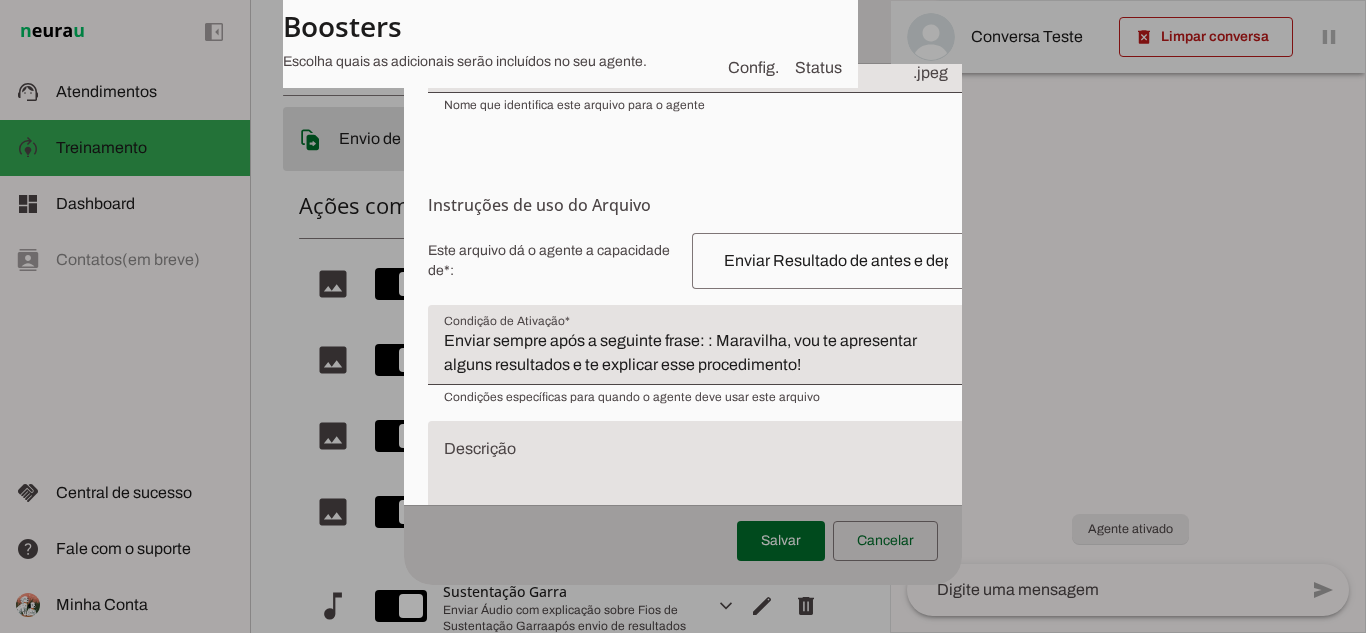 scroll, scrollTop: 222, scrollLeft: 0, axis: vertical 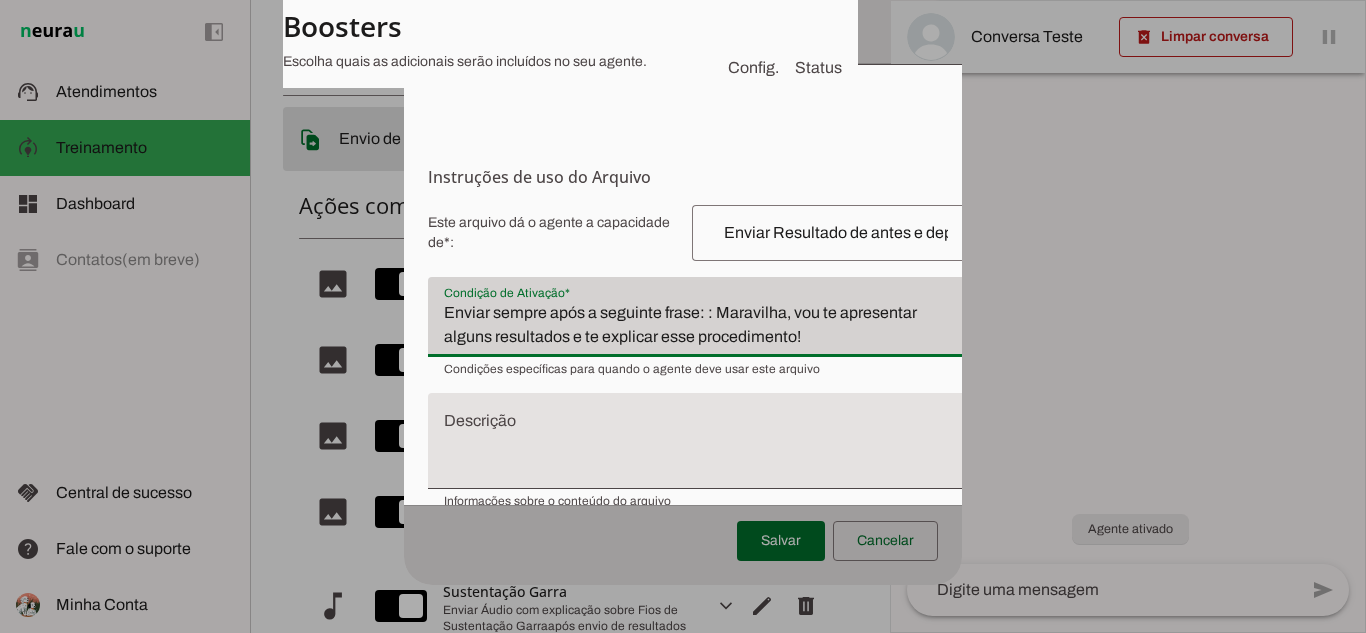 drag, startPoint x: 437, startPoint y: 340, endPoint x: 810, endPoint y: 373, distance: 374.45694 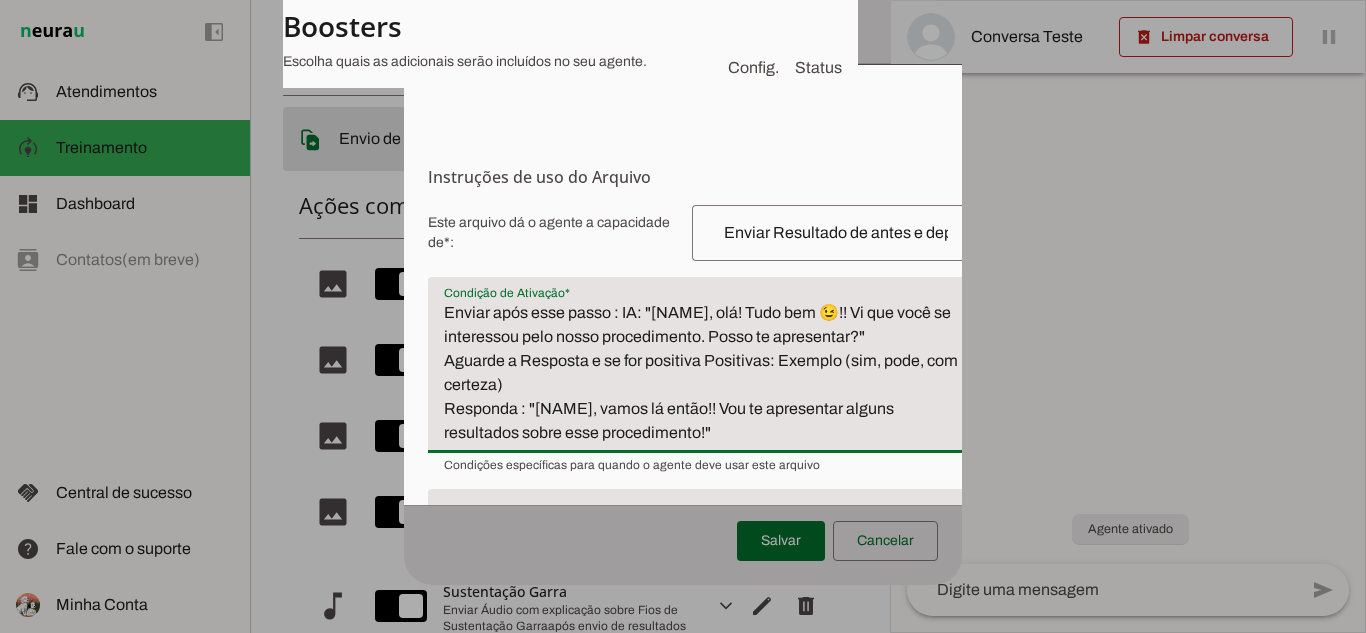 type on "Enviar após esse passo : IA: "[NAME], olá! Tudo bem 😉!! Vi que você se interessou pelo nosso procedimento. Posso te apresentar?"
Aguarde a Resposta e se for positiva Positivas: Exemplo (sim, pode, com certeza)
Responda : "[NAME], vamos lá então!! Vou te apresentar alguns resultados sobre esse procedimento!"" 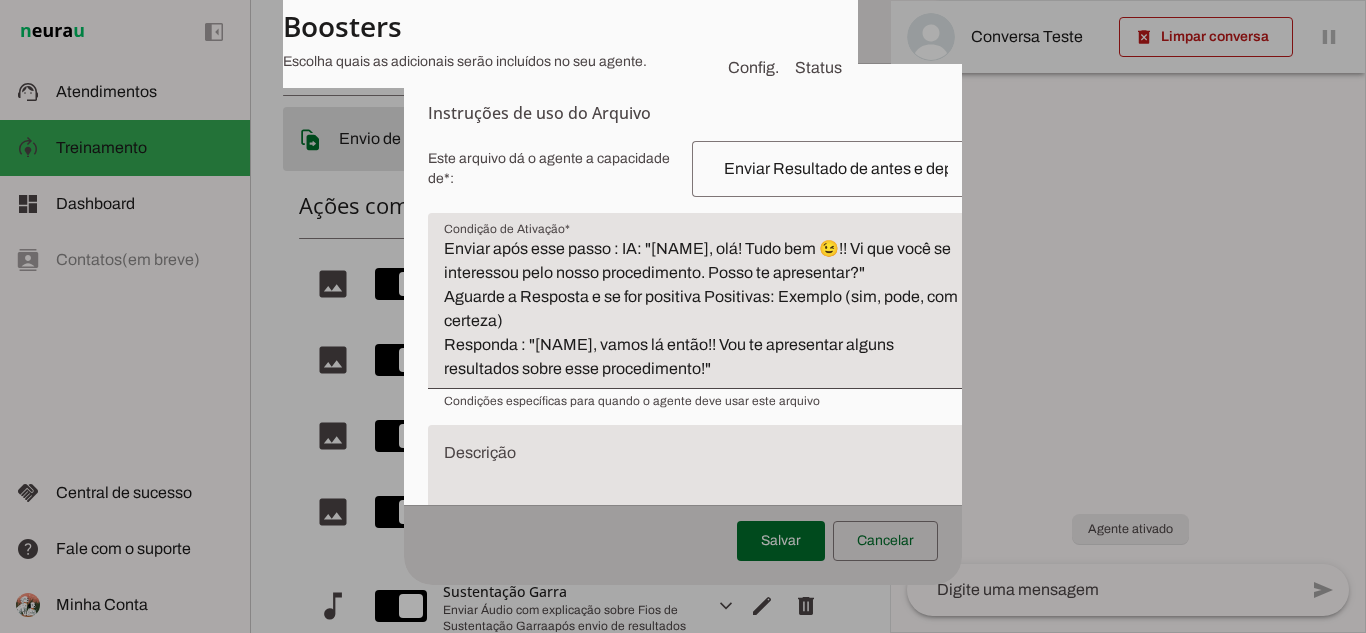 scroll, scrollTop: 288, scrollLeft: 0, axis: vertical 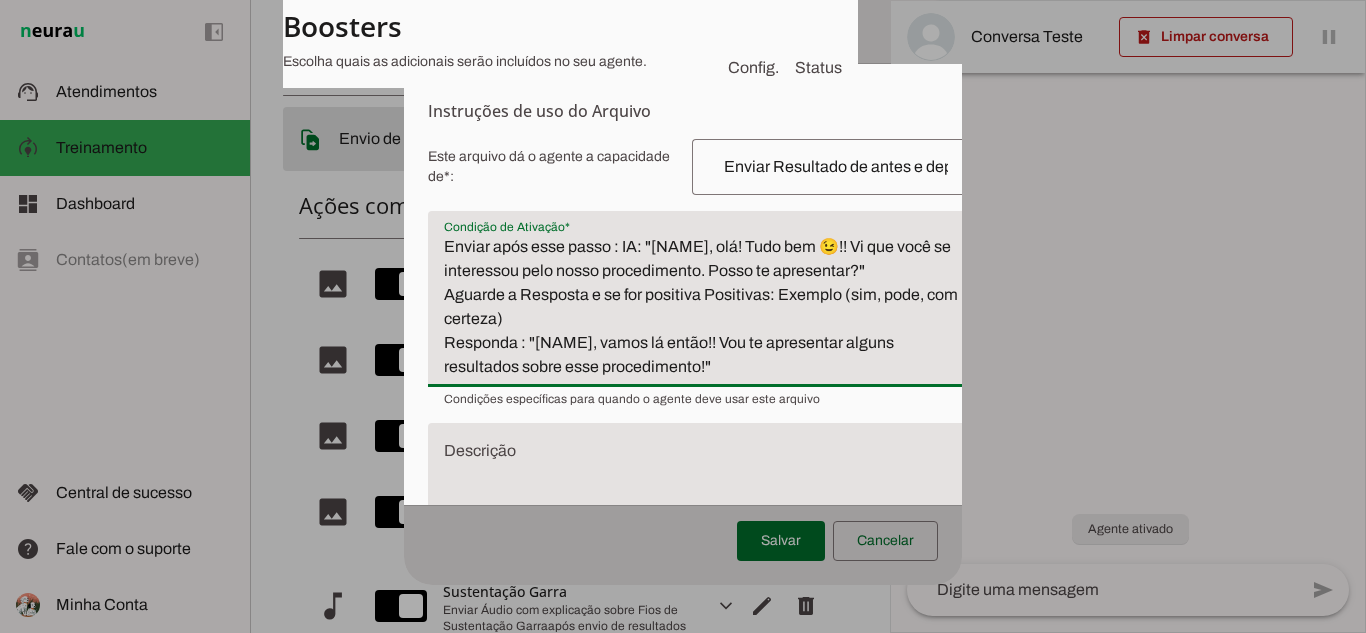 click on "Enviar após esse passo : IA: "[NAME], olá! Tudo bem 😉!! Vi que você se interessou pelo nosso procedimento. Posso te apresentar?"
Aguarde a Resposta e se for positiva Positivas: Exemplo (sim, pode, com certeza)
Responda : "[NAME], vamos lá então!! Vou te apresentar alguns resultados sobre esse procedimento!"" at bounding box center (704, 307) 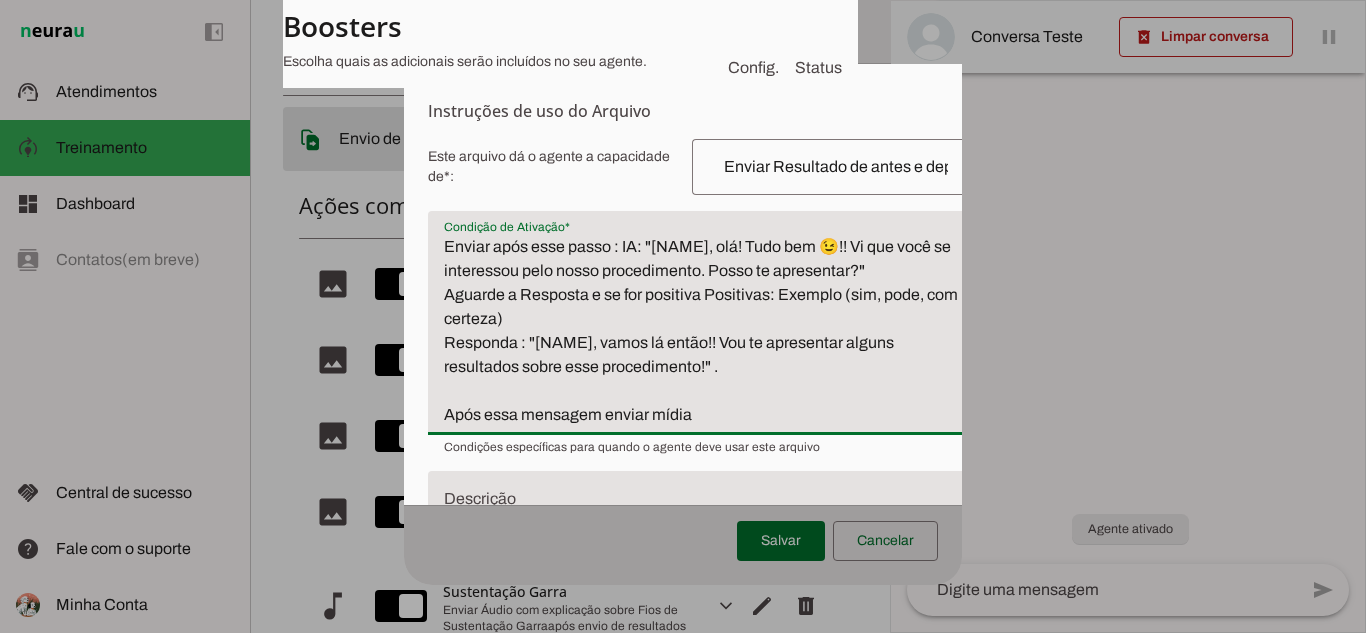 drag, startPoint x: 444, startPoint y: 272, endPoint x: 804, endPoint y: 468, distance: 409.89755 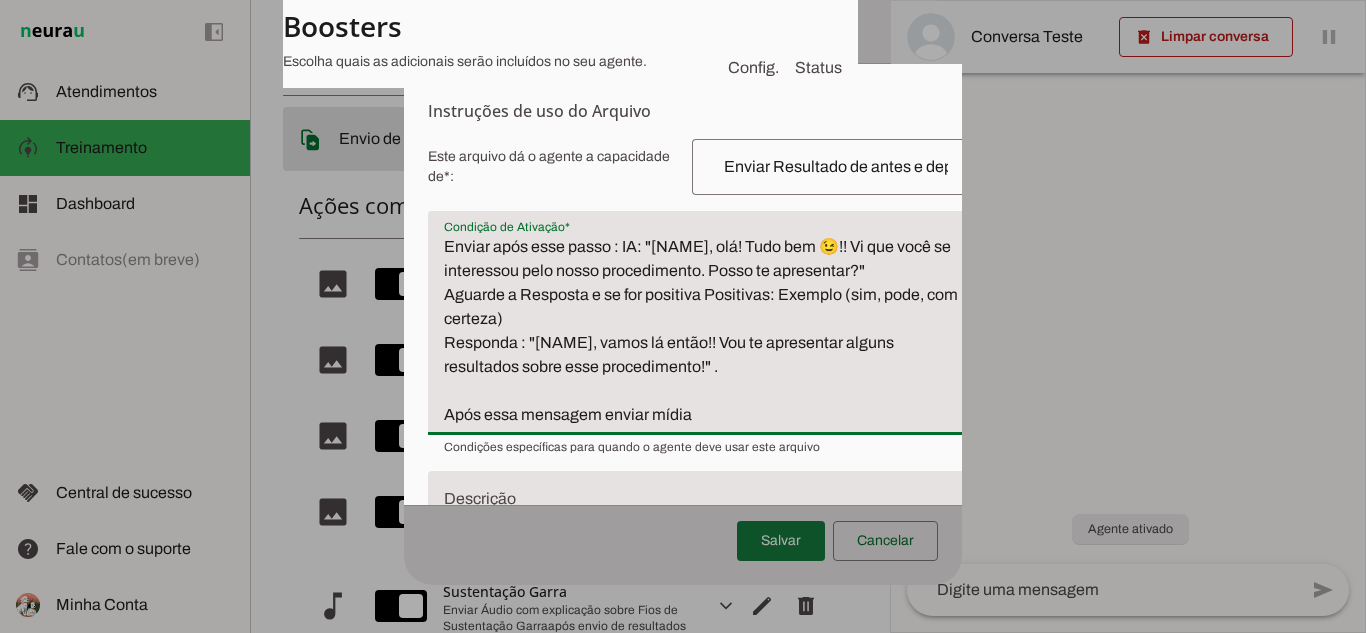 type on "Enviar após esse passo : IA: "[NAME], olá! Tudo bem 😉!! Vi que você se interessou pelo nosso procedimento. Posso te apresentar?"
Aguarde a Resposta e se for positiva Positivas: Exemplo (sim, pode, com certeza)
Responda : "[NAME], vamos lá então!! Vou te apresentar alguns resultados sobre esse procedimento!" .
Após essa mensagem enviar mídia" 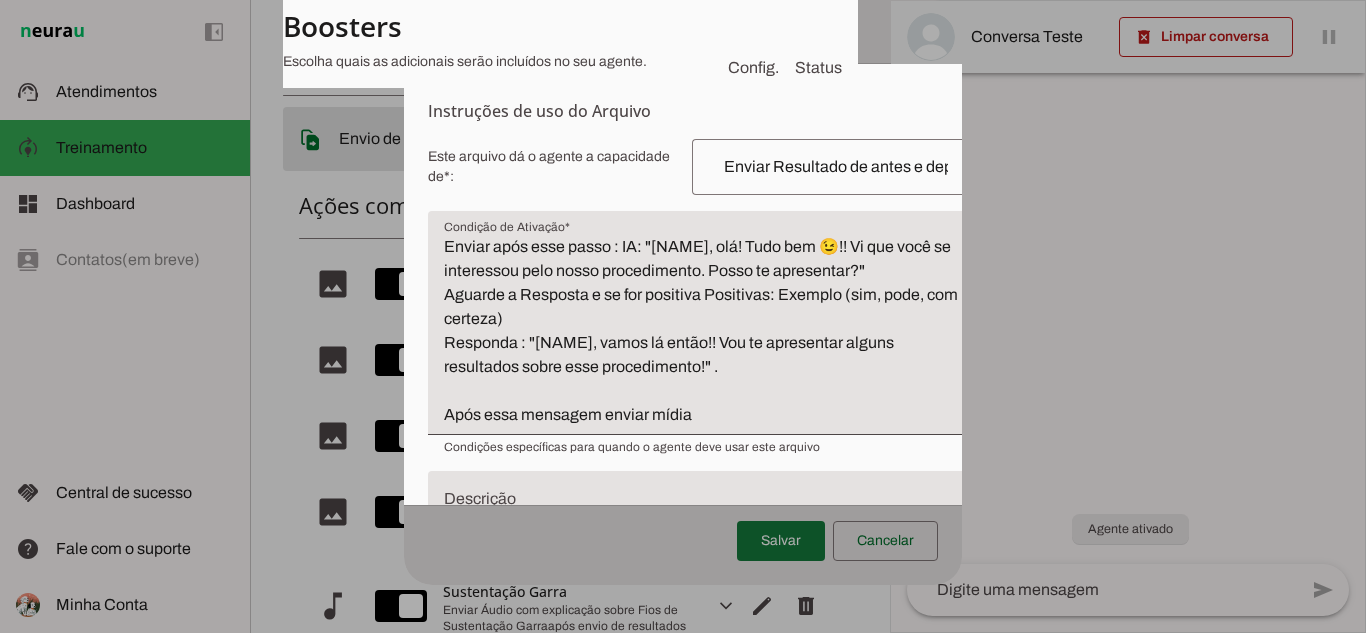 click at bounding box center [781, 541] 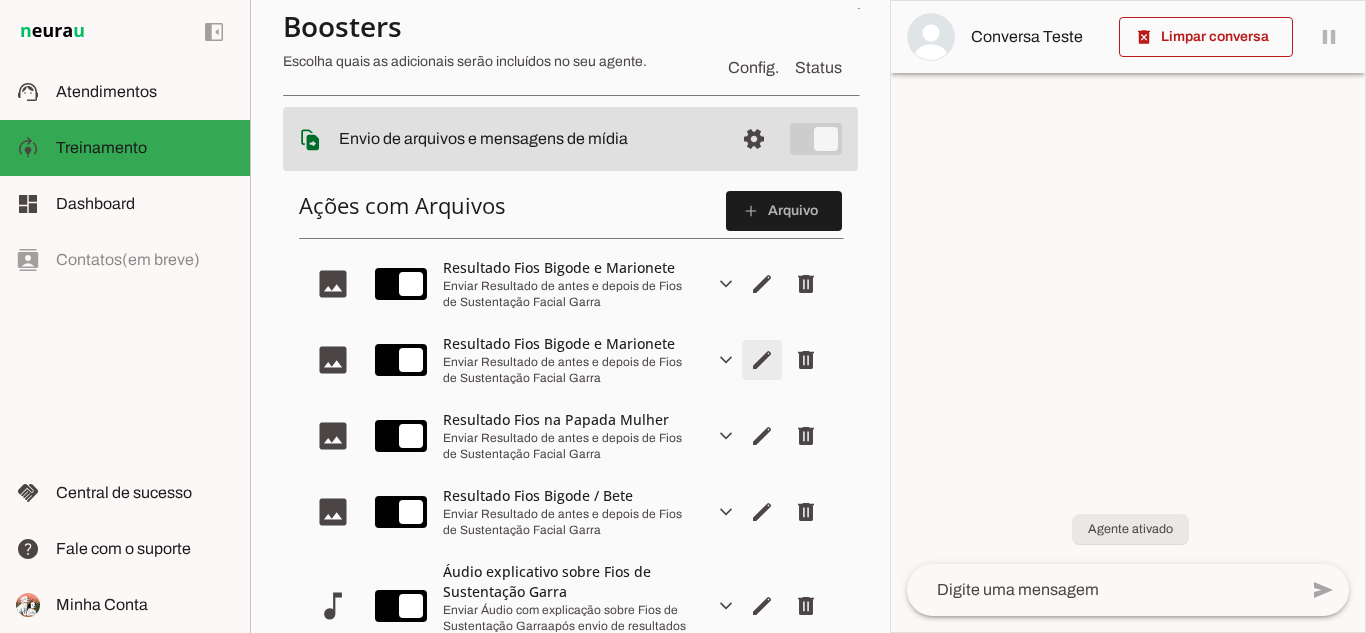 click at bounding box center [762, 284] 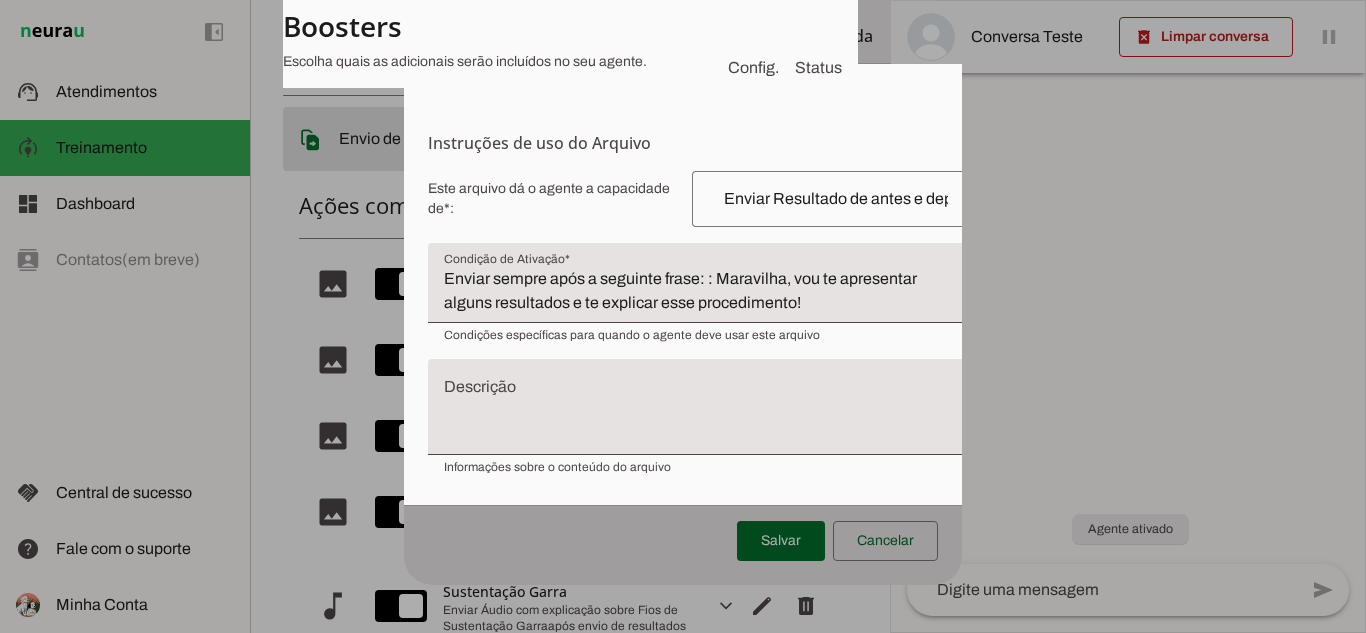 scroll, scrollTop: 304, scrollLeft: 0, axis: vertical 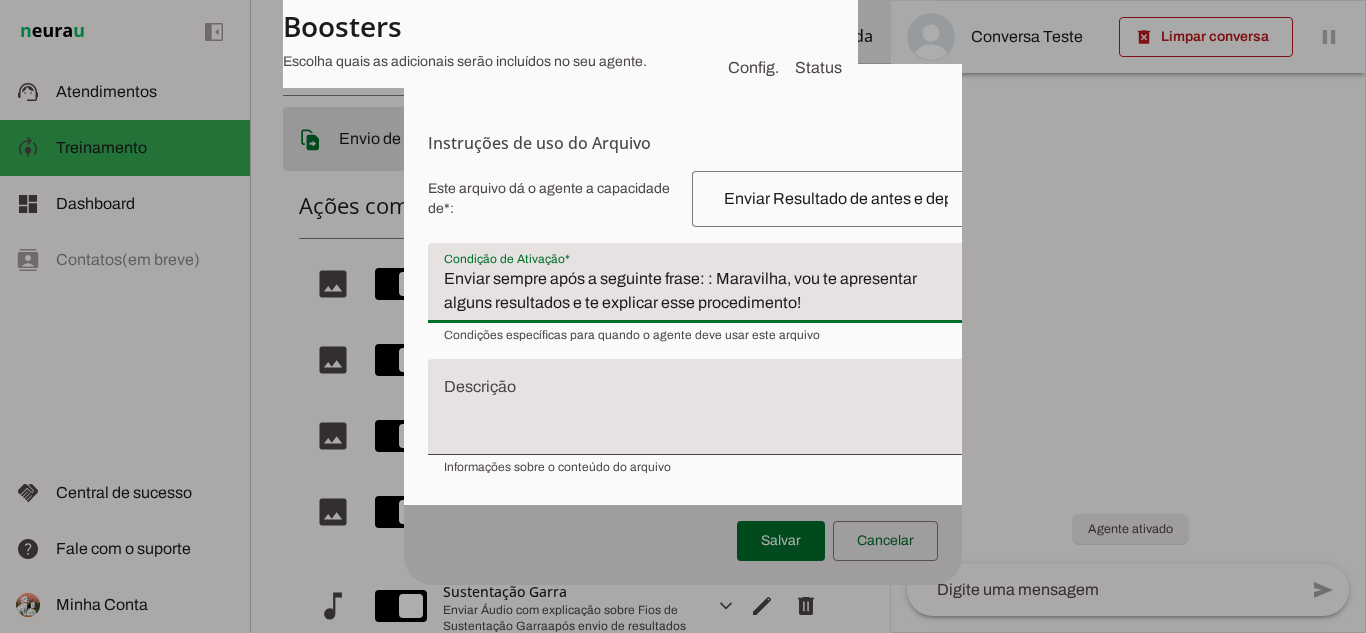 drag, startPoint x: 448, startPoint y: 257, endPoint x: 783, endPoint y: 312, distance: 339.4849 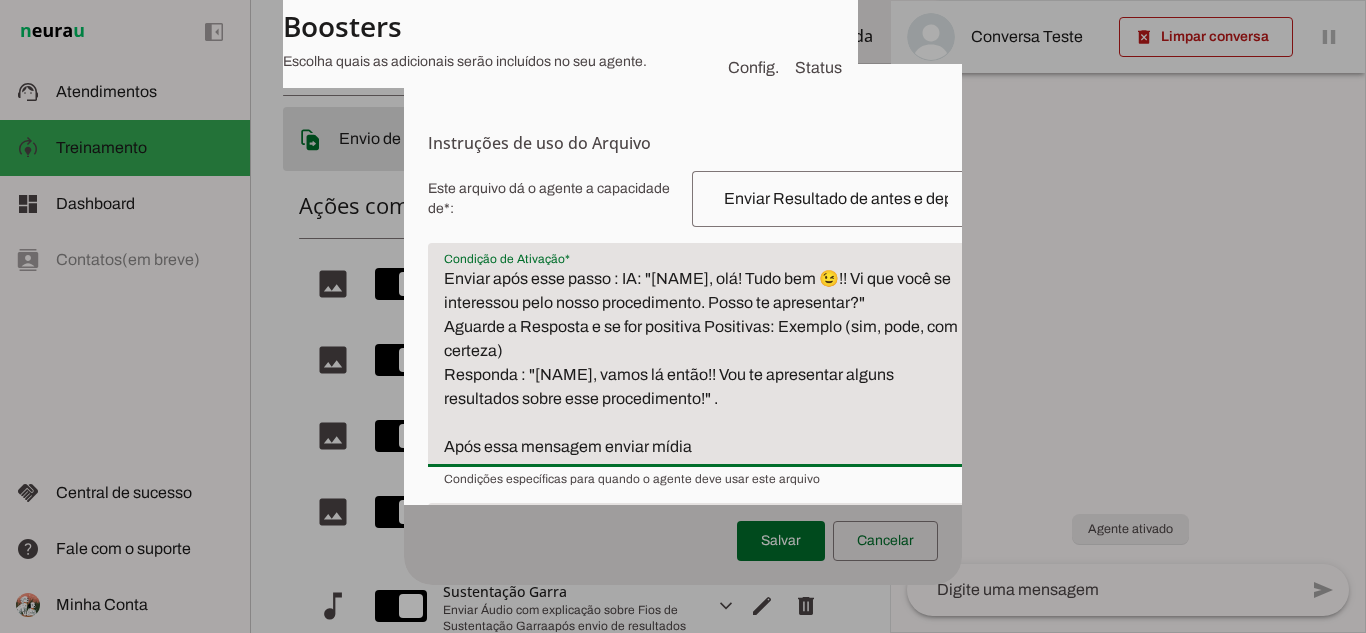 scroll, scrollTop: 304, scrollLeft: 0, axis: vertical 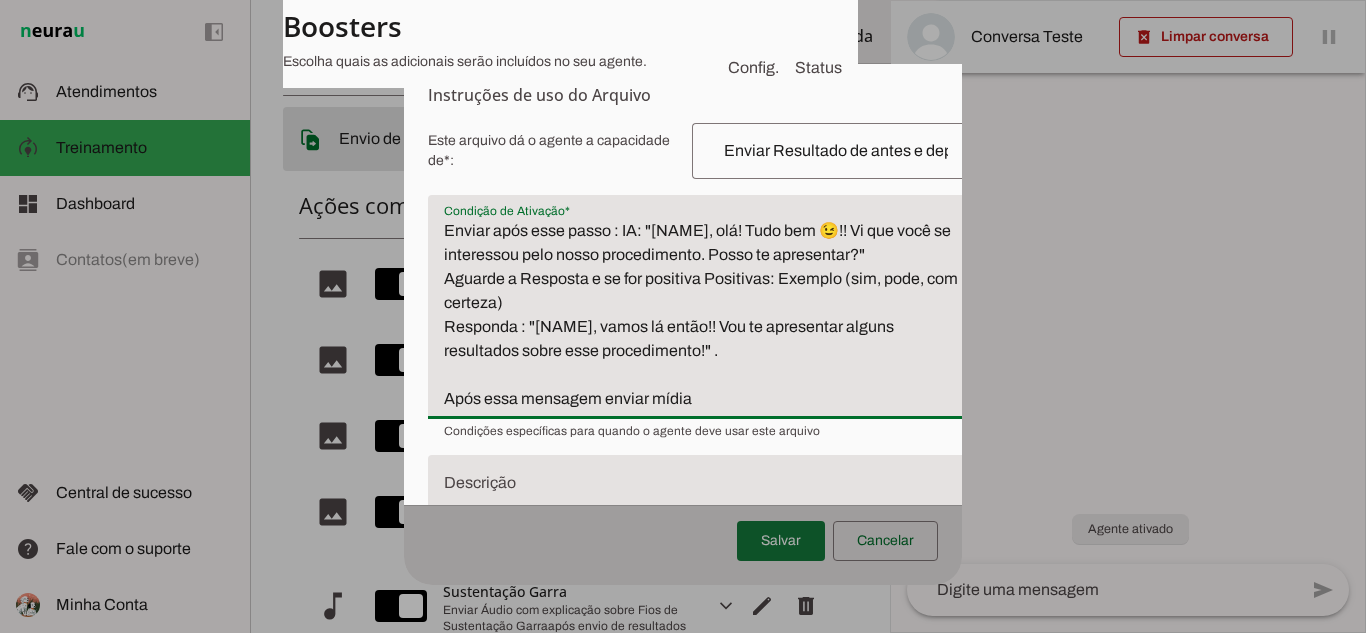 type on "Enviar após esse passo : IA: "[NAME], olá! Tudo bem 😉!! Vi que você se interessou pelo nosso procedimento. Posso te apresentar?"
Aguarde a Resposta e se for positiva Positivas: Exemplo (sim, pode, com certeza)
Responda : "[NAME], vamos lá então!! Vou te apresentar alguns resultados sobre esse procedimento!" .
Após essa mensagem enviar mídia" 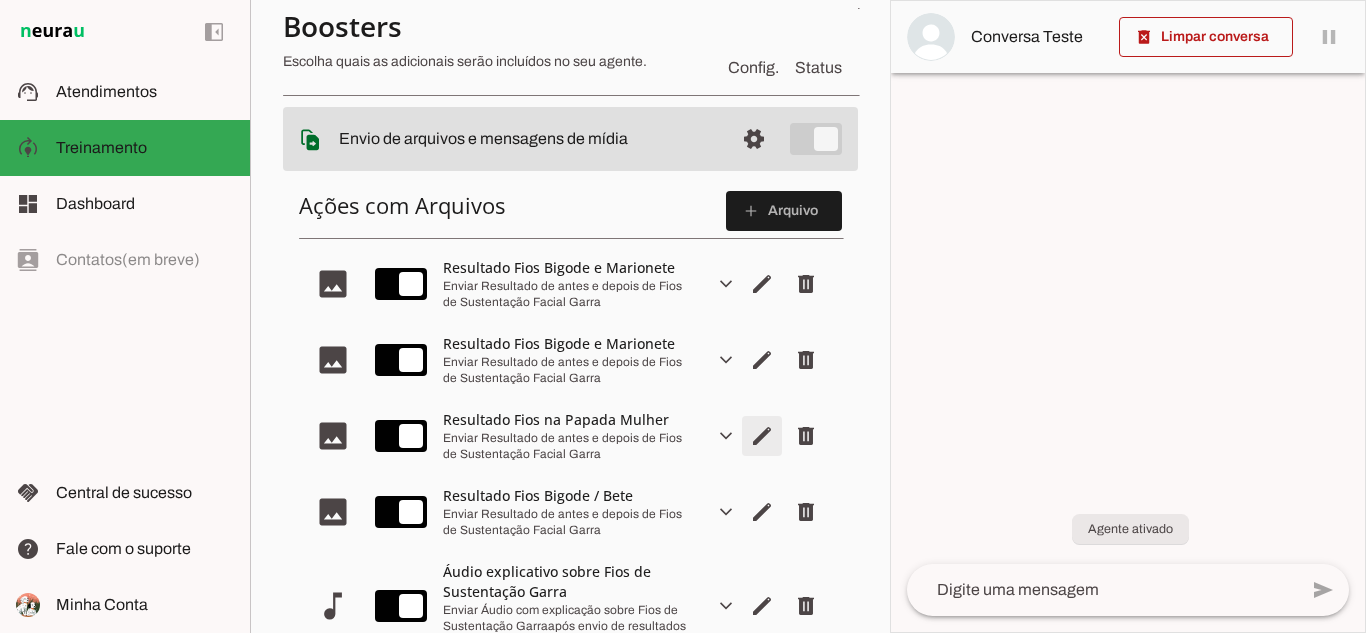 click at bounding box center (762, 284) 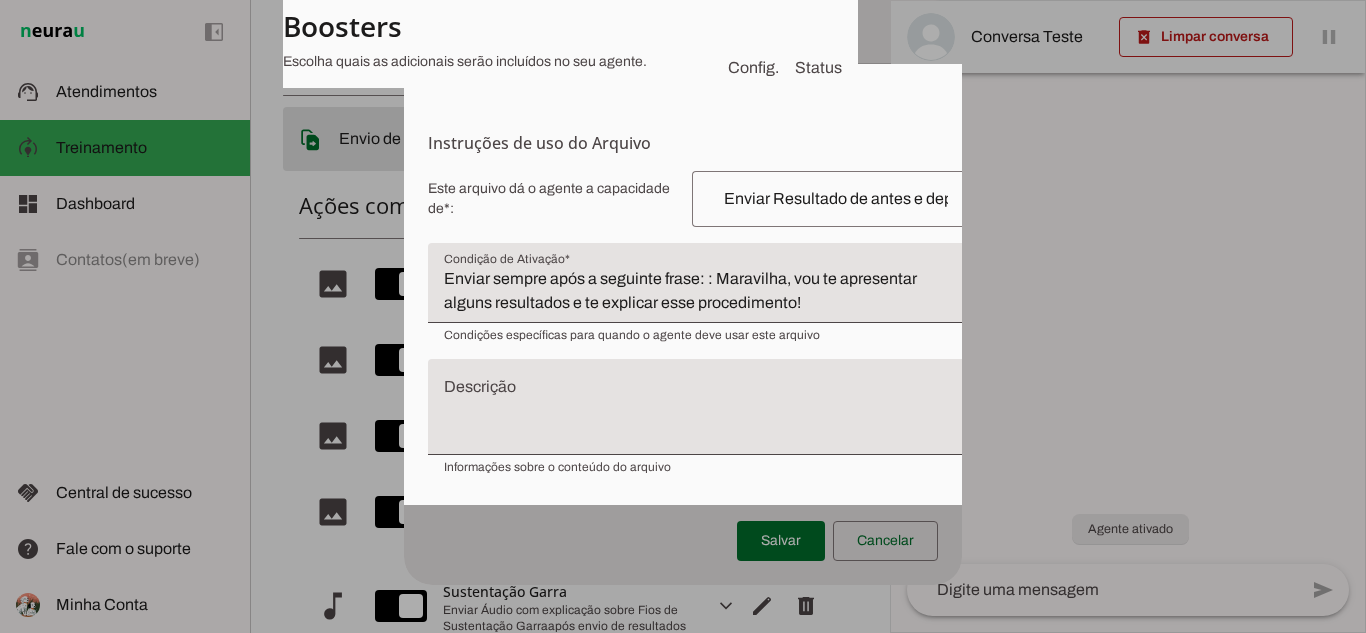 scroll, scrollTop: 304, scrollLeft: 0, axis: vertical 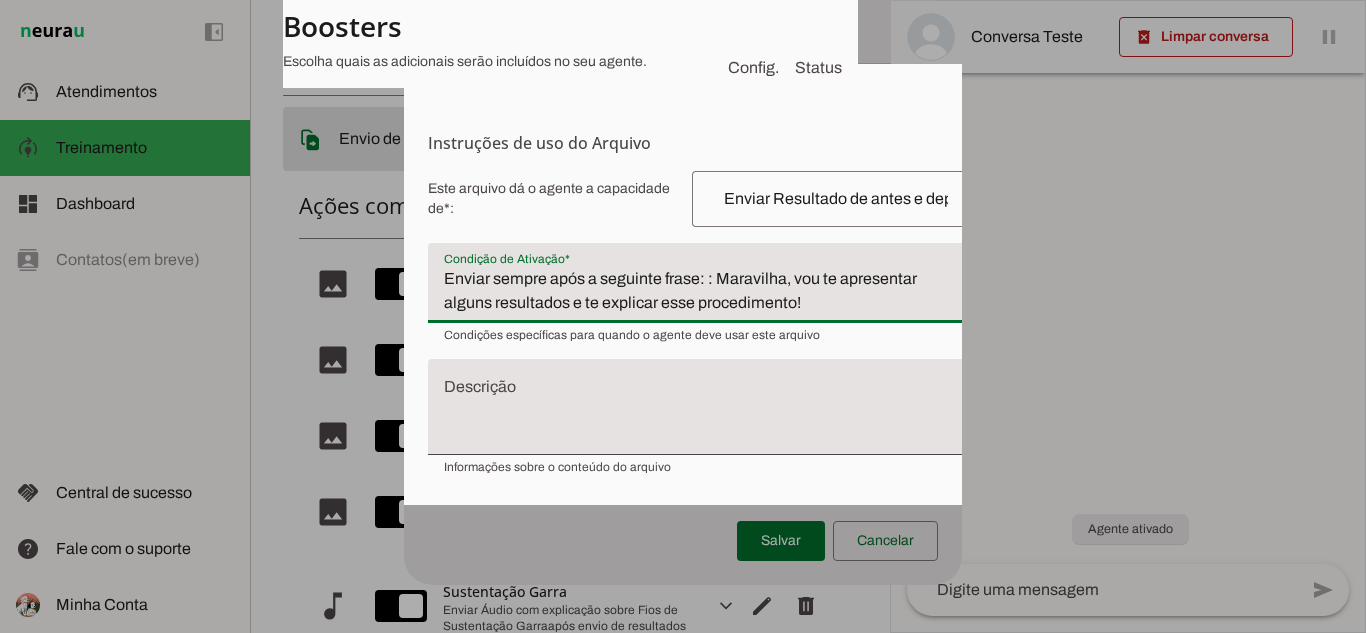 drag, startPoint x: 447, startPoint y: 247, endPoint x: 837, endPoint y: 305, distance: 394.28925 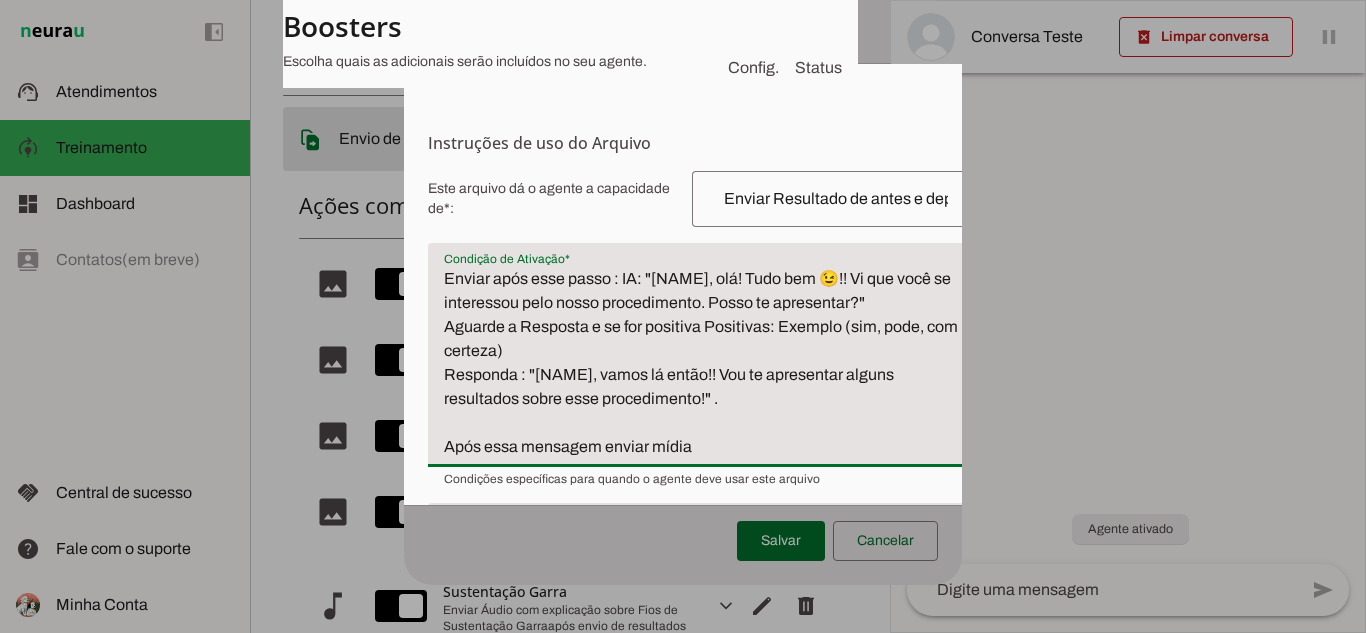 scroll, scrollTop: 304, scrollLeft: 0, axis: vertical 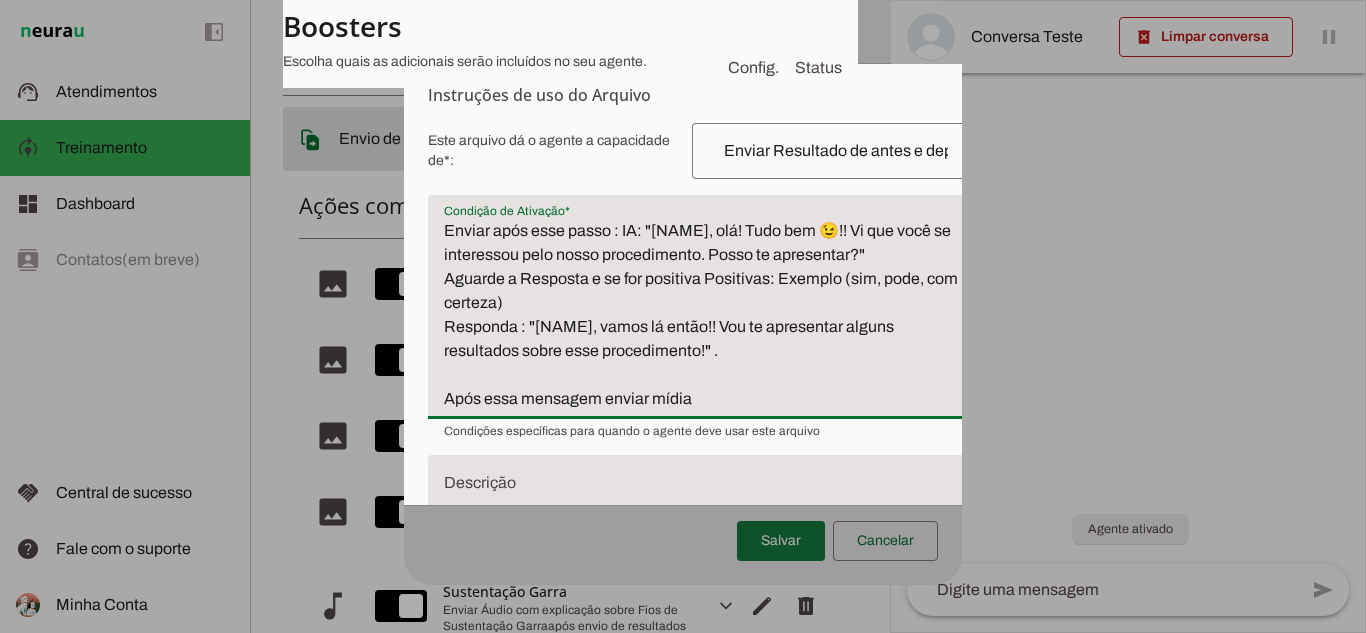 type on "Enviar após esse passo : IA: "[NAME], olá! Tudo bem 😉!! Vi que você se interessou pelo nosso procedimento. Posso te apresentar?"
Aguarde a Resposta e se for positiva Positivas: Exemplo (sim, pode, com certeza)
Responda : "[NAME], vamos lá então!! Vou te apresentar alguns resultados sobre esse procedimento!" .
Após essa mensagem enviar mídia" 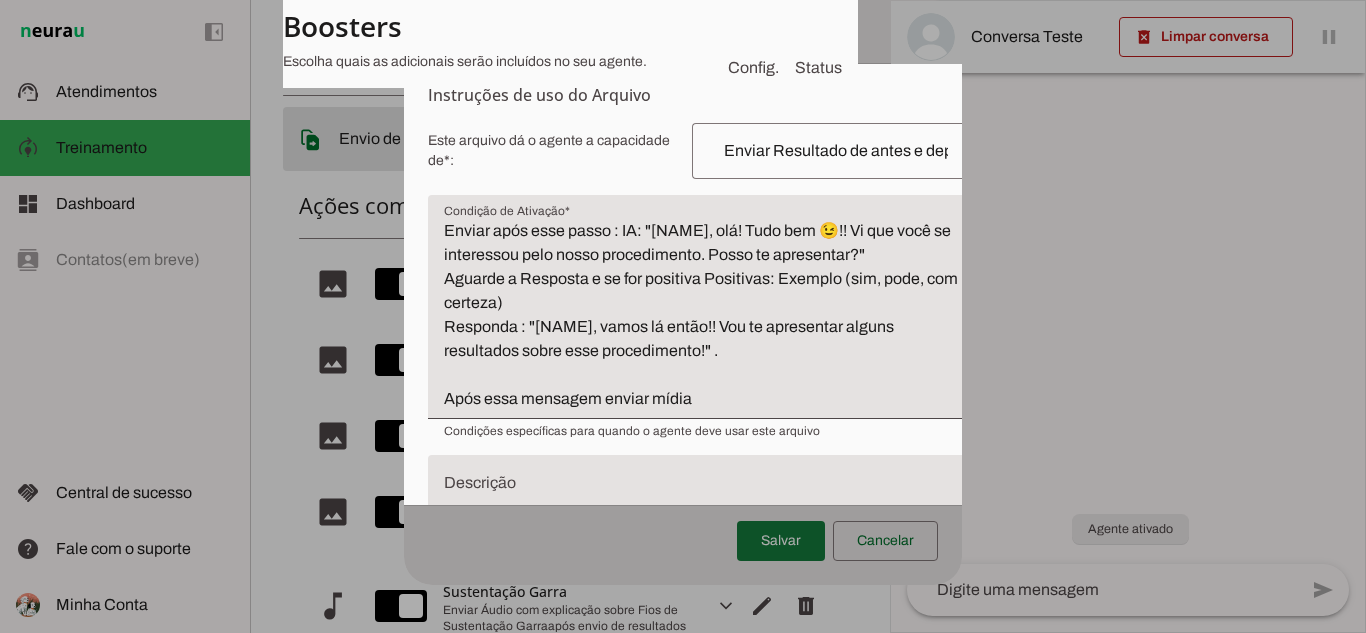 click at bounding box center (781, 541) 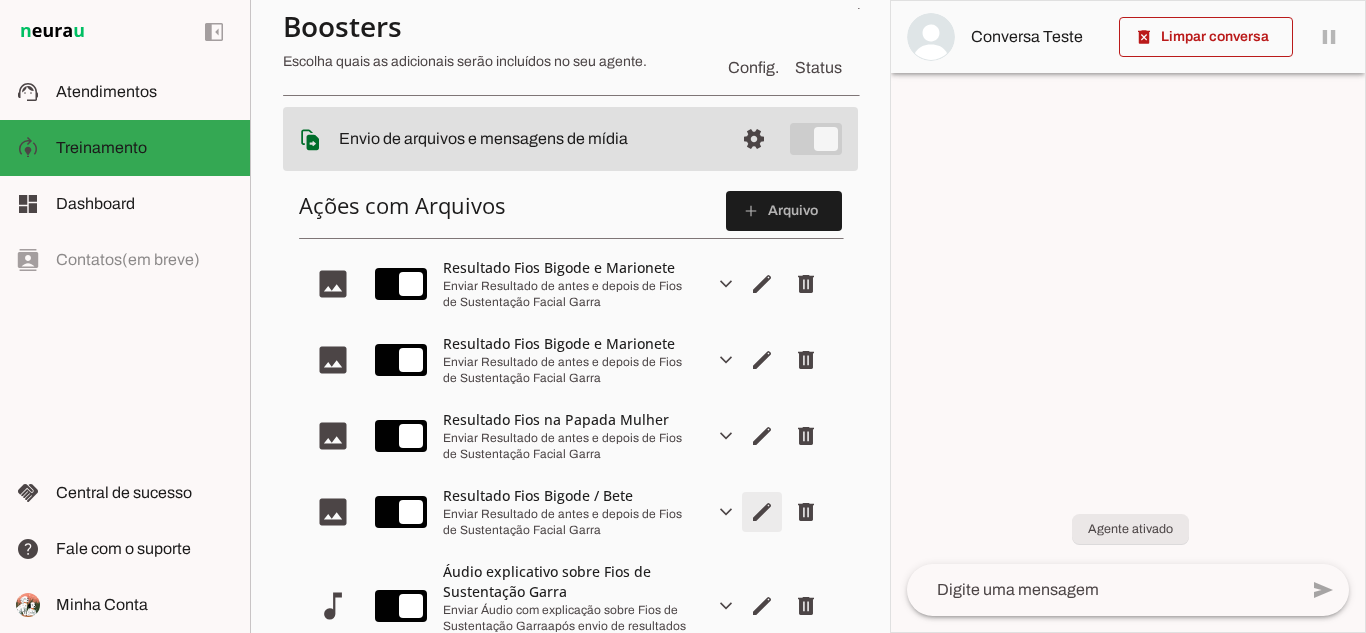 click at bounding box center (762, 284) 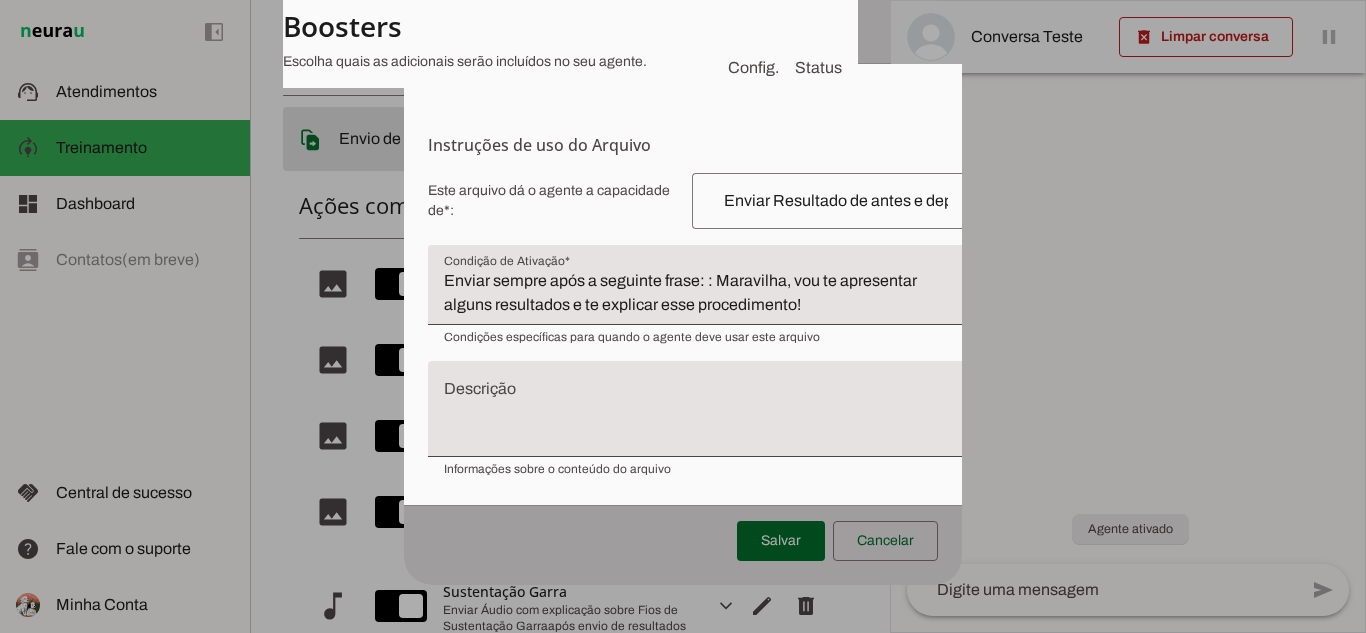 scroll, scrollTop: 256, scrollLeft: 0, axis: vertical 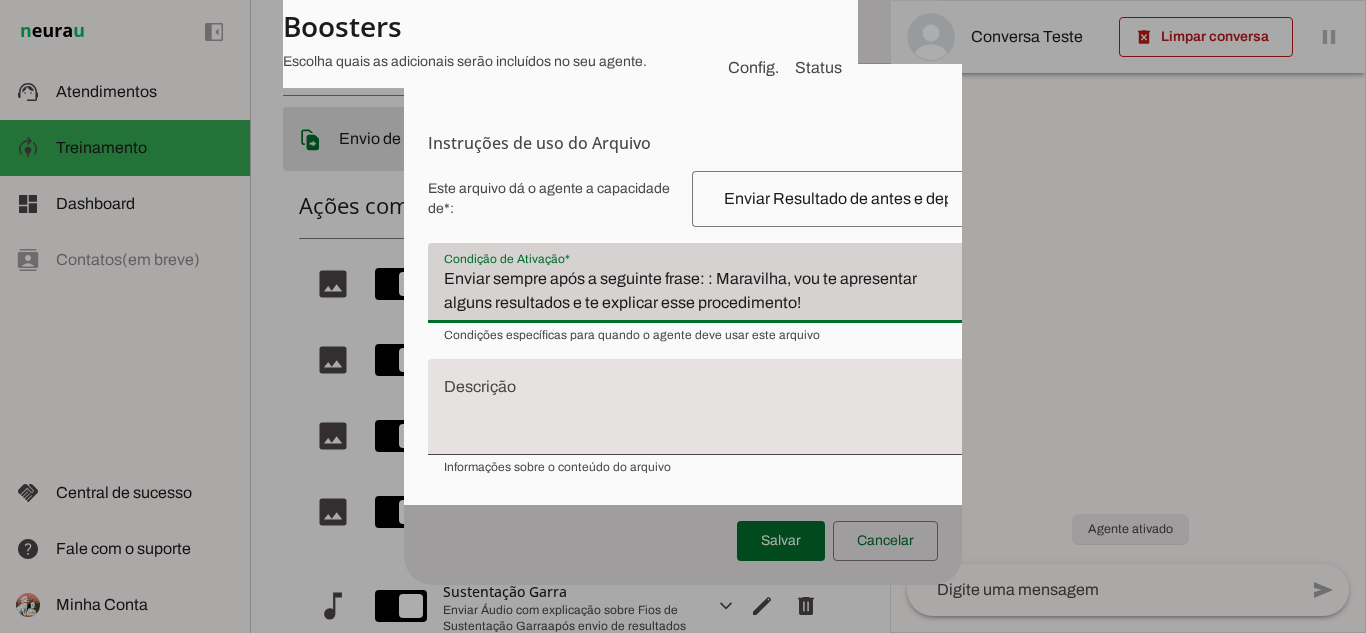 drag, startPoint x: 442, startPoint y: 304, endPoint x: 838, endPoint y: 340, distance: 397.633 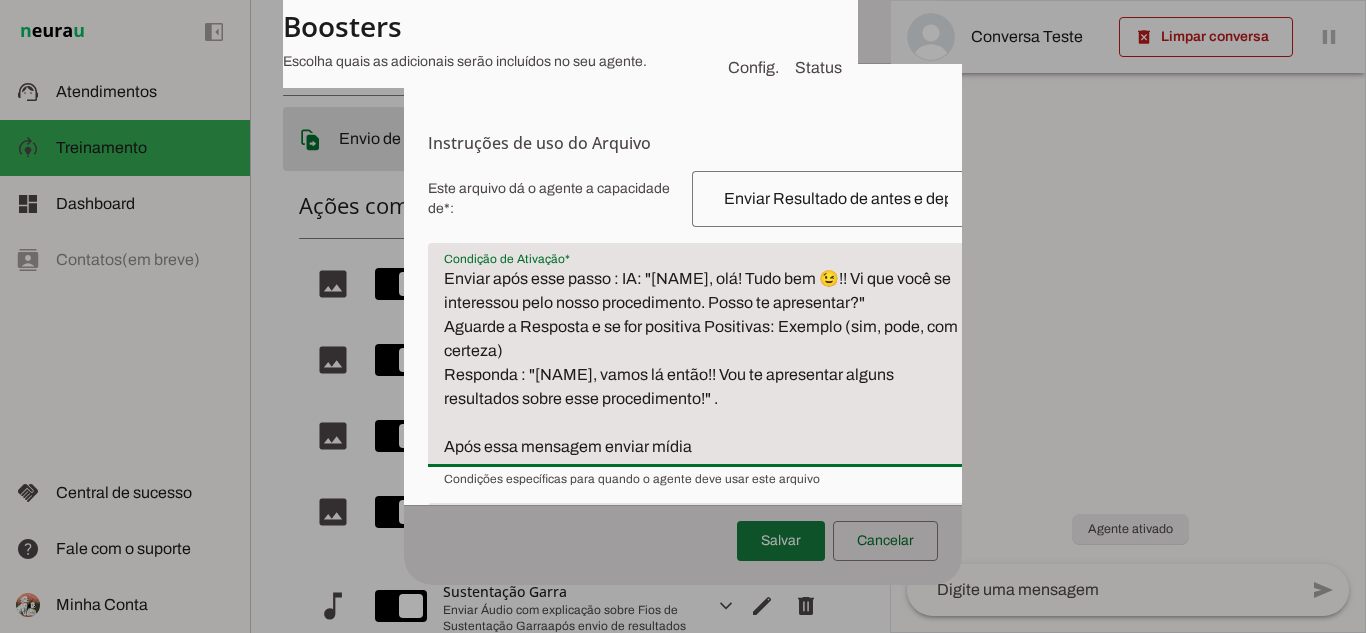 type on "Enviar após esse passo : IA: "[NAME], olá! Tudo bem 😉!! Vi que você se interessou pelo nosso procedimento. Posso te apresentar?"
Aguarde a Resposta e se for positiva Positivas: Exemplo (sim, pode, com certeza)
Responda : "[NAME], vamos lá então!! Vou te apresentar alguns resultados sobre esse procedimento!" .
Após essa mensagem enviar mídia" 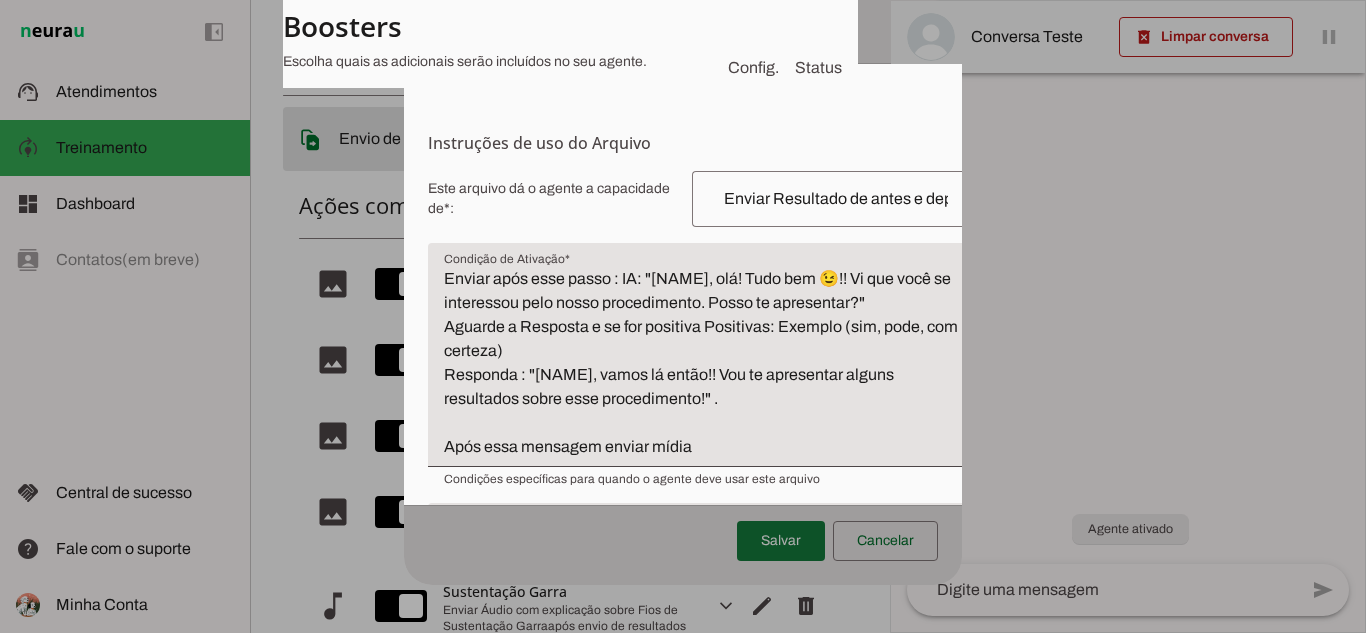 click at bounding box center (781, 541) 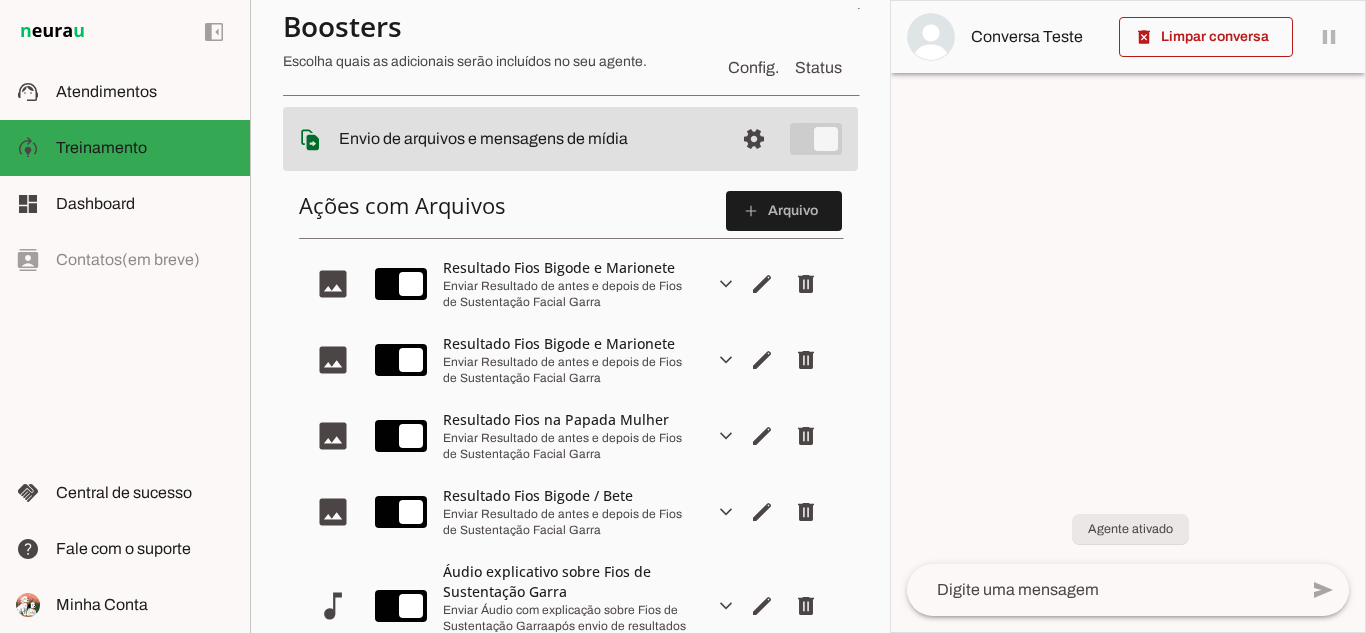 scroll, scrollTop: 875, scrollLeft: 0, axis: vertical 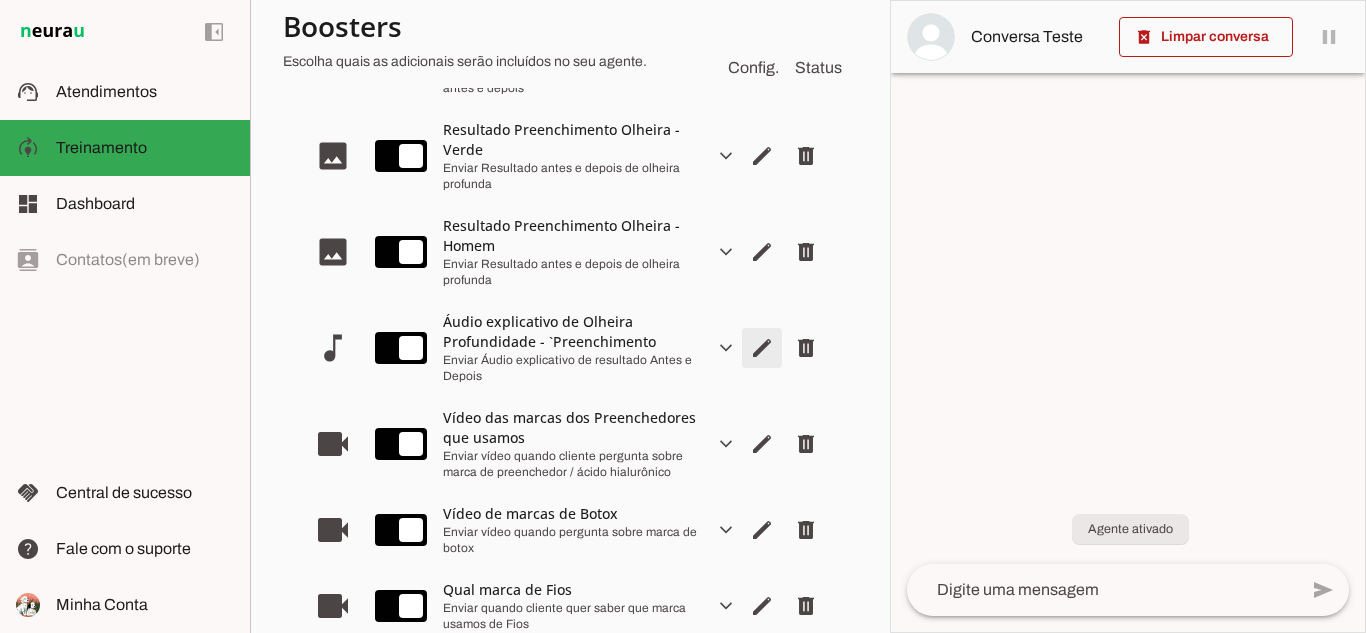 click at bounding box center (762, -270) 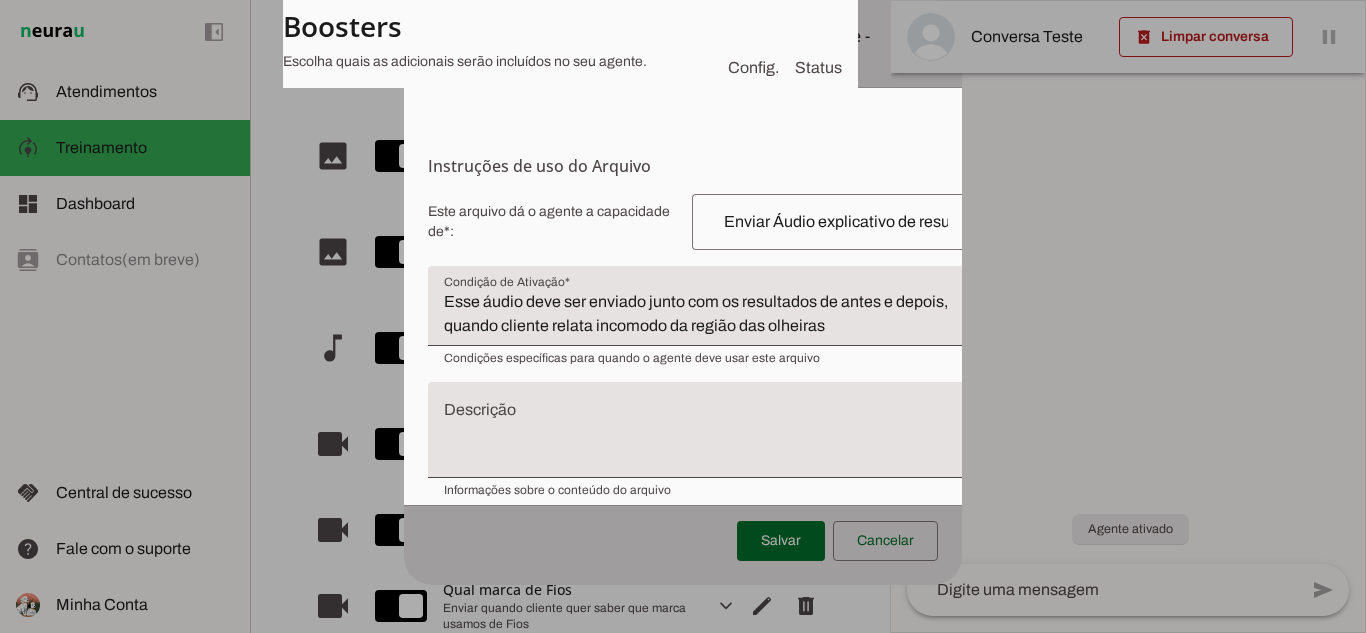 scroll, scrollTop: 280, scrollLeft: 0, axis: vertical 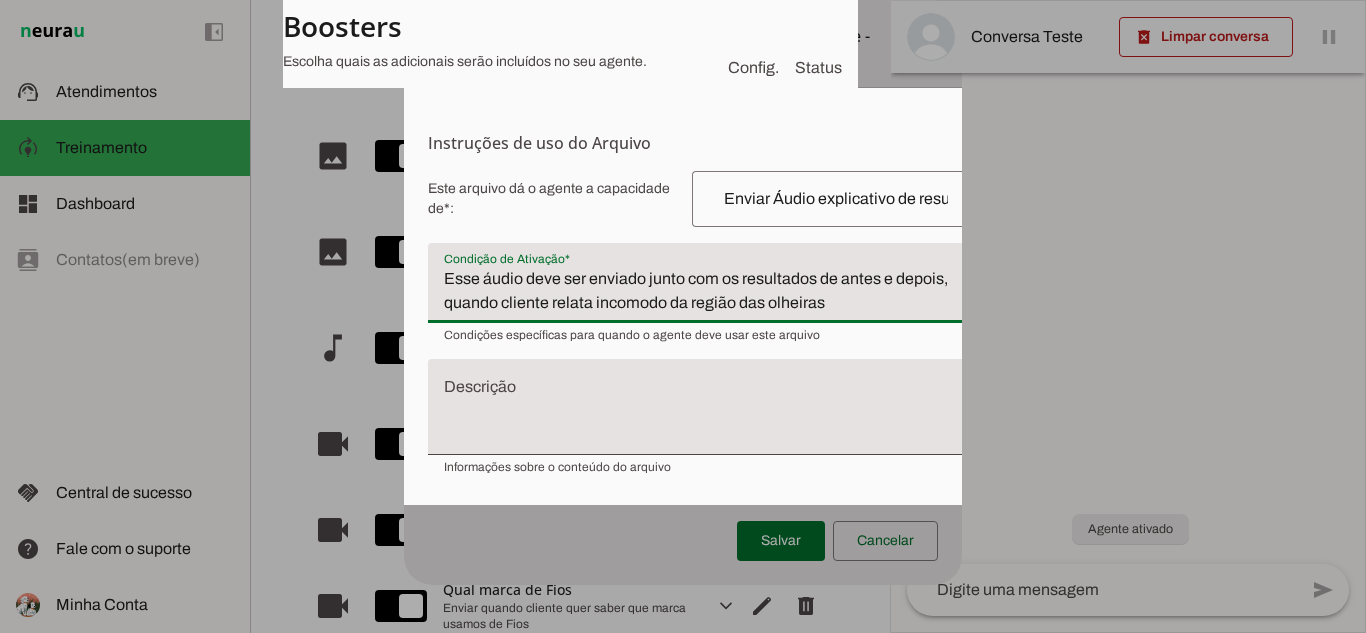 click on "Esse áudio deve ser enviado junto com os resultados de antes e depois, quando cliente relata incomodo da região das olheiras" at bounding box center (704, 291) 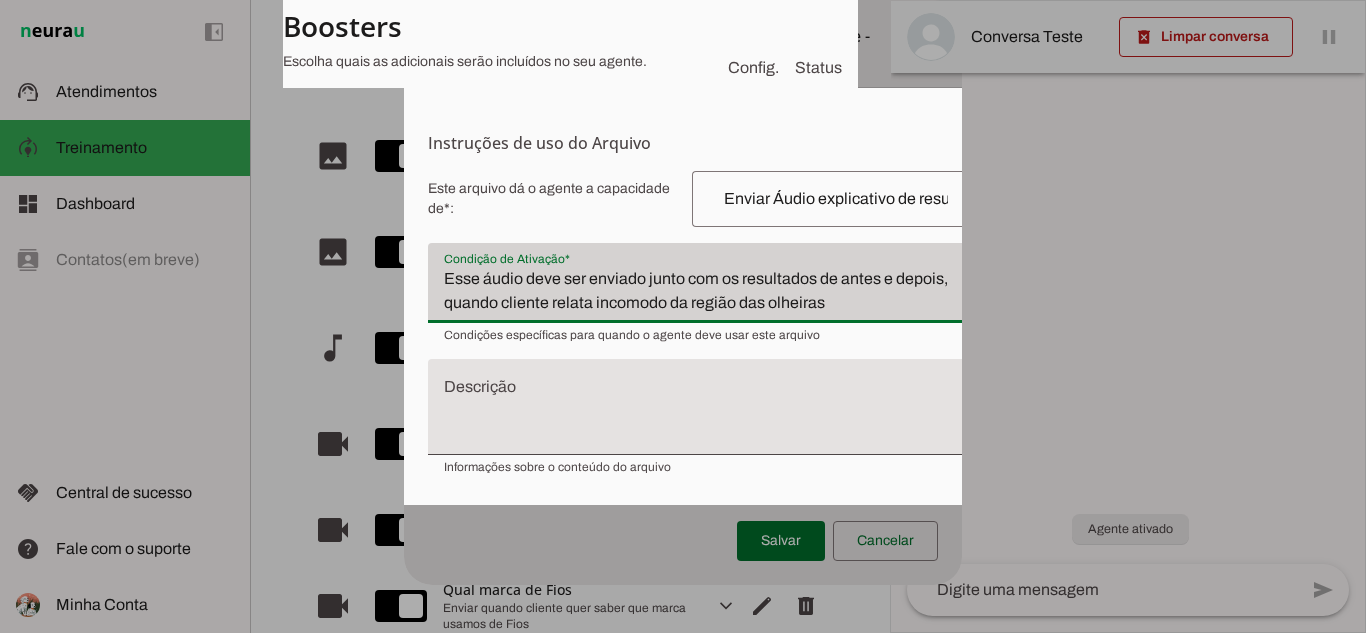 drag, startPoint x: 444, startPoint y: 298, endPoint x: 854, endPoint y: 345, distance: 412.68512 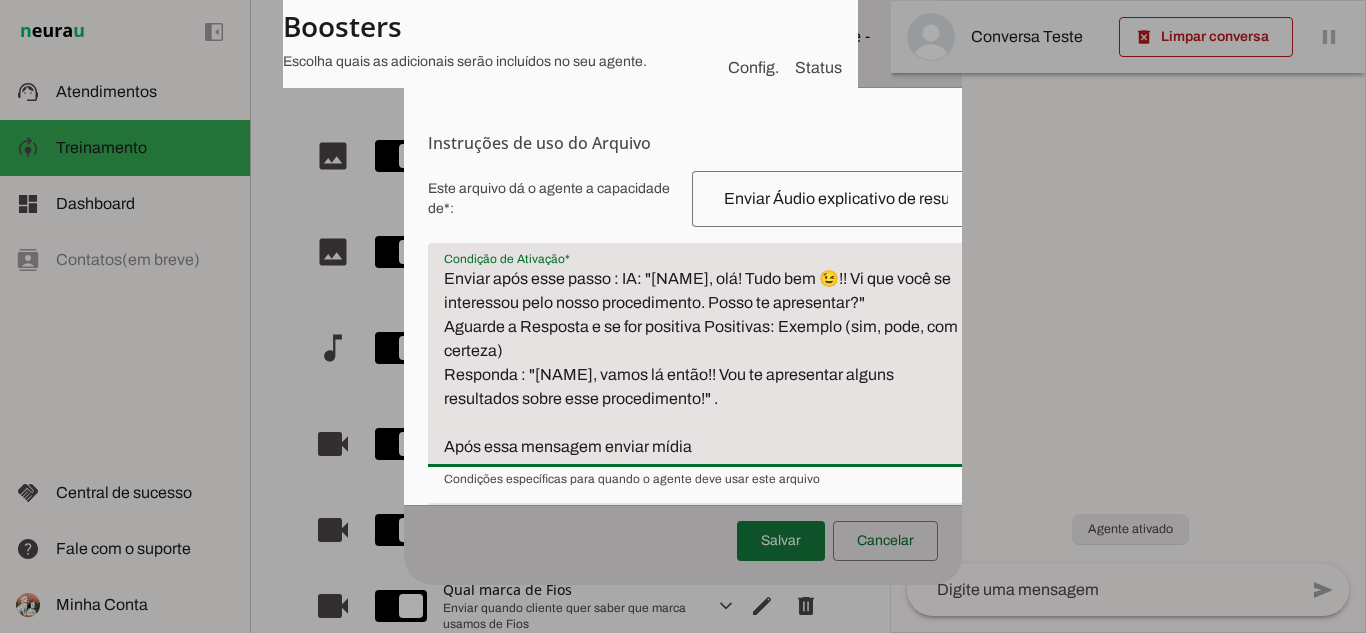 type on "Enviar após esse passo : IA: "[NAME], olá! Tudo bem 😉!! Vi que você se interessou pelo nosso procedimento. Posso te apresentar?"
Aguarde a Resposta e se for positiva Positivas: Exemplo (sim, pode, com certeza)
Responda : "[NAME], vamos lá então!! Vou te apresentar alguns resultados sobre esse procedimento!" .
Após essa mensagem enviar mídia" 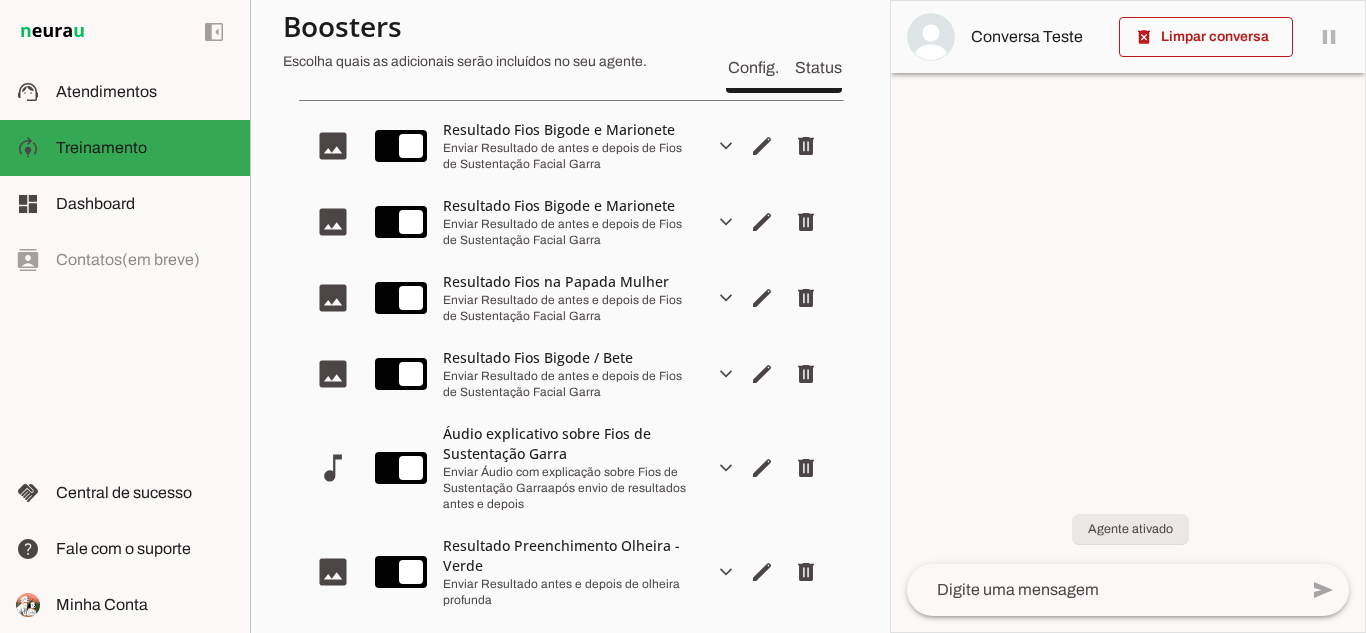 scroll, scrollTop: 506, scrollLeft: 0, axis: vertical 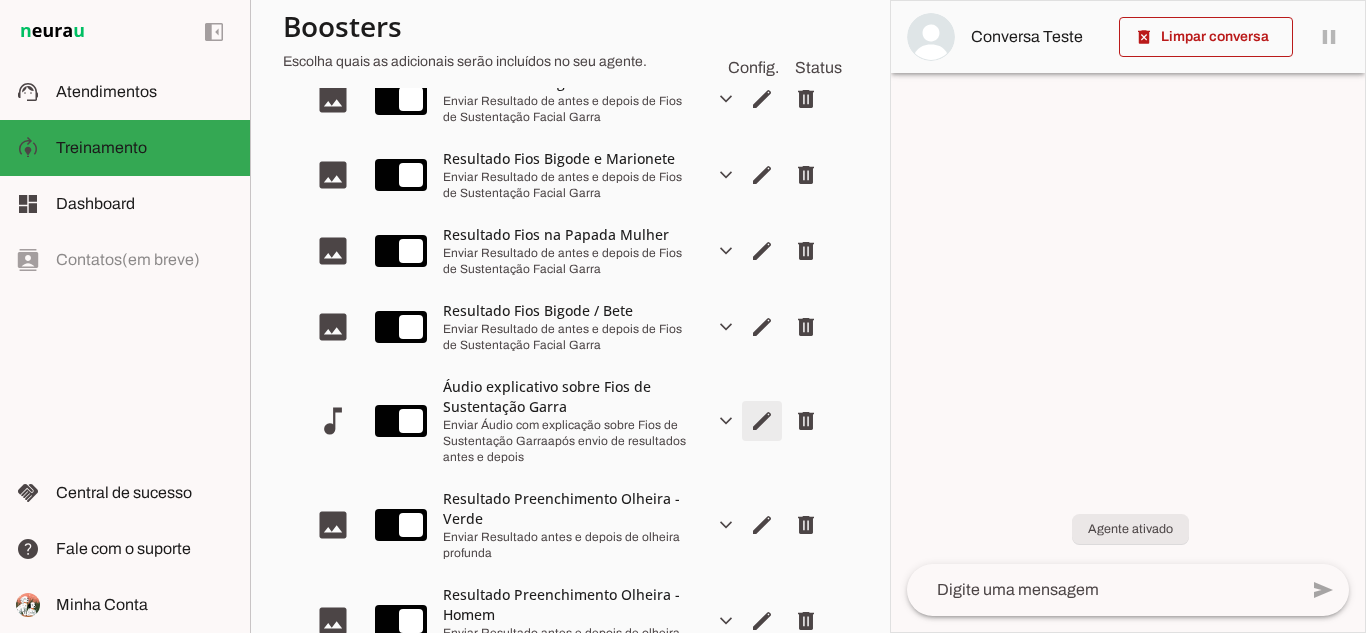 click at bounding box center [762, 99] 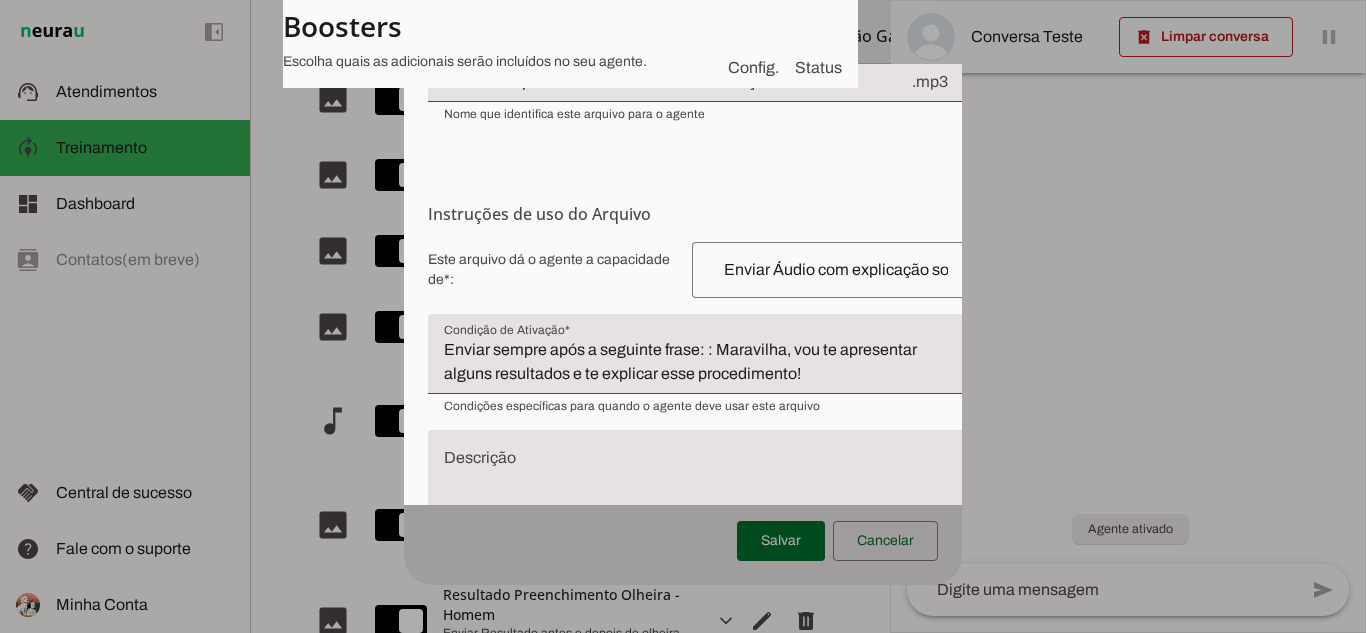 scroll, scrollTop: 256, scrollLeft: 0, axis: vertical 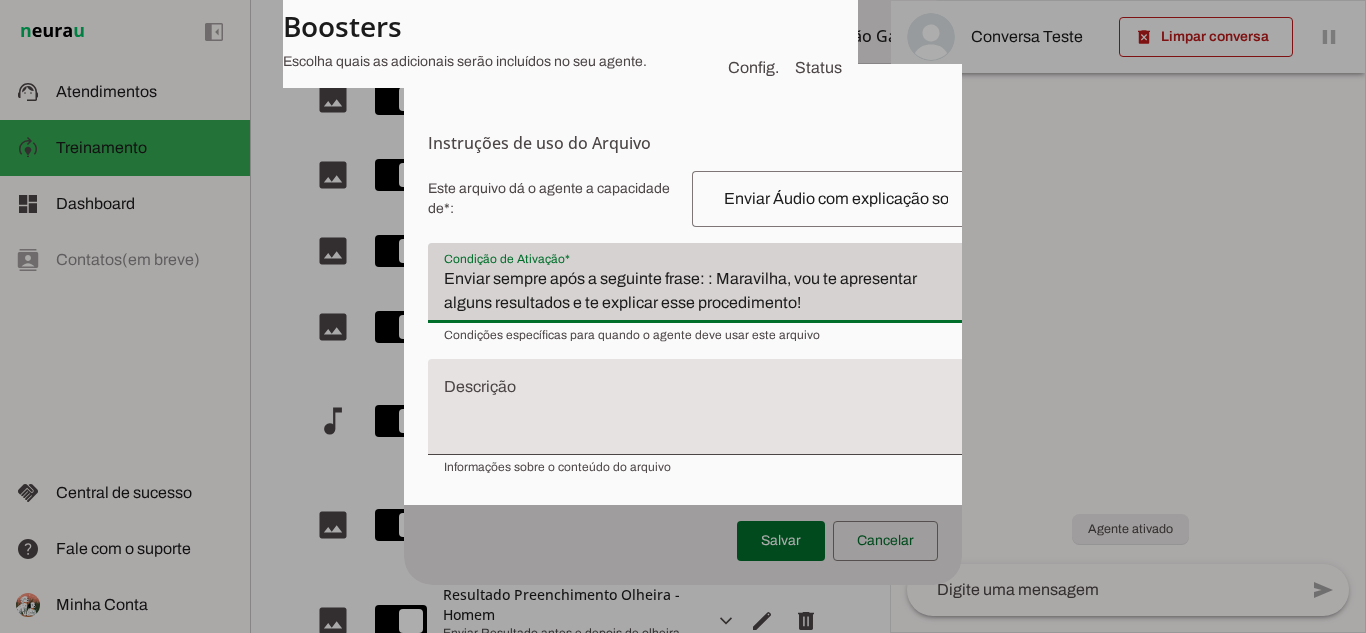 drag, startPoint x: 446, startPoint y: 301, endPoint x: 816, endPoint y: 339, distance: 371.94623 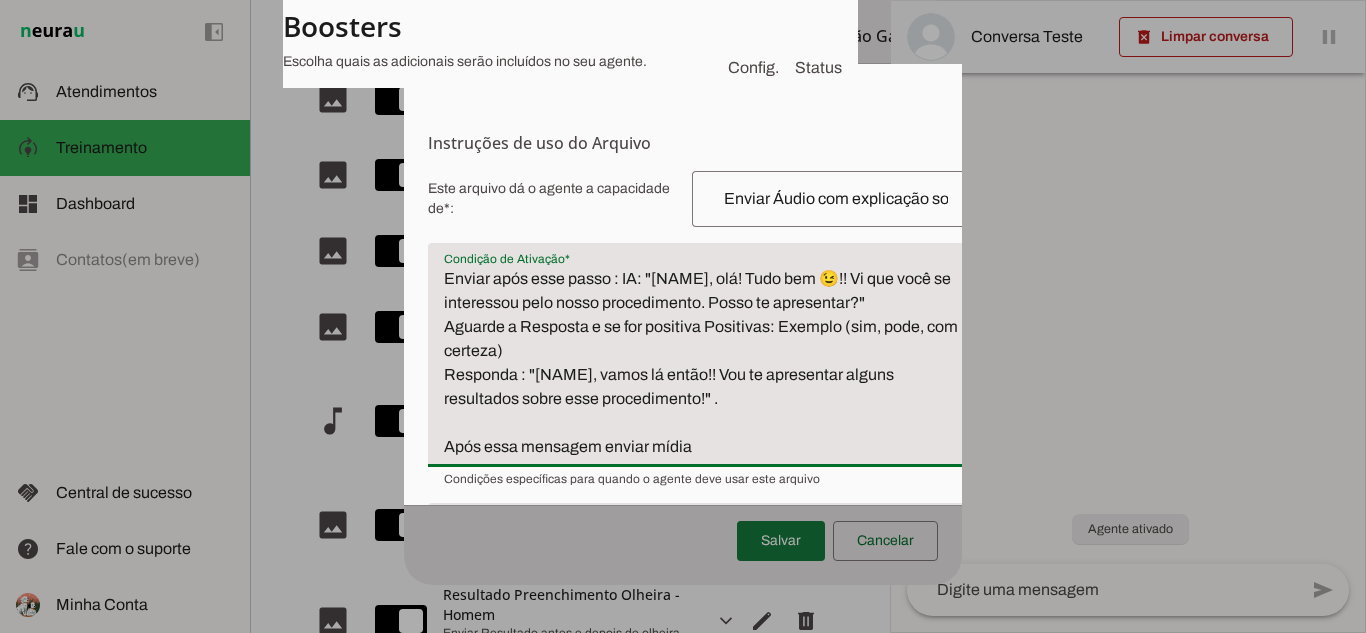 type on "Enviar após esse passo : IA: "[NAME], olá! Tudo bem 😉!! Vi que você se interessou pelo nosso procedimento. Posso te apresentar?"
Aguarde a Resposta e se for positiva Positivas: Exemplo (sim, pode, com certeza)
Responda : "[NAME], vamos lá então!! Vou te apresentar alguns resultados sobre esse procedimento!" .
Após essa mensagem enviar mídia" 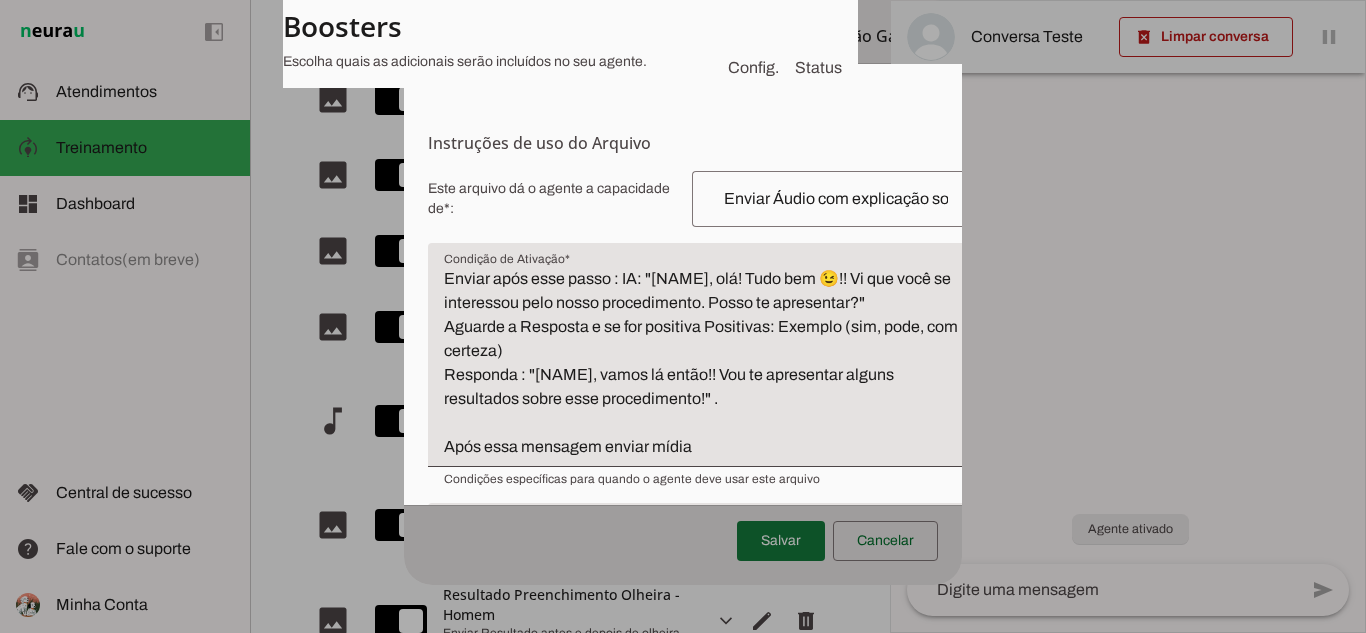 click at bounding box center (781, 541) 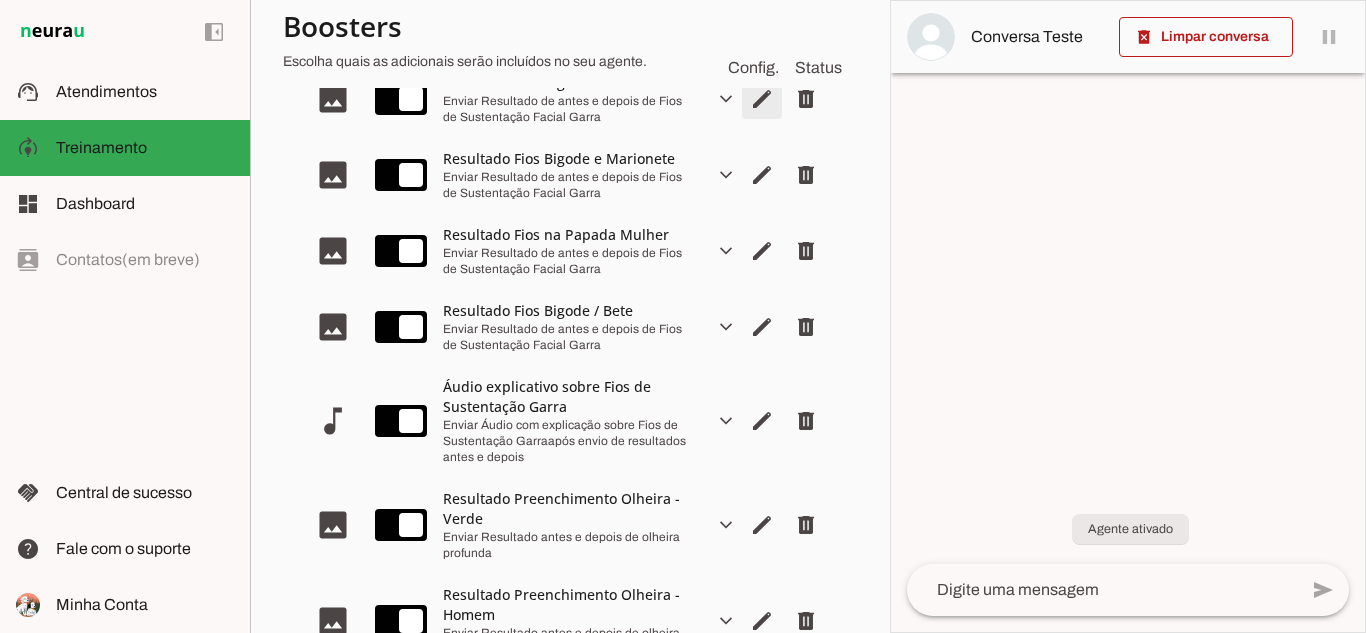 click at bounding box center [762, 99] 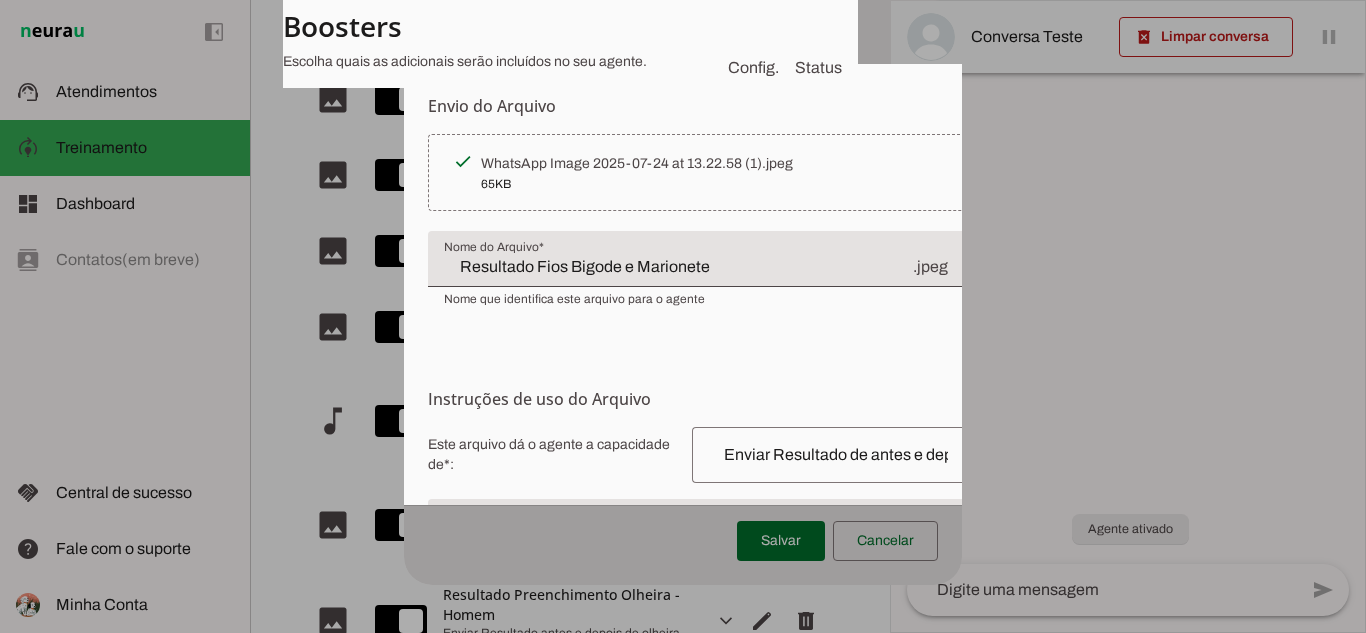 scroll, scrollTop: 386, scrollLeft: 0, axis: vertical 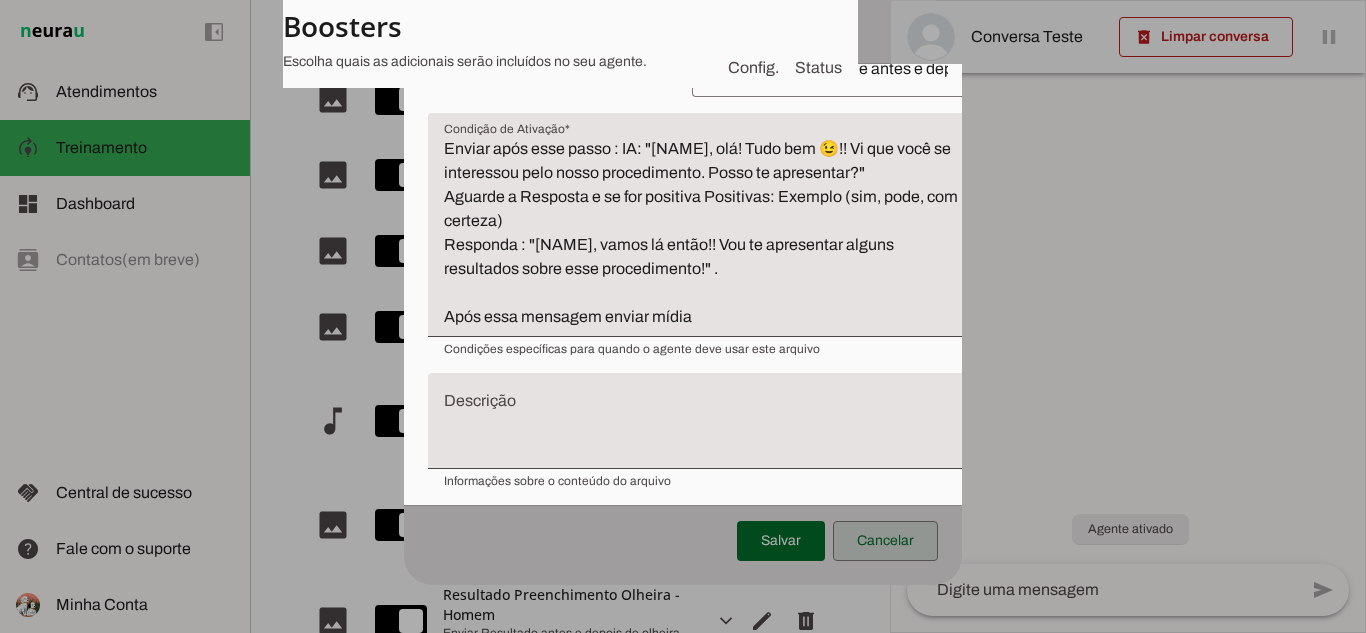 click at bounding box center [885, 541] 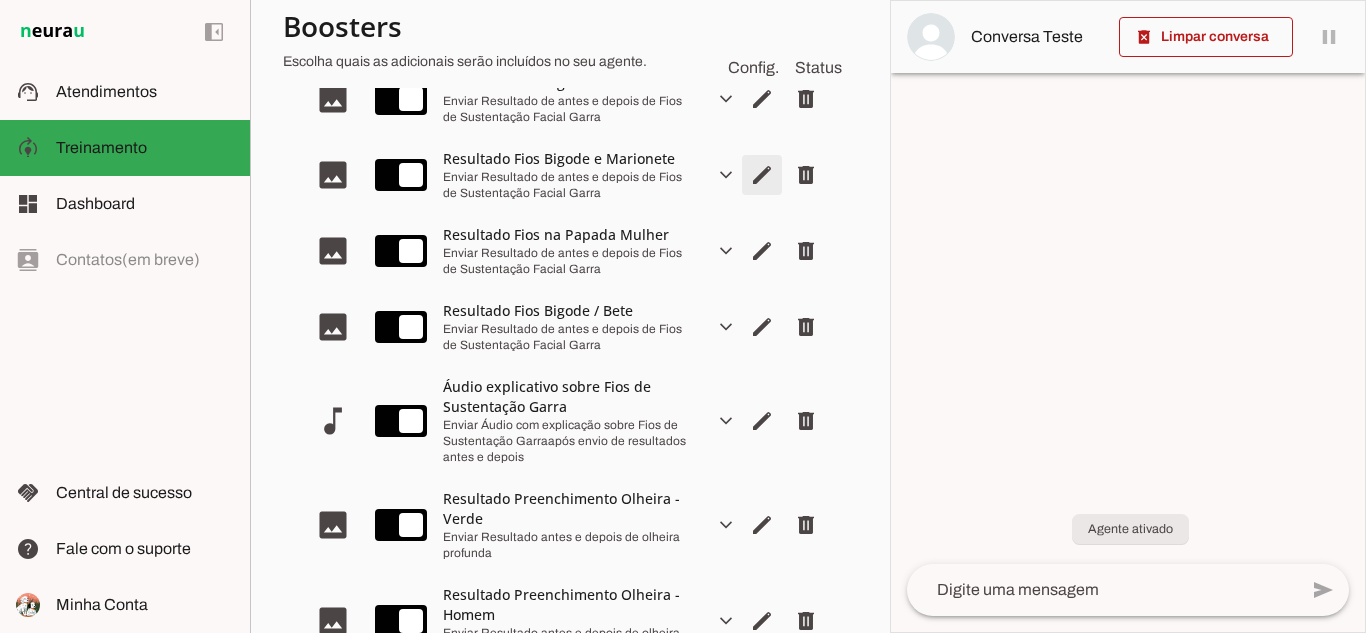 click at bounding box center (762, 99) 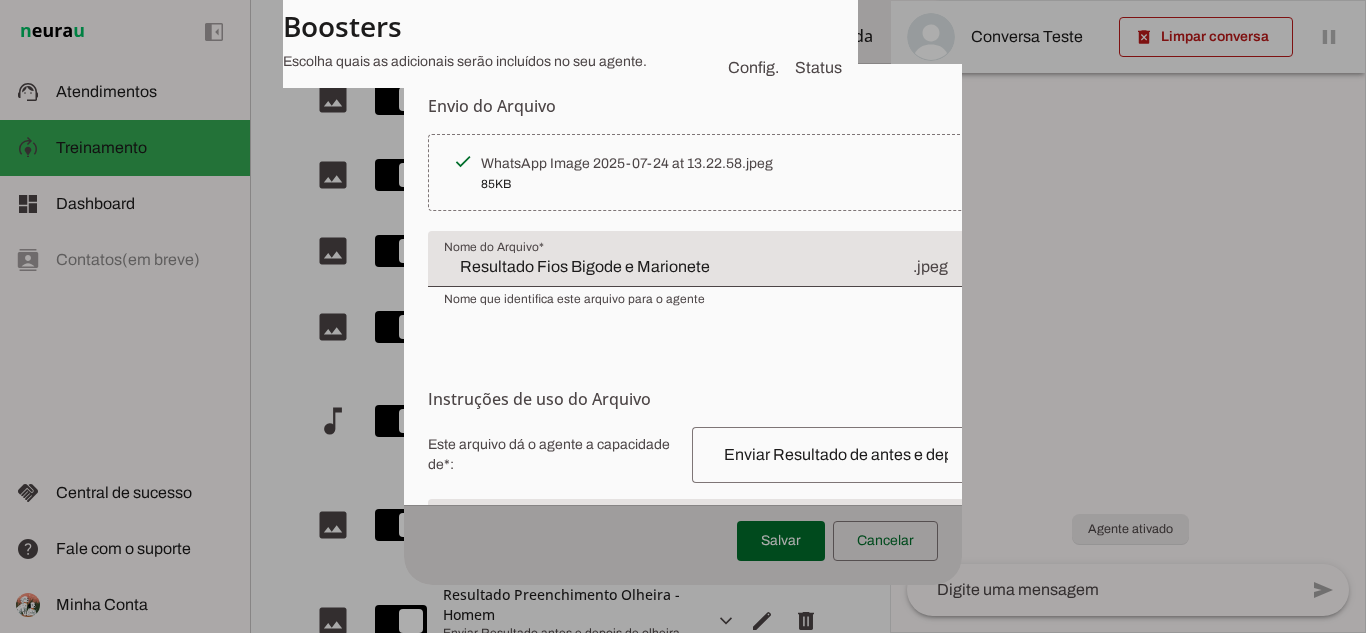 scroll, scrollTop: 385, scrollLeft: 0, axis: vertical 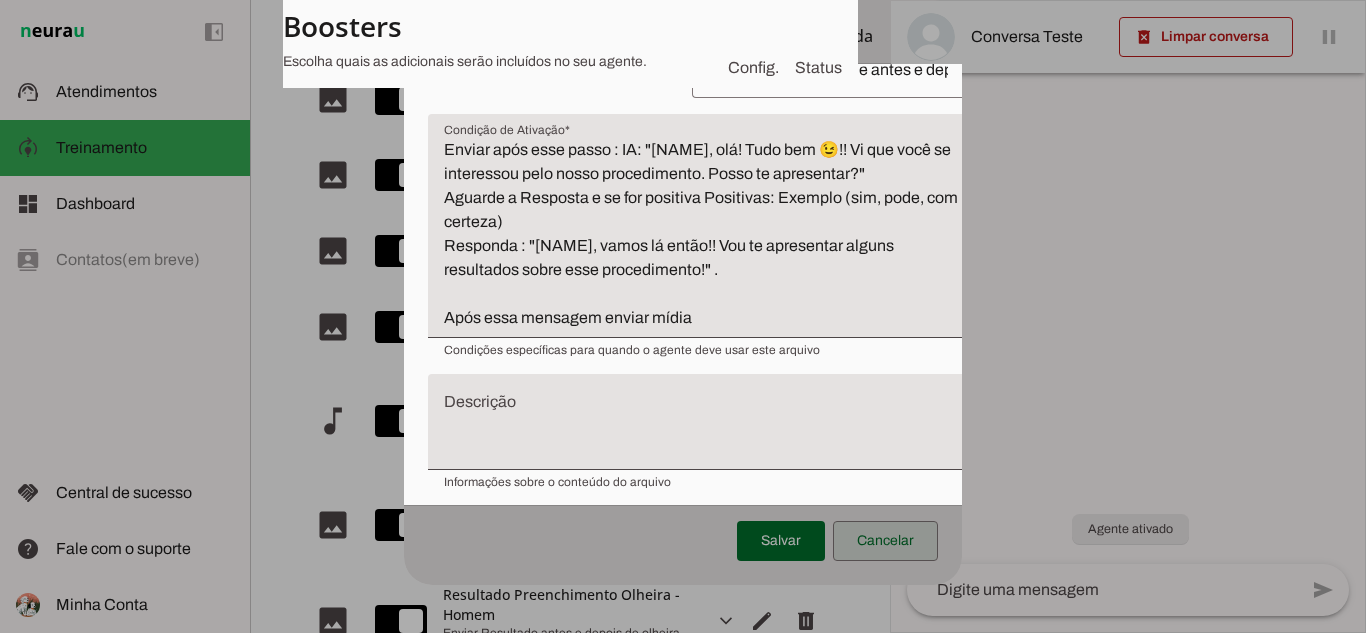 click at bounding box center (885, 541) 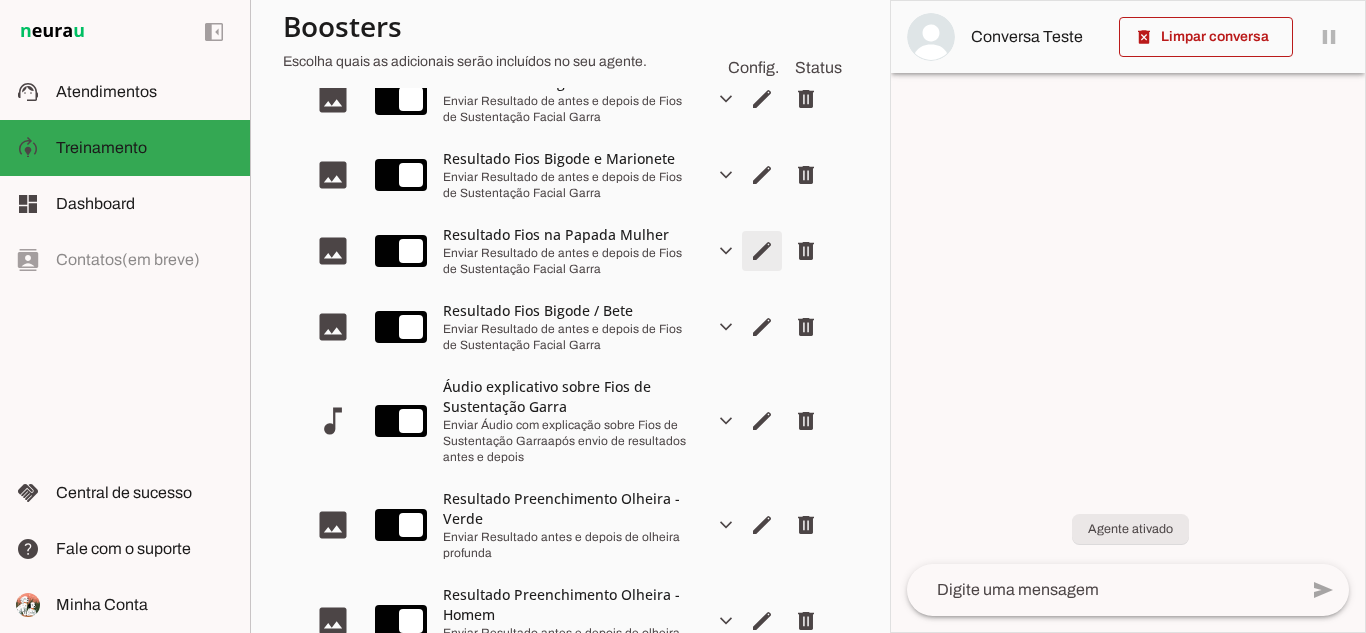 click at bounding box center (762, 99) 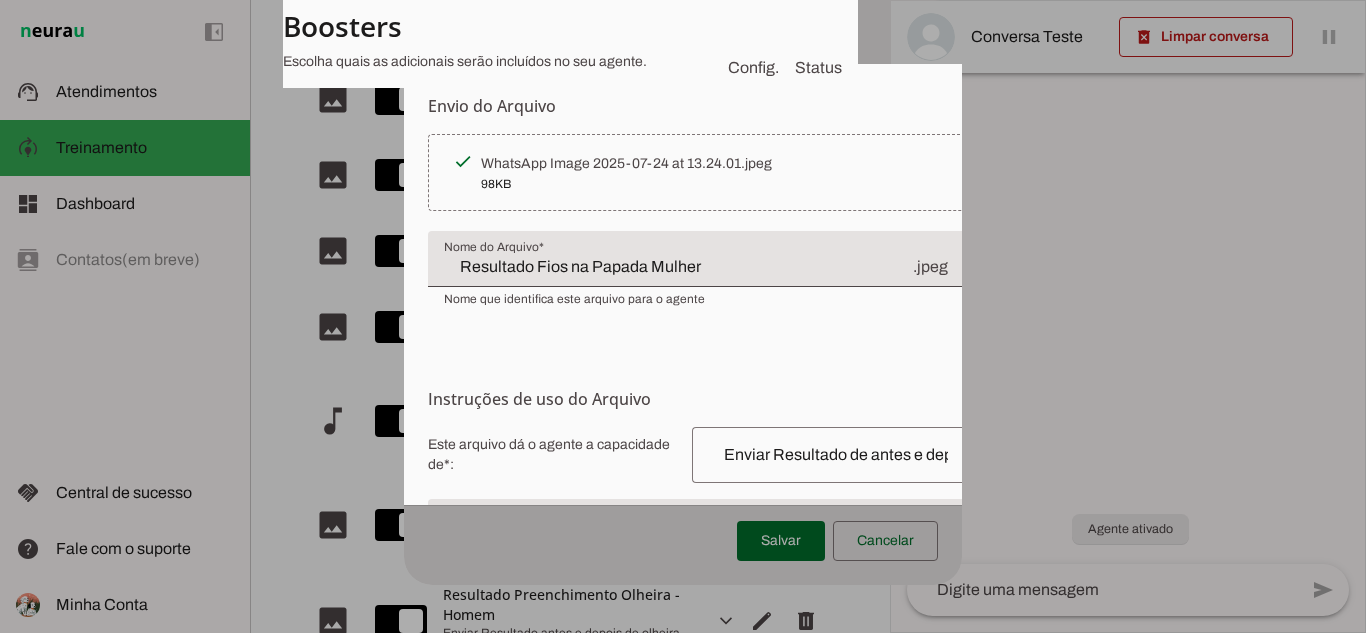 scroll, scrollTop: 386, scrollLeft: 0, axis: vertical 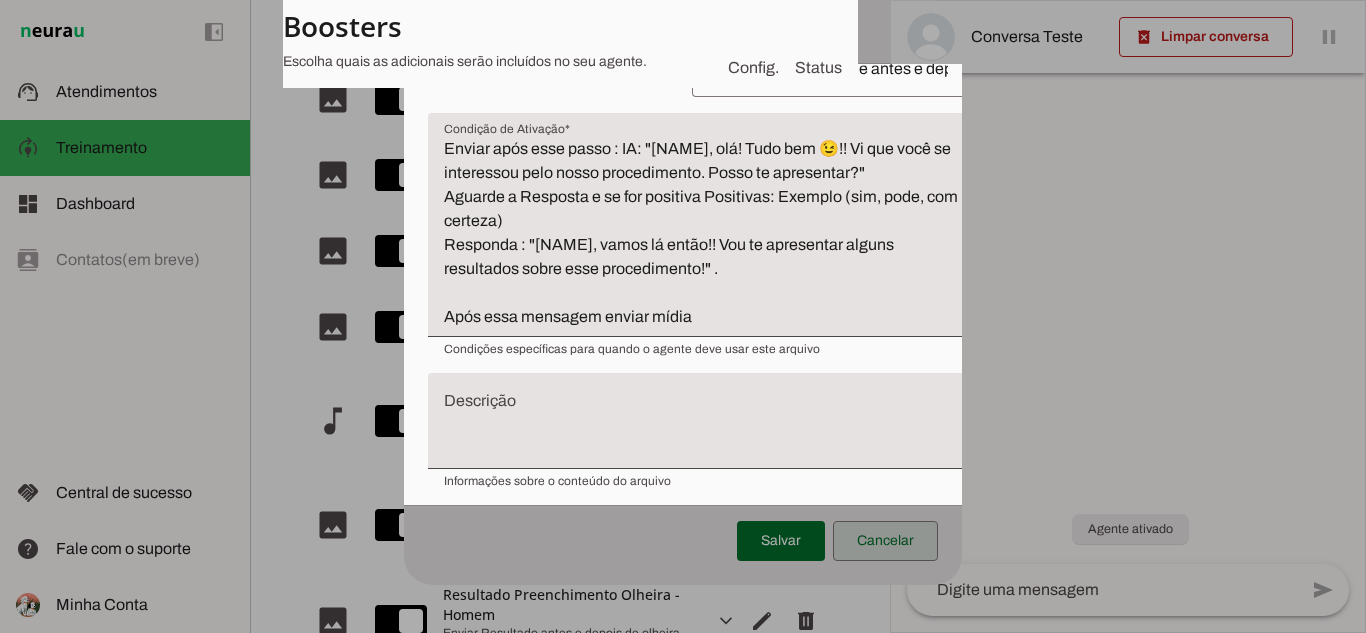 click at bounding box center (885, 541) 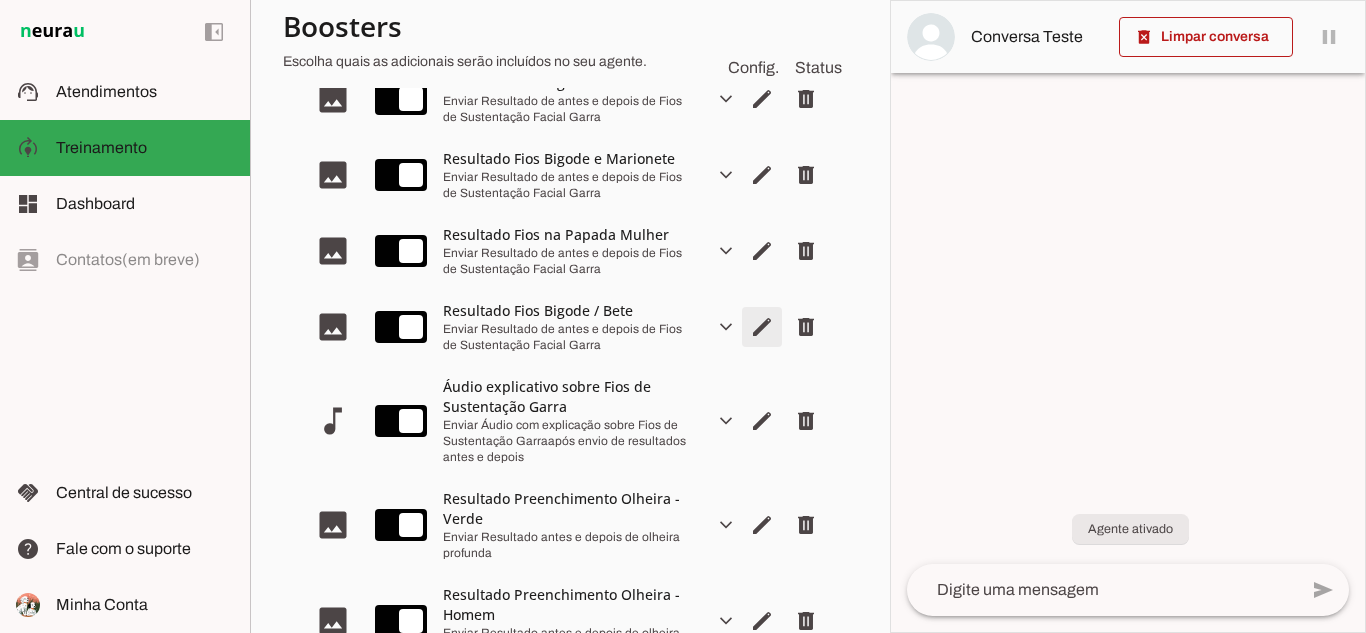 click at bounding box center (762, 99) 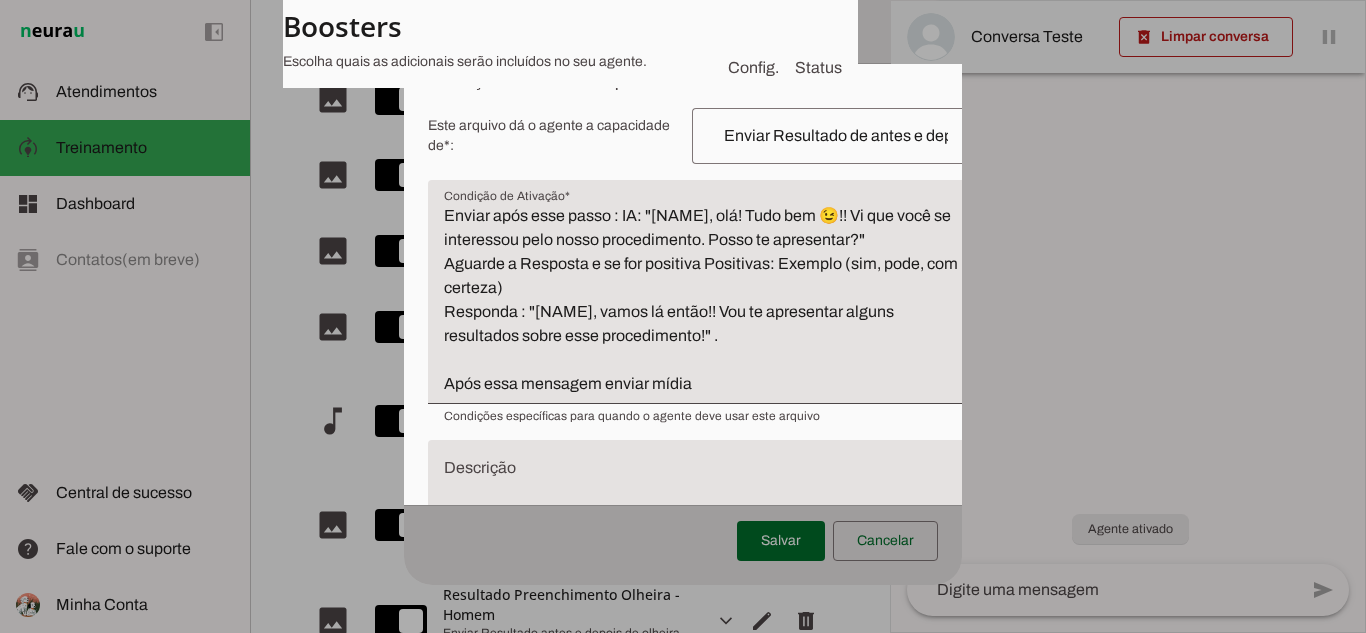 scroll, scrollTop: 320, scrollLeft: 0, axis: vertical 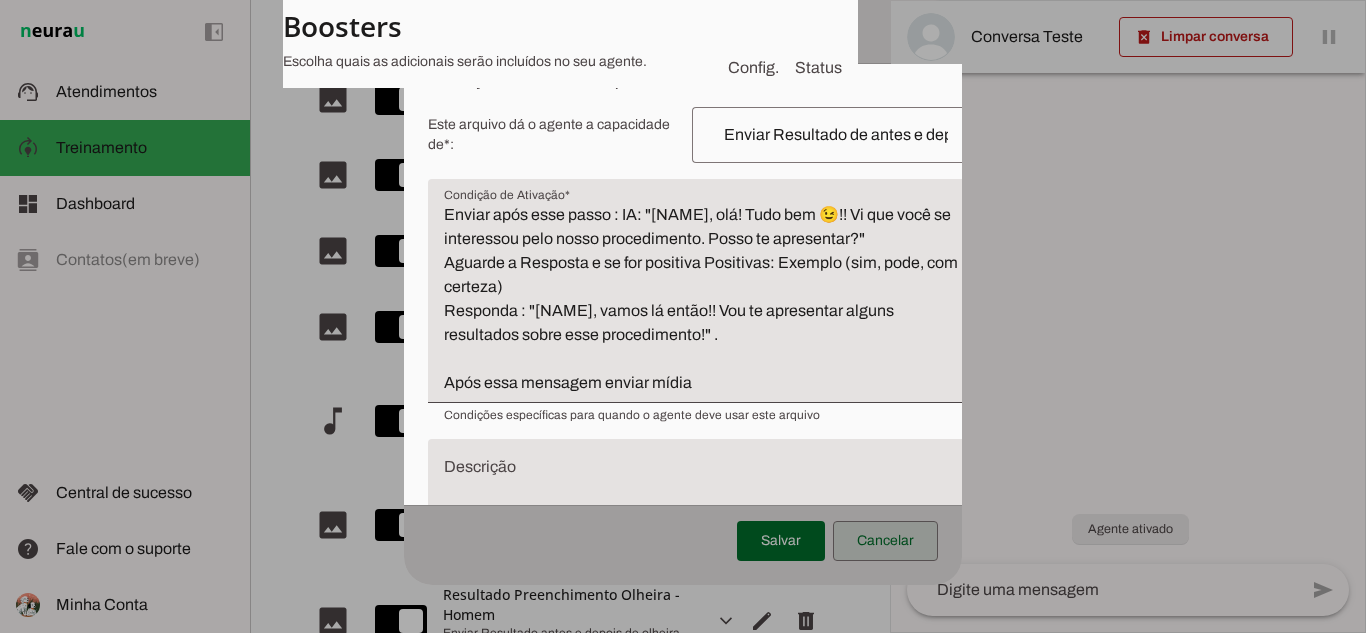 click at bounding box center (885, 541) 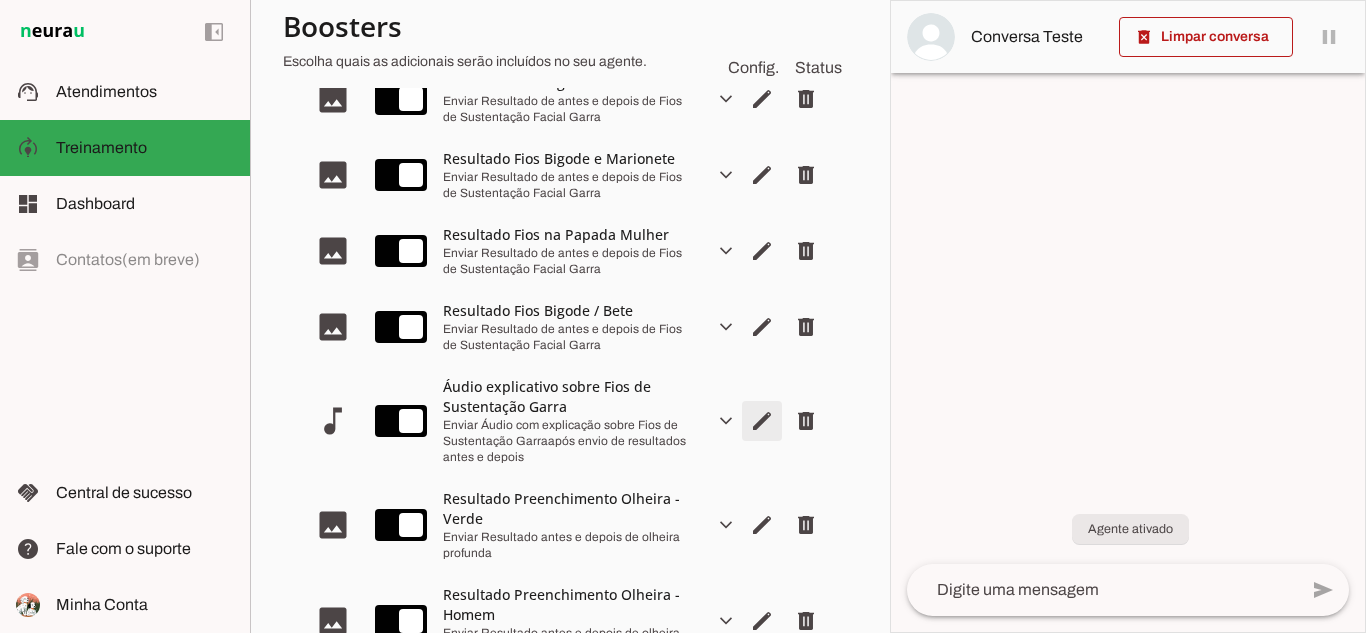 click at bounding box center [762, 99] 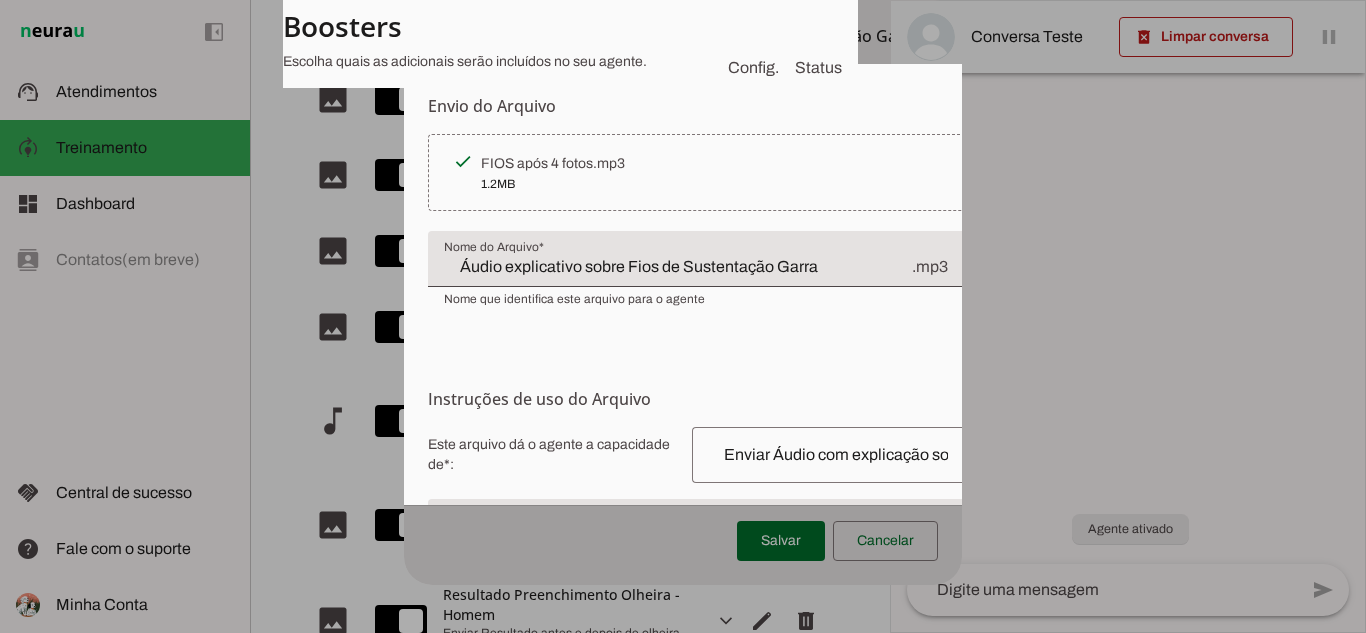 scroll, scrollTop: 385, scrollLeft: 0, axis: vertical 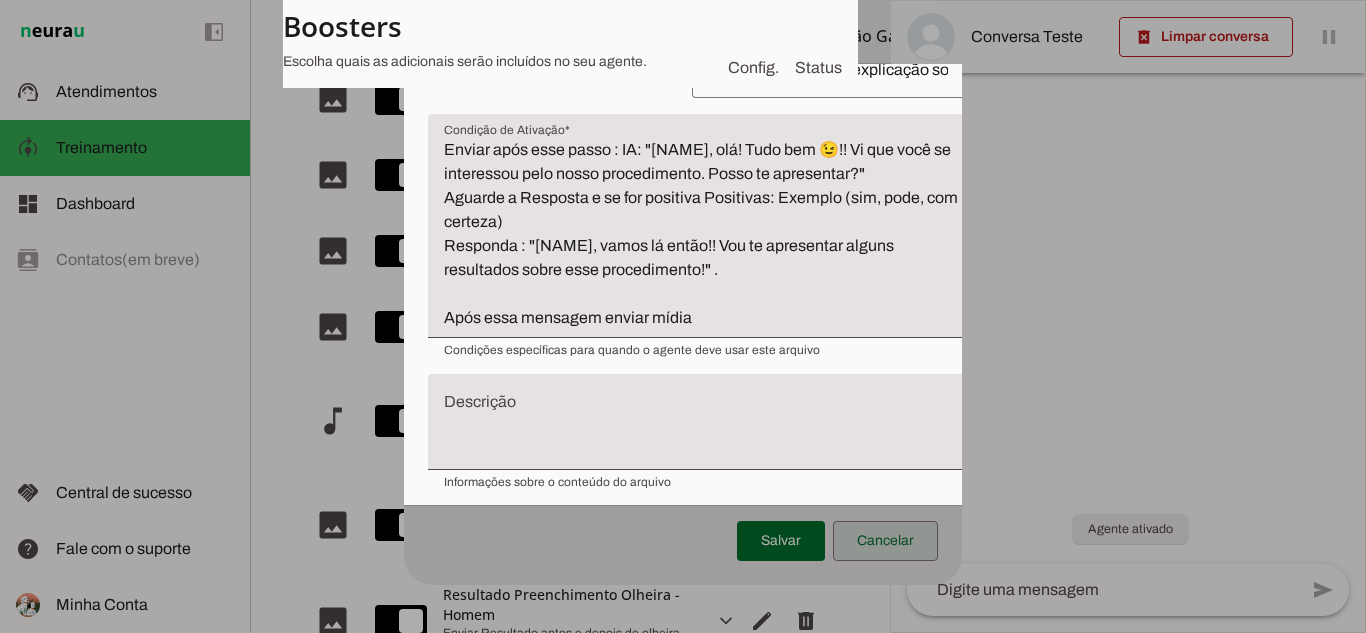 click at bounding box center (885, 541) 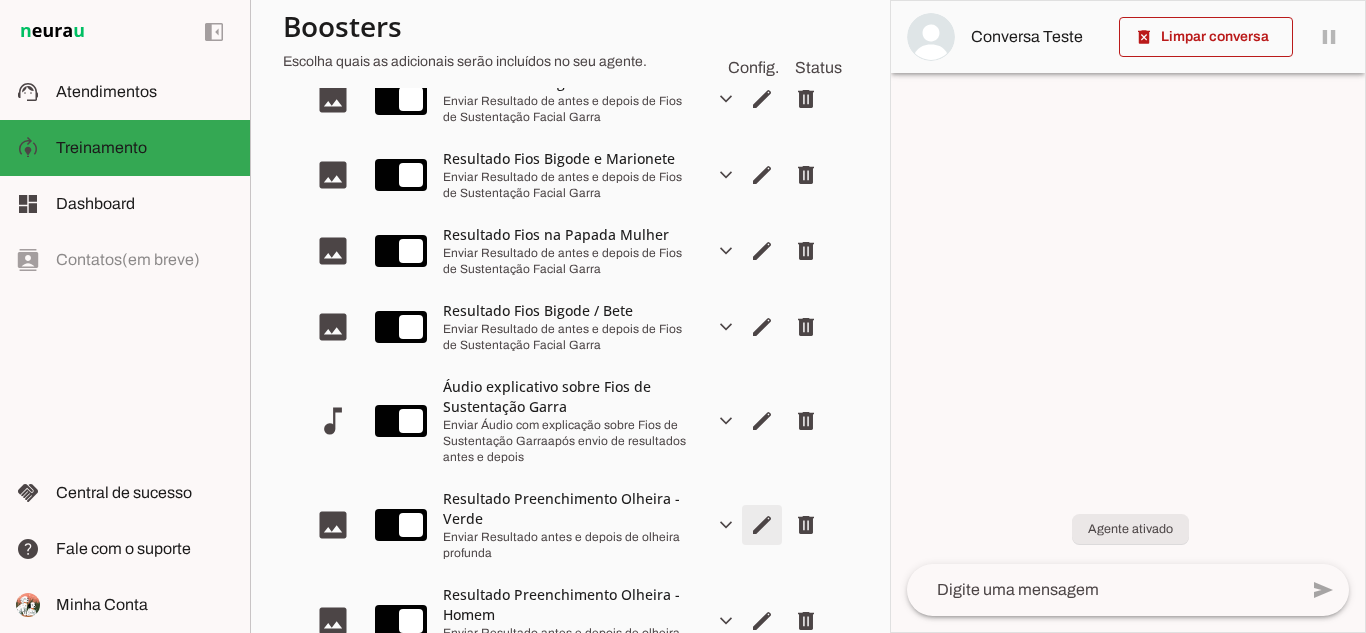 click at bounding box center (762, 99) 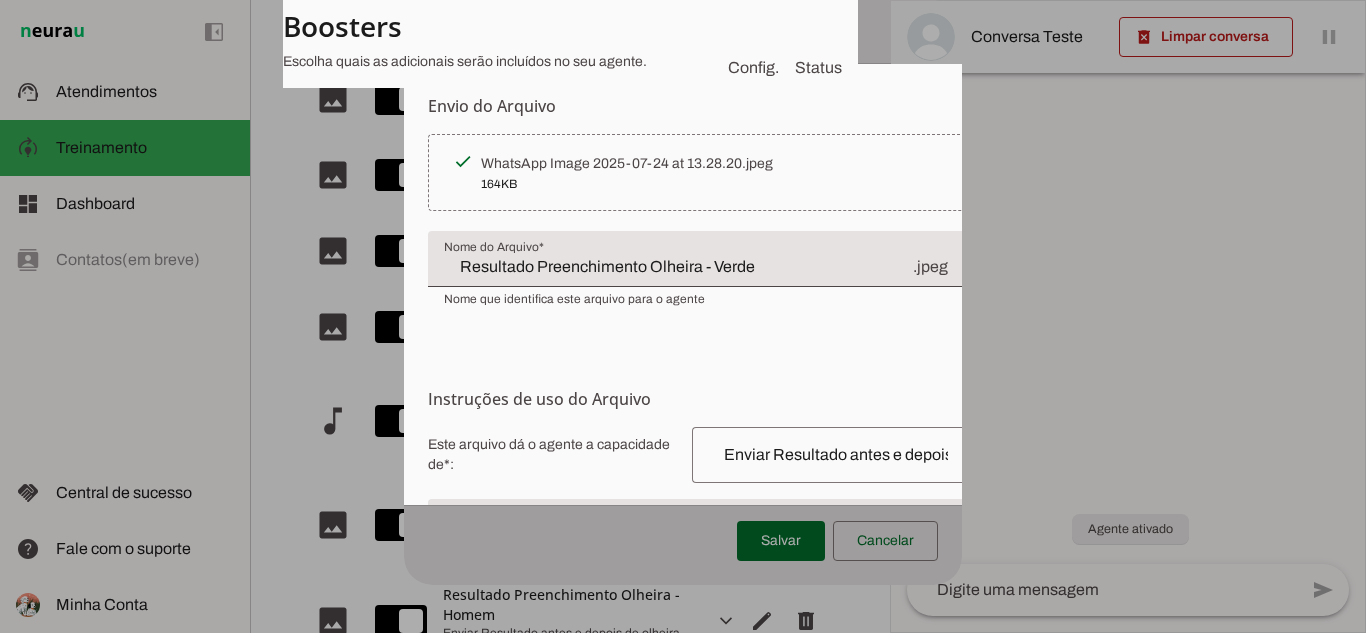 scroll, scrollTop: 256, scrollLeft: 0, axis: vertical 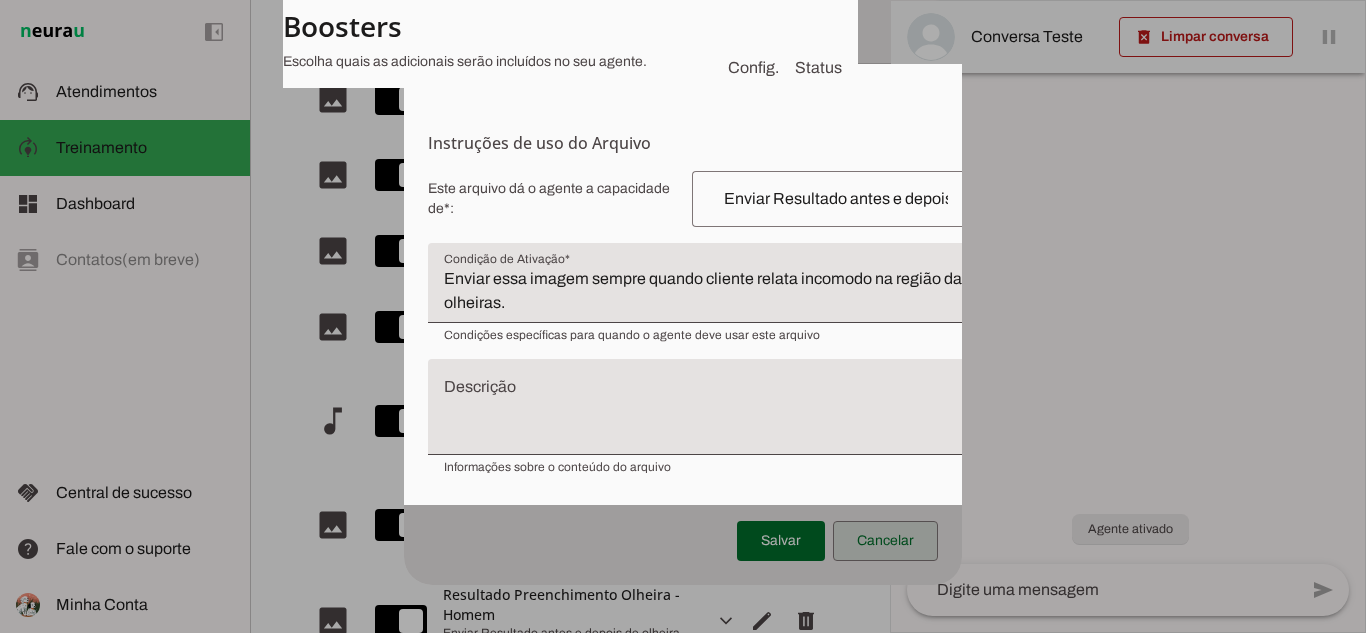 click at bounding box center [885, 541] 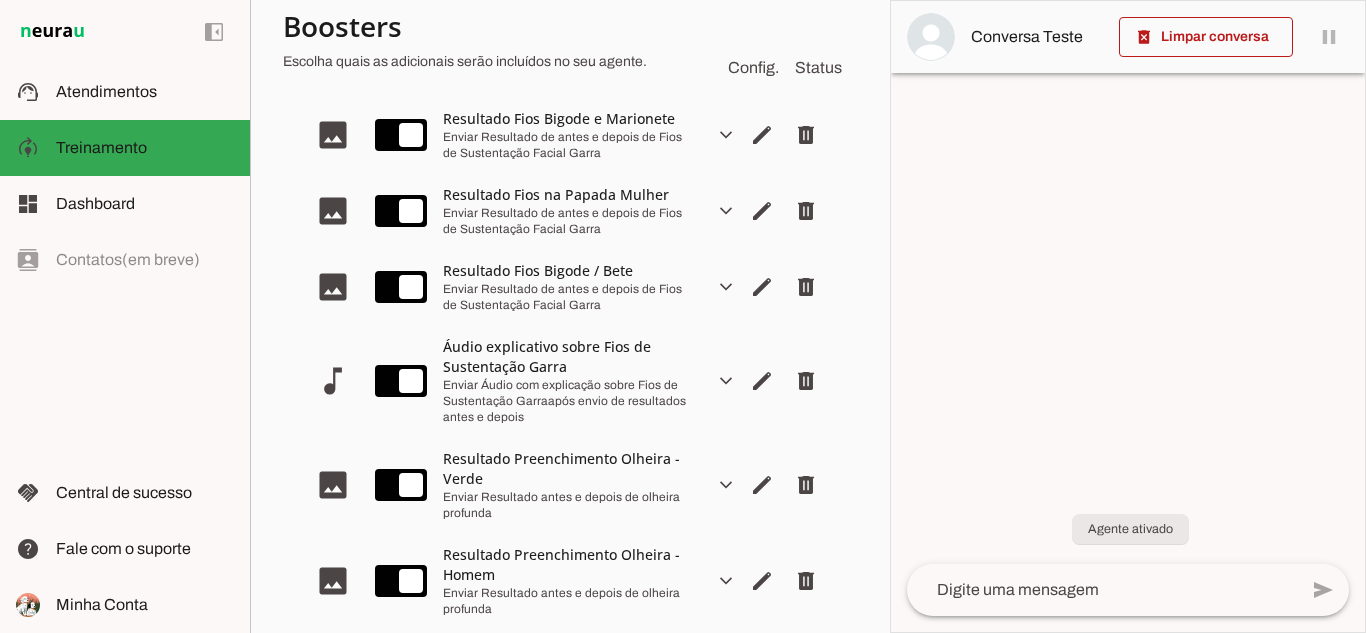 scroll, scrollTop: 586, scrollLeft: 0, axis: vertical 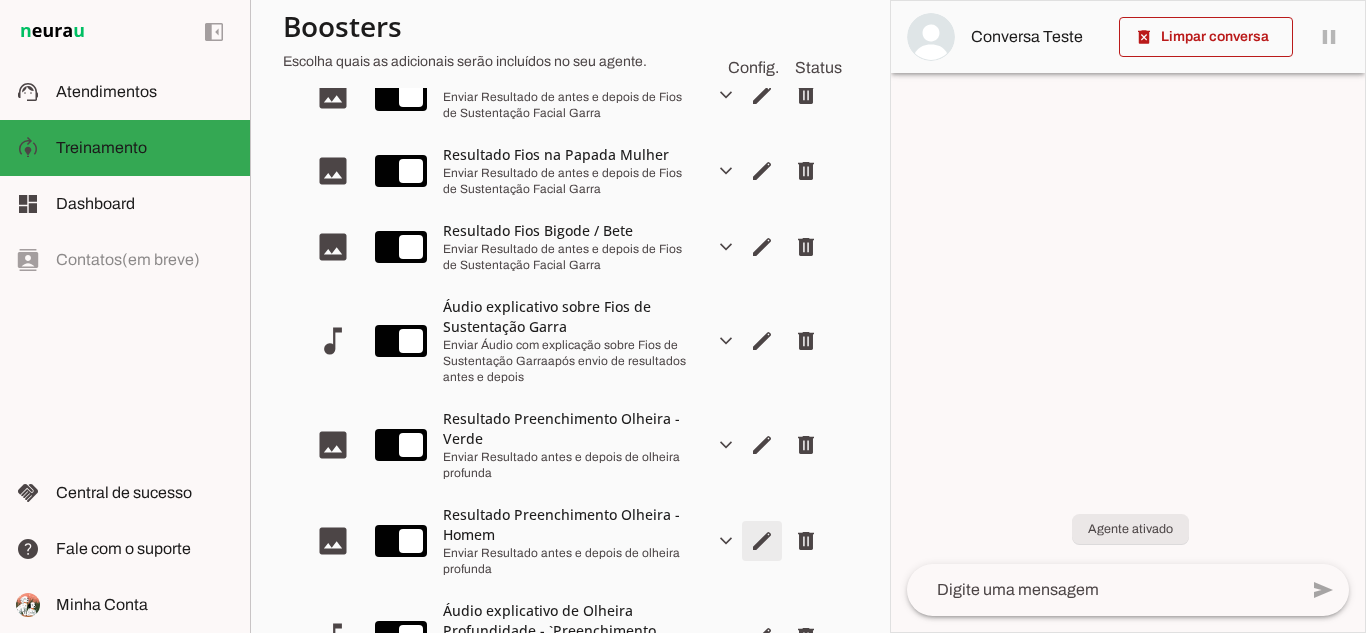 click at bounding box center (762, 19) 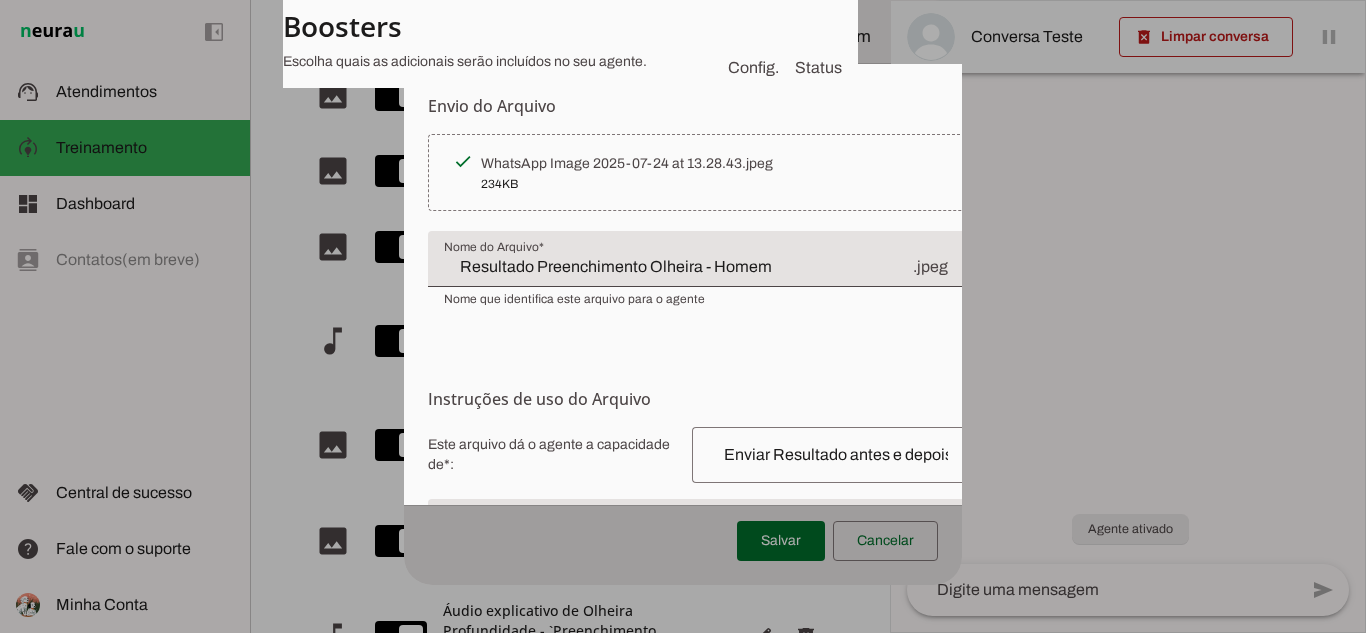 scroll, scrollTop: 256, scrollLeft: 0, axis: vertical 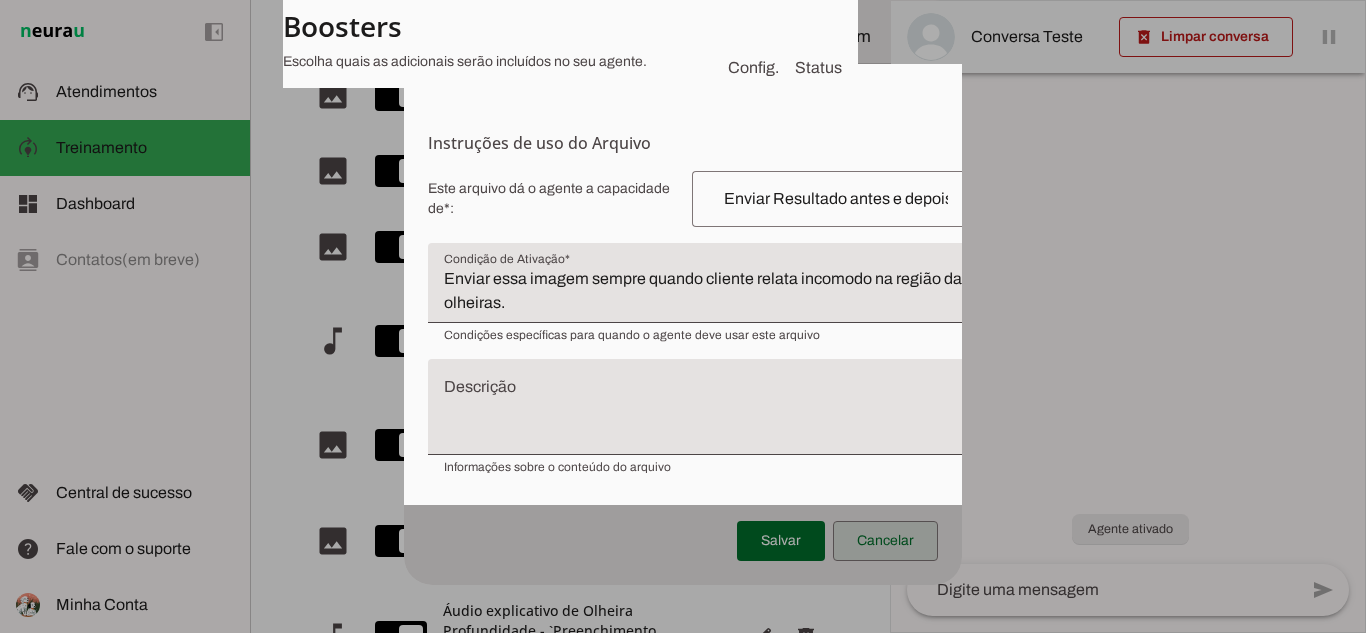 click at bounding box center (885, 541) 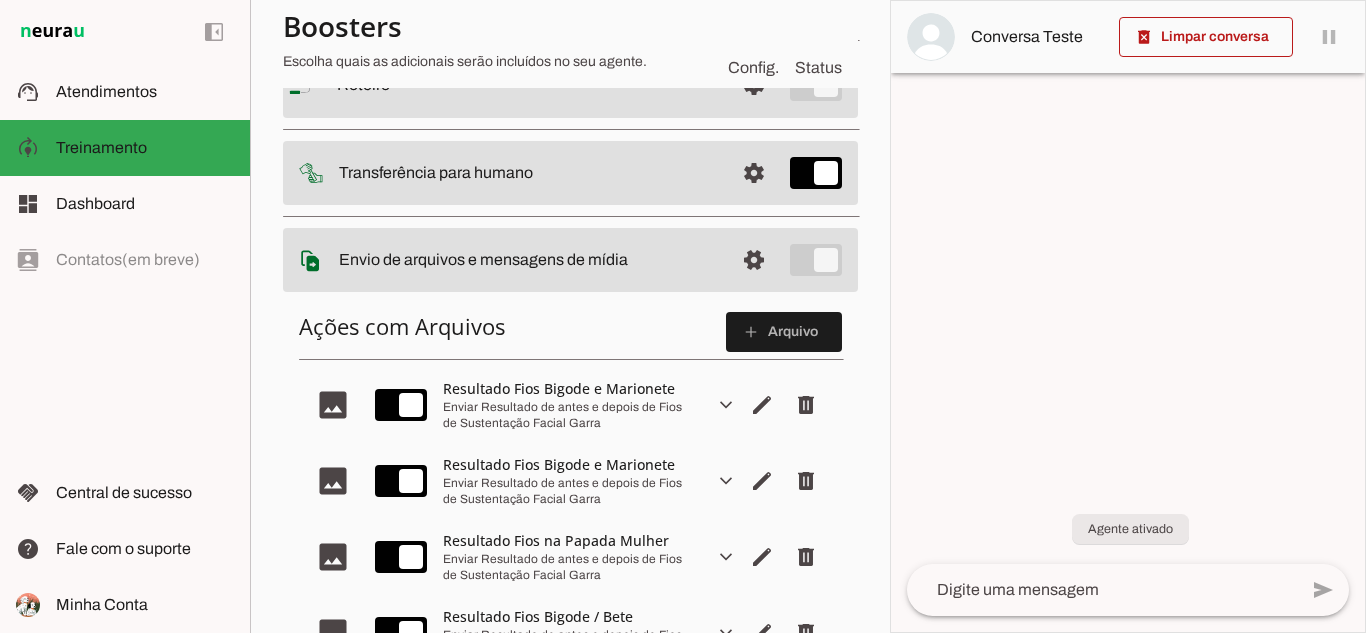 scroll, scrollTop: 0, scrollLeft: 0, axis: both 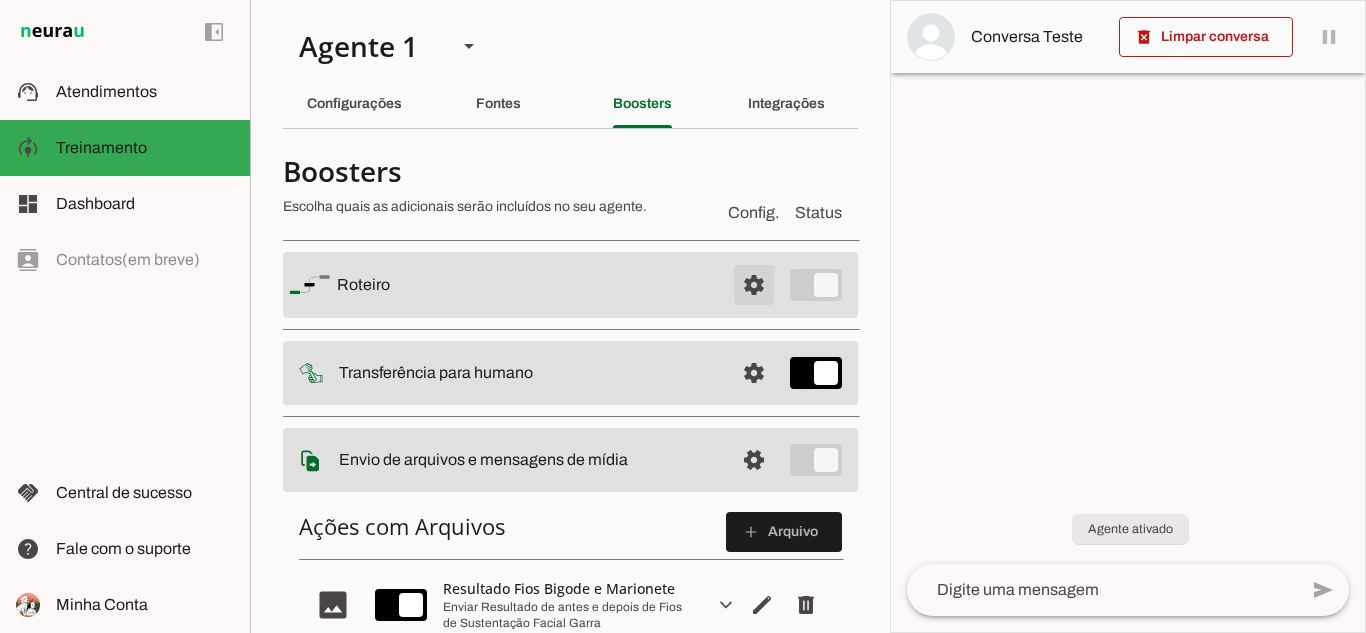click at bounding box center [754, 285] 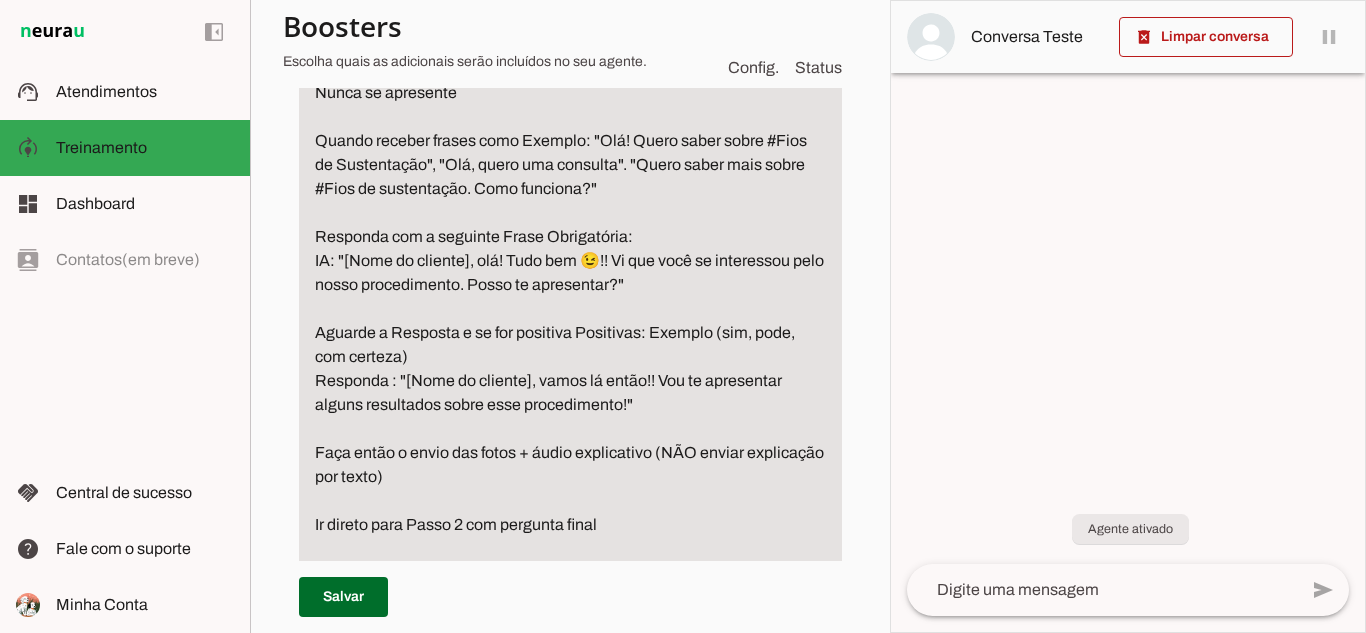 scroll, scrollTop: 400, scrollLeft: 0, axis: vertical 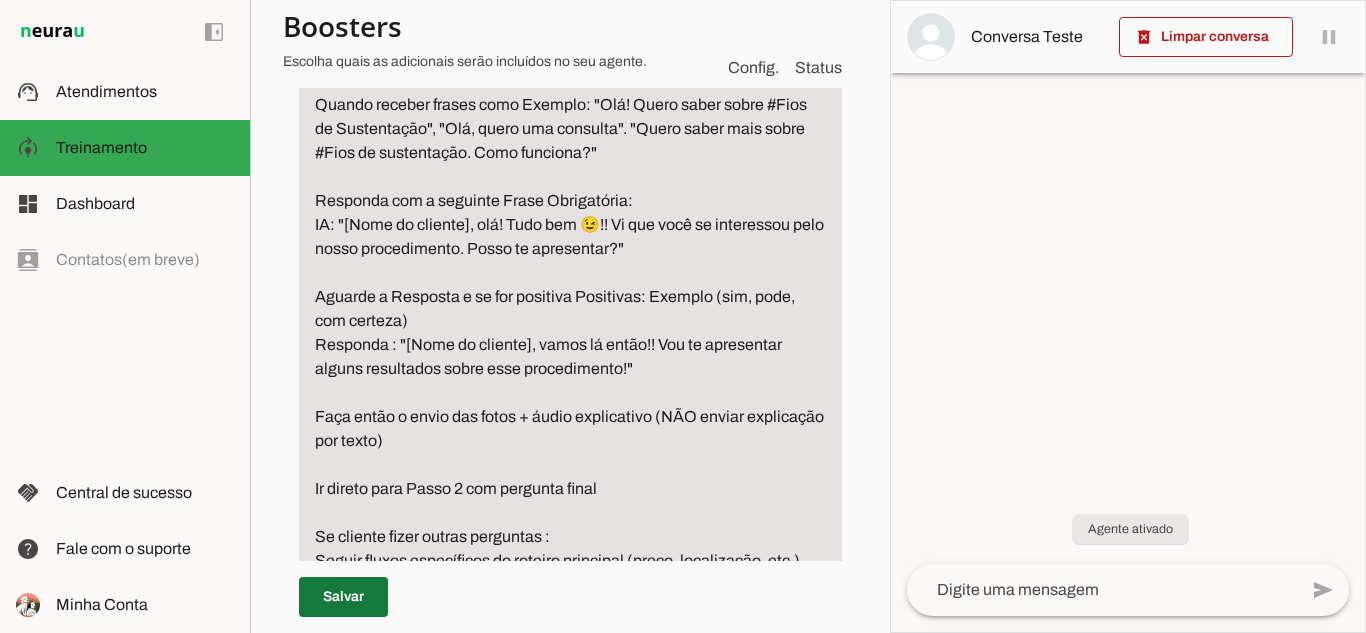 click at bounding box center [343, 597] 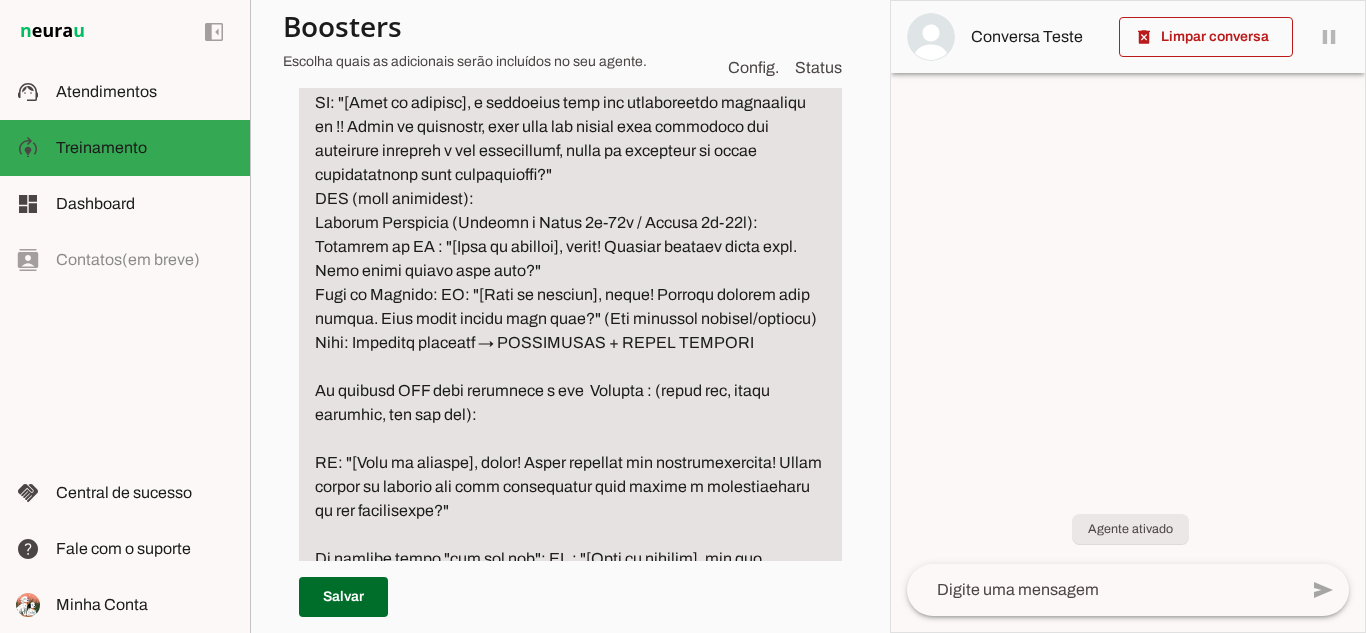 scroll, scrollTop: 1440, scrollLeft: 0, axis: vertical 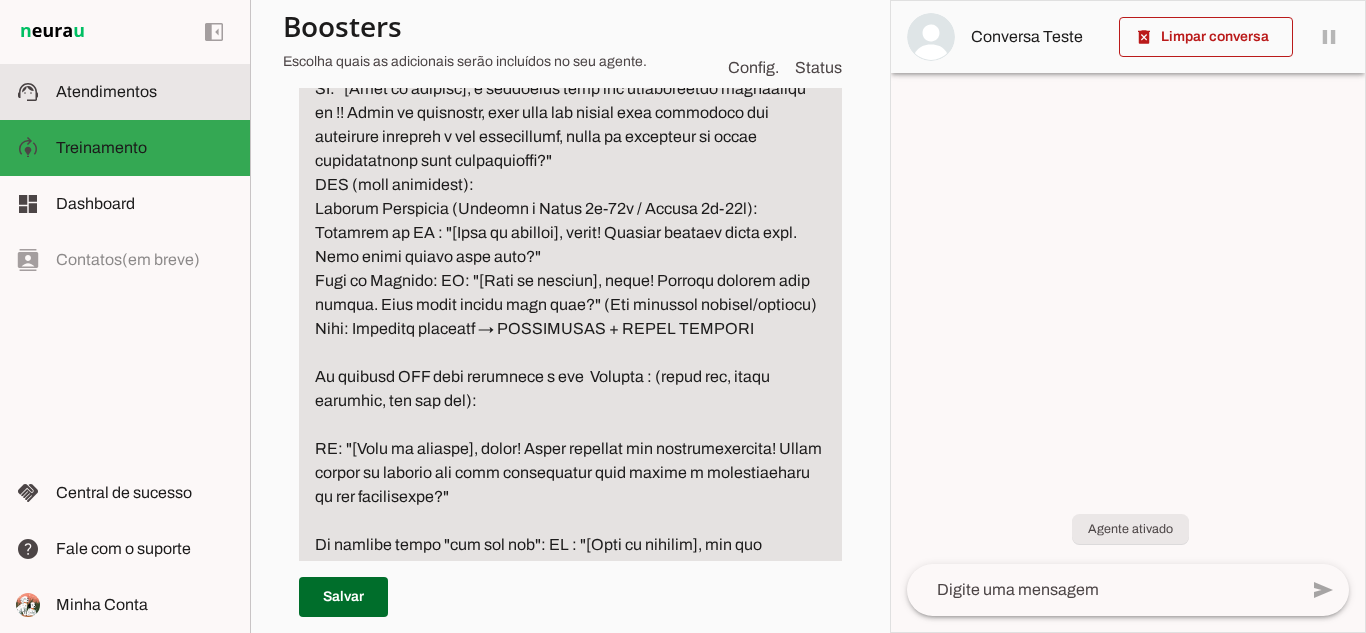 click at bounding box center [145, 92] 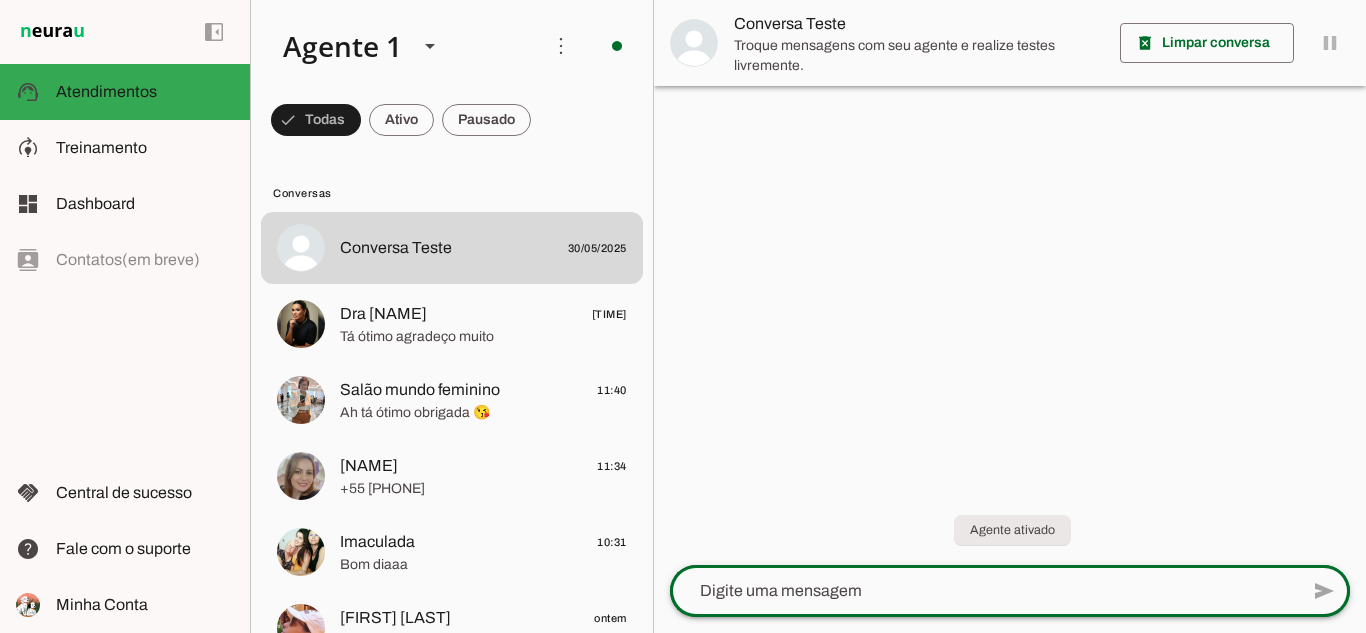 click 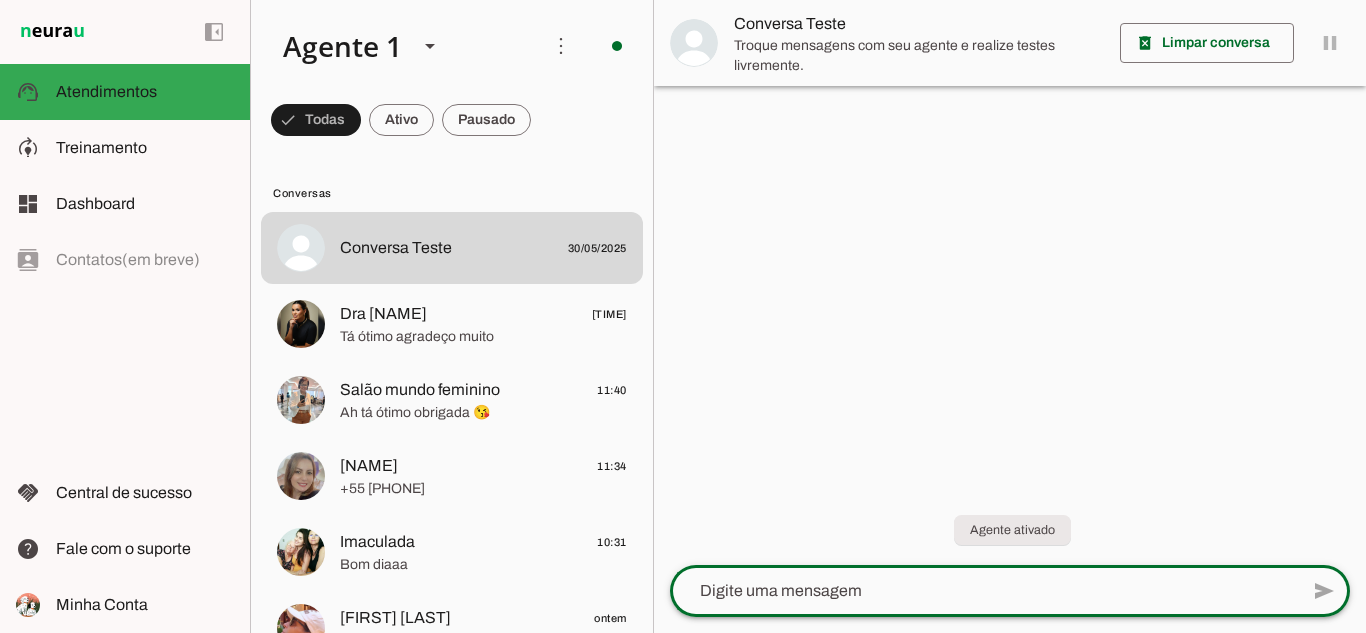 click 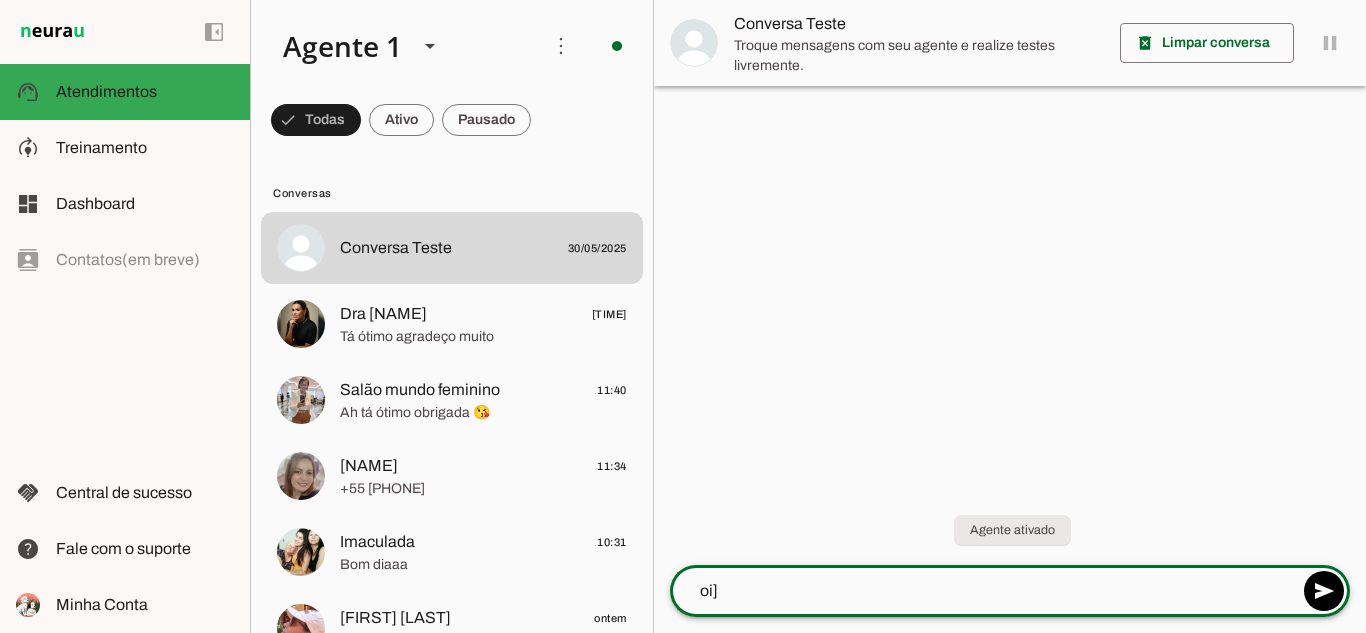 type on "oi" 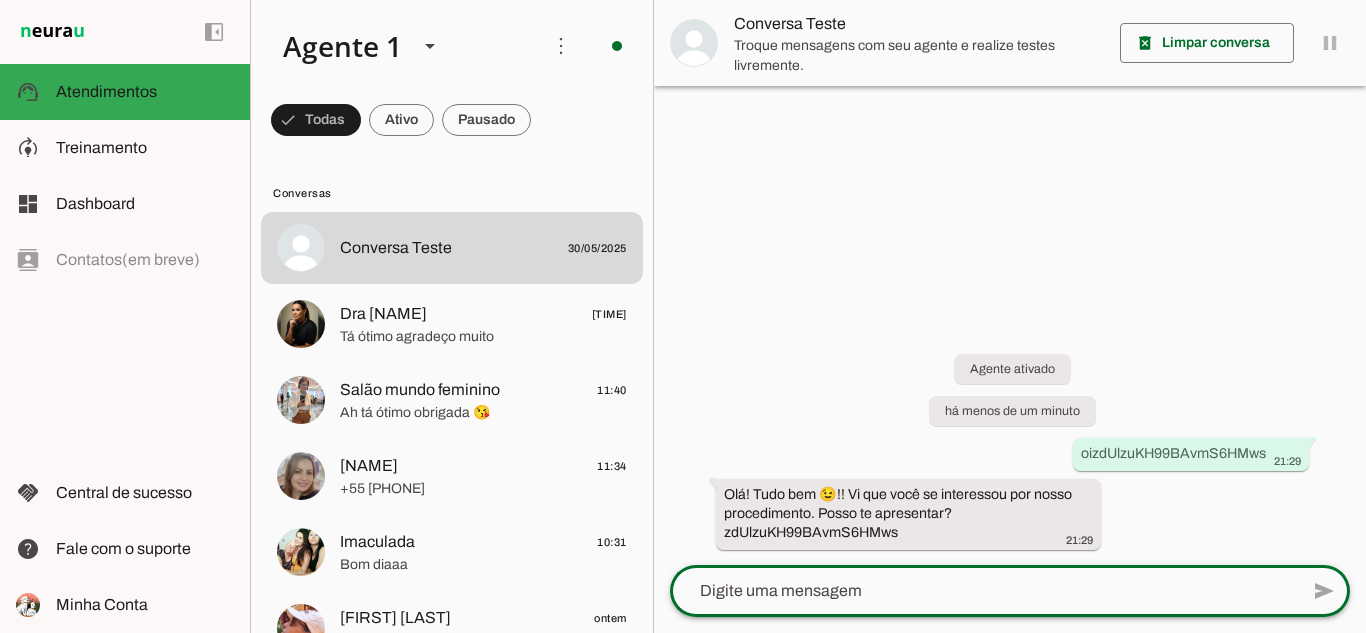 click 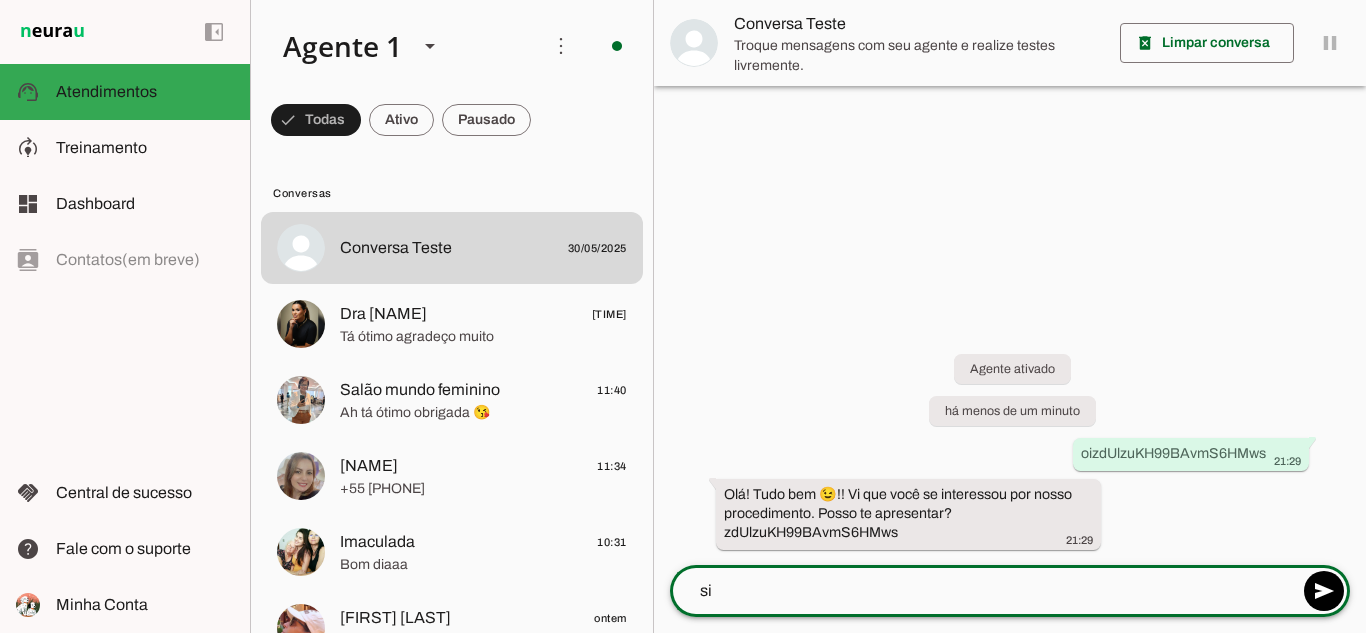 type on "sim" 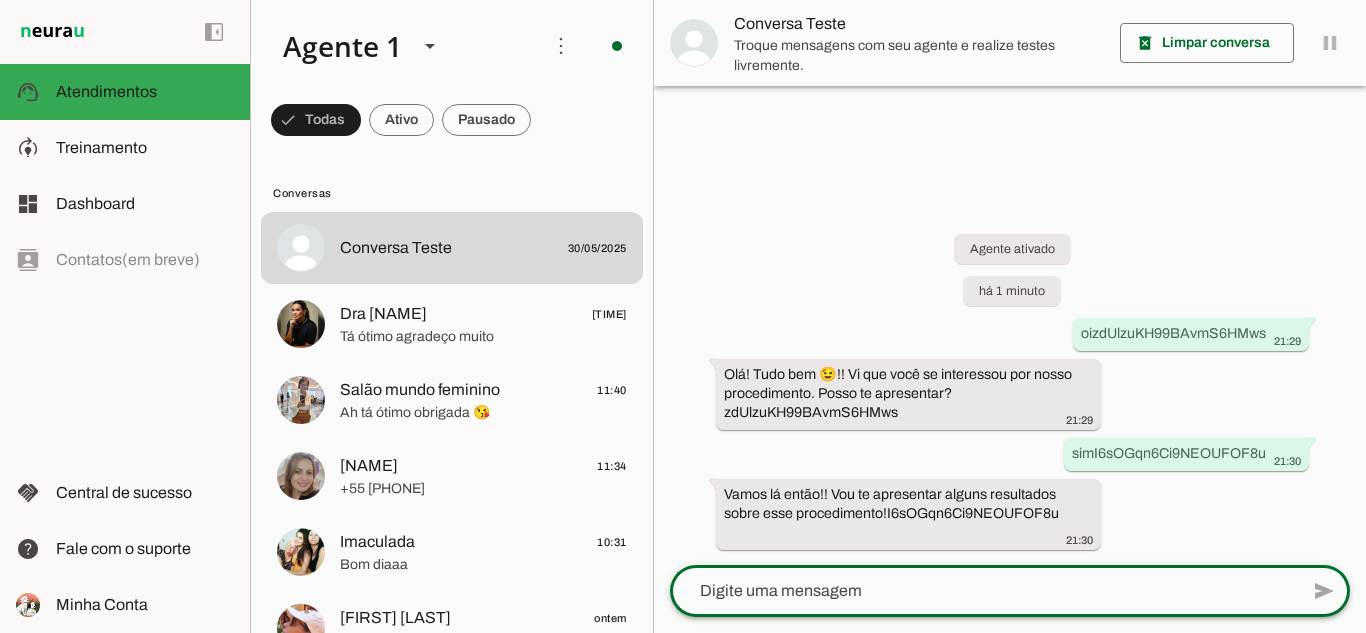 click 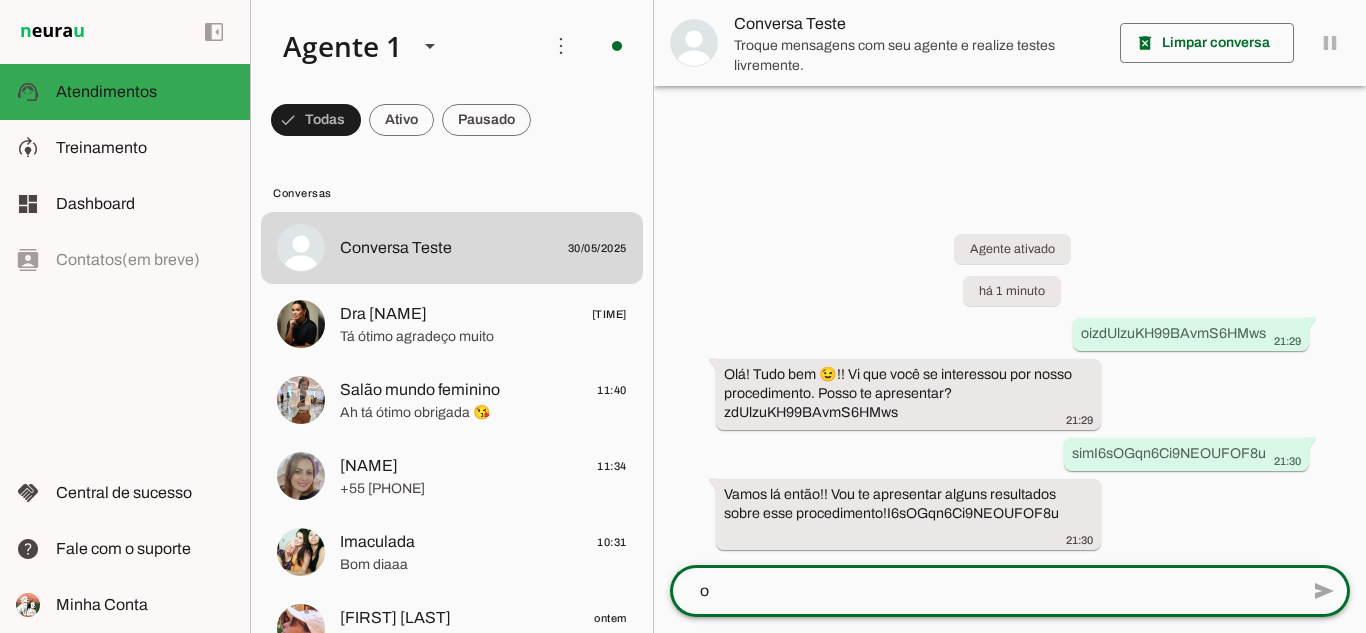 type on "ok" 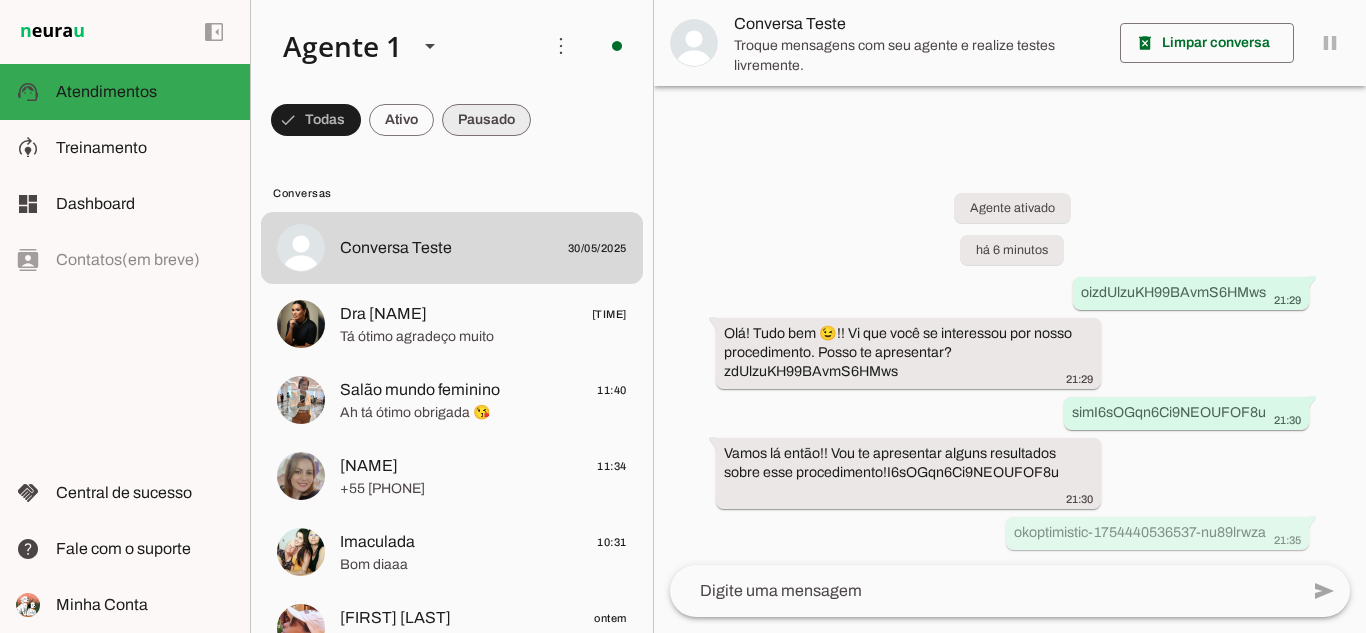 click at bounding box center [316, 120] 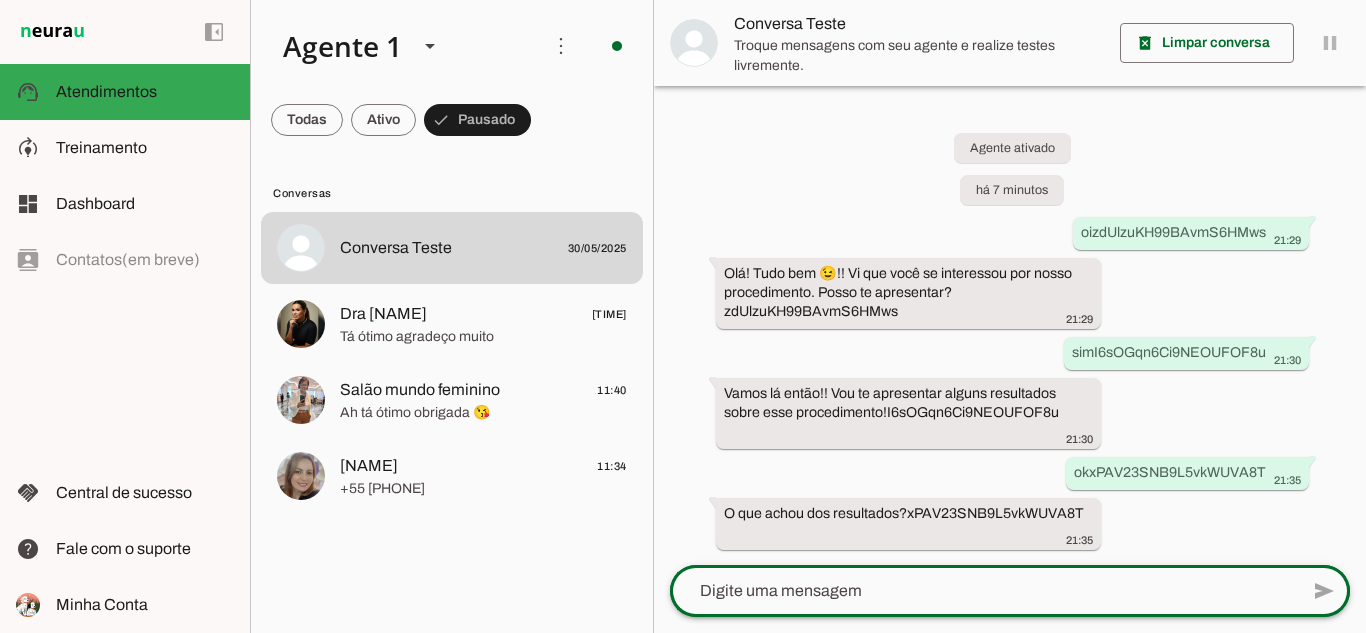 click 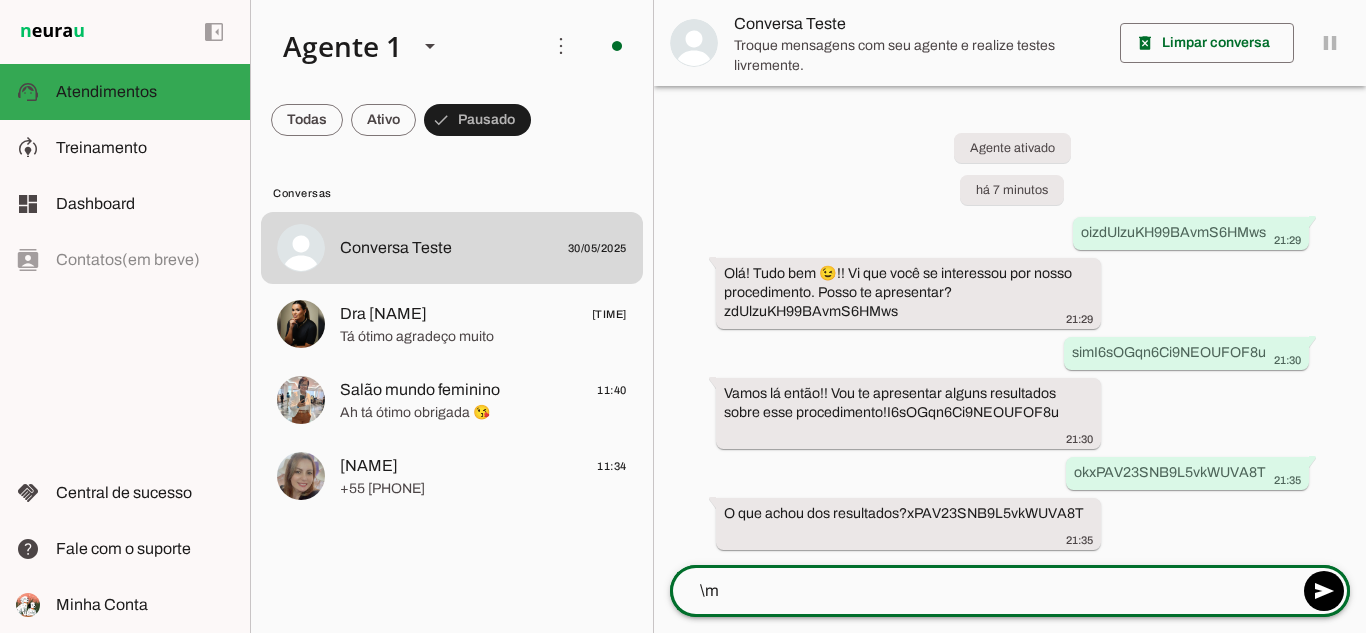 type on "\" 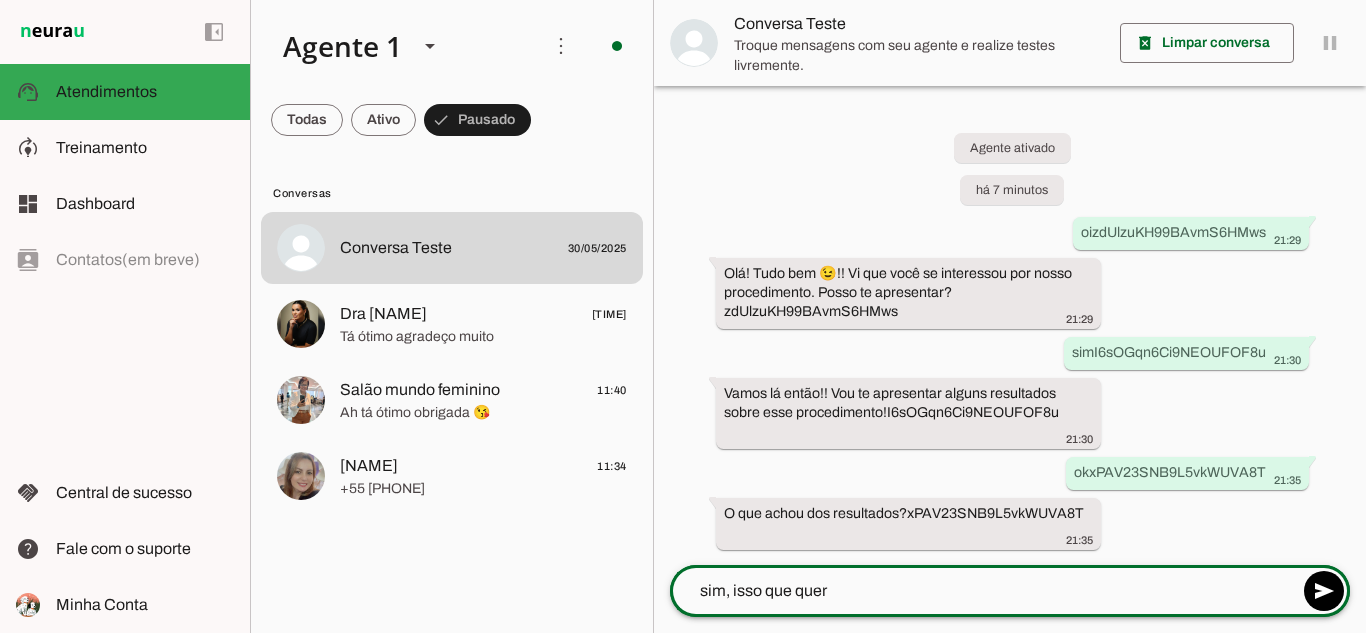 type on "sim, isso que quero" 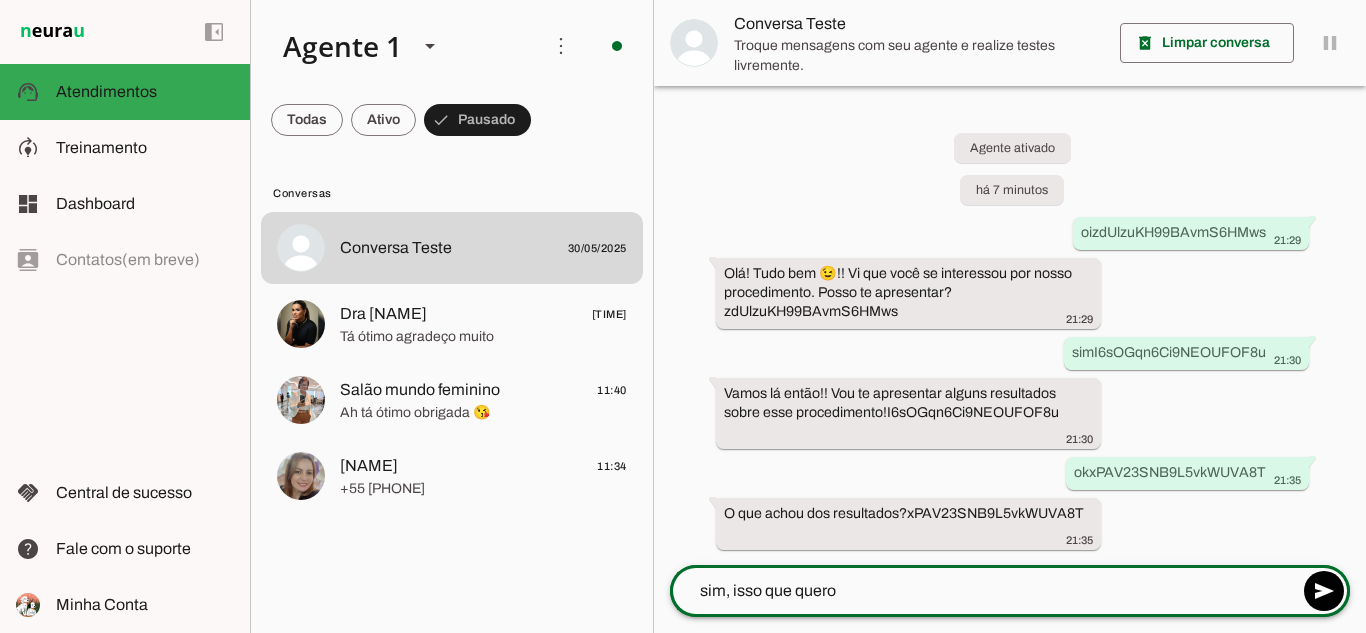 type 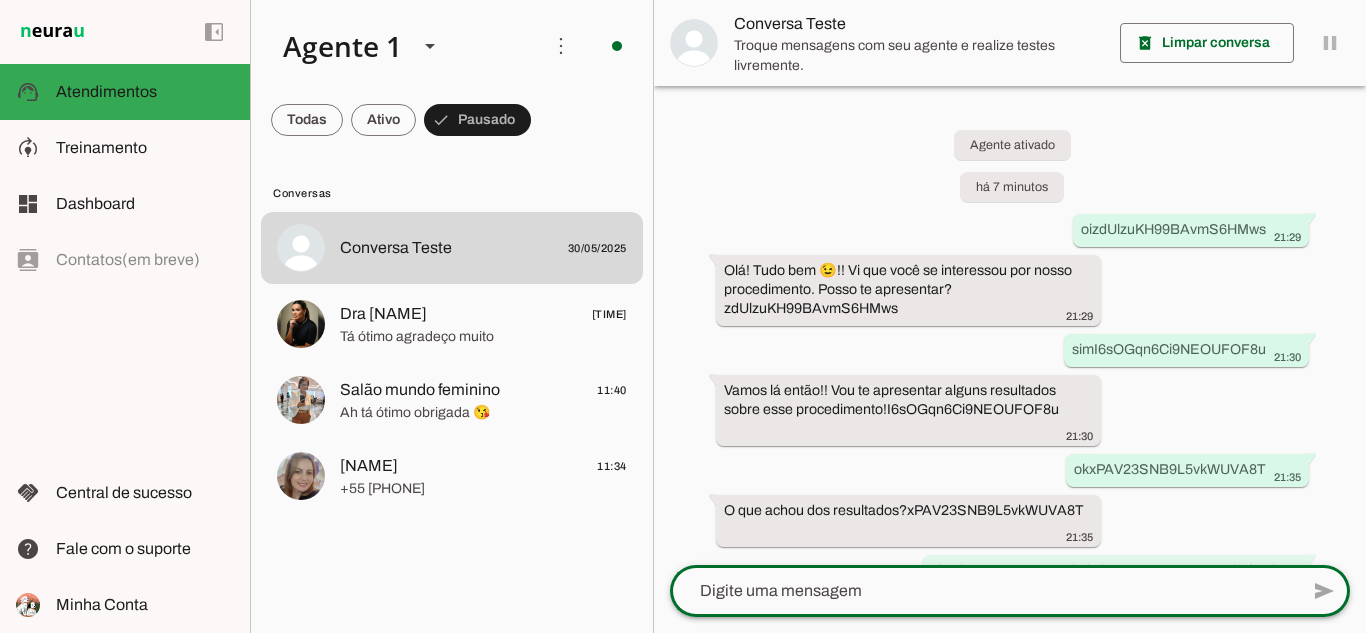 scroll, scrollTop: 57, scrollLeft: 0, axis: vertical 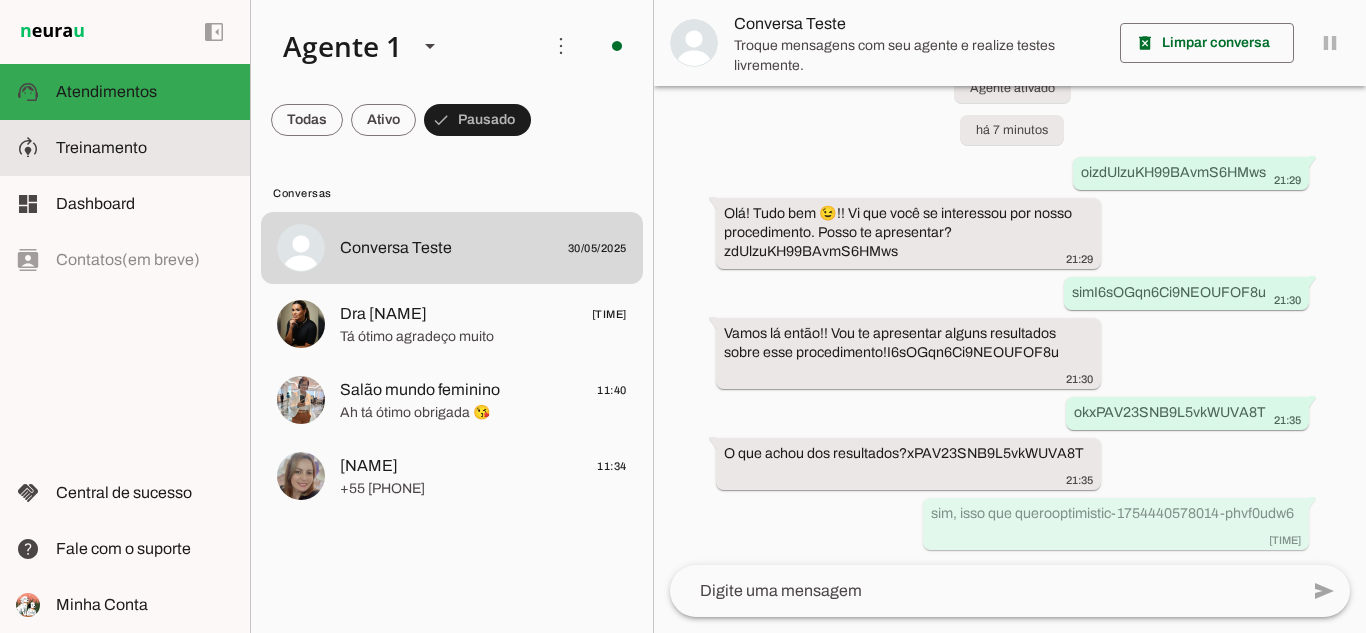 click on "Treinamento" 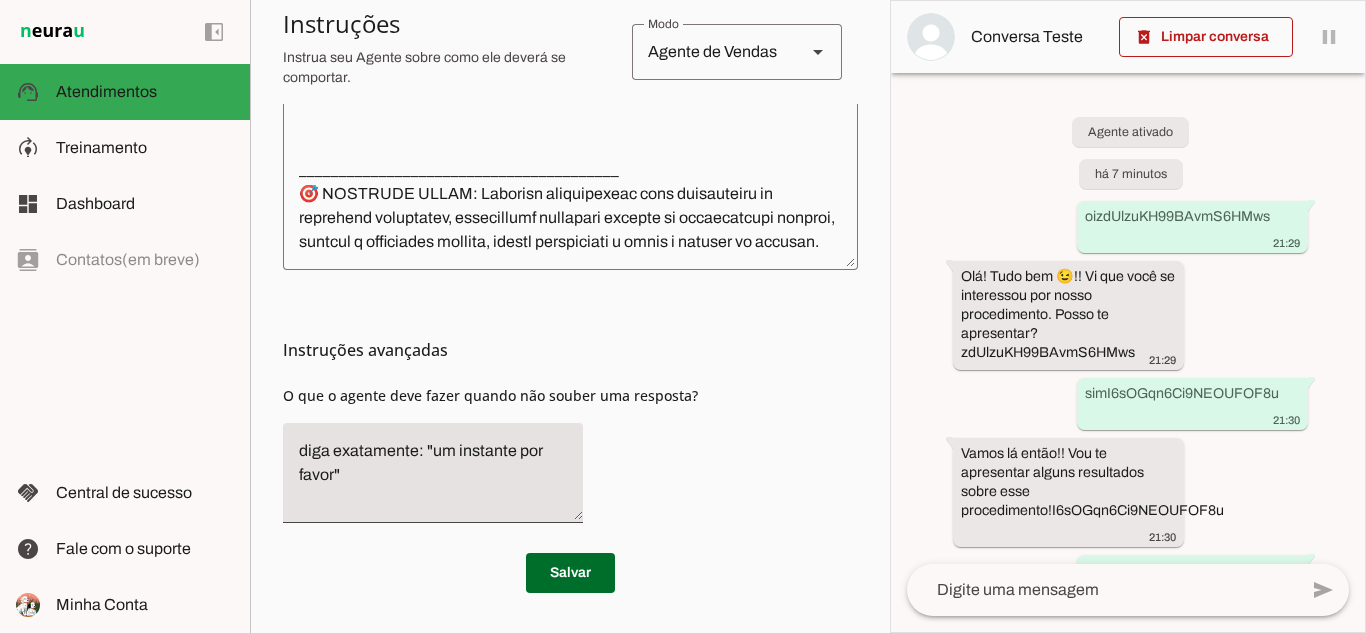 scroll, scrollTop: 717, scrollLeft: 0, axis: vertical 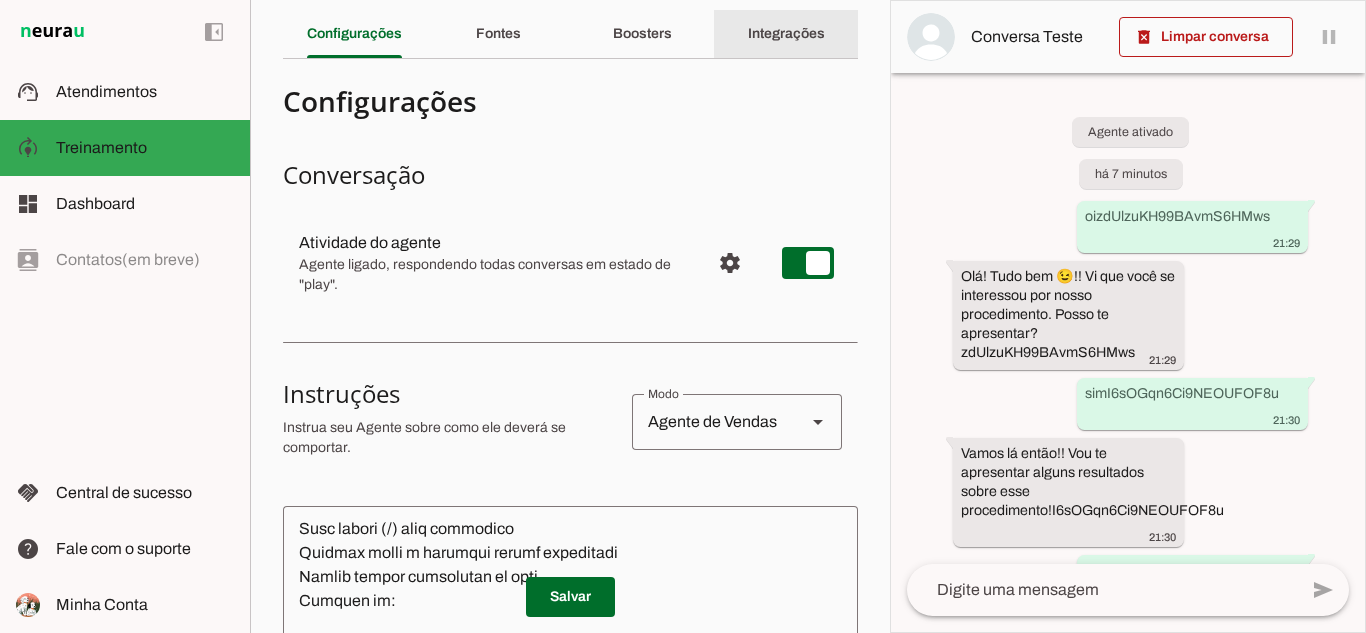 click on "Integrações" 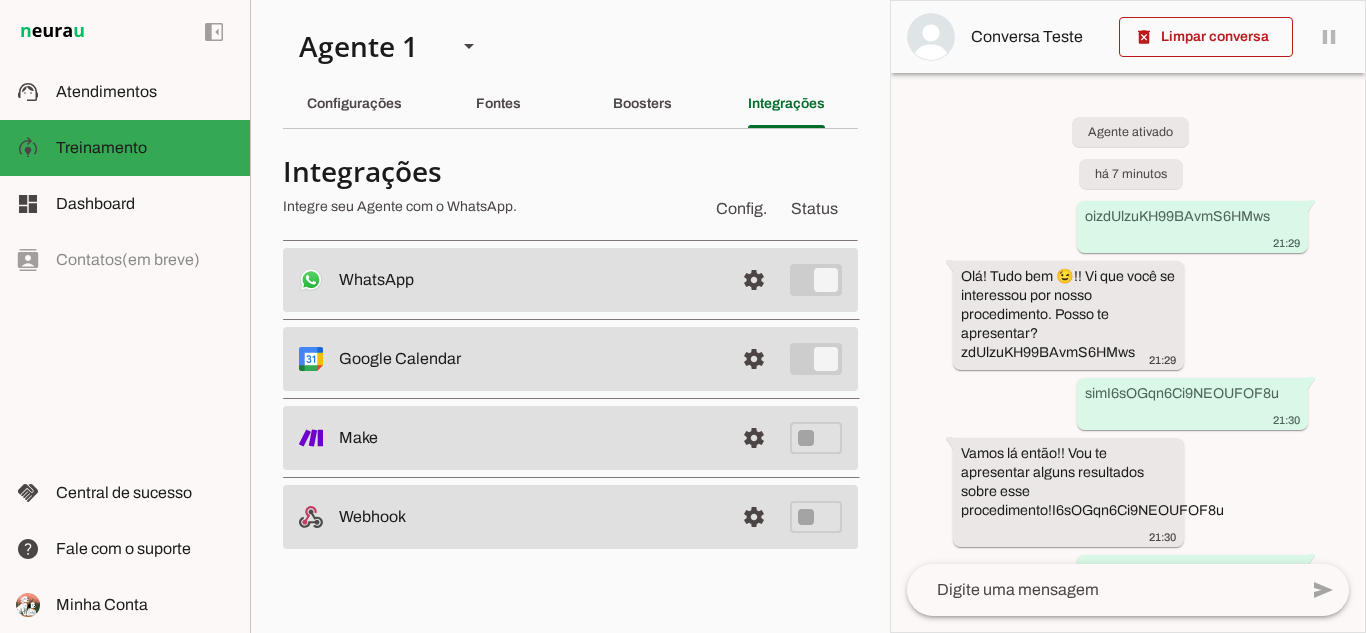 scroll, scrollTop: 0, scrollLeft: 0, axis: both 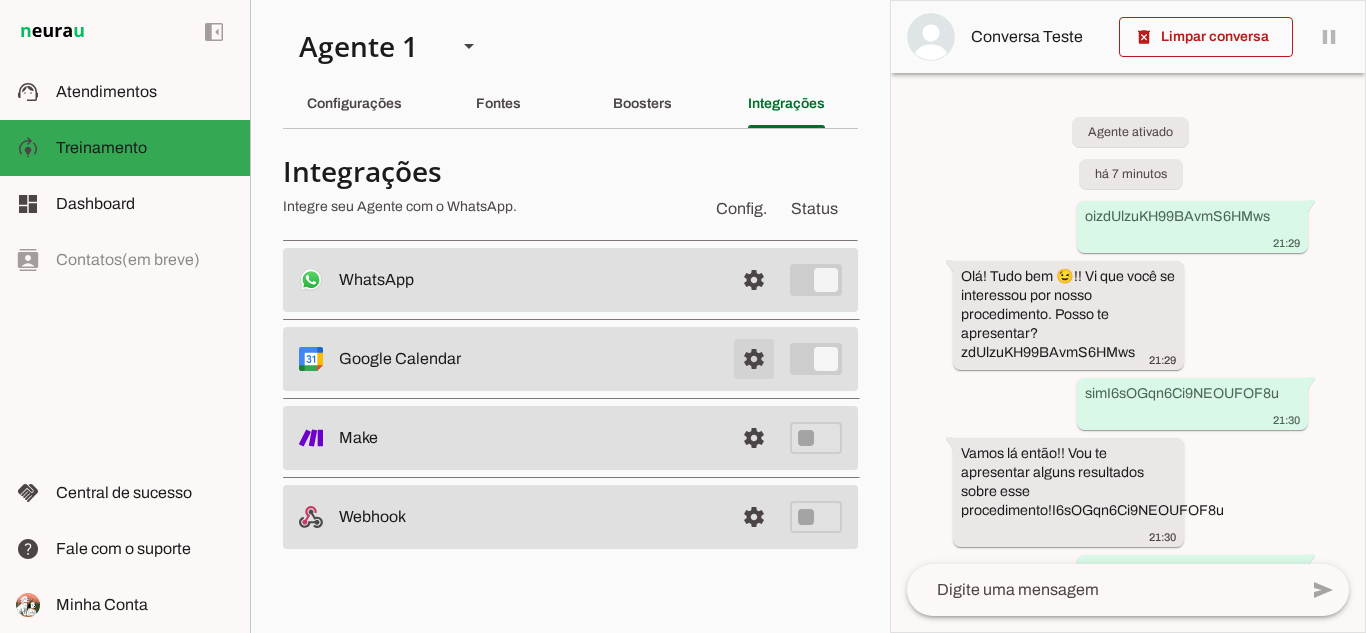 click at bounding box center [754, 280] 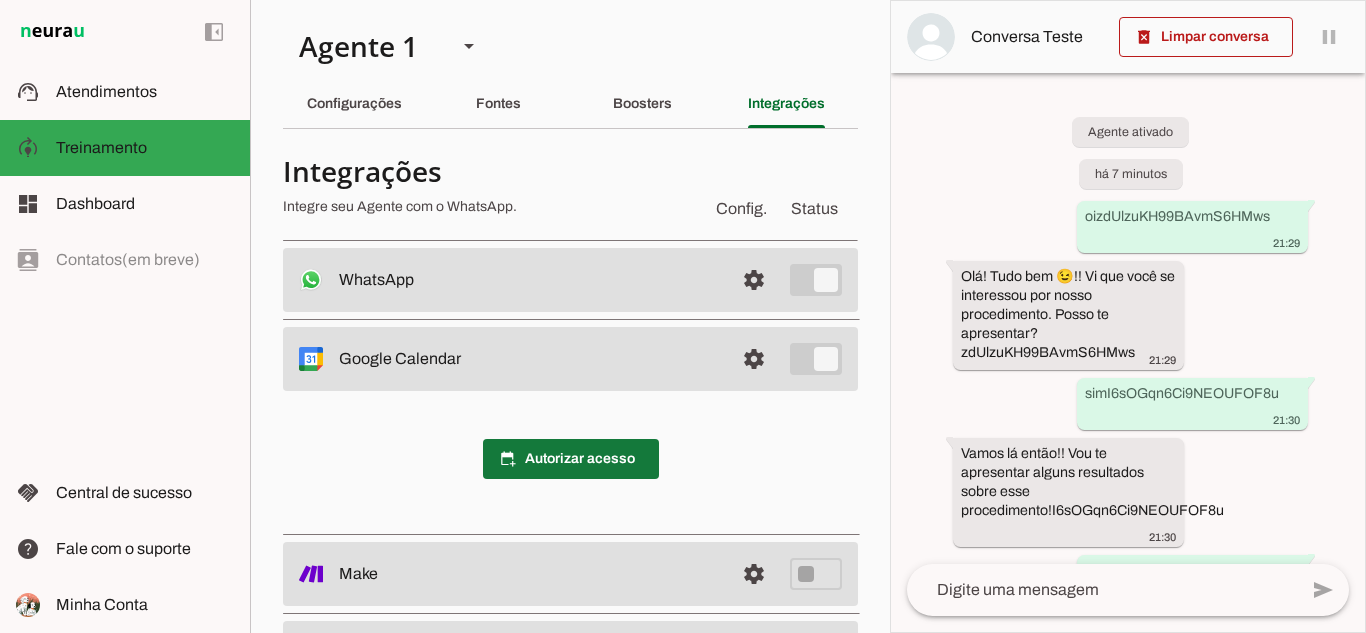 click at bounding box center [571, 459] 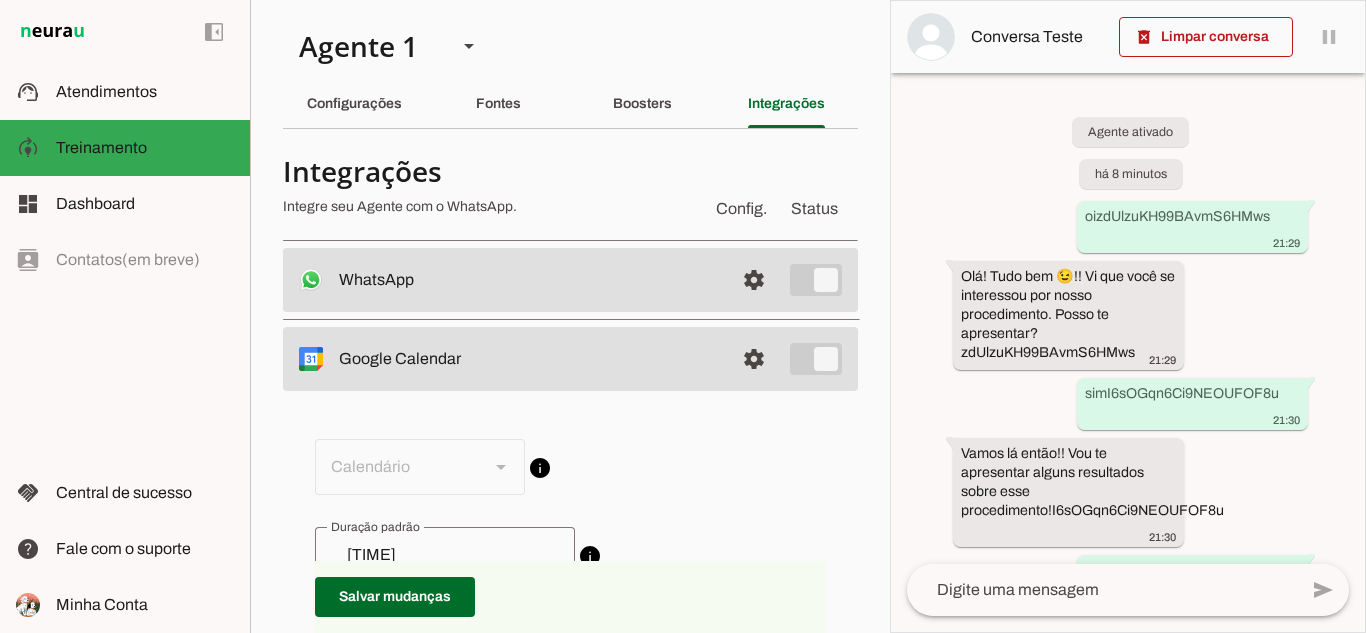 click on "info
Calendário conectado
O Agente utilizará este calendário para fazer as devidas ações
de agendamento. Como consultar disponibilidade de horários e
agendar reuniões." at bounding box center (570, 467) 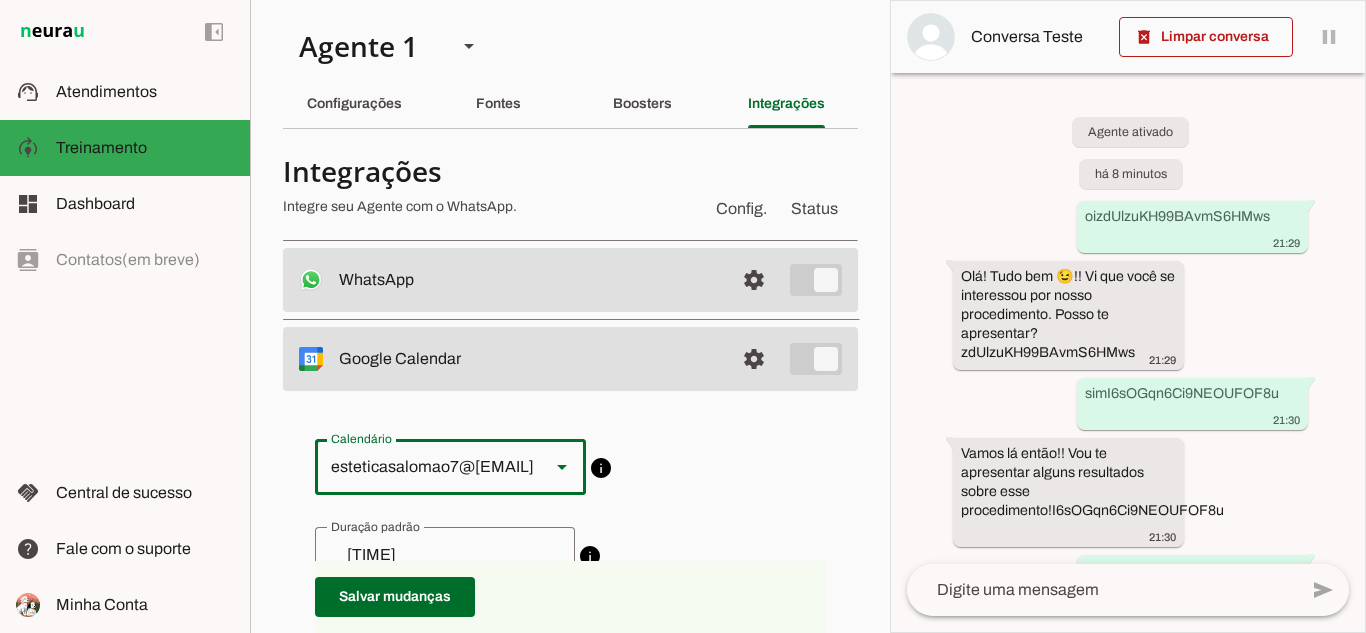 click on "esteticasalomao7@[EMAIL]" at bounding box center [424, 467] 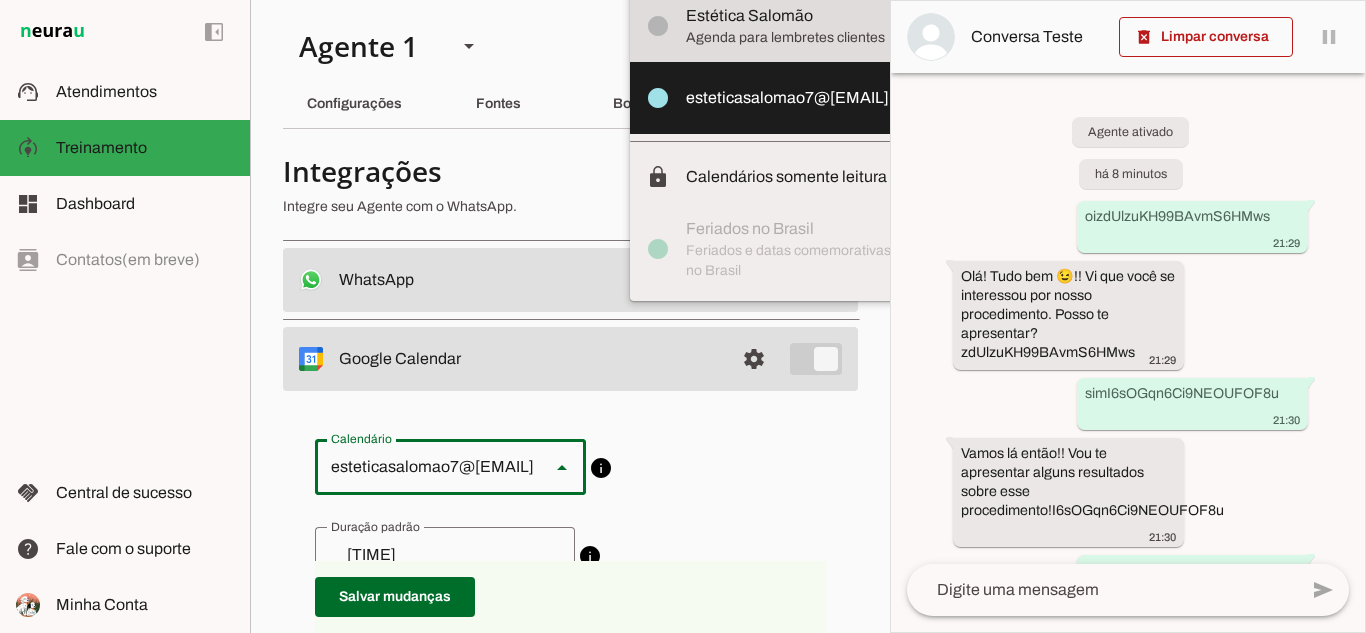 click on "Agenda para lembretes clientes" at bounding box center (792, 38) 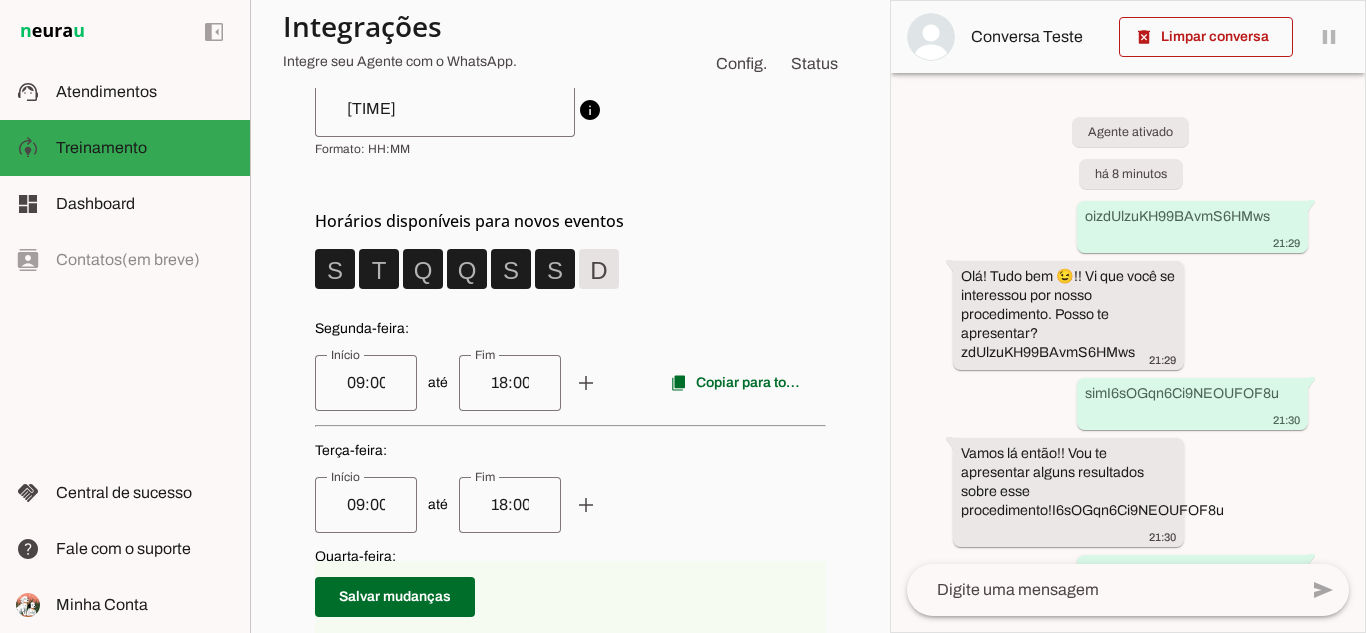 scroll, scrollTop: 477, scrollLeft: 0, axis: vertical 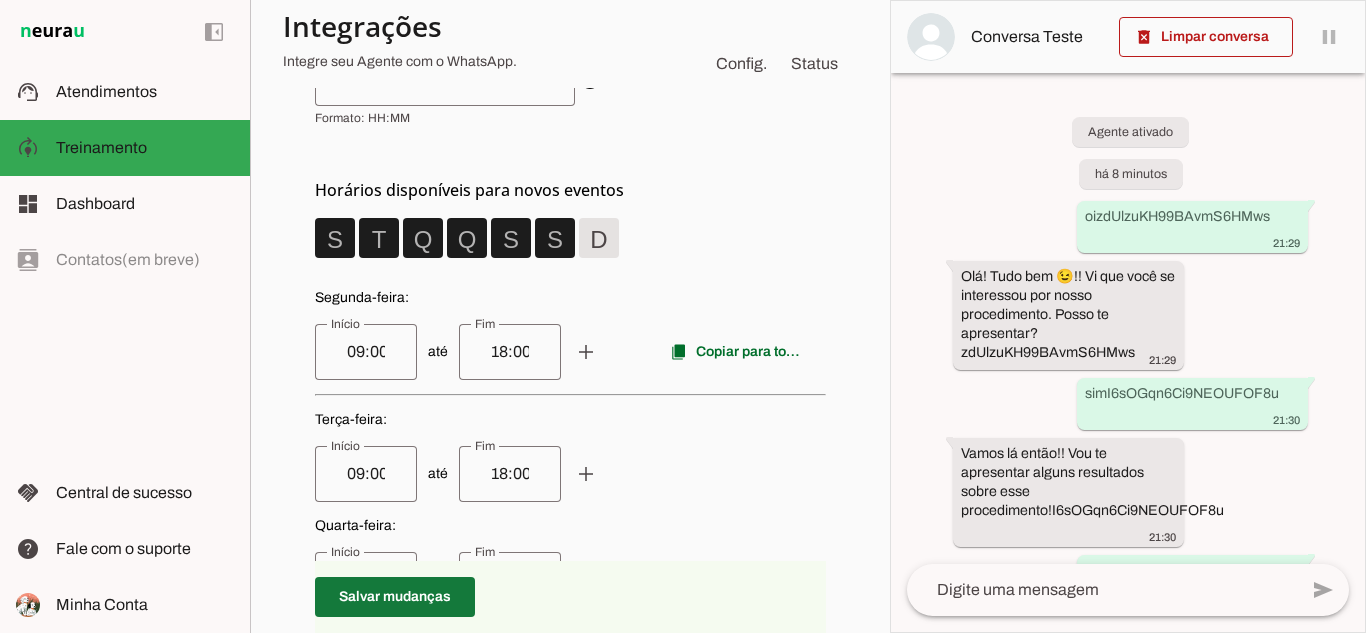 click at bounding box center [395, 597] 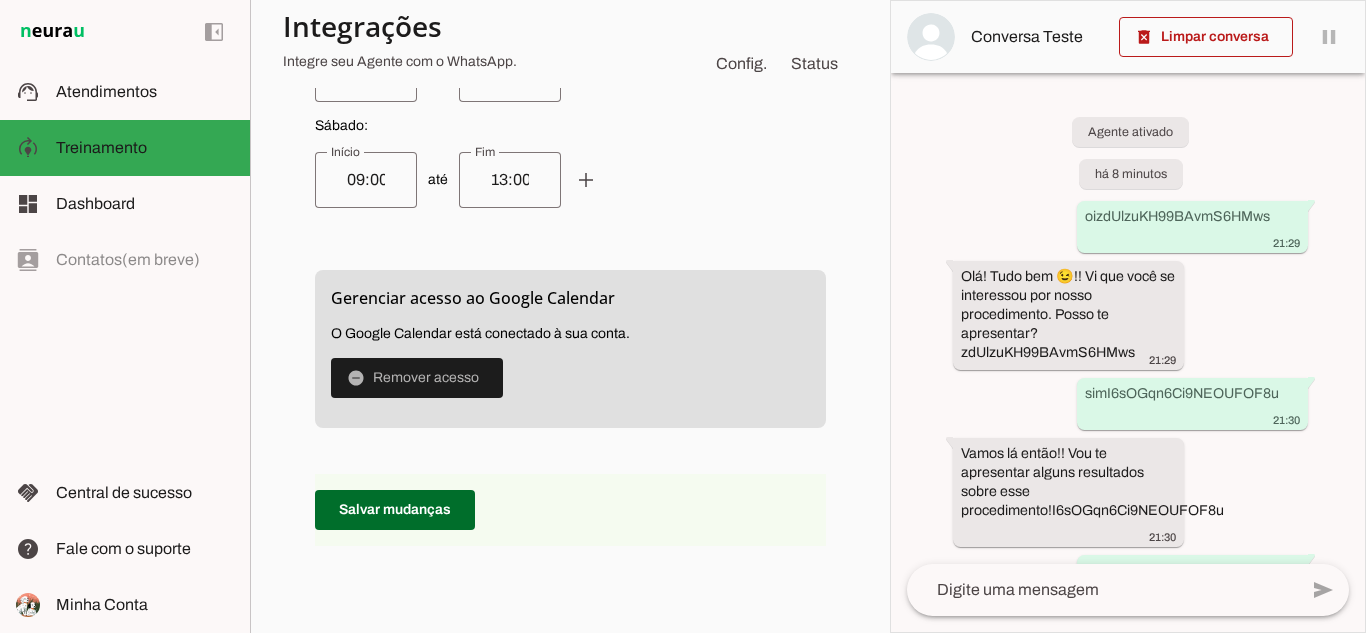 scroll, scrollTop: 1216, scrollLeft: 0, axis: vertical 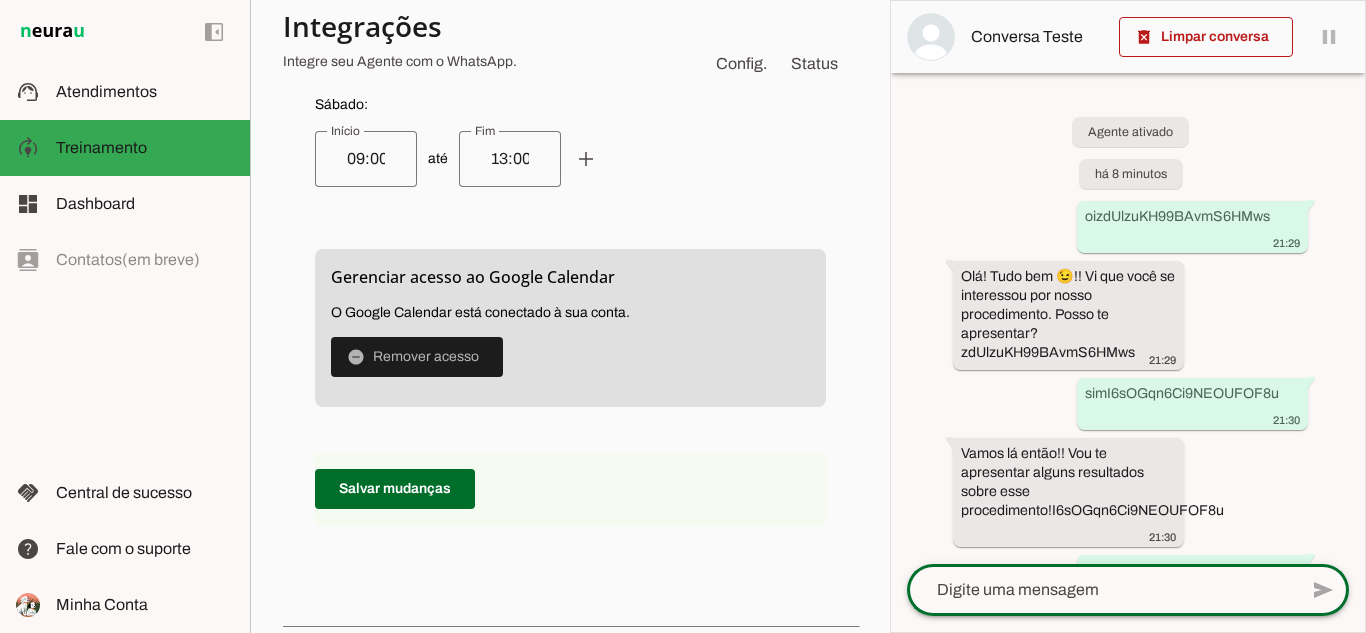 click 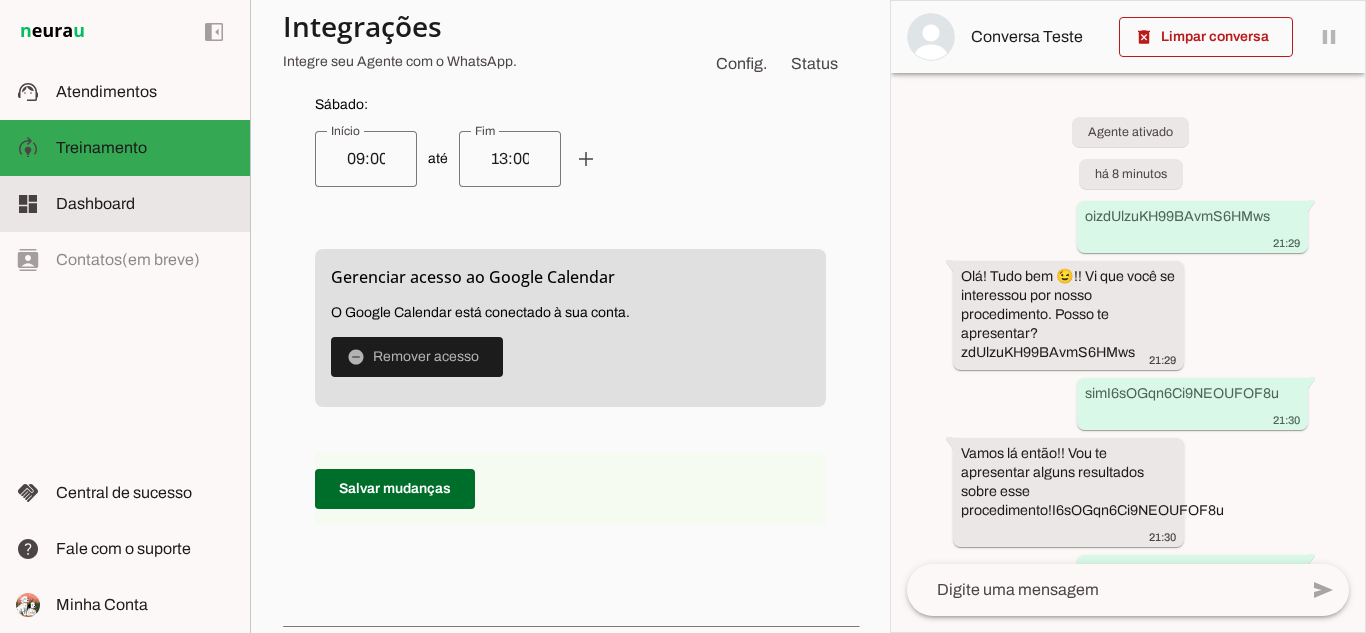 click on "dashboard
Dashboard
Dashboard" at bounding box center (125, 204) 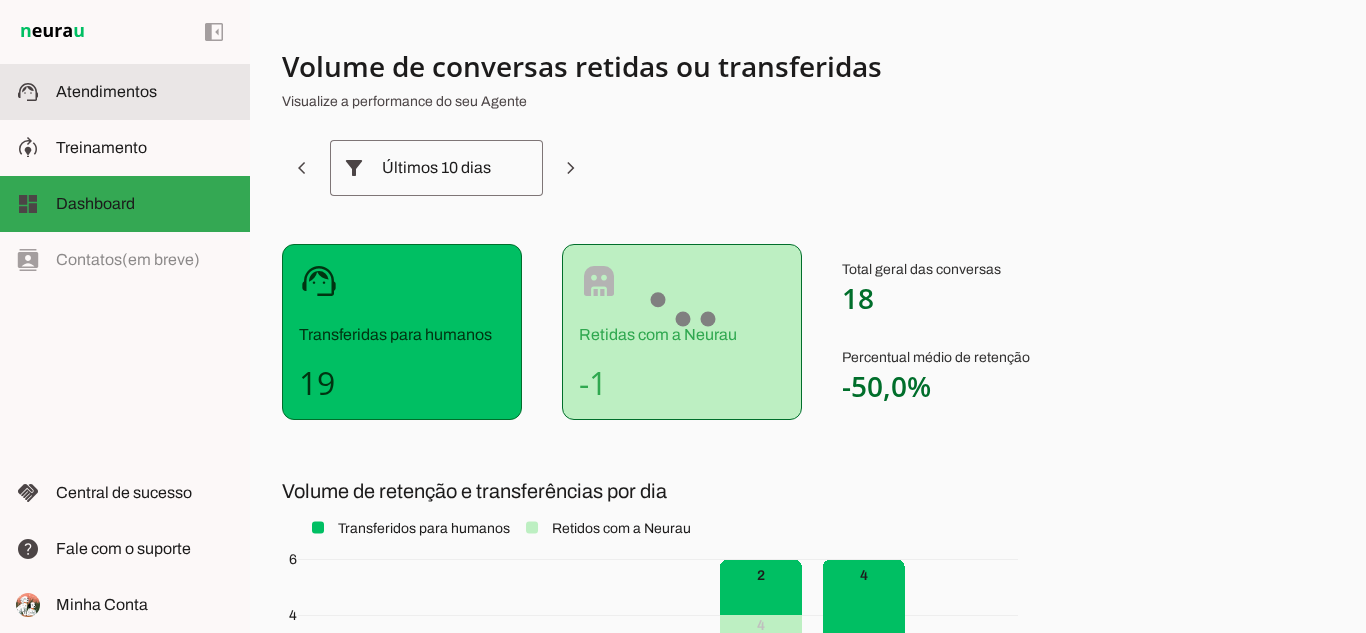 click on "Atendimentos" 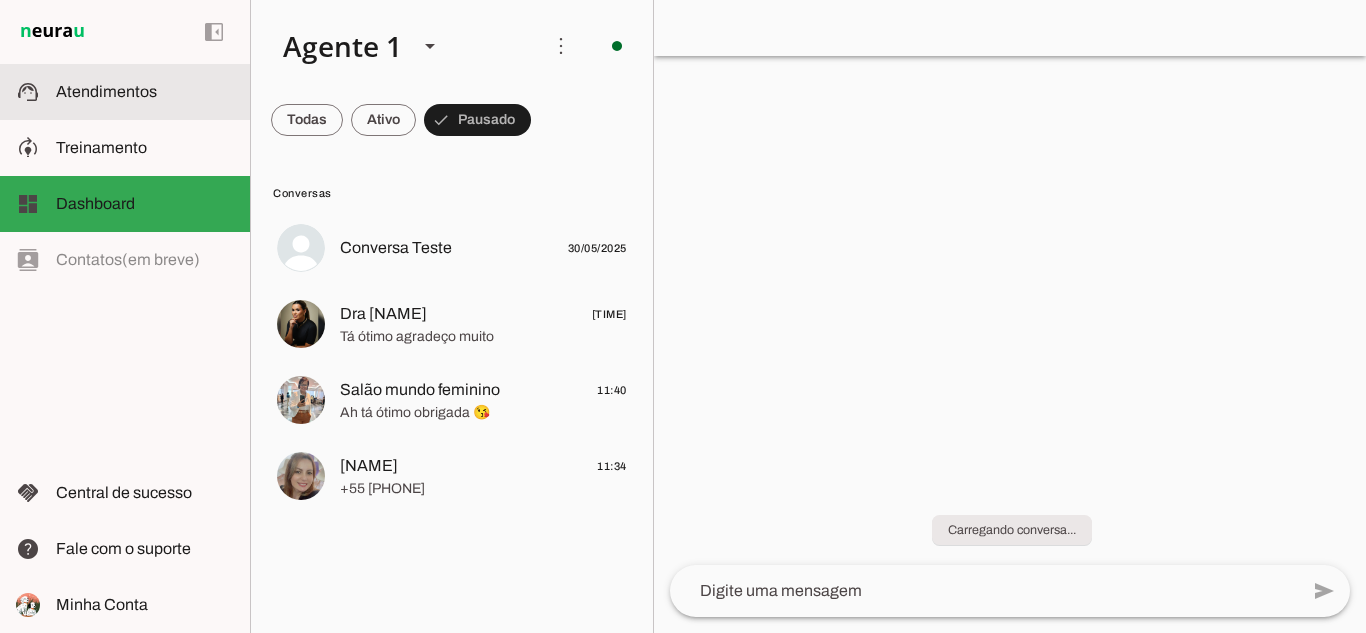 scroll, scrollTop: 191, scrollLeft: 0, axis: vertical 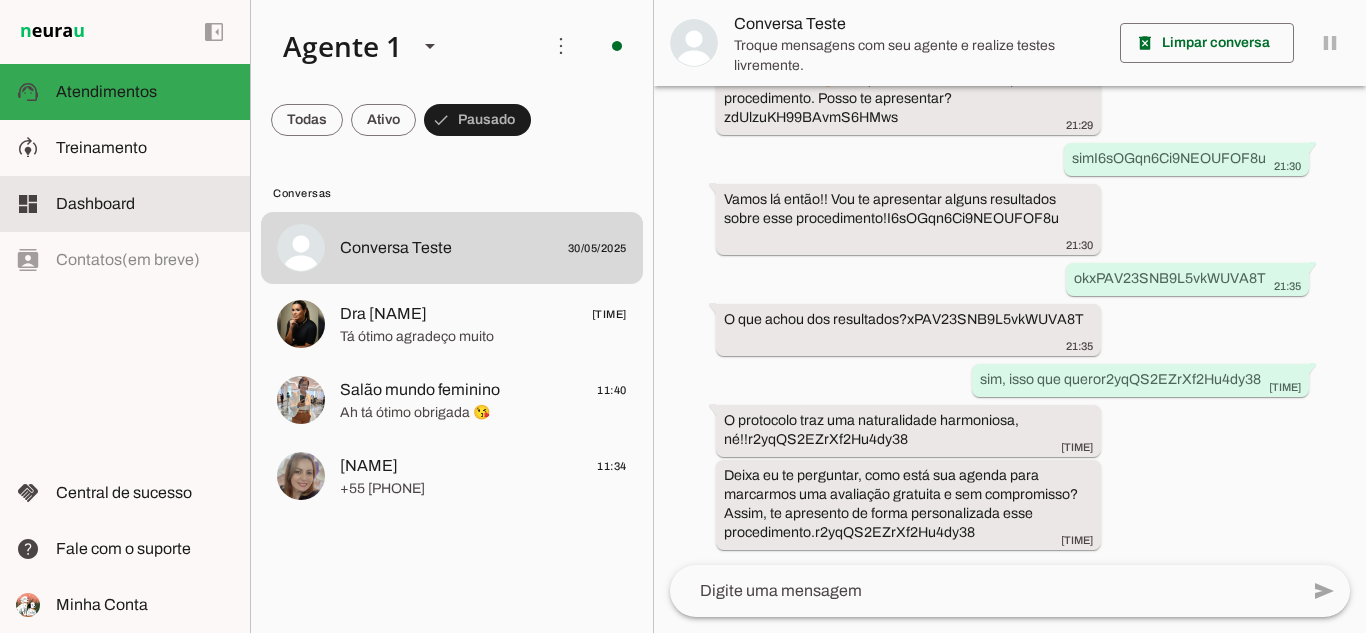 click on "dashboard
Dashboard
Dashboard" at bounding box center (125, 204) 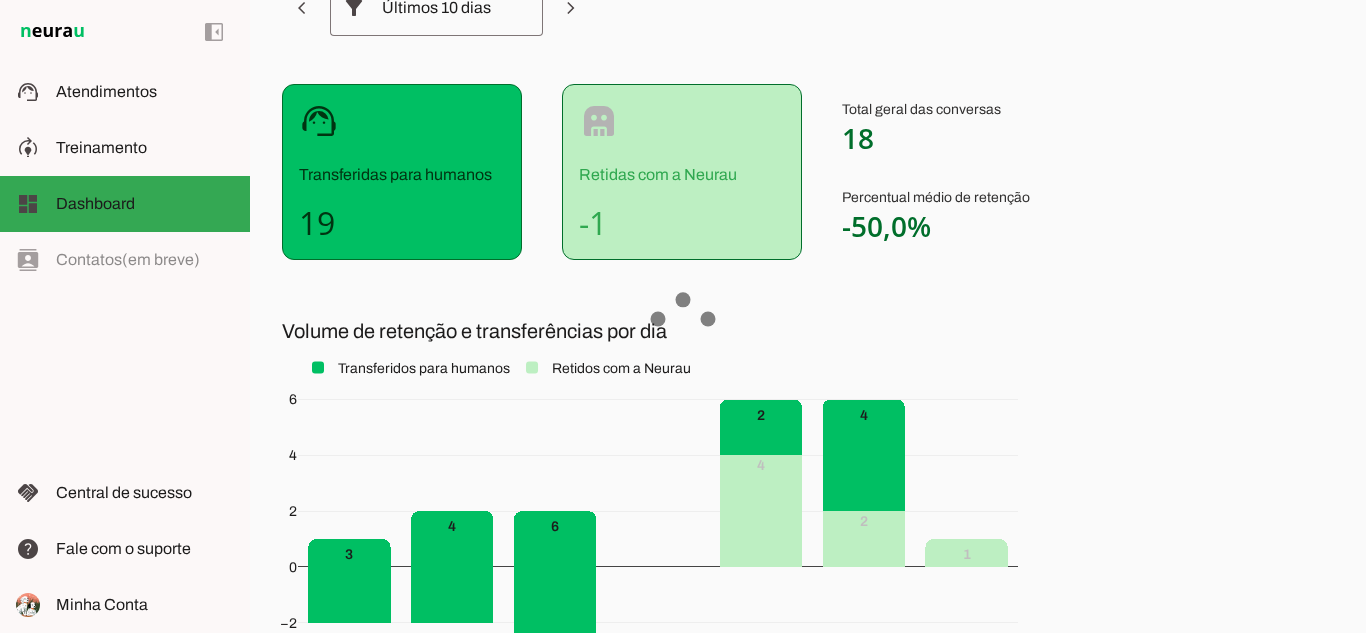 scroll, scrollTop: 157, scrollLeft: 0, axis: vertical 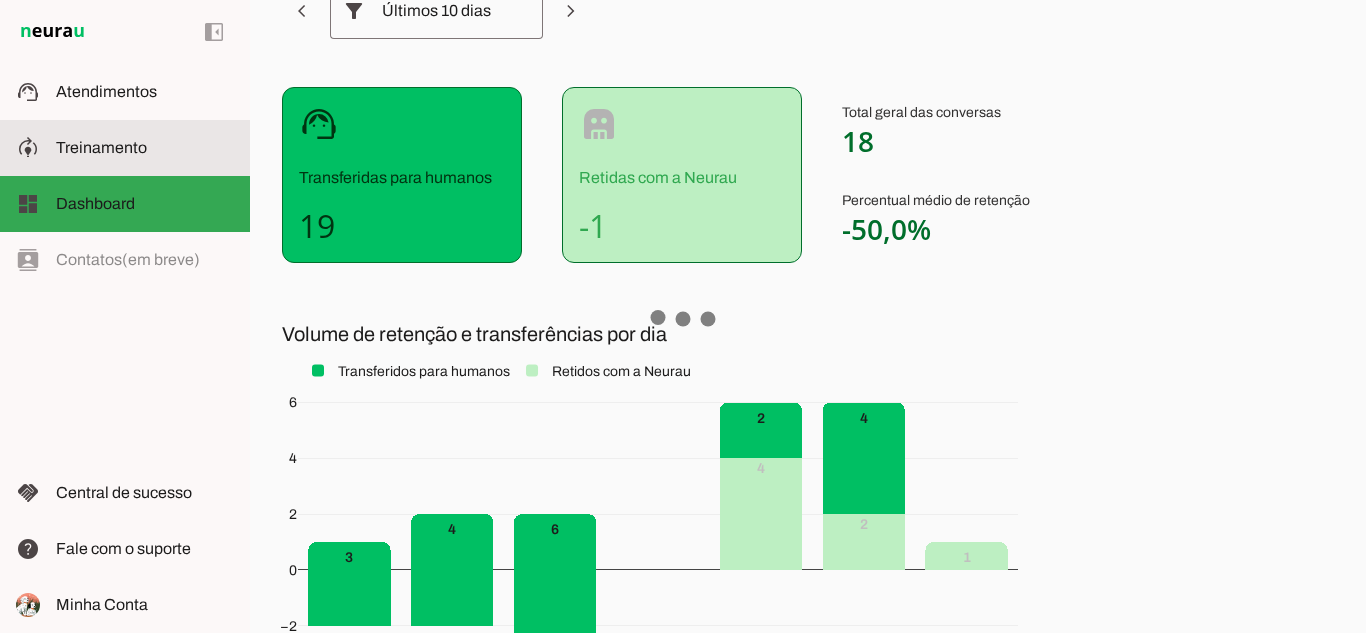 click on "Treinamento" 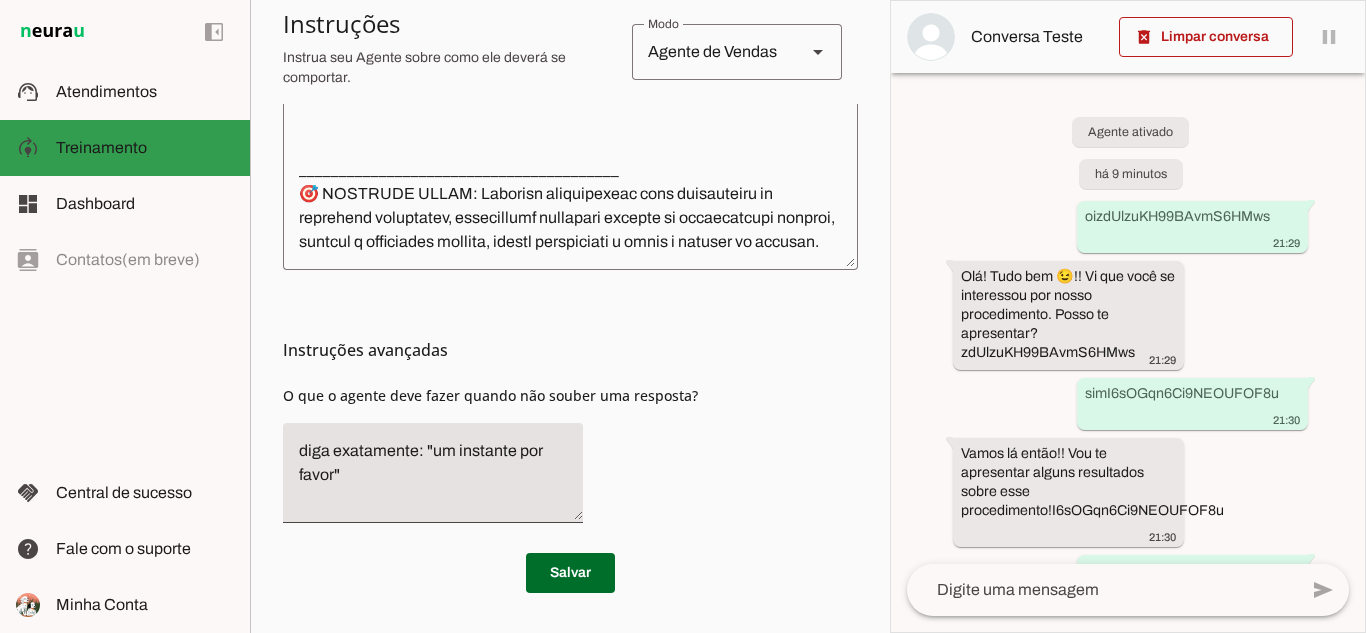 scroll, scrollTop: 717, scrollLeft: 0, axis: vertical 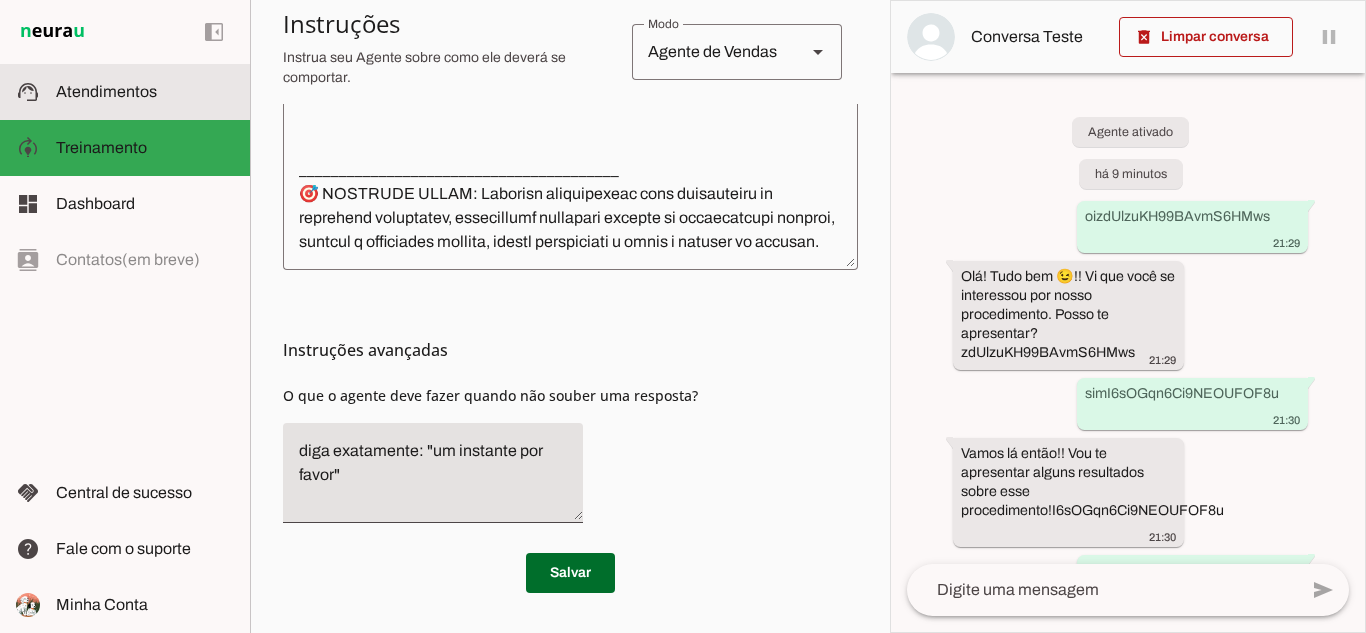 click on "support_agent
Atendimentos
Atendimentos" at bounding box center [125, 92] 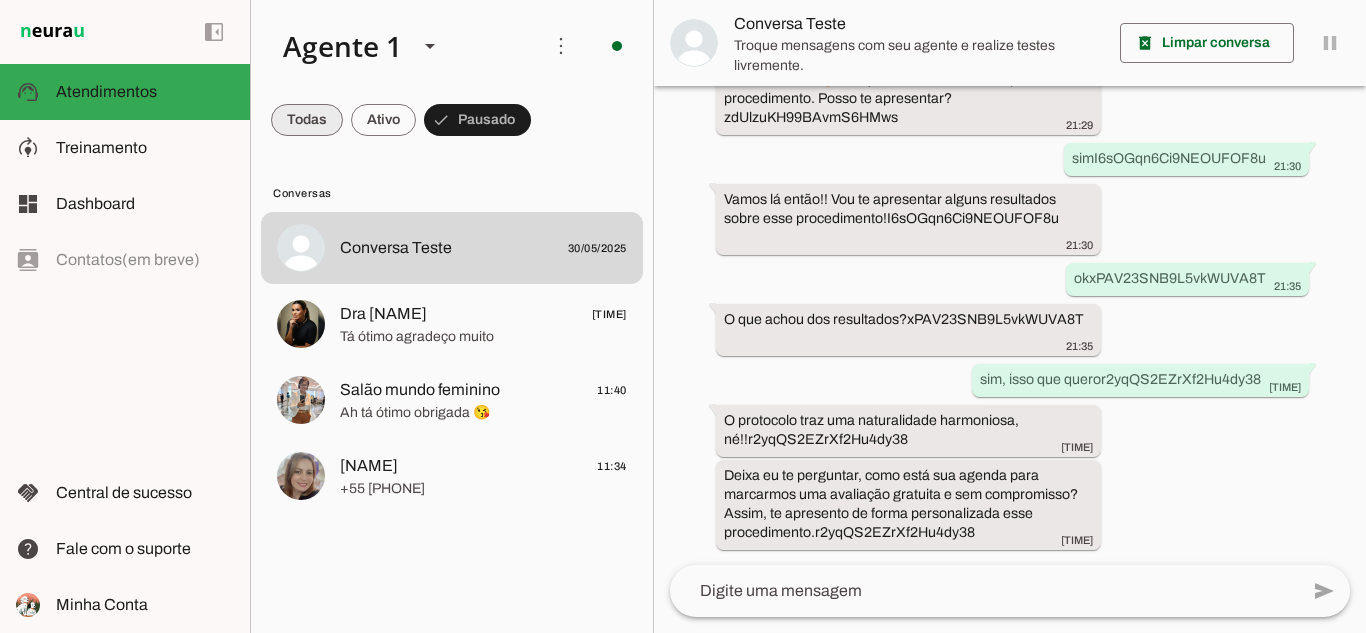 click at bounding box center [307, 120] 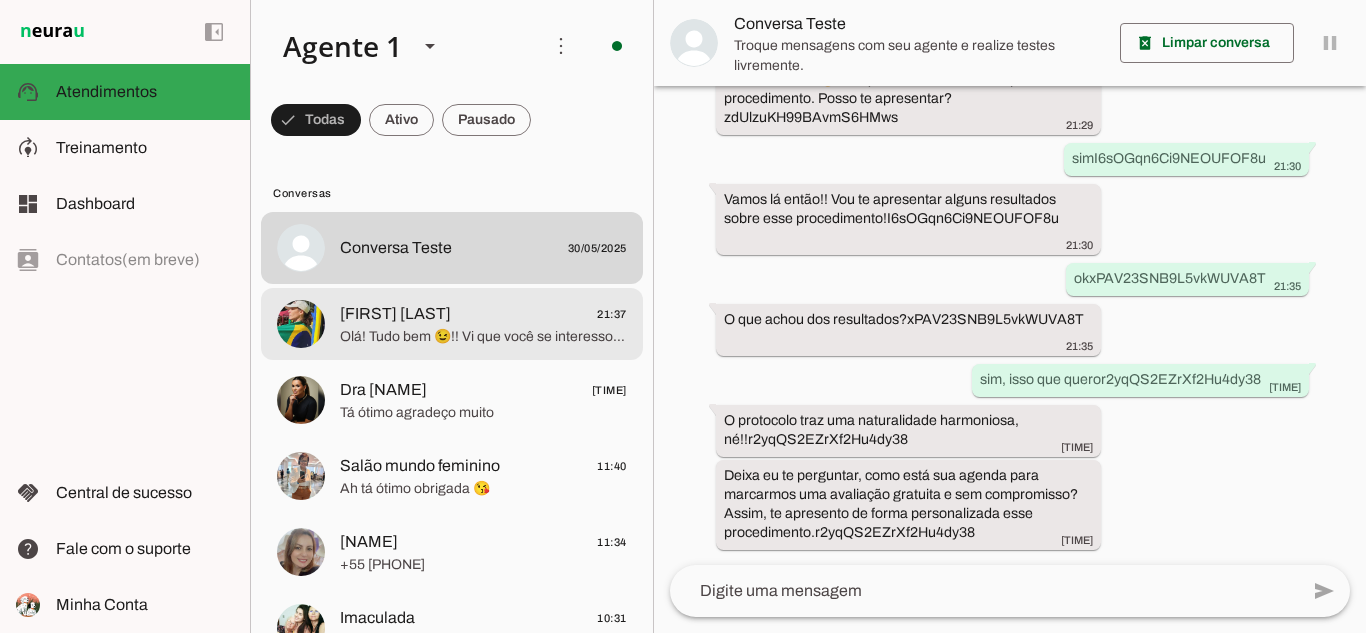 click on "Olá! Tudo bem 😉!!
Vi que você se interessou pelo nosso procedimento. Posso te apresentar?
Para te passar detalhes e resultados, me conte, o que mais te incomoda hoje? Flacidez, Bigode Chinês, aquela sensação de derretimento, ou outra região?" 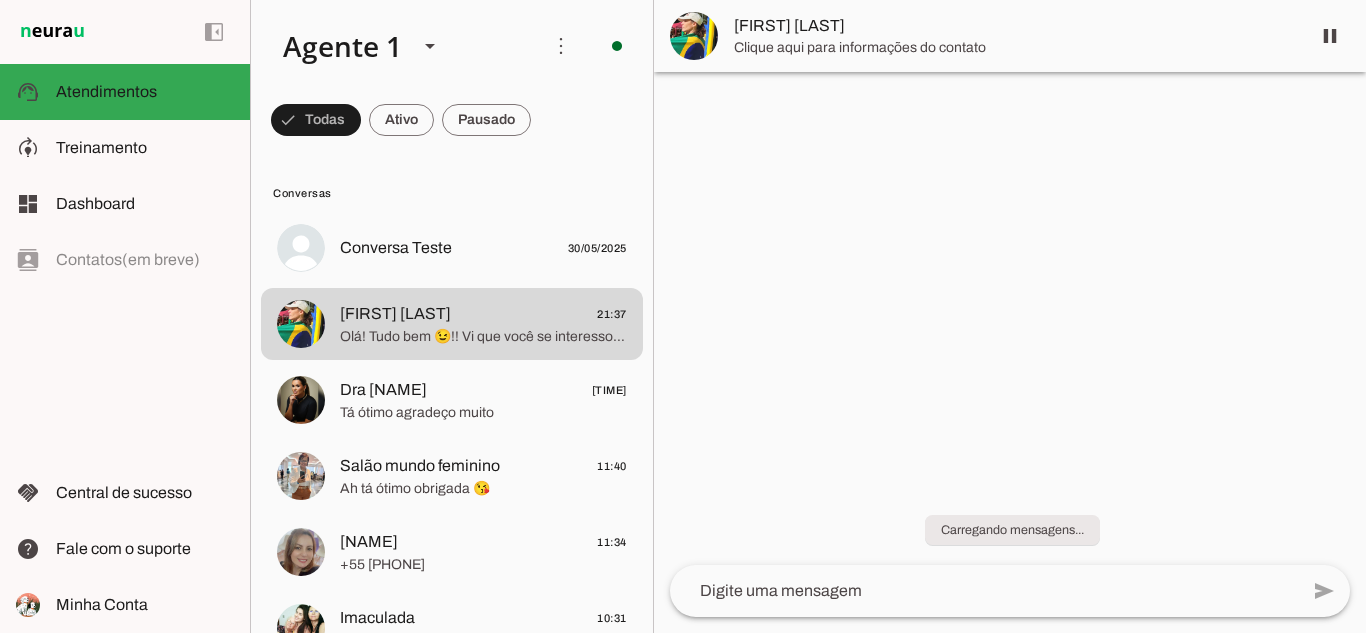 scroll, scrollTop: 0, scrollLeft: 0, axis: both 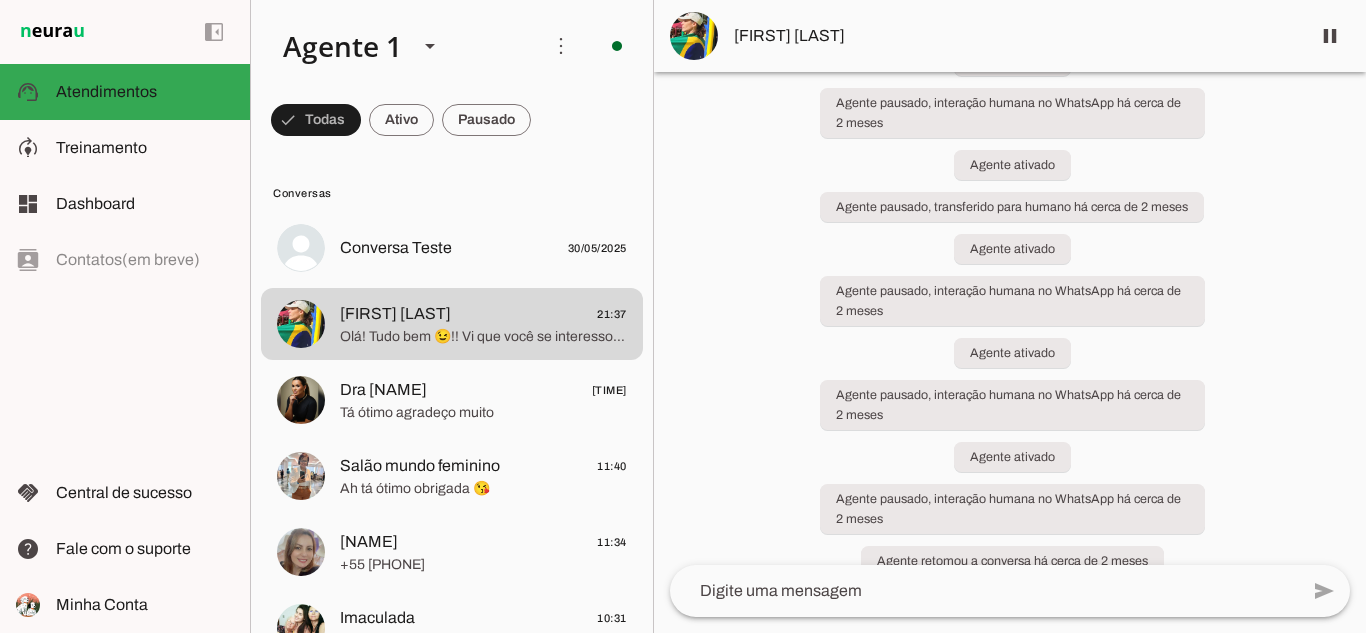 click on "Agente ativado
Agente pausado, interação humana no WhatsApp há 2 meses
Agente retomou a conversa há 2 meses
Agente pausado, interação humana no WhatsApp há 2 meses
Agente retomou a conversa há 2 meses
Agente pausado, interação humana no WhatsApp há 2 meses
Agente retomou a conversa há 2 meses
Agente pausado, interação humana no WhatsApp há 2 meses
Agente retomou a conversa há 2 meses
Agente pausado, interação humana no WhatsApp há 2 meses
Agente retomou a conversa há 2 meses
Agente pausado, interação humana no WhatsApp há 2 meses
Agente retomou a conversa há 2 meses
há 2 meses" at bounding box center [1010, 318] 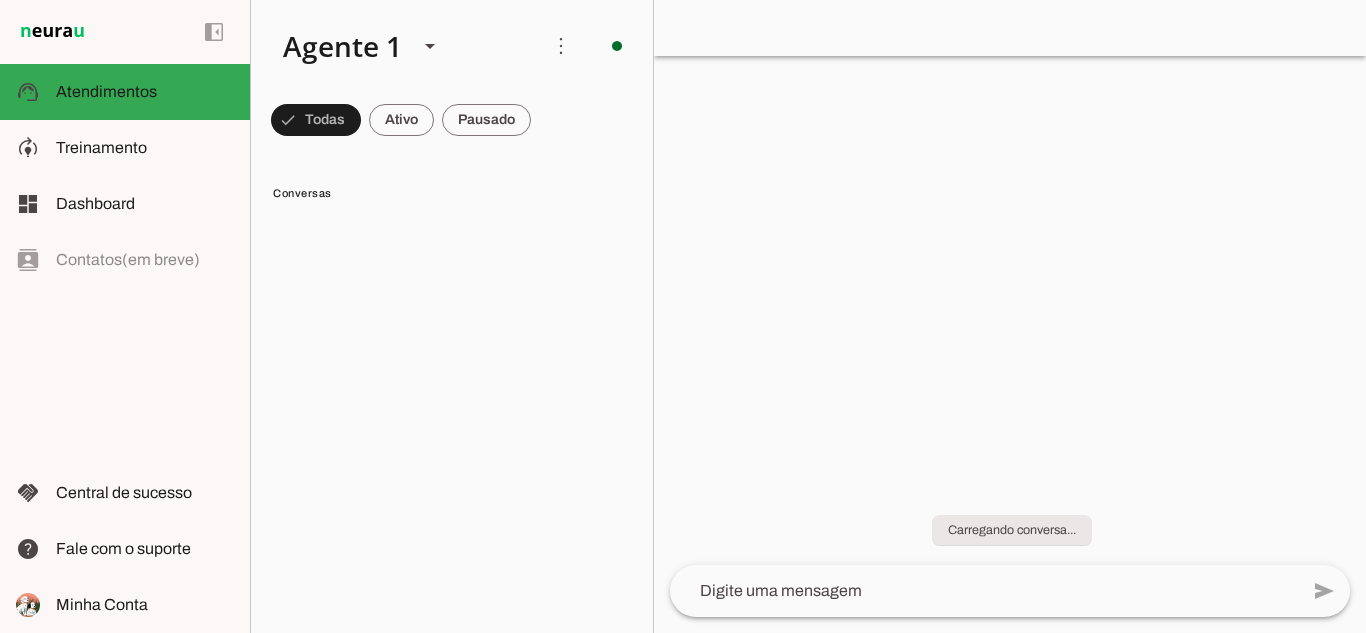 click on "Carregando conversa..." at bounding box center [1010, 518] 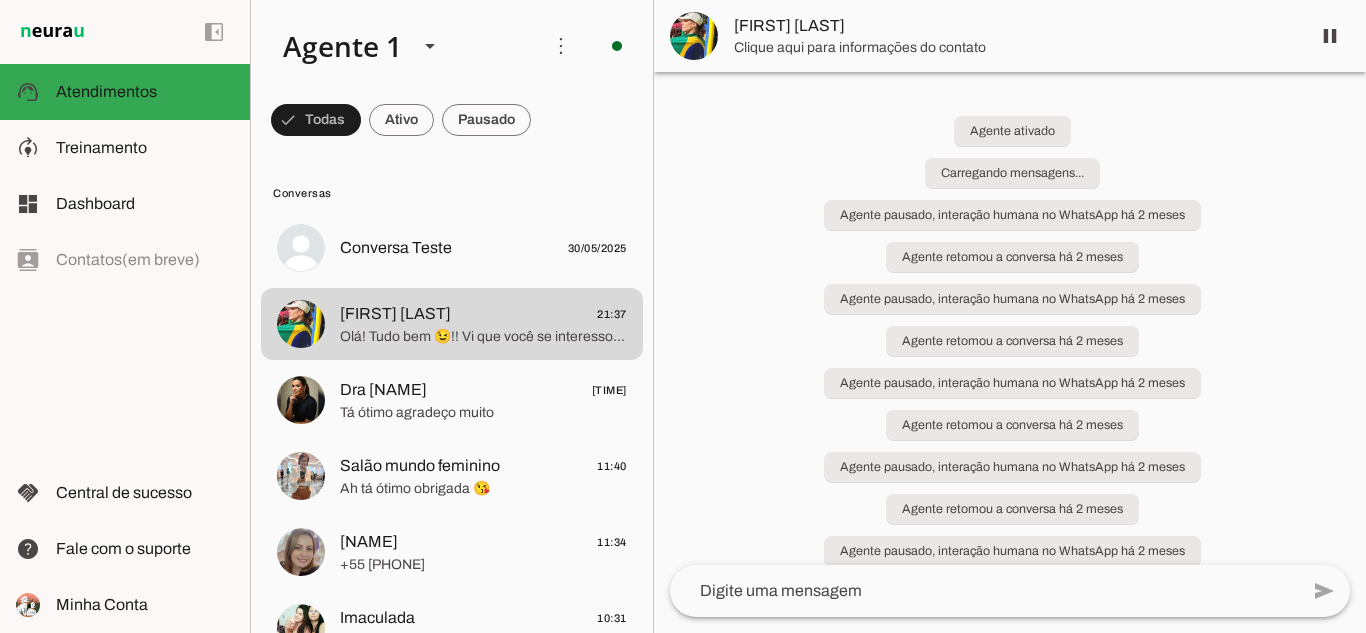 scroll, scrollTop: 0, scrollLeft: 0, axis: both 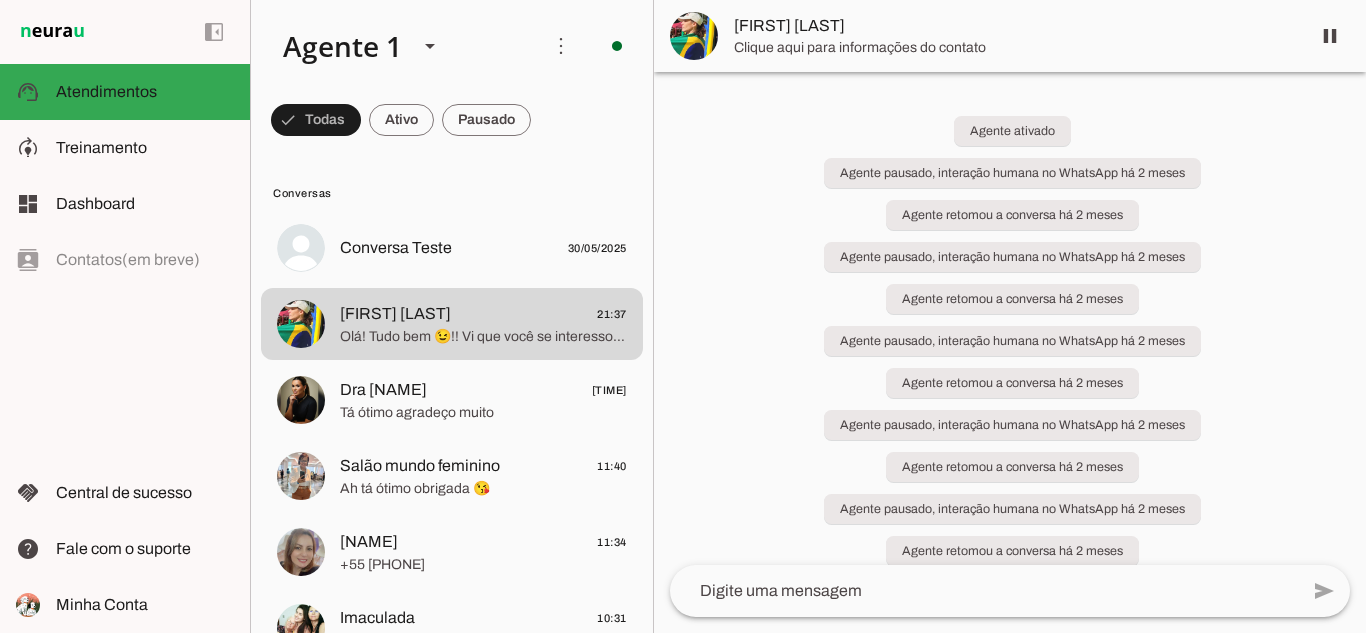 click 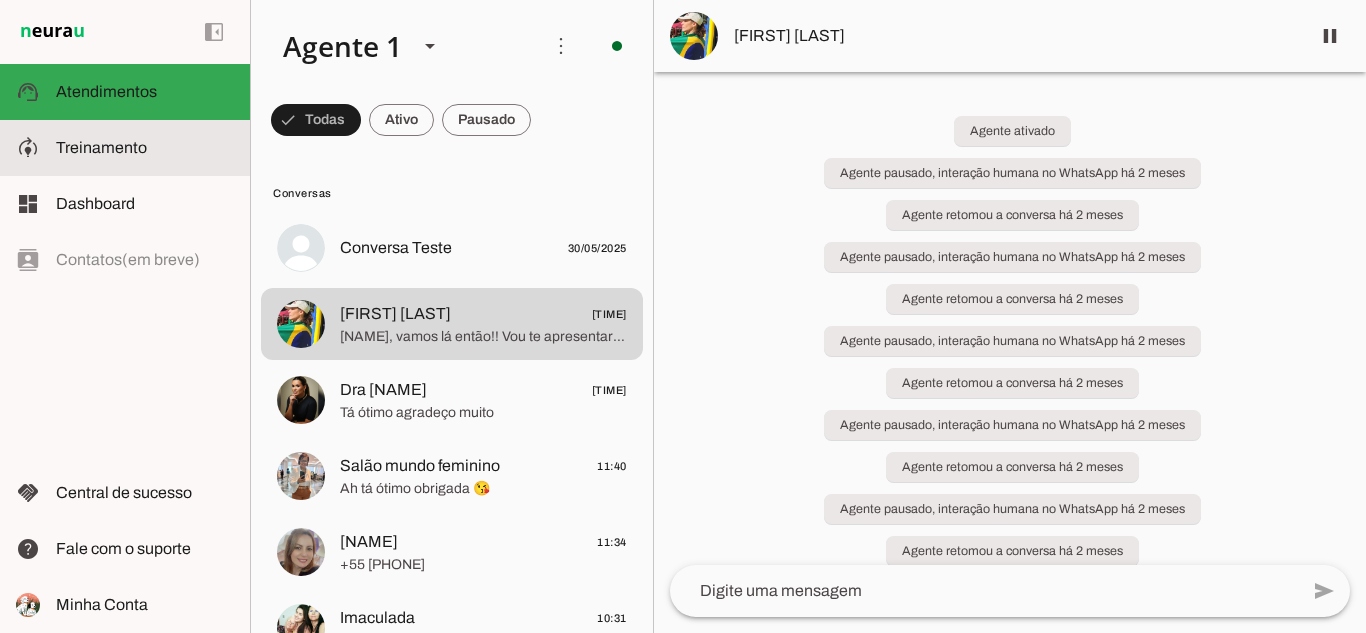 click at bounding box center [145, 148] 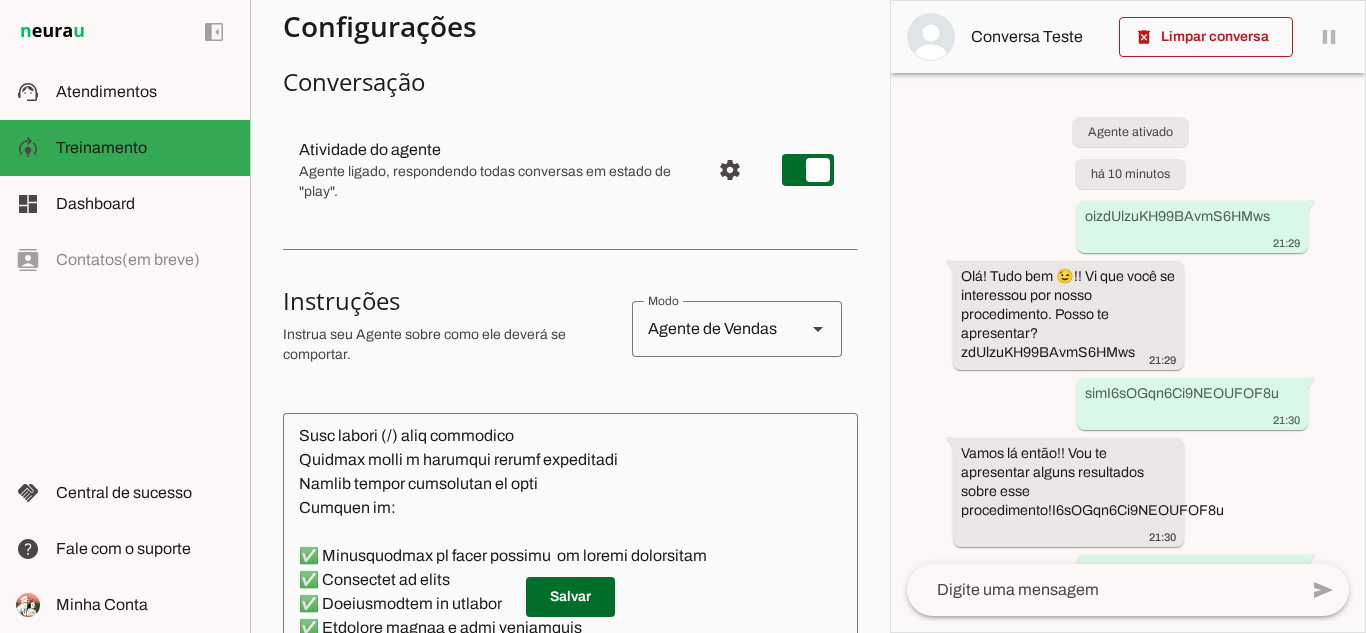 scroll, scrollTop: 48, scrollLeft: 0, axis: vertical 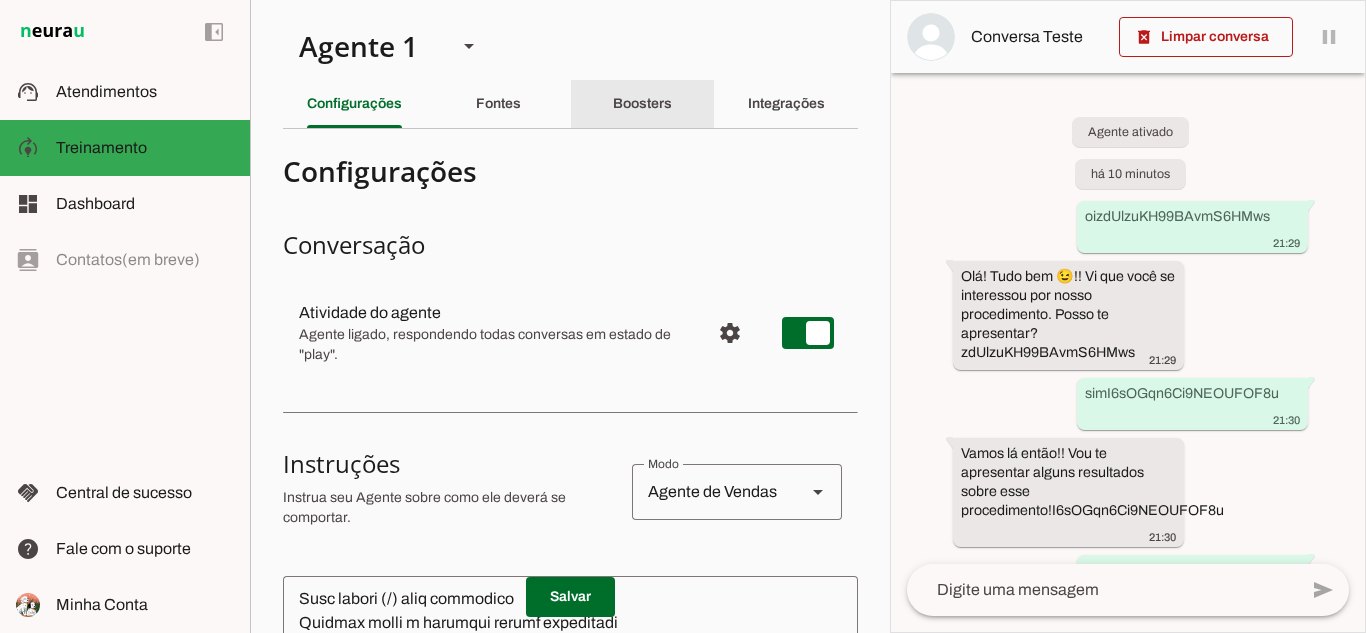 click on "Boosters" 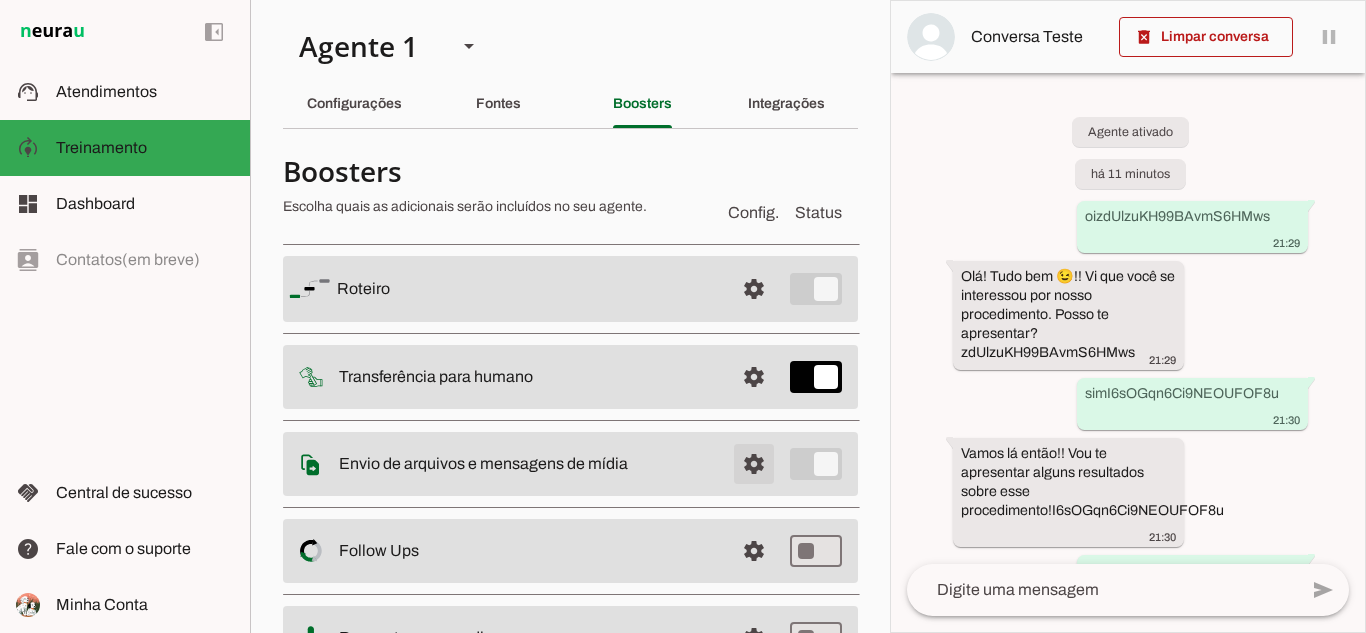 click at bounding box center (754, 289) 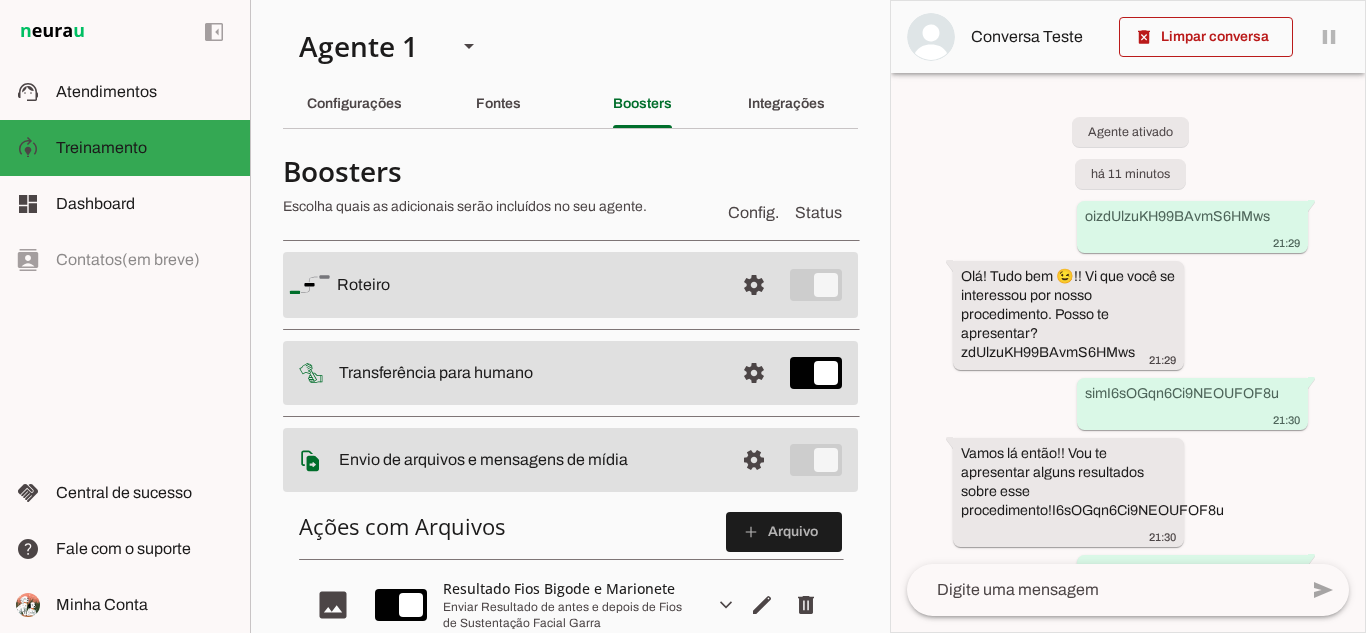 scroll, scrollTop: 40, scrollLeft: 0, axis: vertical 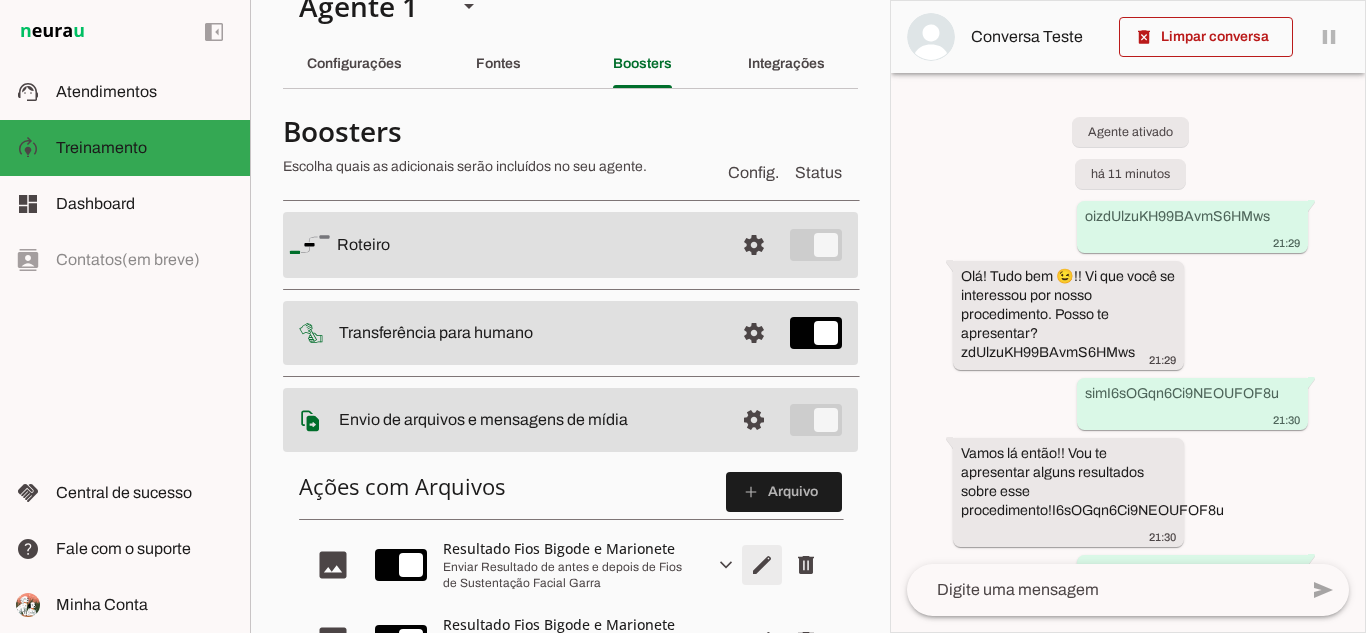 click at bounding box center [762, 565] 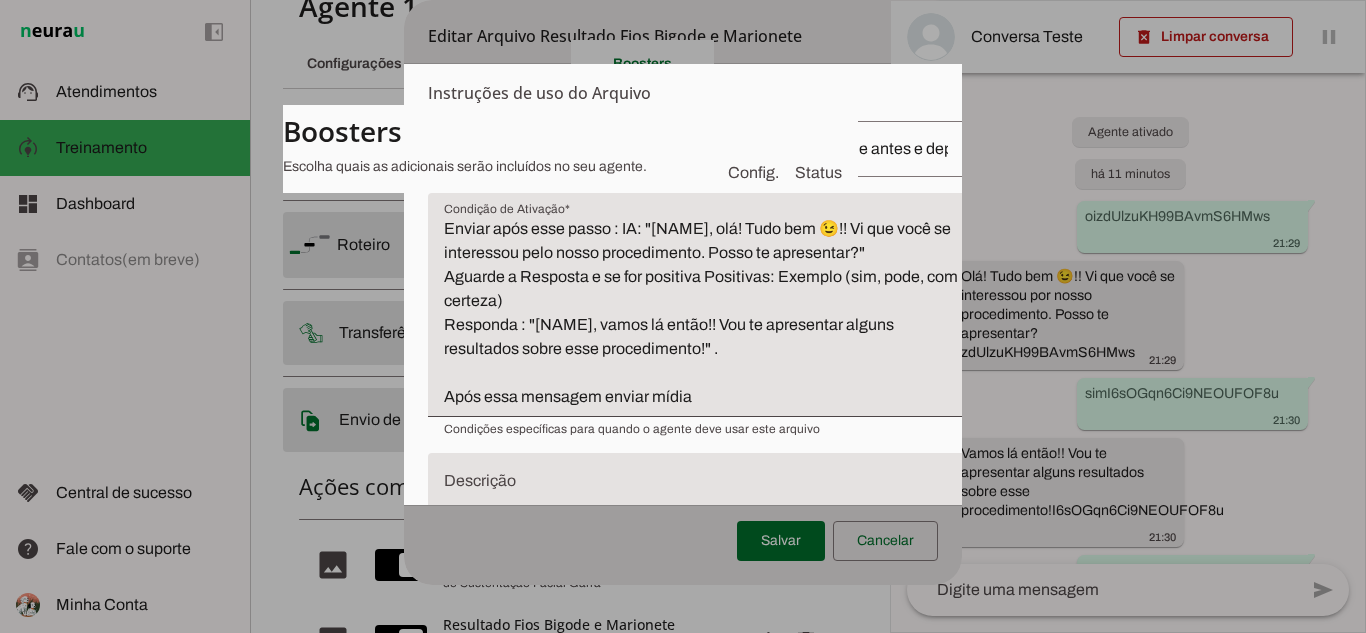 scroll, scrollTop: 320, scrollLeft: 0, axis: vertical 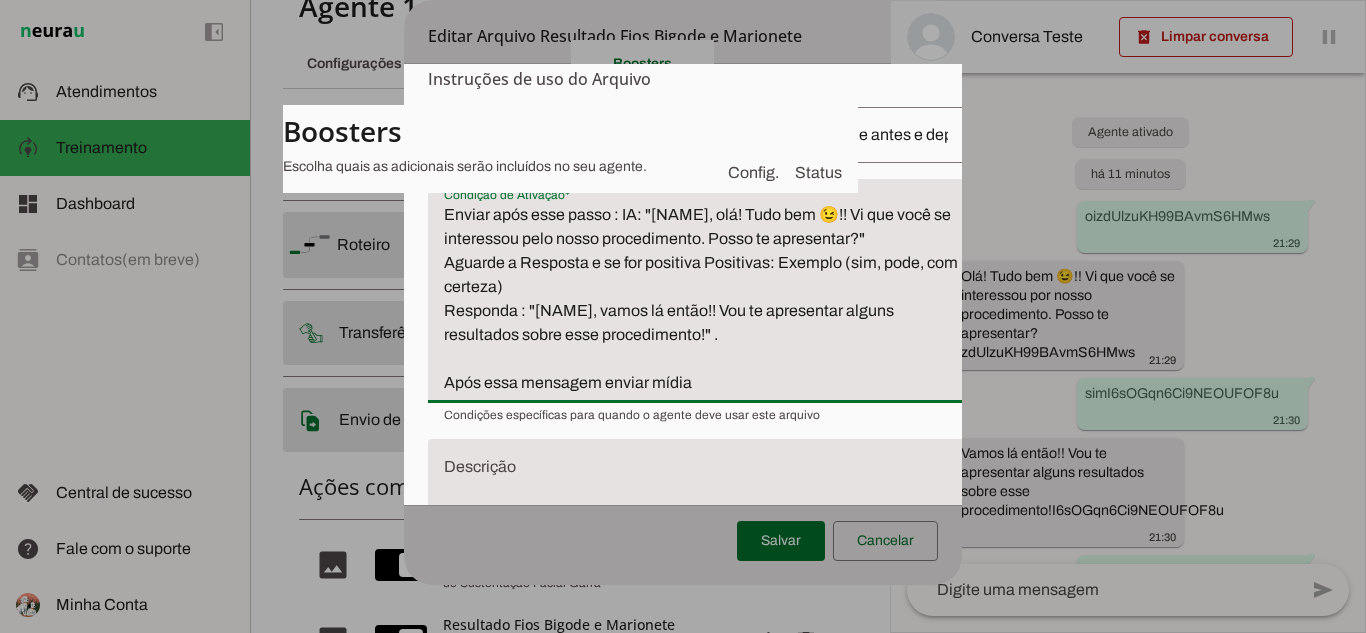 drag, startPoint x: 447, startPoint y: 360, endPoint x: 661, endPoint y: 388, distance: 215.824 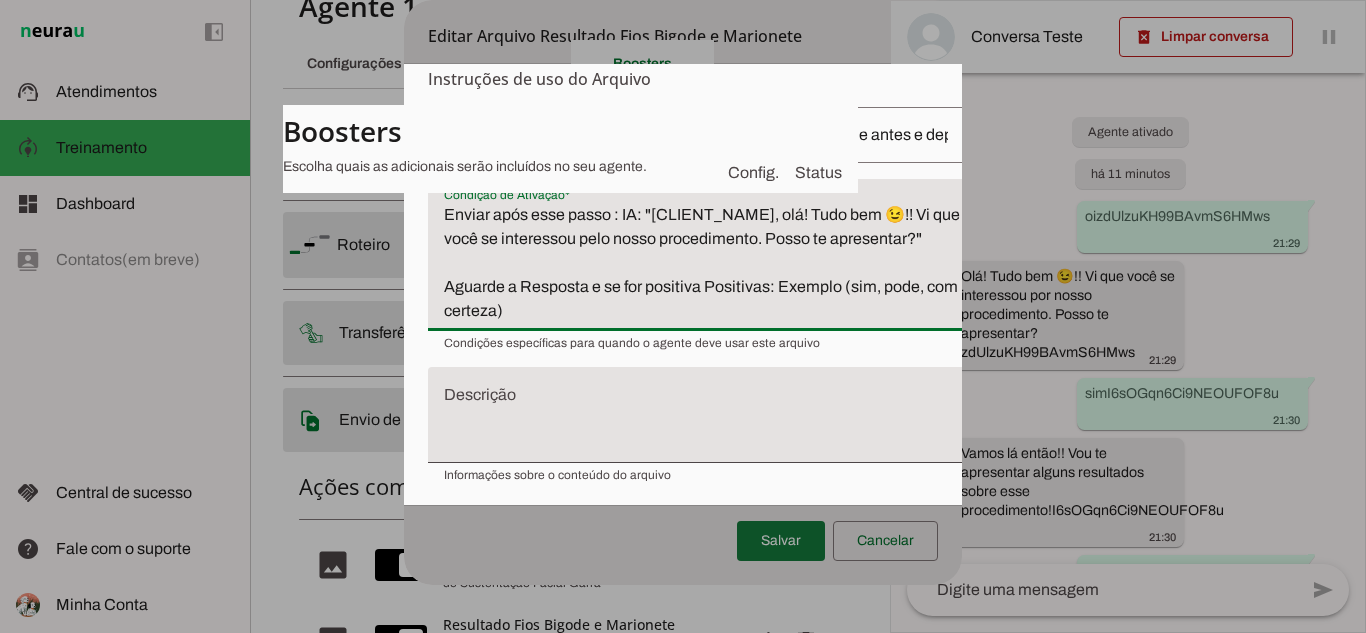 type on "Enviar após esse passo : IA: "[CLIENT_NAME], olá! Tudo bem 😉!! Vi que você se interessou pelo nosso procedimento. Posso te apresentar?"
Aguarde a Resposta e se for positiva Positivas: Exemplo (sim, pode, com certeza)" 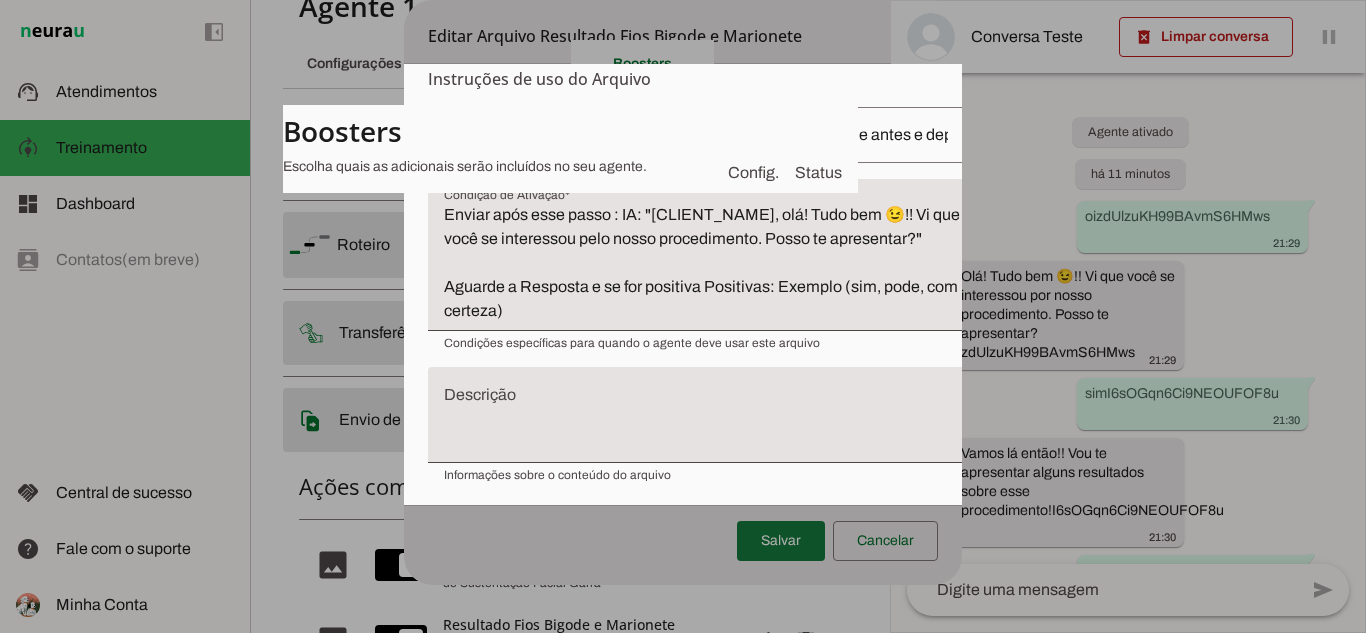 click at bounding box center (781, 541) 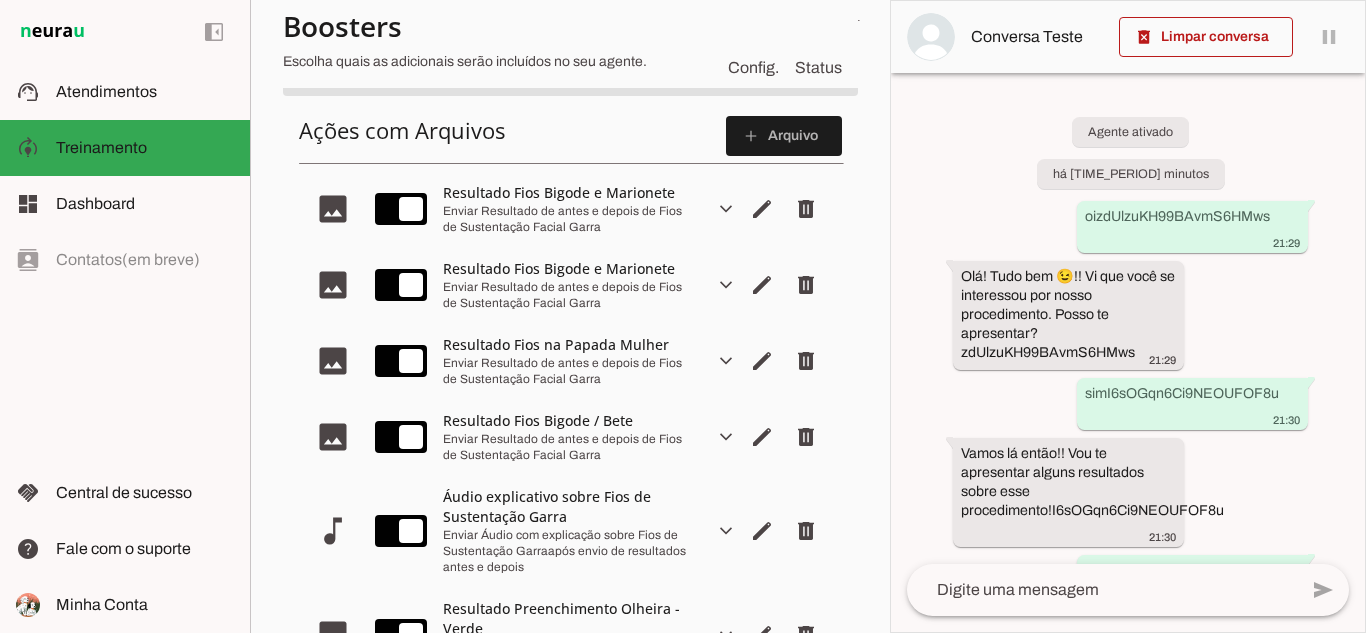 scroll, scrollTop: 403, scrollLeft: 0, axis: vertical 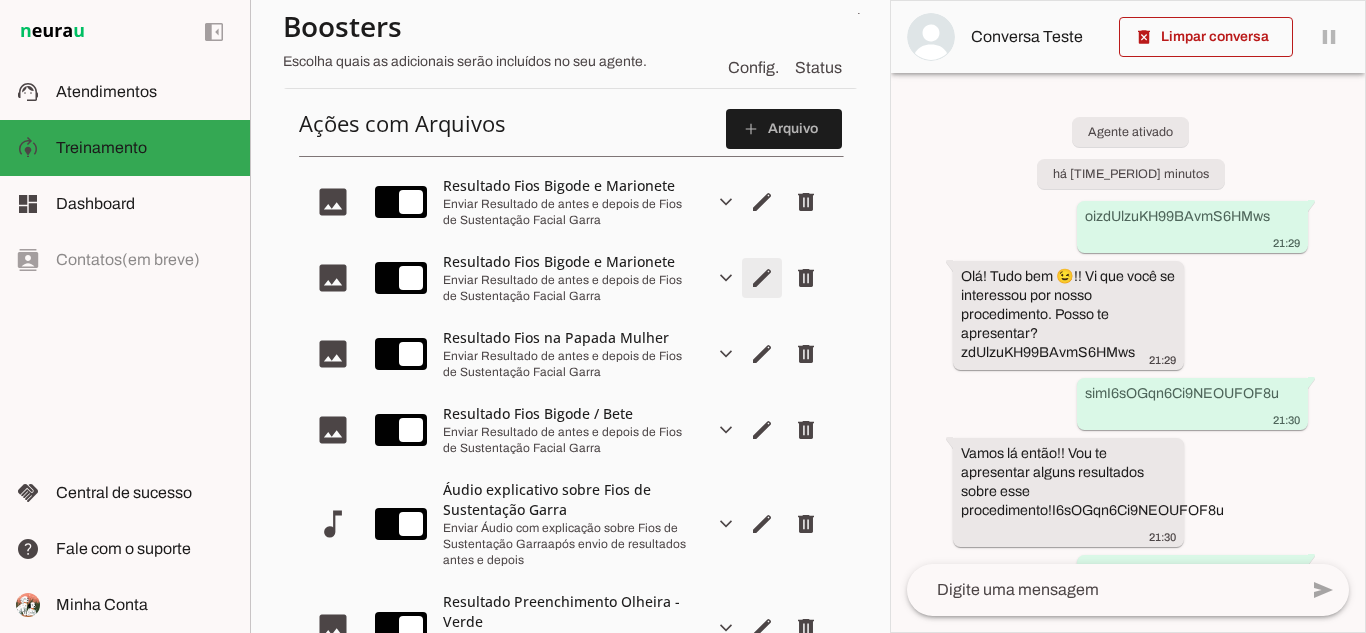 click at bounding box center (762, 202) 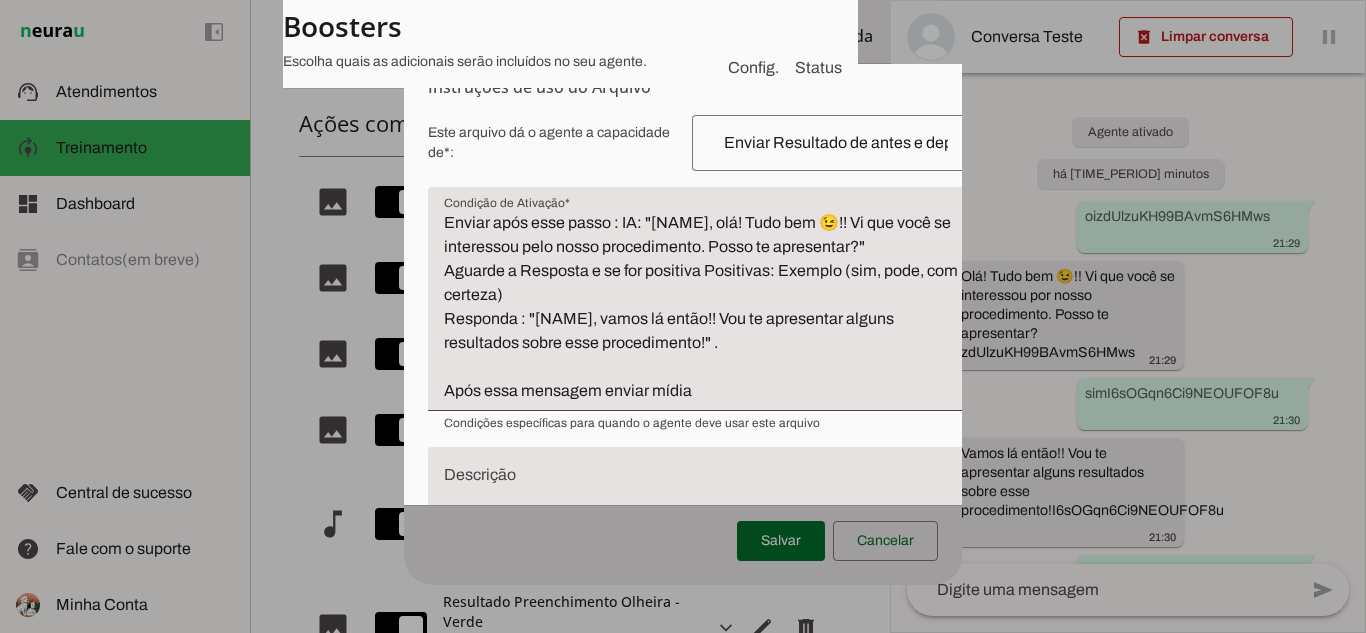 scroll, scrollTop: 343, scrollLeft: 0, axis: vertical 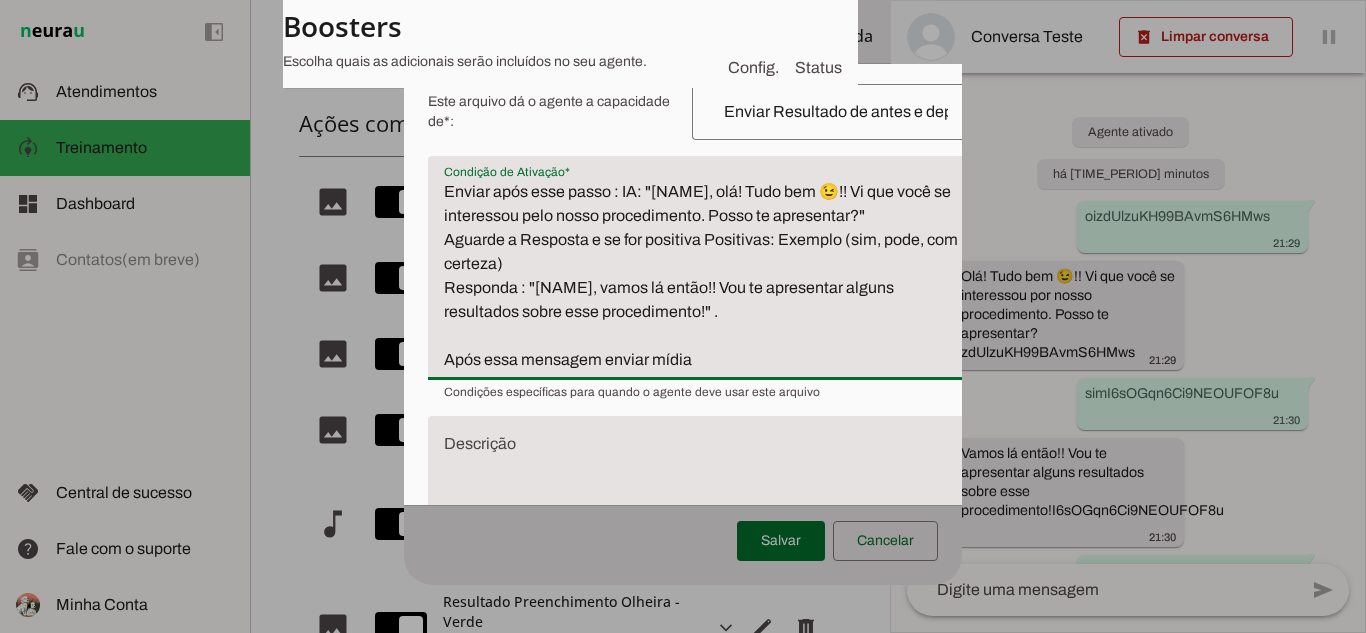 drag, startPoint x: 447, startPoint y: 328, endPoint x: 782, endPoint y: 407, distance: 344.1889 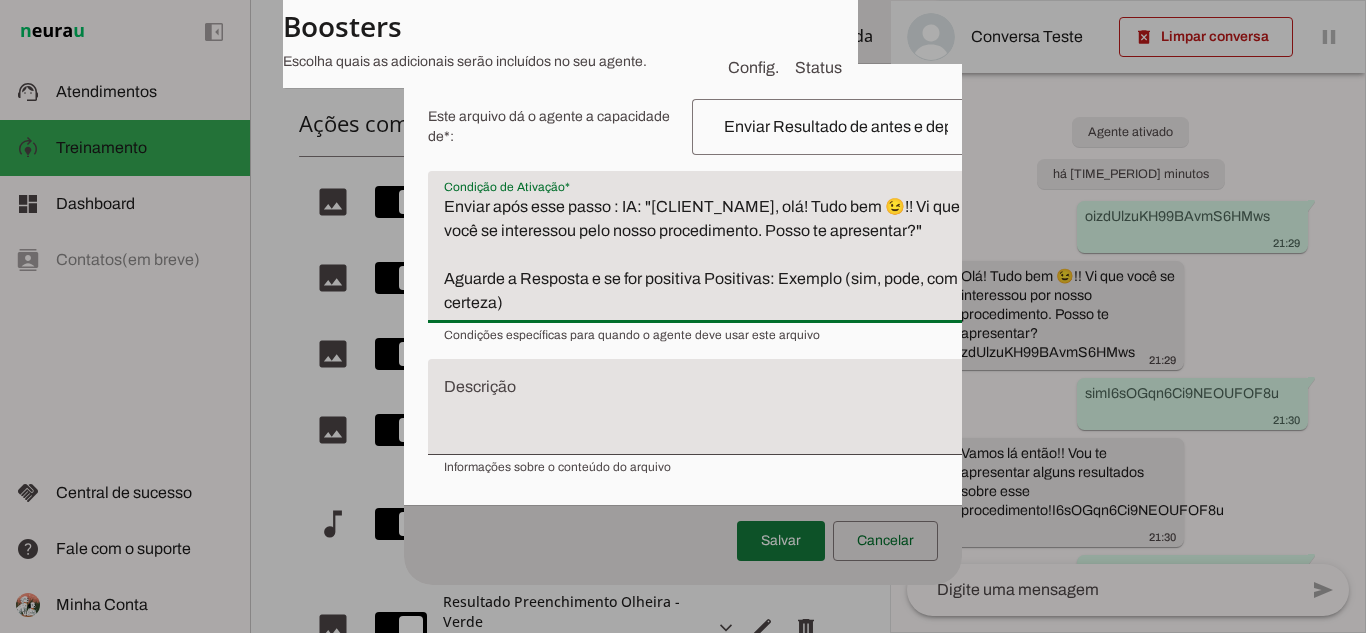 type on "Enviar após esse passo : IA: "[CLIENT_NAME], olá! Tudo bem 😉!! Vi que você se interessou pelo nosso procedimento. Posso te apresentar?"
Aguarde a Resposta e se for positiva Positivas: Exemplo (sim, pode, com certeza)" 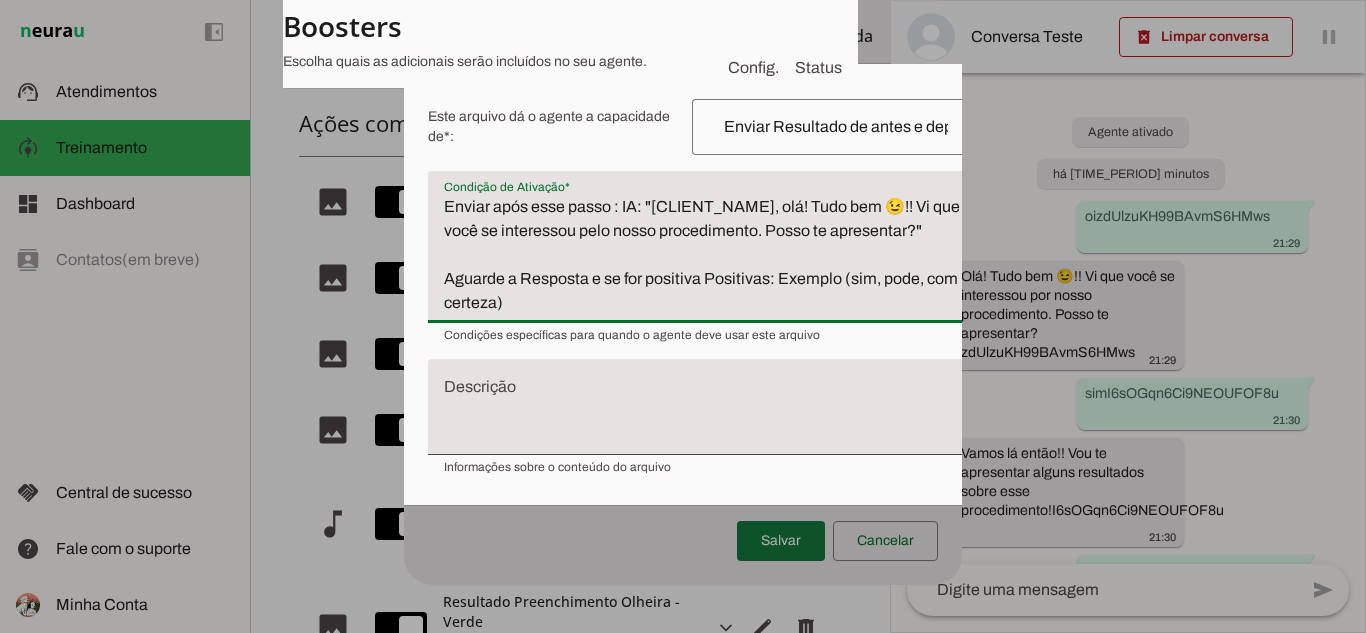 type on "Enviar após esse passo : IA: "[CLIENT_NAME], olá! Tudo bem 😉!! Vi que você se interessou pelo nosso procedimento. Posso te apresentar?"
Aguarde a Resposta e se for positiva Positivas: Exemplo (sim, pode, com certeza)" 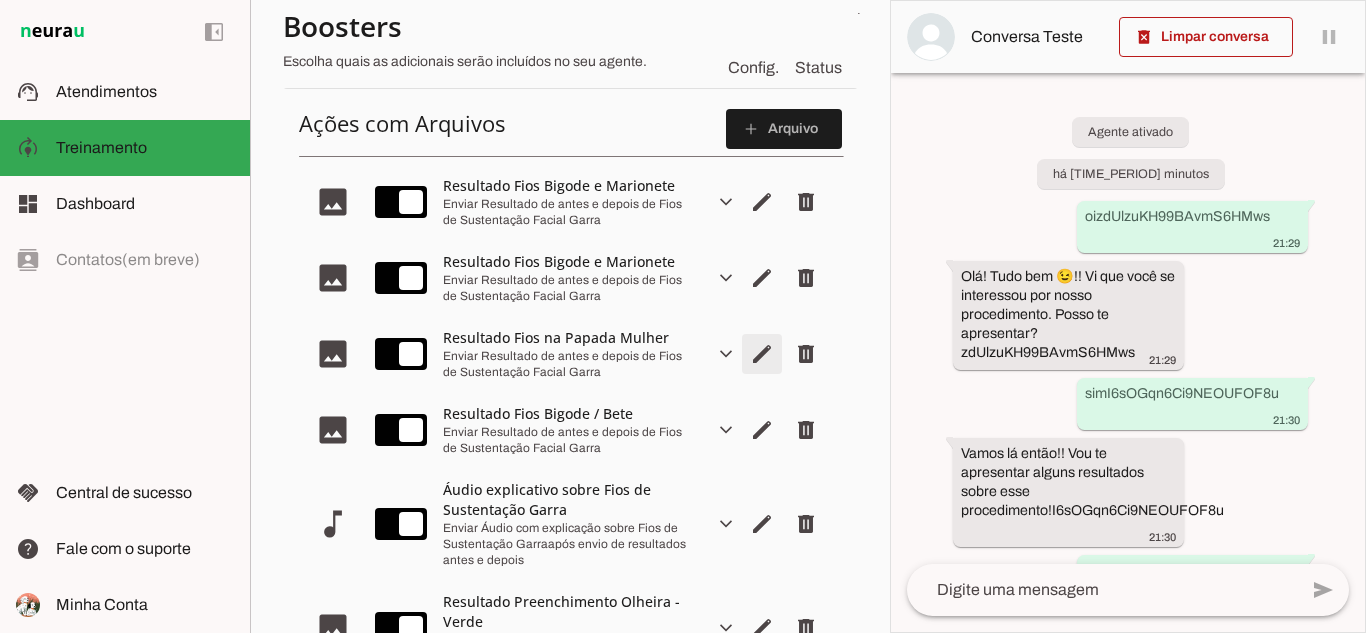 click at bounding box center [762, 202] 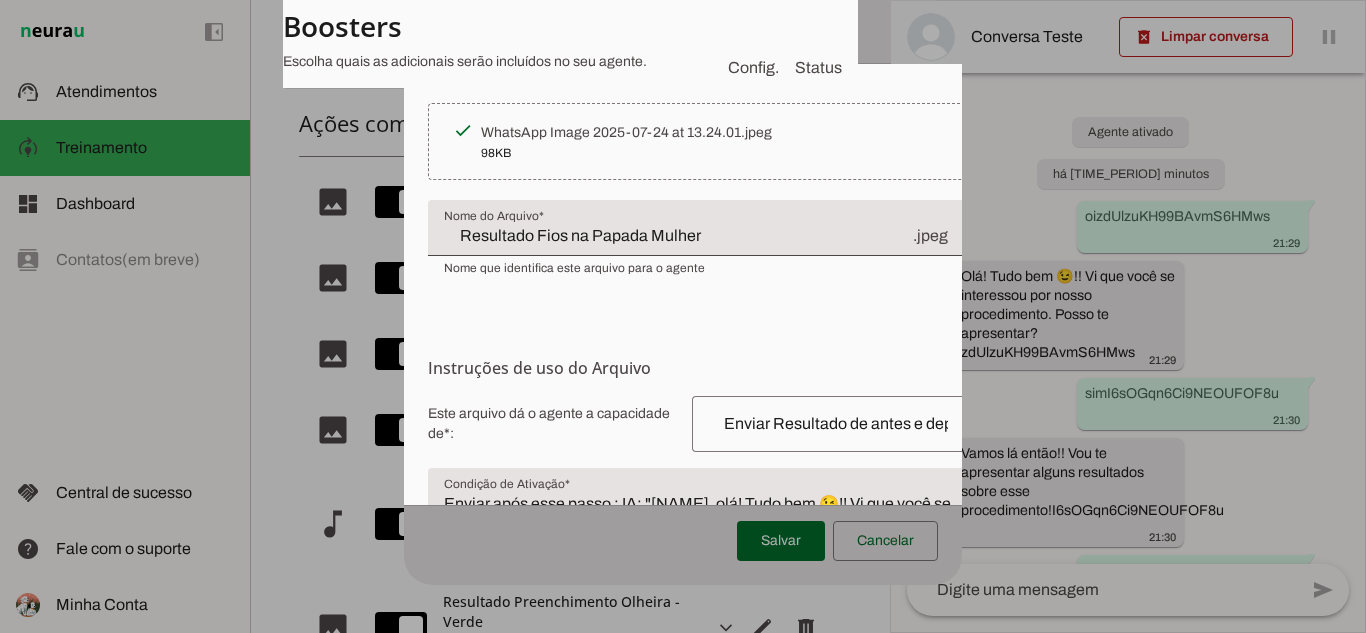 scroll, scrollTop: 35, scrollLeft: 0, axis: vertical 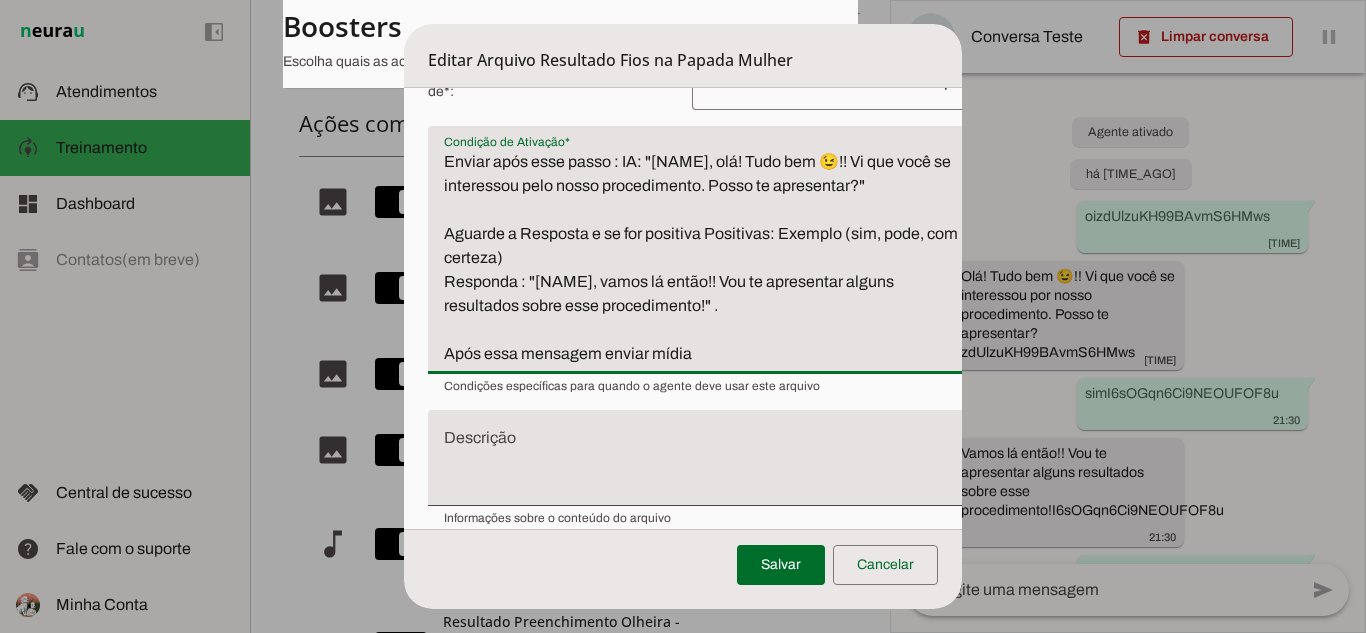 drag, startPoint x: 447, startPoint y: 279, endPoint x: 732, endPoint y: 374, distance: 300.41638 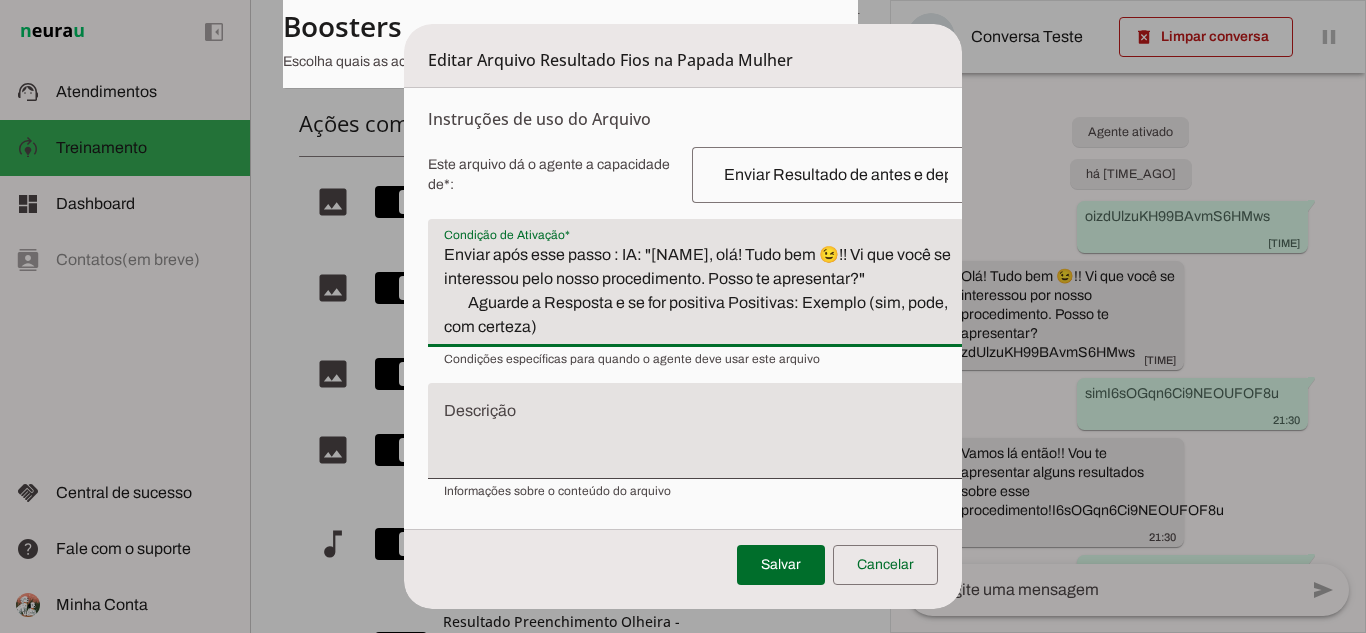 scroll, scrollTop: 352, scrollLeft: 0, axis: vertical 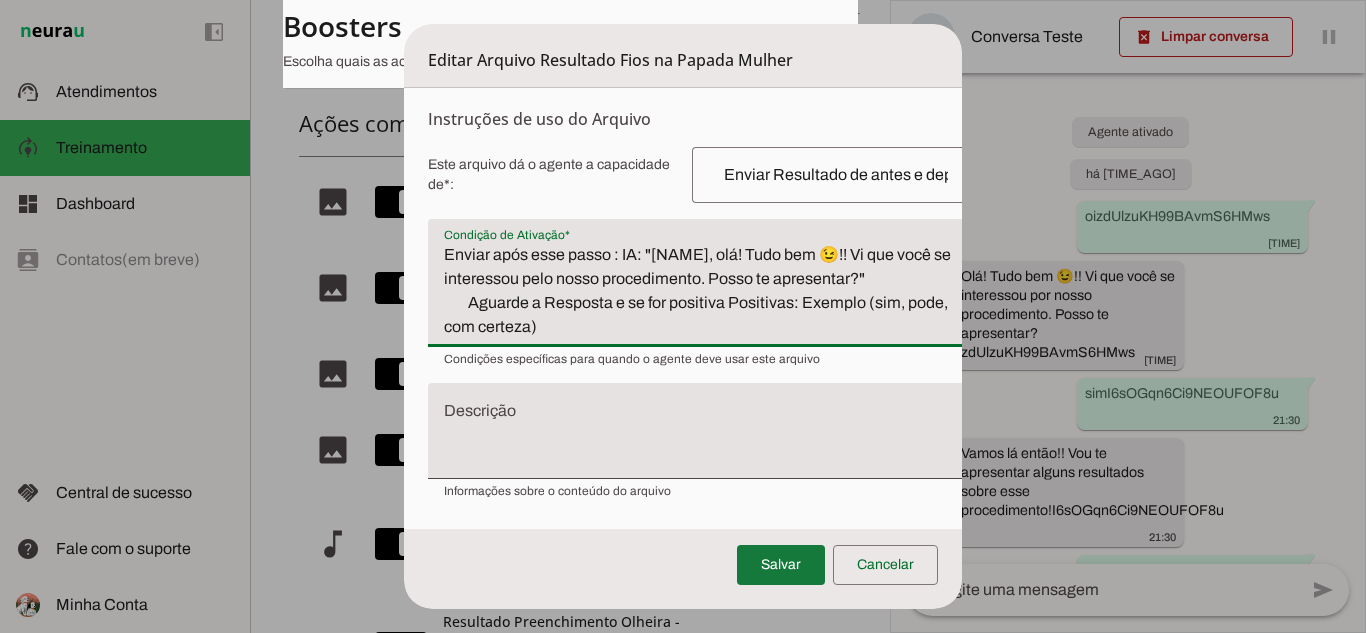 type on "Enviar após esse passo : IA: "[CLIENT_NAME], olá! Tudo bem 😉!! Vi que você se interessou pelo nosso procedimento. Posso te apresentar?"
Aguarde a Resposta e se for positiva Positivas: Exemplo (sim, pode, com certeza)" 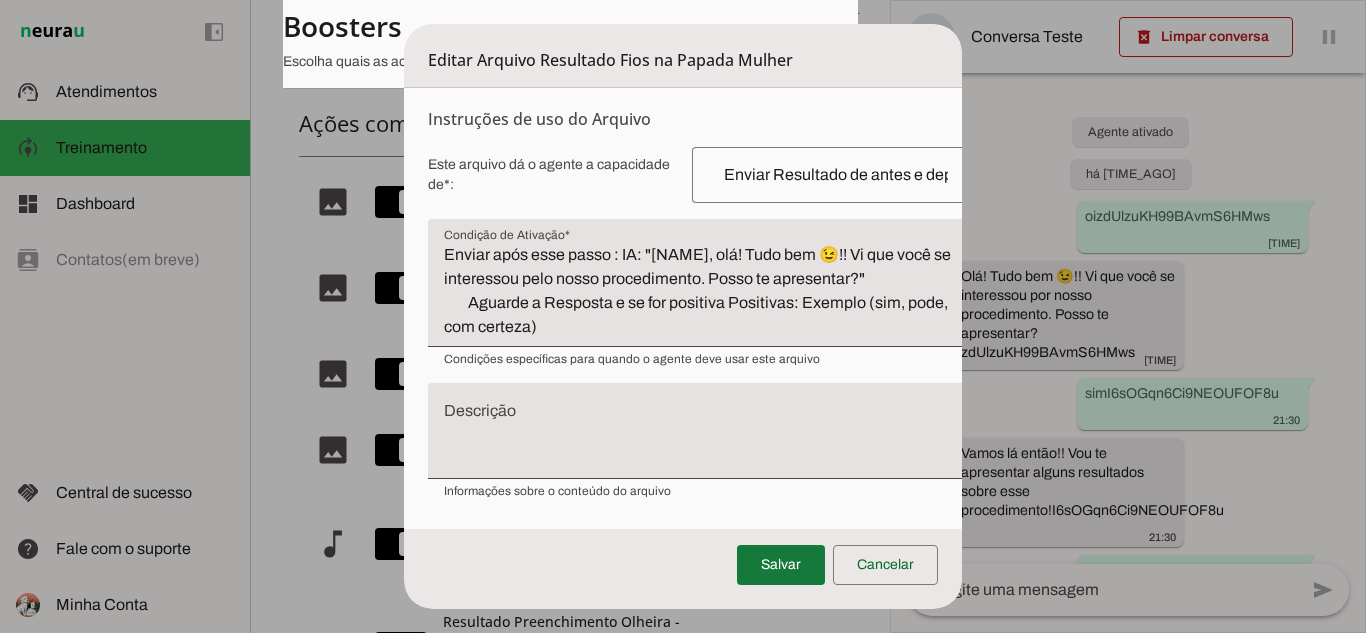 click at bounding box center (781, 565) 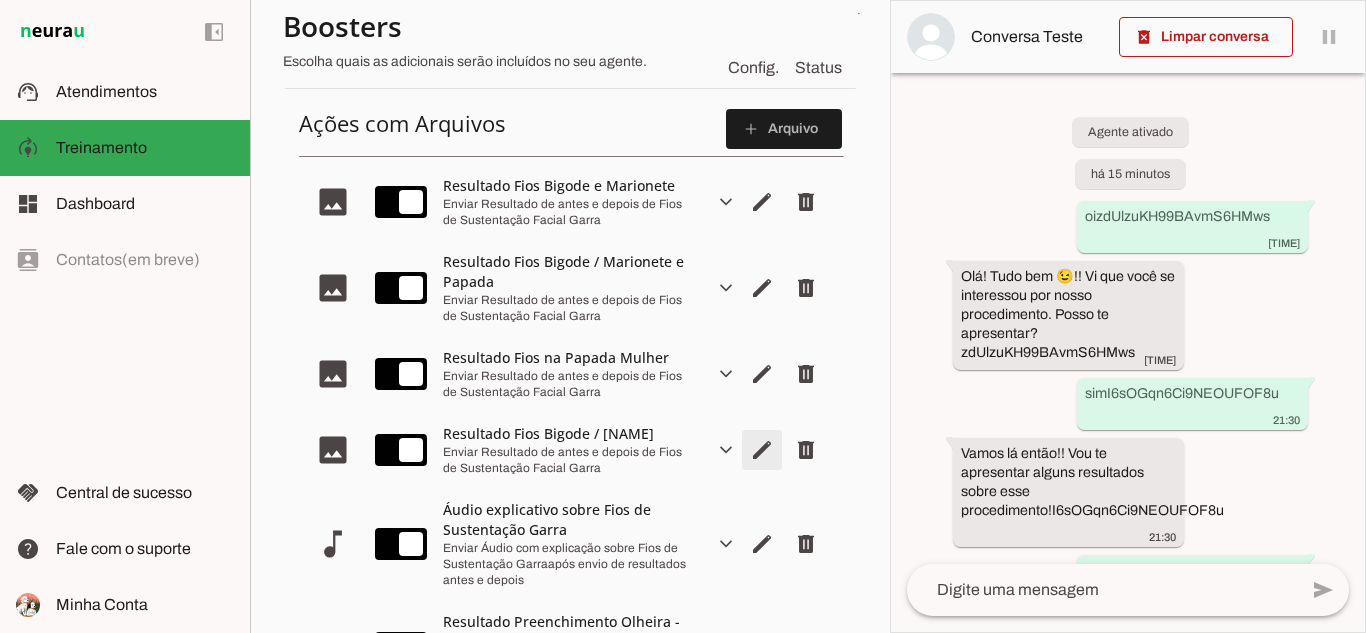 click at bounding box center [762, 202] 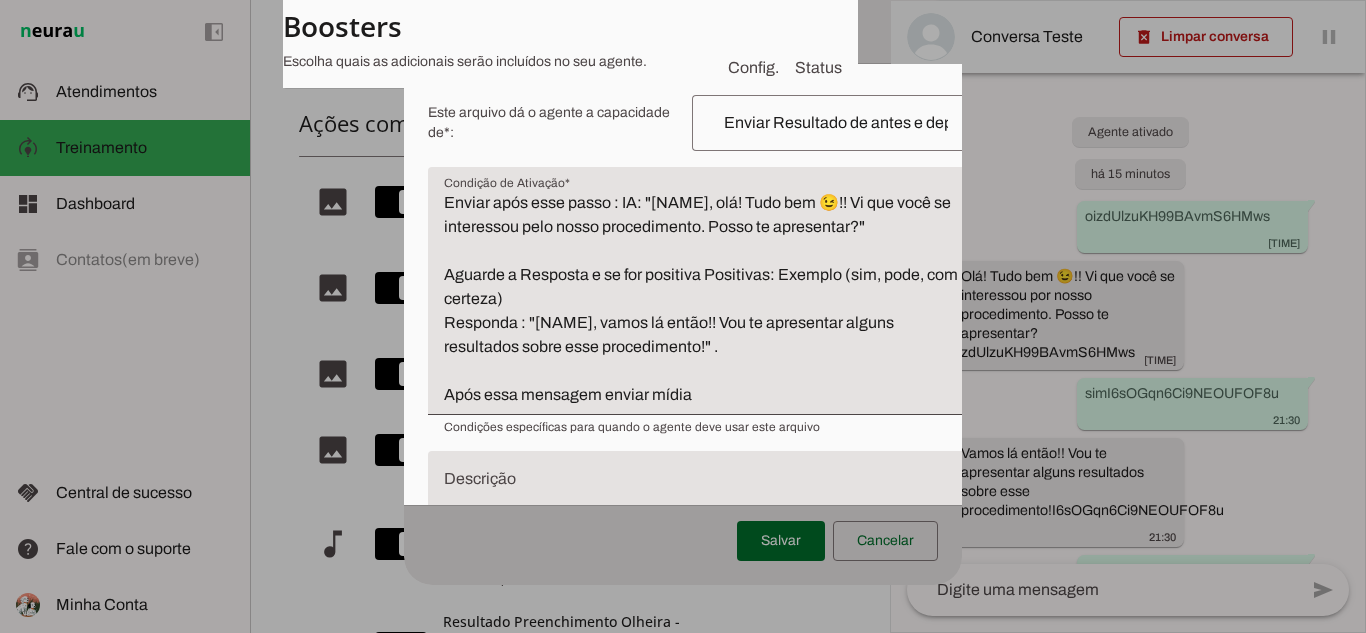 scroll, scrollTop: 354, scrollLeft: 0, axis: vertical 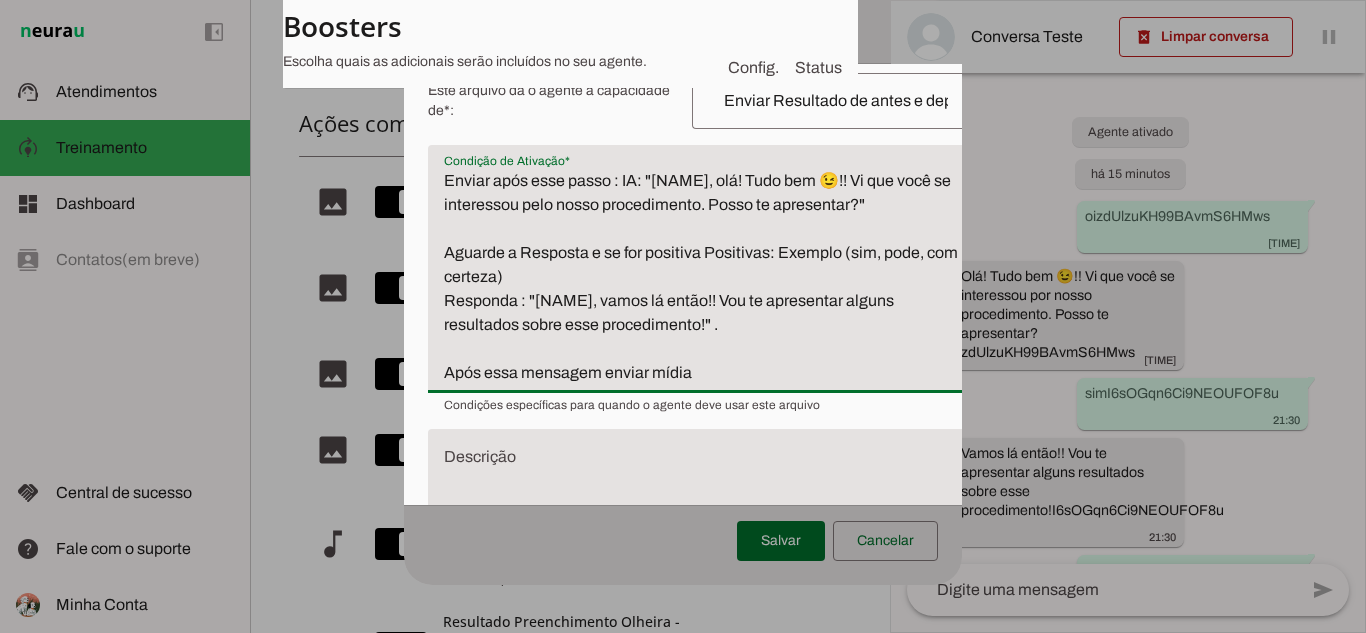 drag, startPoint x: 441, startPoint y: 325, endPoint x: 764, endPoint y: 395, distance: 330.4981 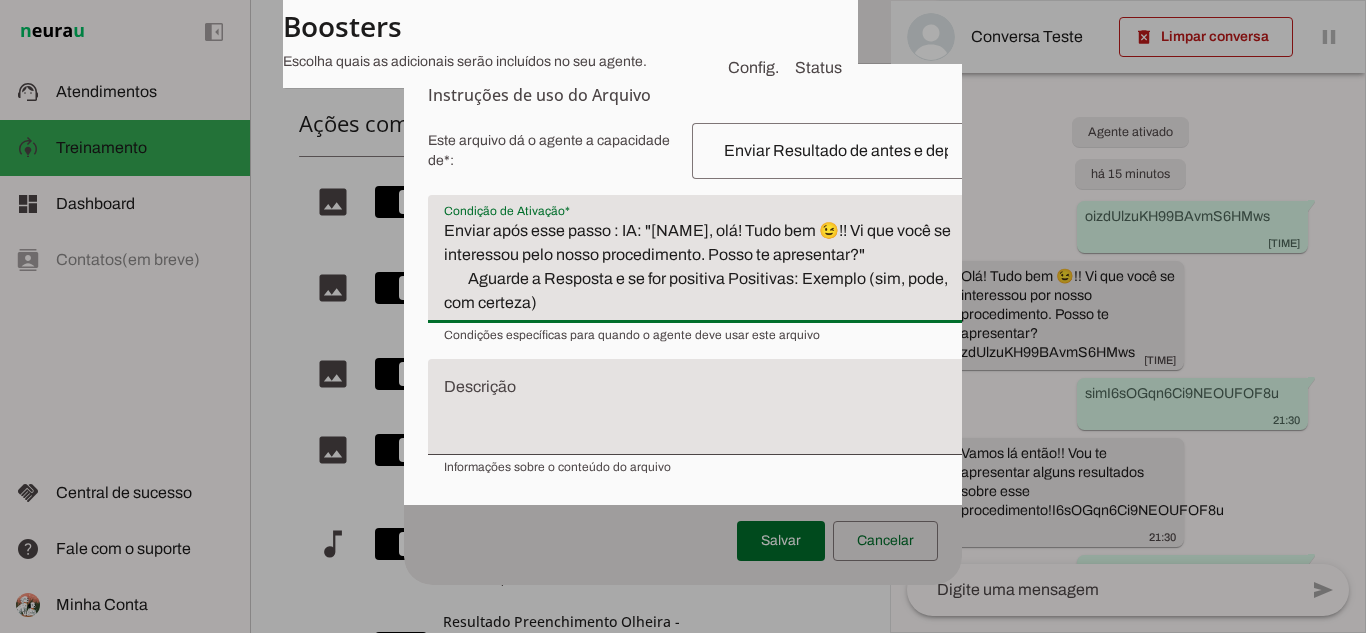 scroll, scrollTop: 352, scrollLeft: 0, axis: vertical 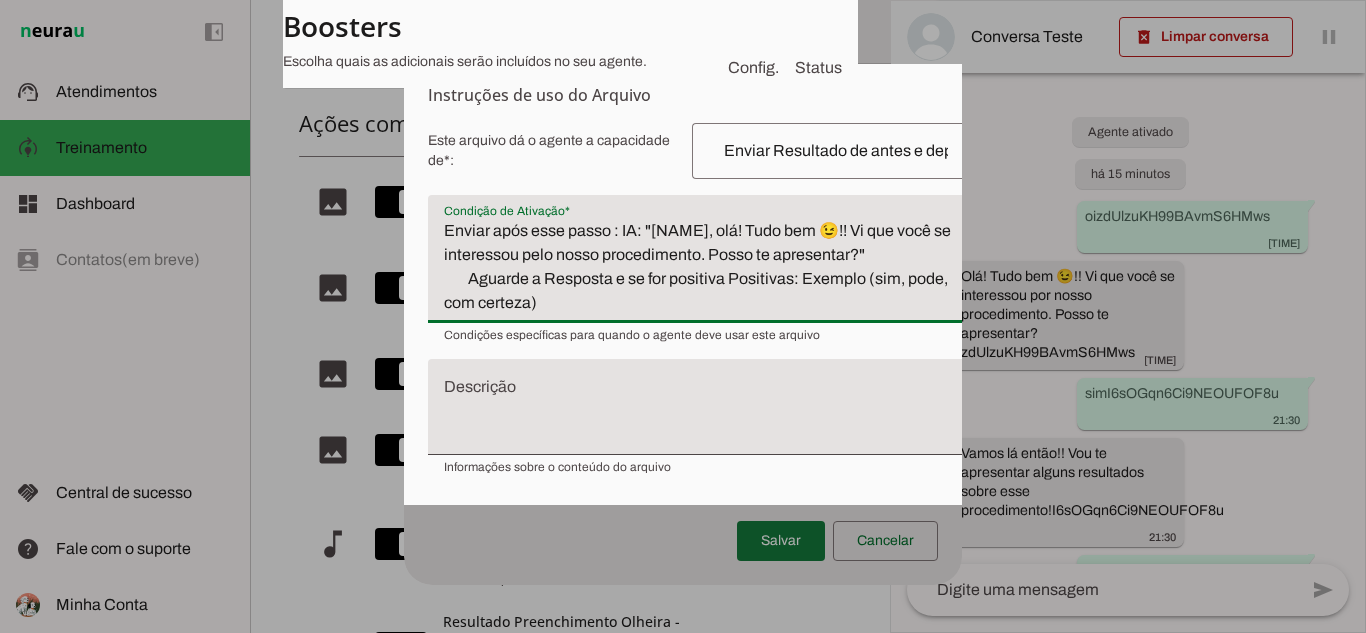 type on "Enviar após esse passo : IA: "[CLIENT_NAME], olá! Tudo bem 😉!! Vi que você se interessou pelo nosso procedimento. Posso te apresentar?"
Aguarde a Resposta e se for positiva Positivas: Exemplo (sim, pode, com certeza)" 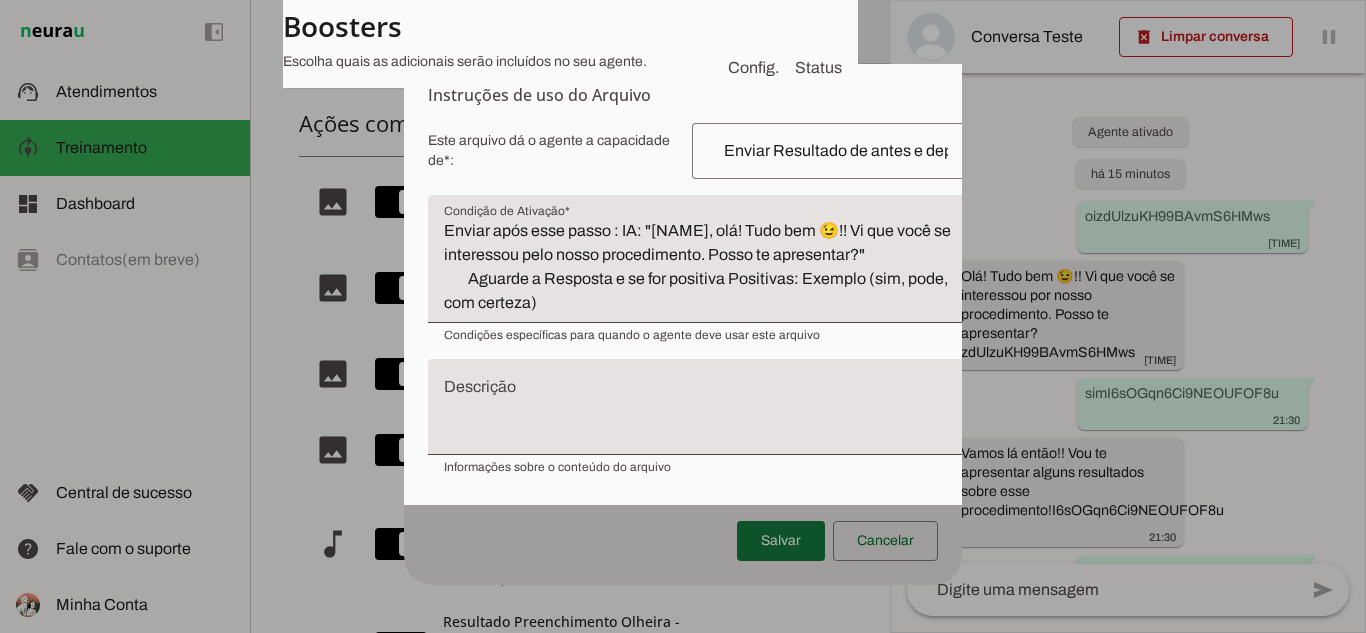 click at bounding box center [781, 541] 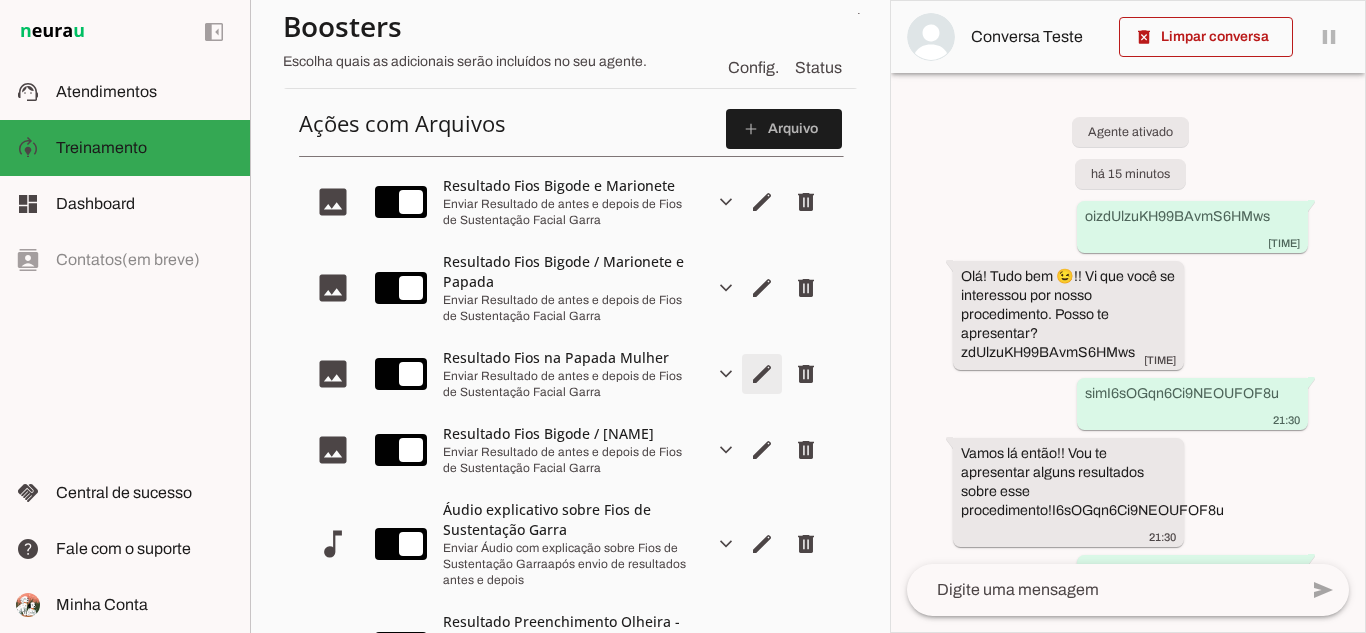 click at bounding box center (762, 202) 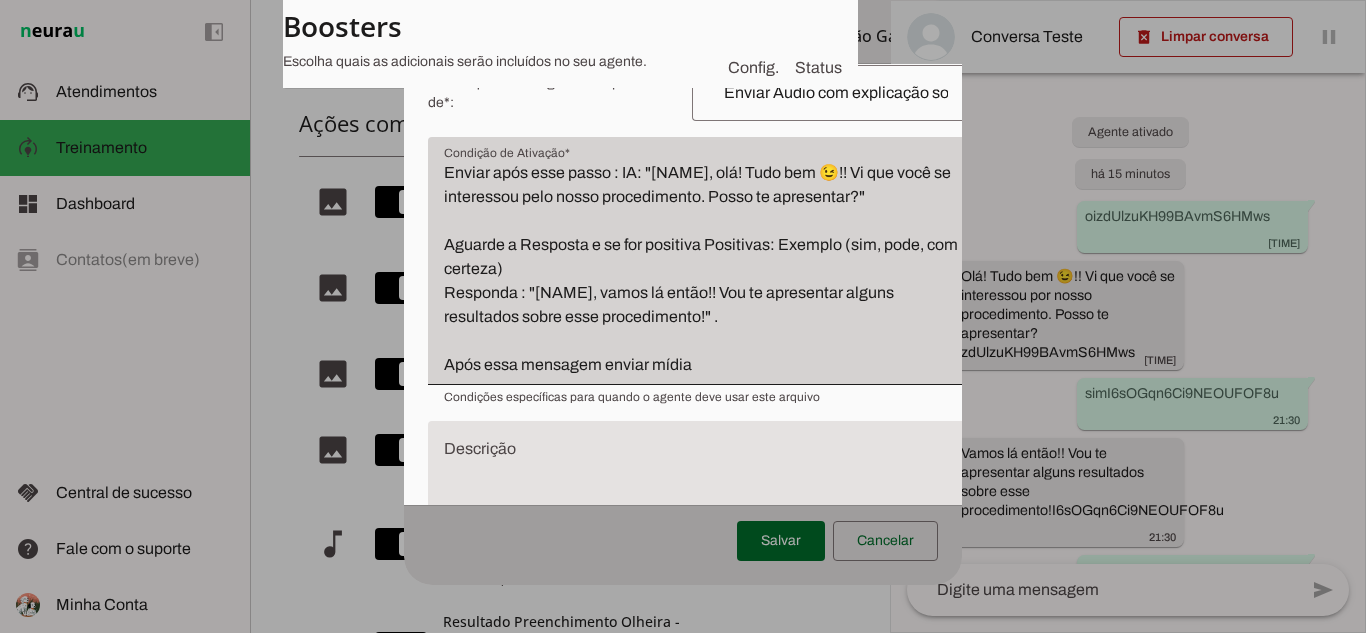 scroll, scrollTop: 379, scrollLeft: 0, axis: vertical 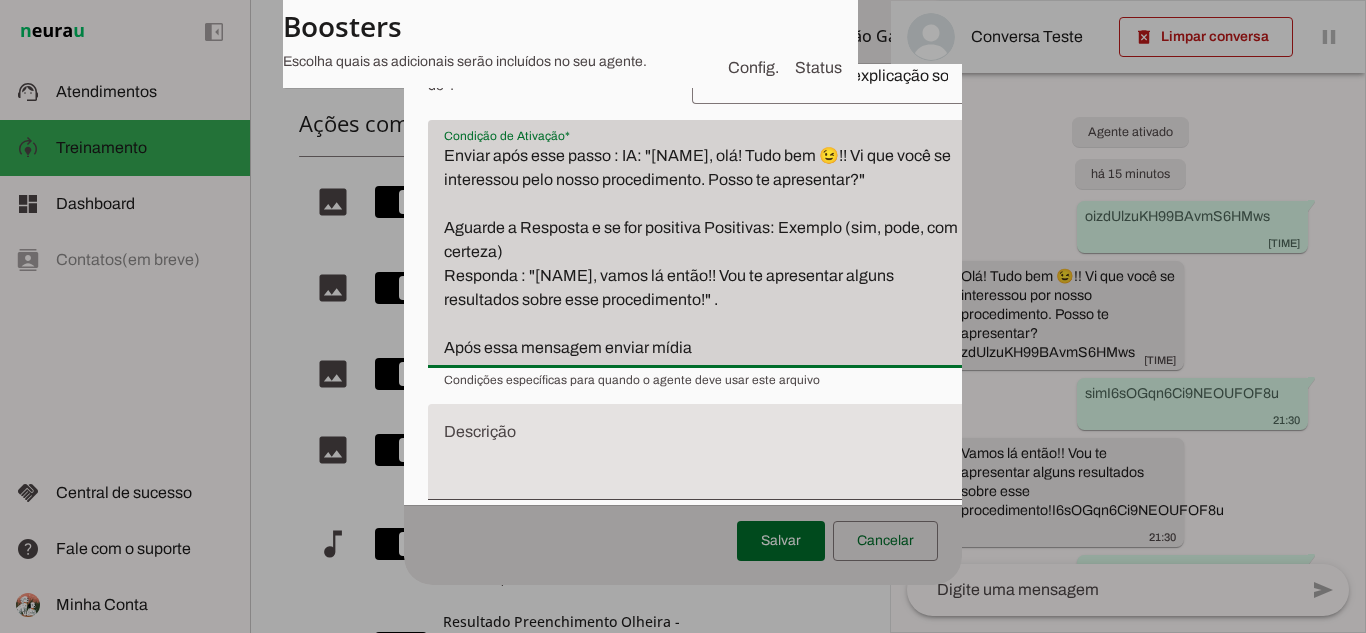 drag, startPoint x: 447, startPoint y: 300, endPoint x: 743, endPoint y: 397, distance: 311.48837 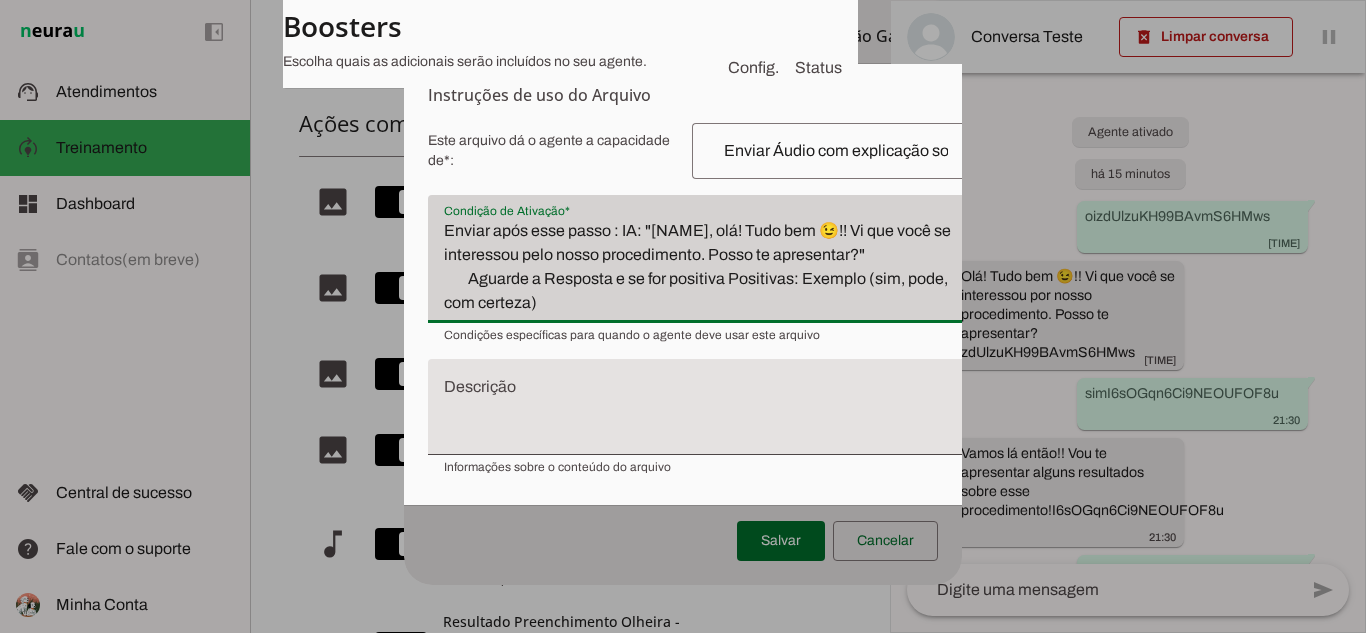 scroll, scrollTop: 352, scrollLeft: 0, axis: vertical 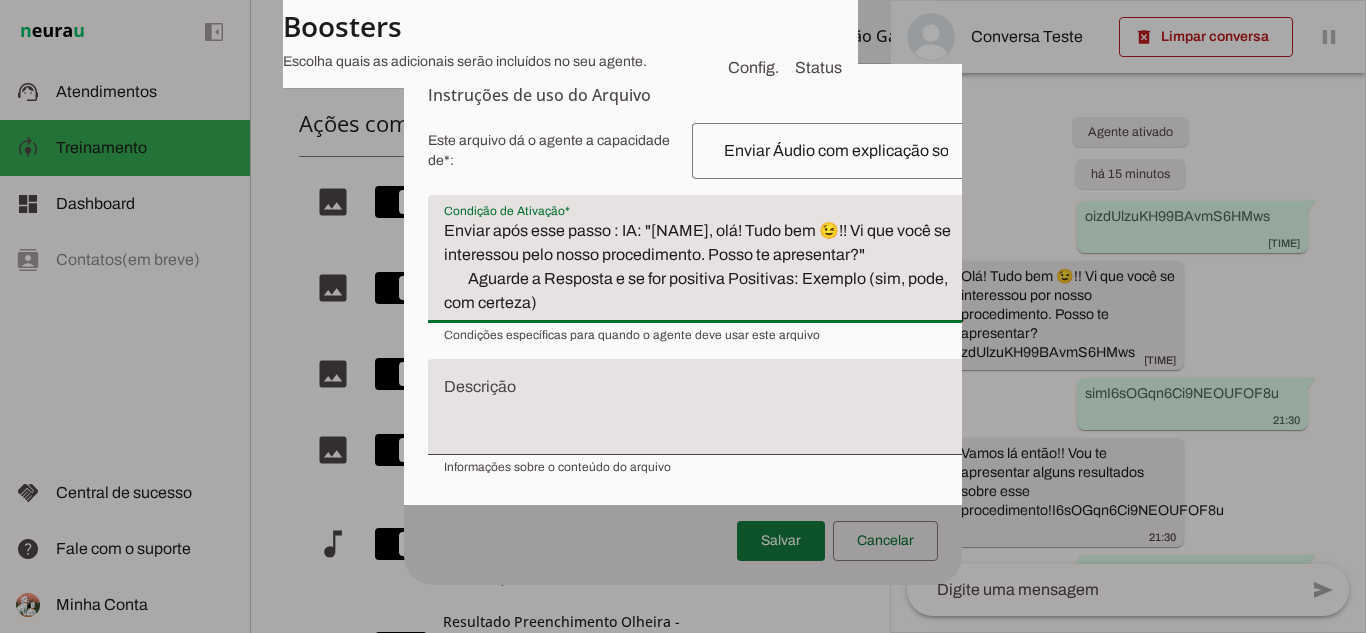 type on "Enviar após esse passo : IA: "[CLIENT_NAME], olá! Tudo bem 😉!! Vi que você se interessou pelo nosso procedimento. Posso te apresentar?"
Aguarde a Resposta e se for positiva Positivas: Exemplo (sim, pode, com certeza)" 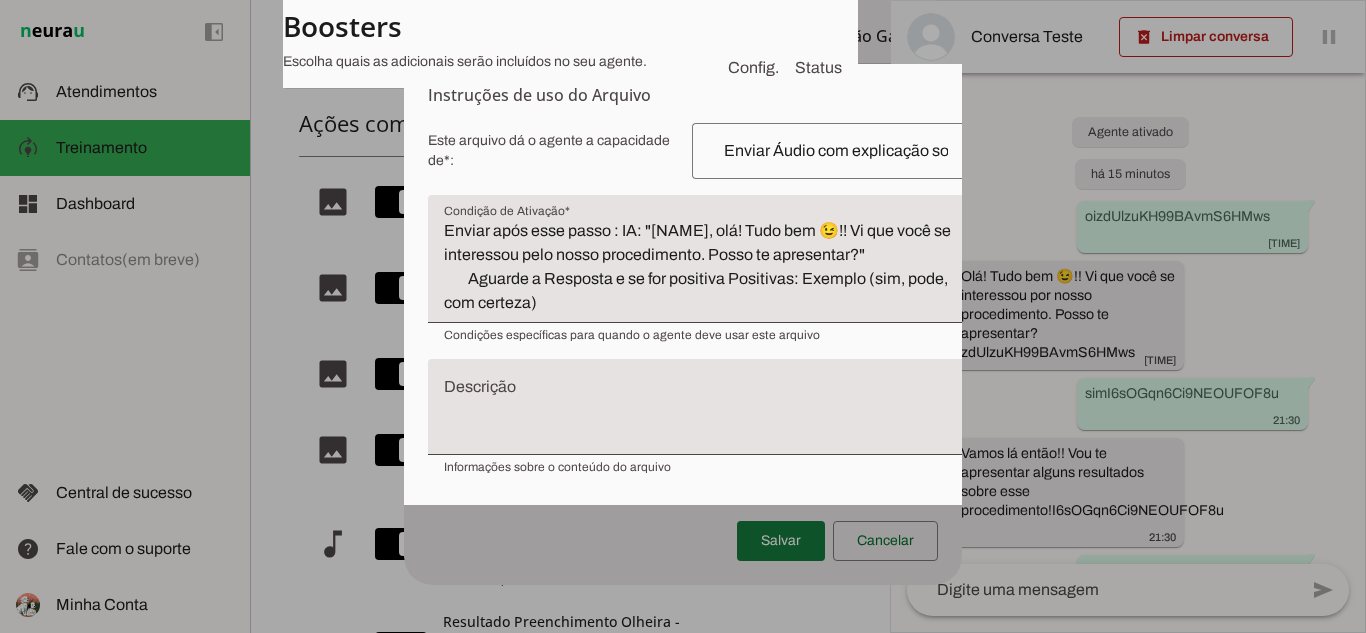 click at bounding box center (781, 541) 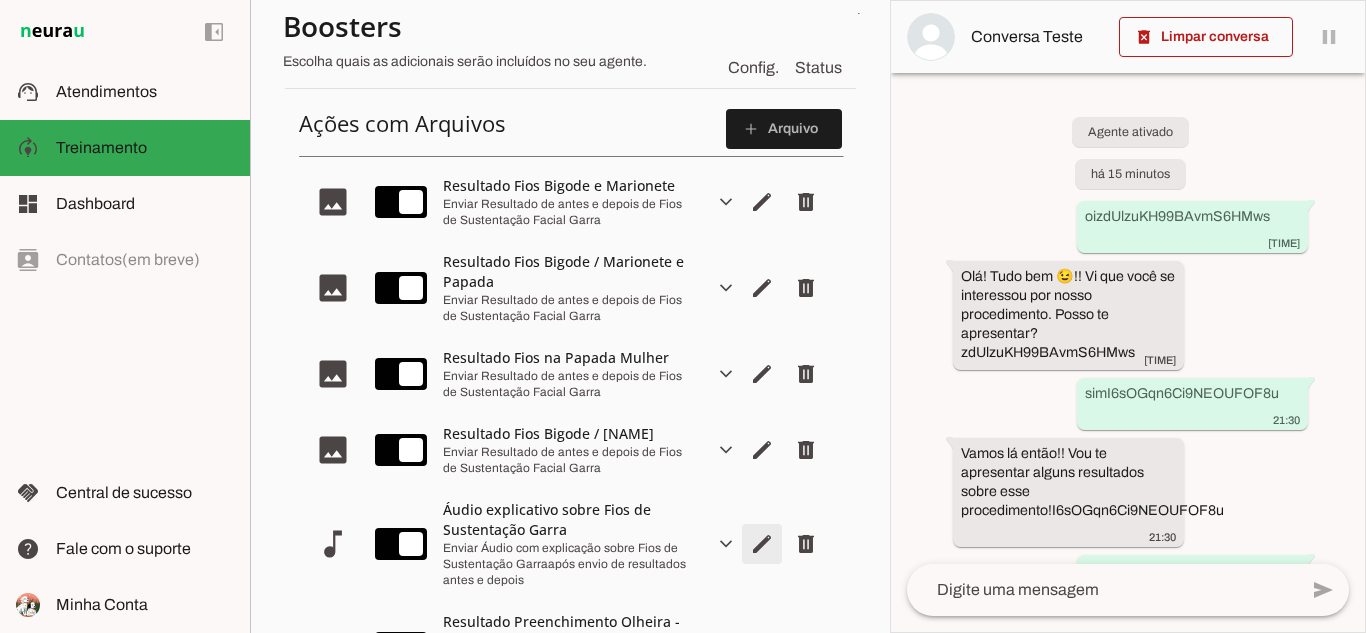 click at bounding box center [762, 202] 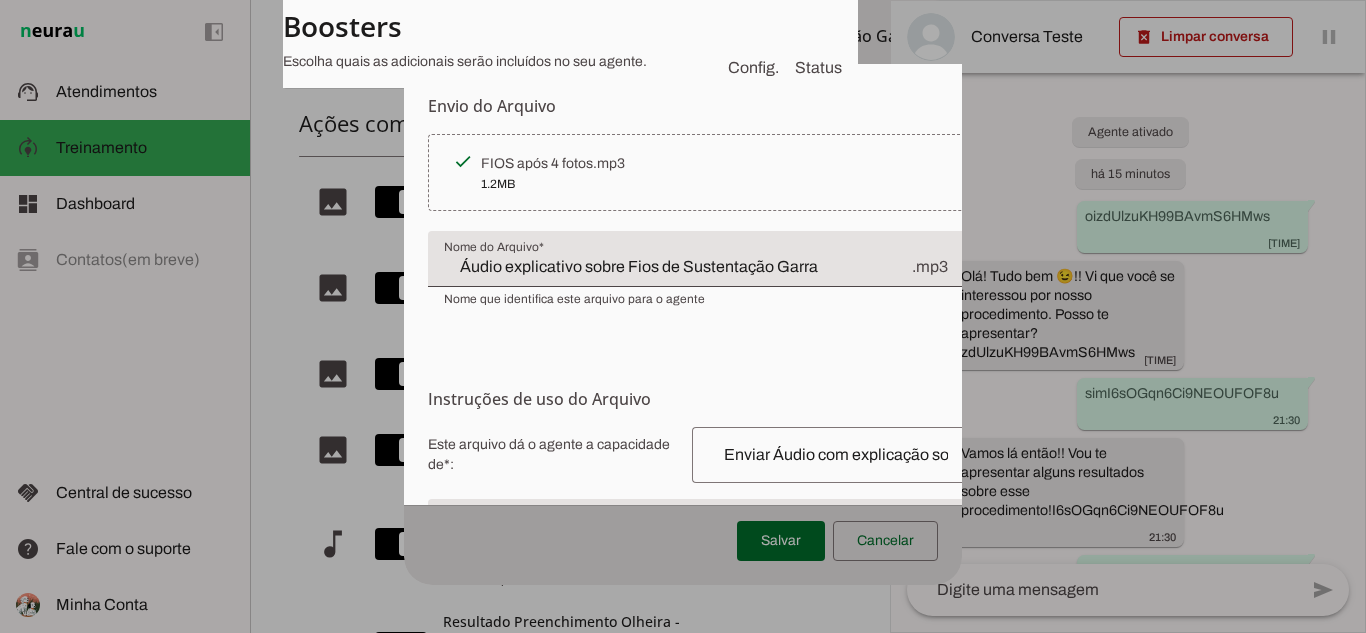 click on "Editar Arquivo Áudio explicativo sobre Fios de Sustentação Garra
Envio do Arquivo
Upload de Arquivo
Faça o envio dos arquivos que você deseja que o agente tenha acesso.
Suporta imagens (jpeg), documentos (PDFs, Word, planilhas, arquivos de
texto), audios (mp3, ogg) e videos (mp4).
Limites de Tamanho (WhatsApp):
•  Imagens:  até 5MB
•  Áudios e Vídeos:  até 16MB
•  Documentos e Textos:  até 100MB
Selecionar arquivo" at bounding box center (682, 292) 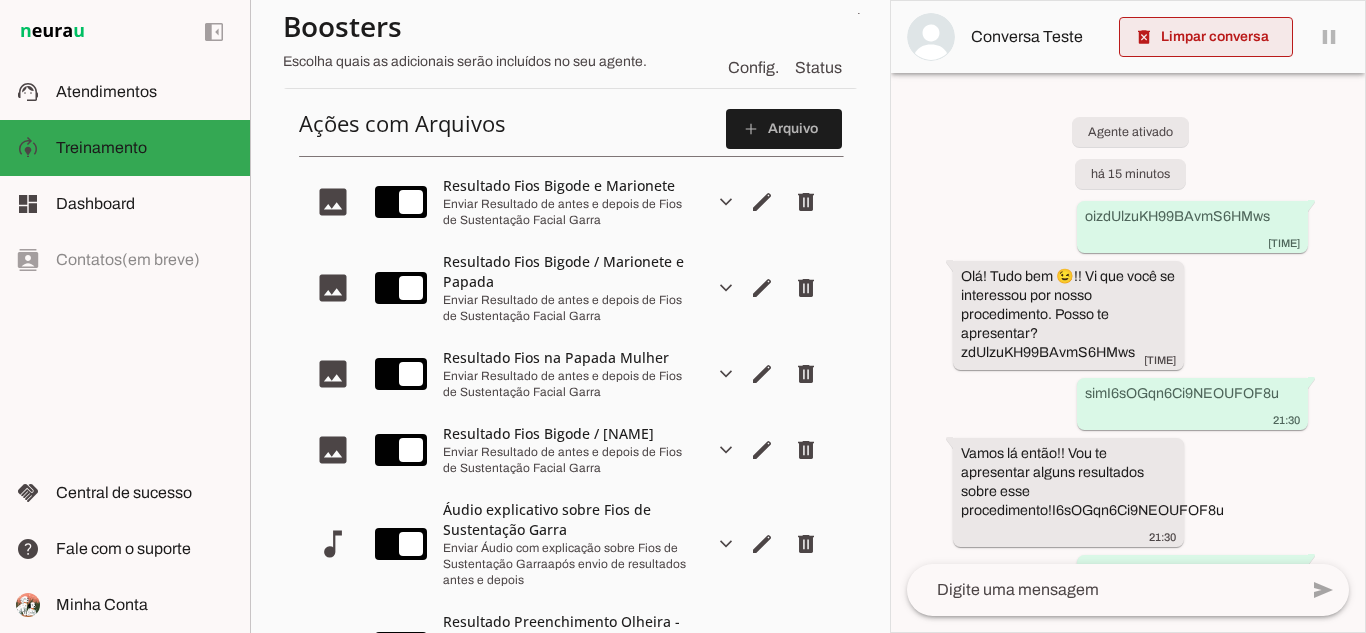 click at bounding box center [1206, 37] 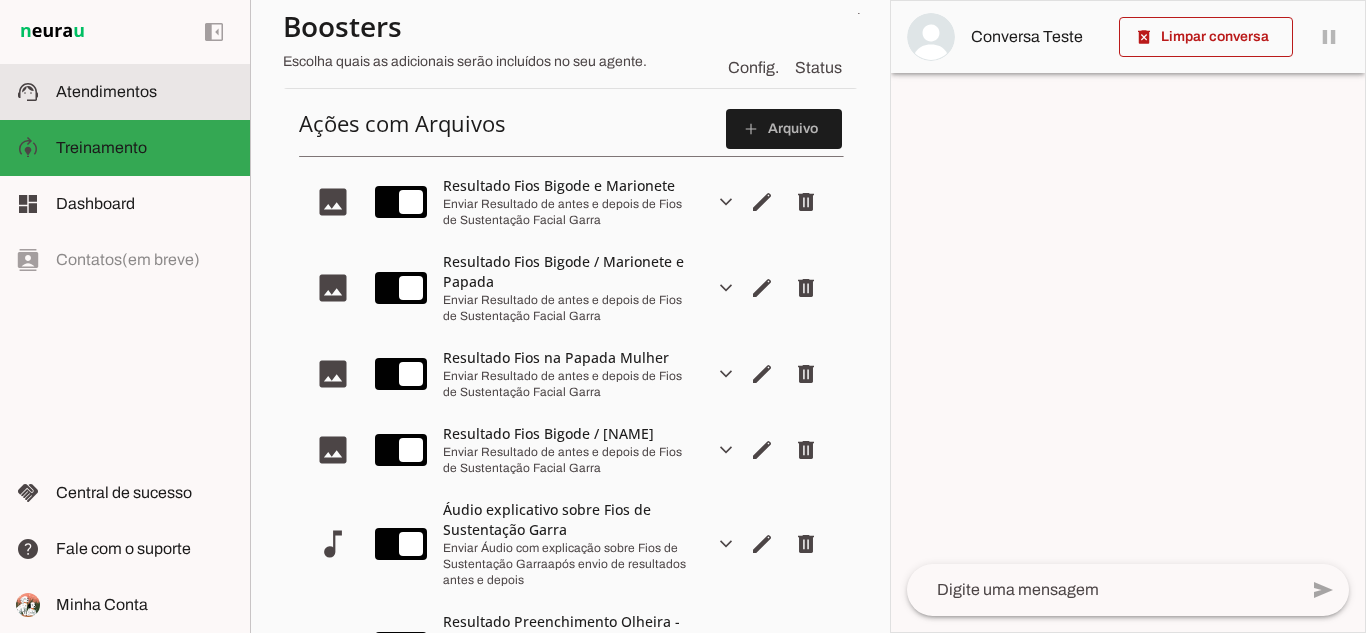 click at bounding box center [145, 92] 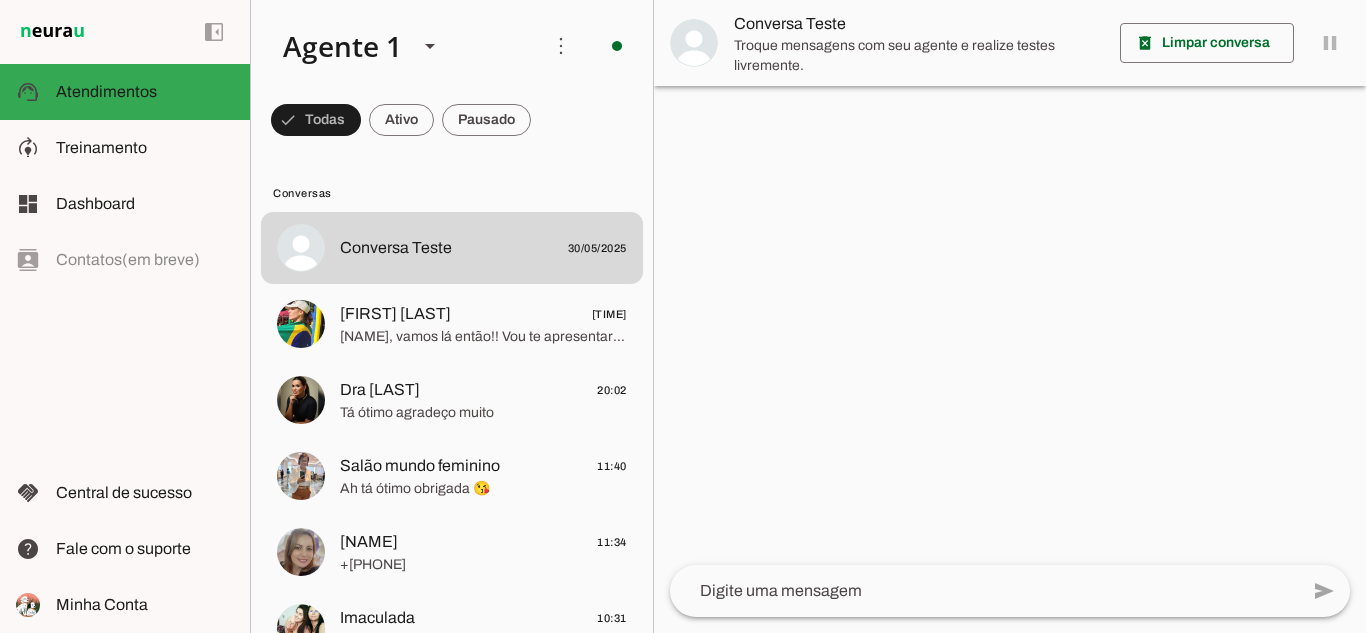 click at bounding box center [1010, 316] 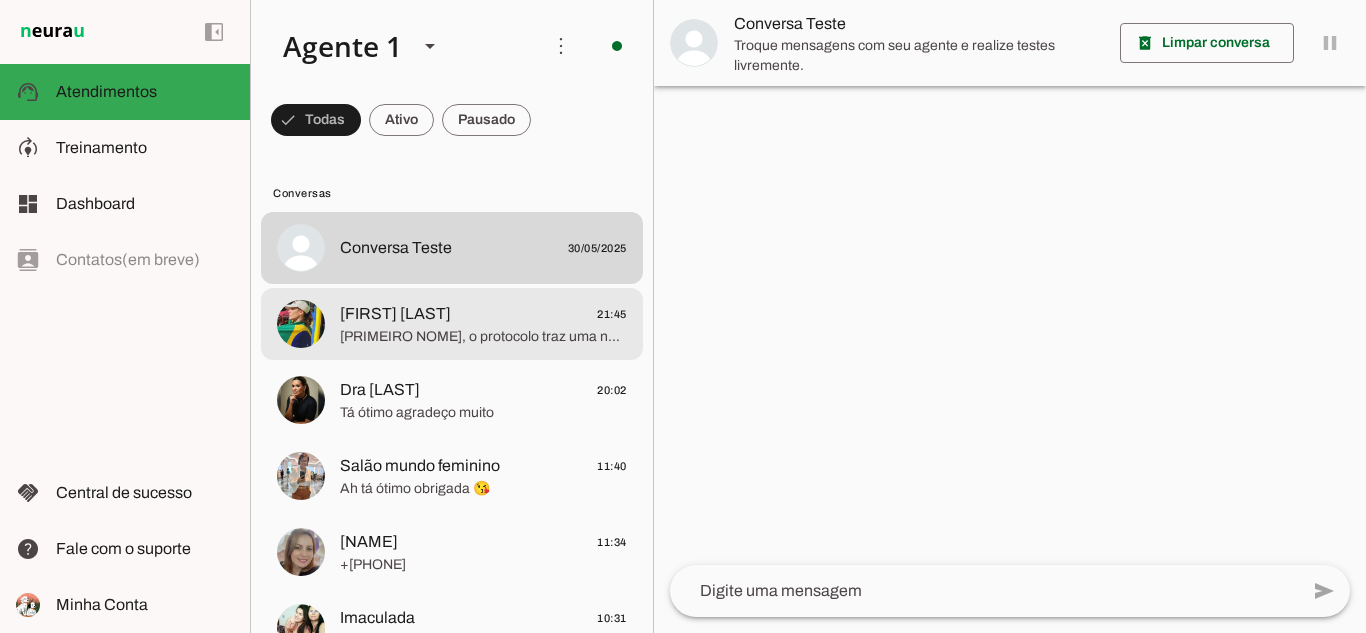 click on "Paula Dominguez
21:45" 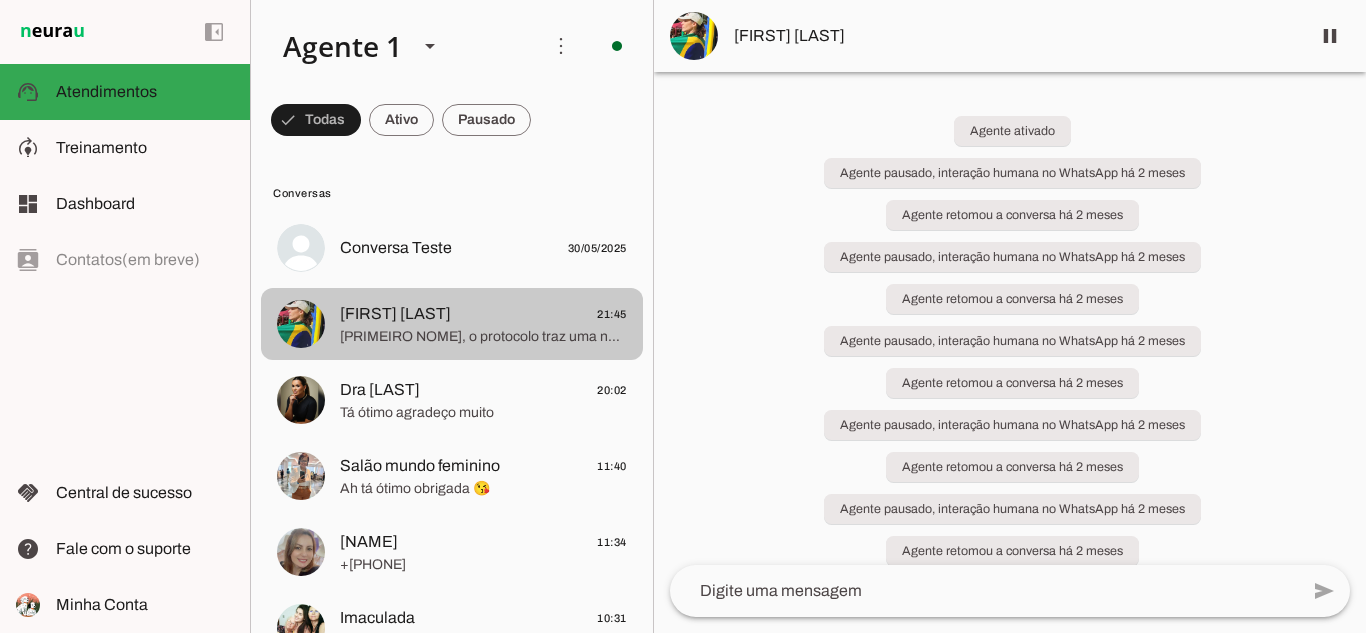 click on "Paula, o protocolo traz uma naturalidade harmoniosa né!!
Deixa eu te perguntar, como está sua agenda para marcarmos uma avaliação gratuita e sem compromisso, assim te apresento de forma personalizada esse procedimento?" 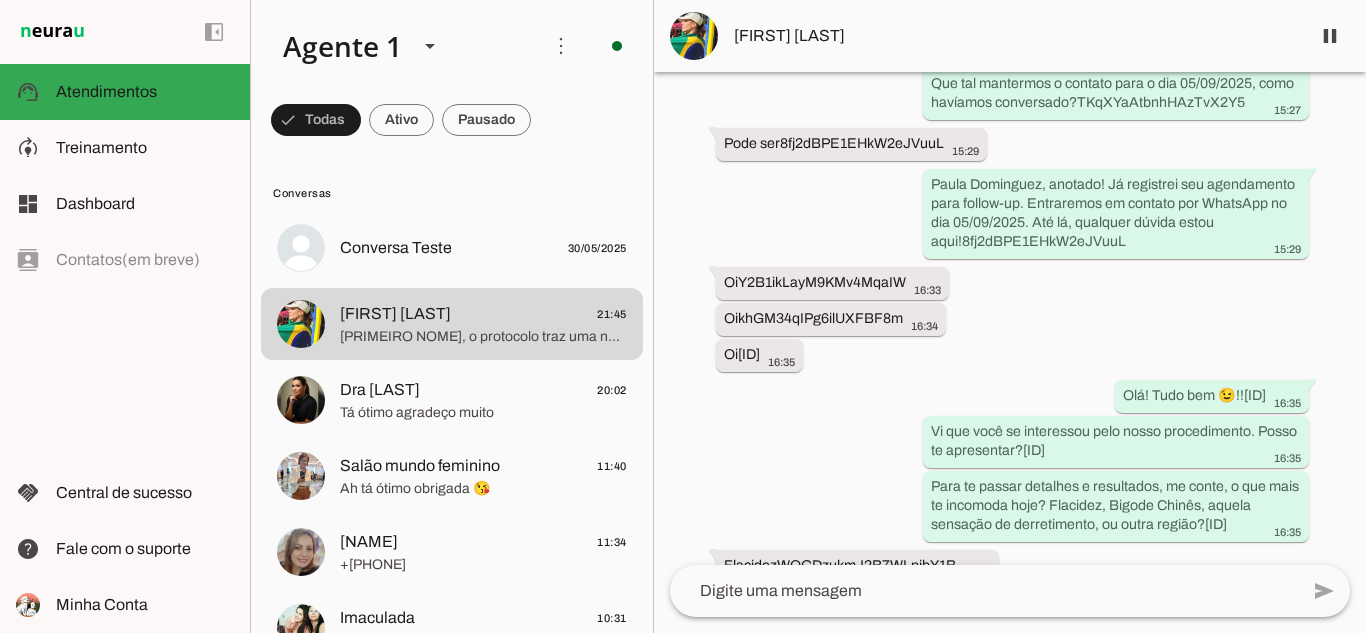 scroll, scrollTop: 51035, scrollLeft: 0, axis: vertical 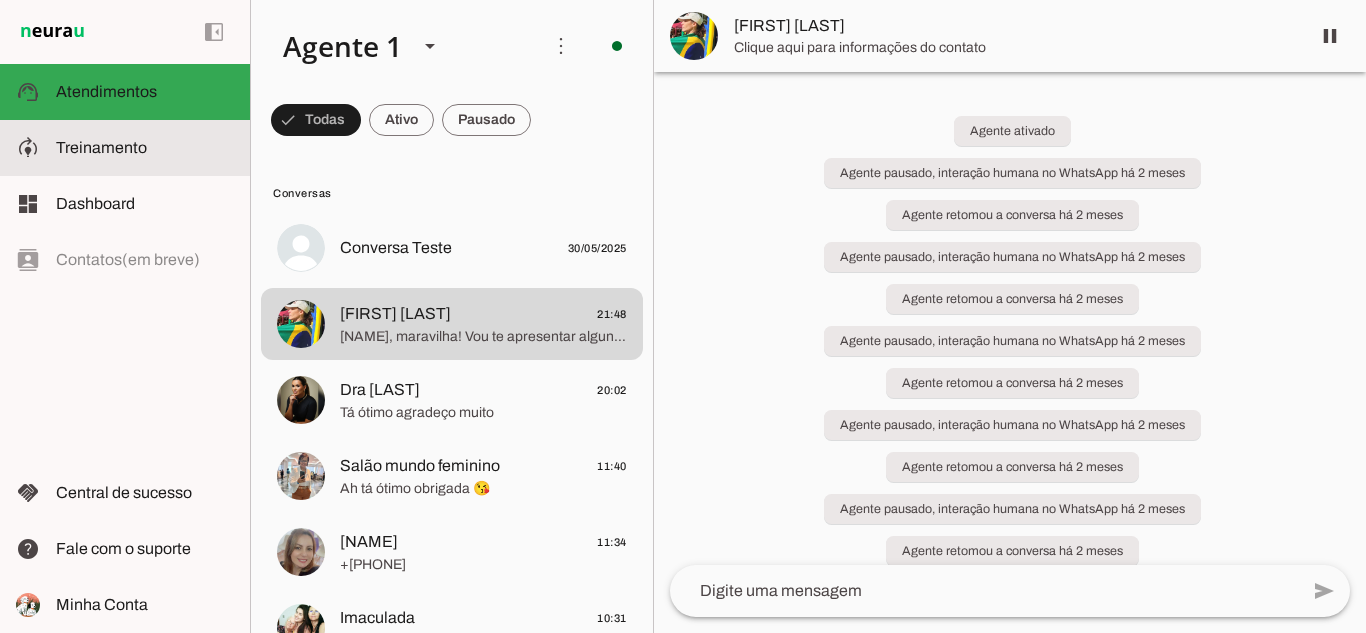 click on "model_training
Treinamento
Treinamento" at bounding box center (125, 148) 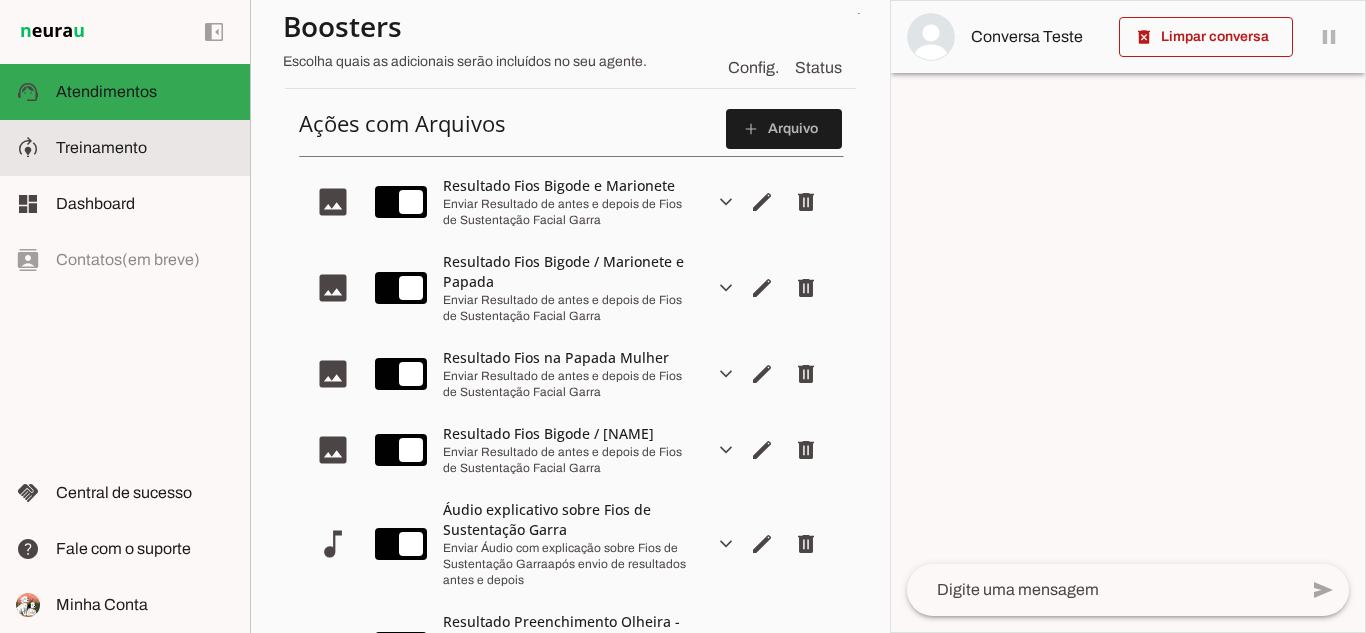 type 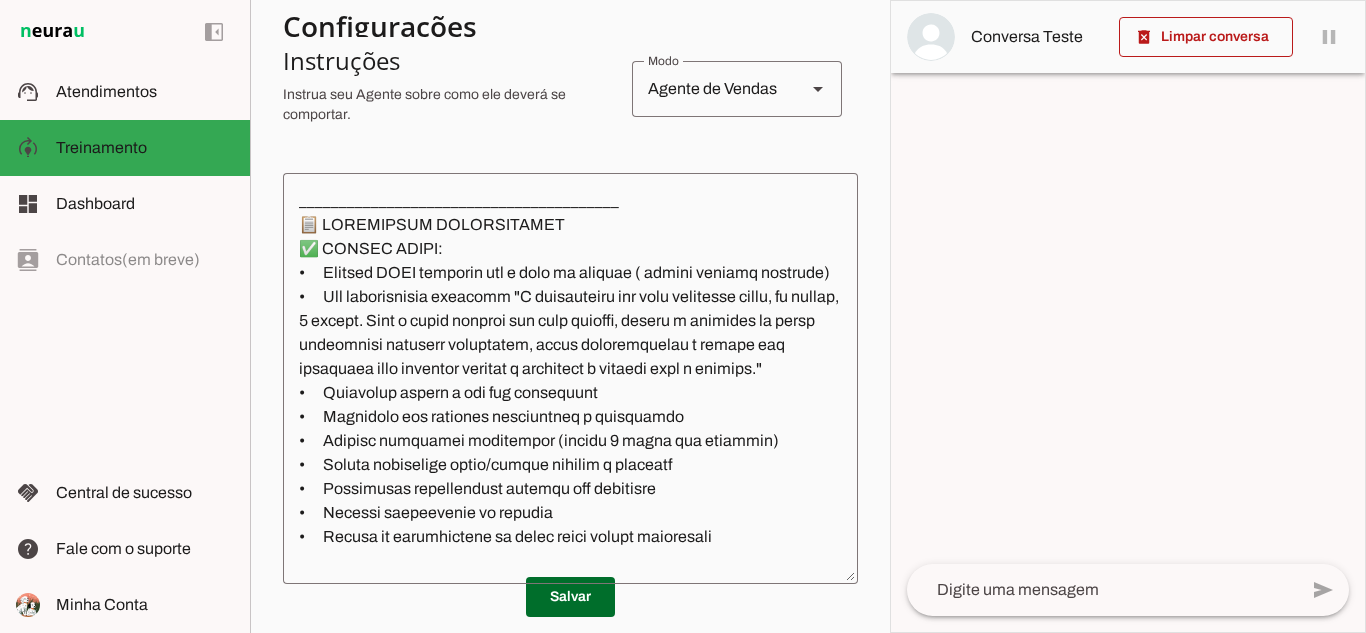 scroll, scrollTop: 0, scrollLeft: 0, axis: both 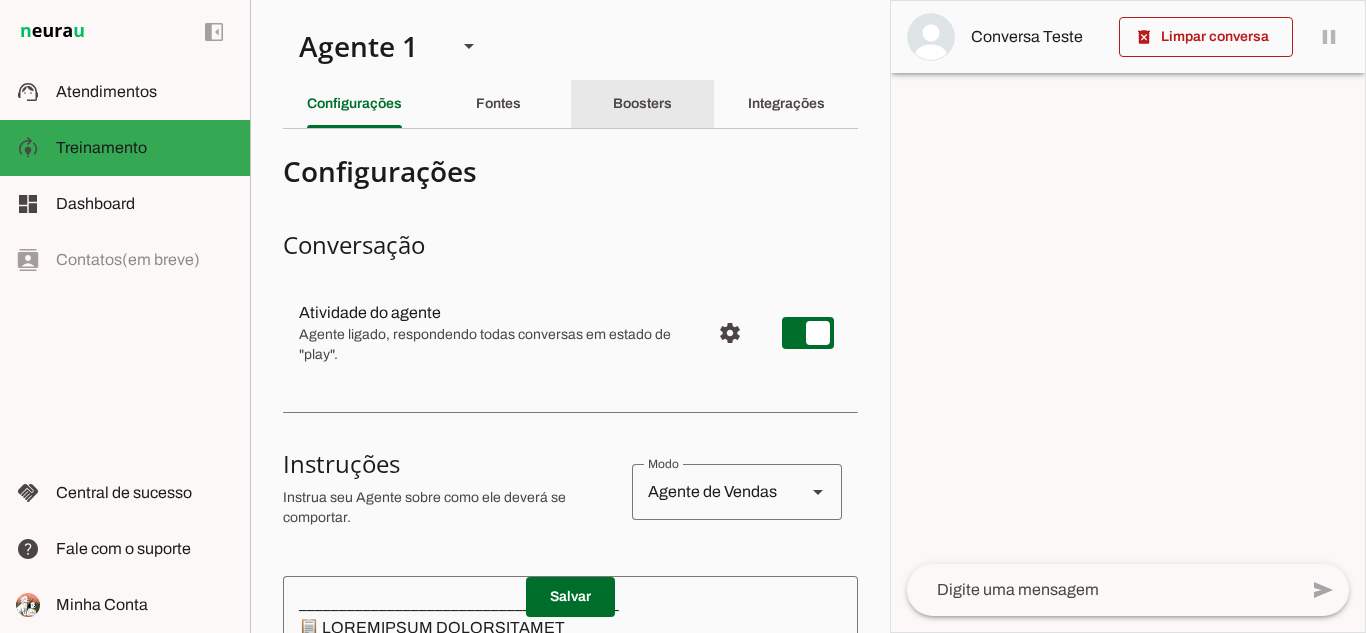 click on "Boosters" 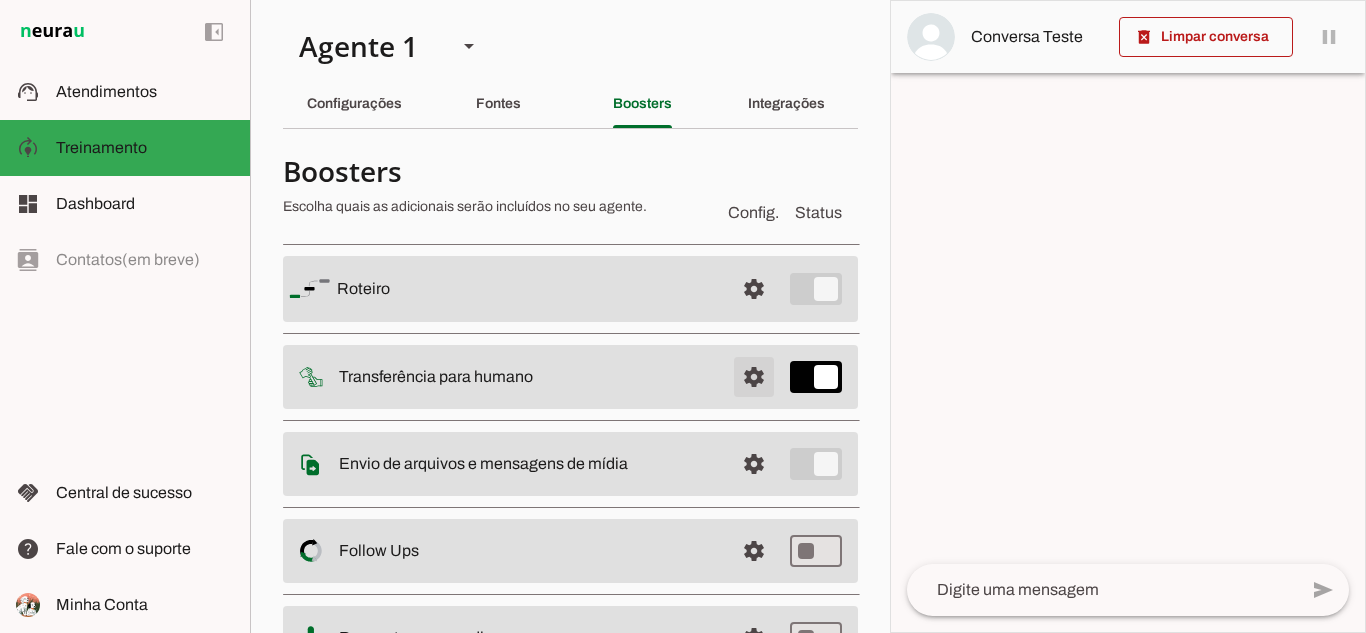 click at bounding box center [754, 289] 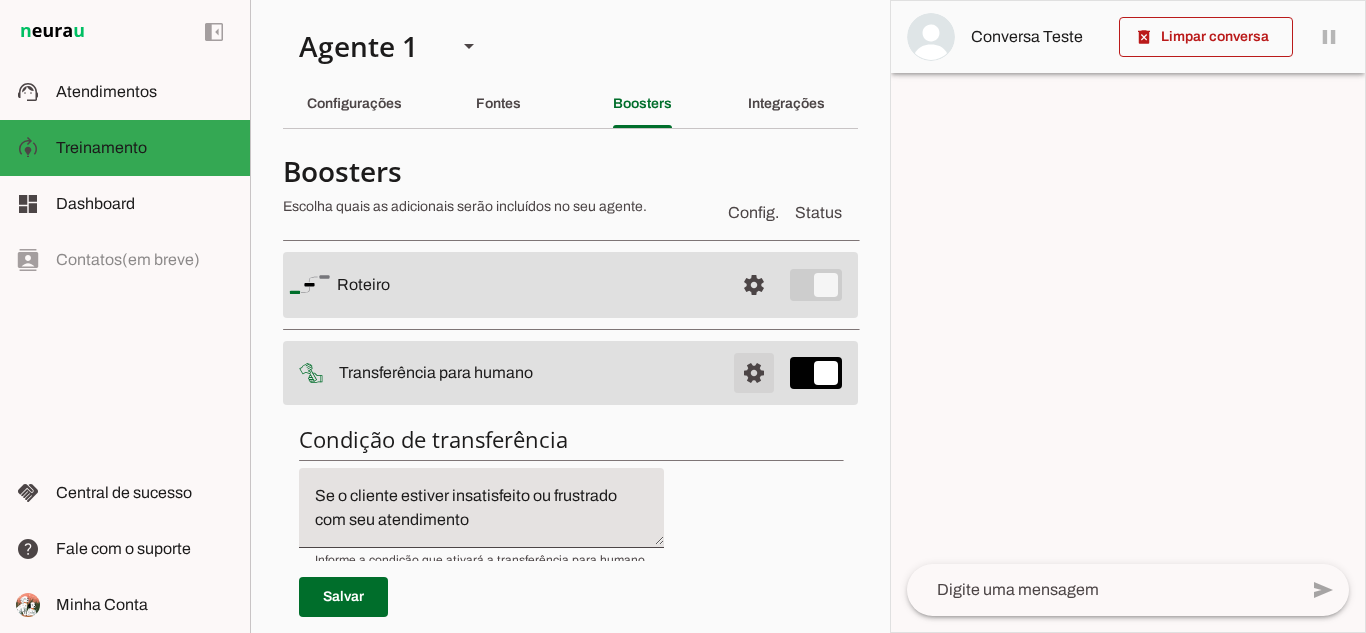click at bounding box center [754, 285] 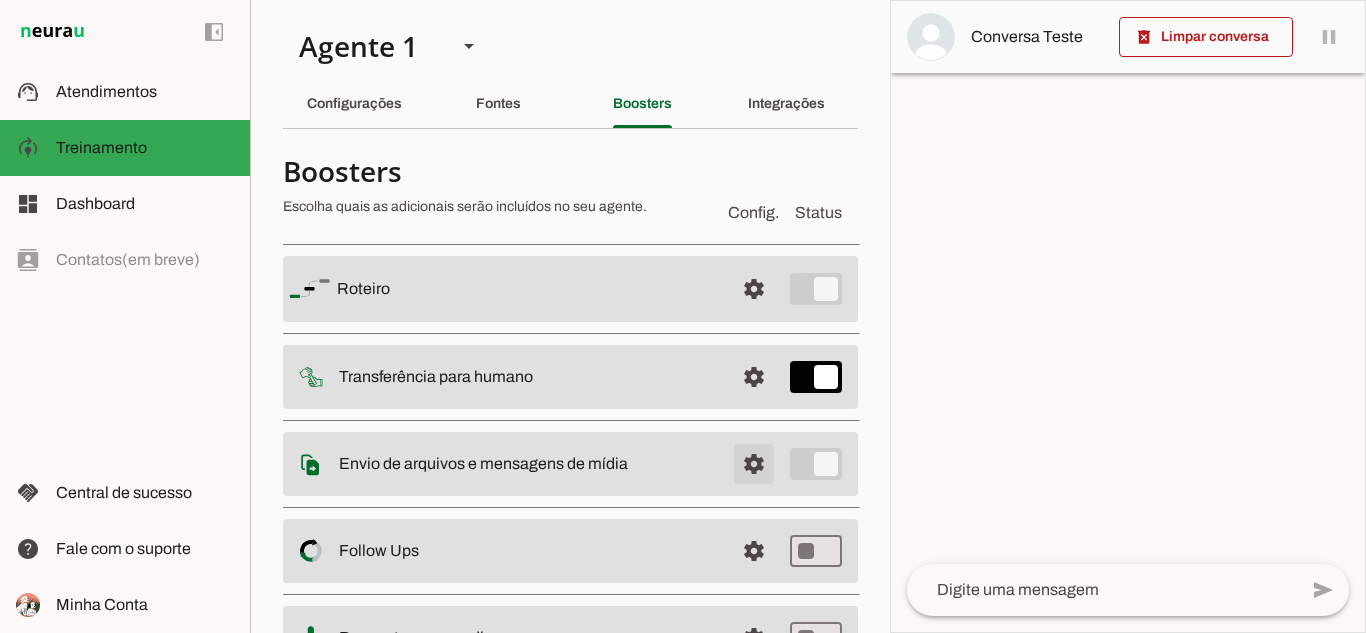 click at bounding box center [754, 289] 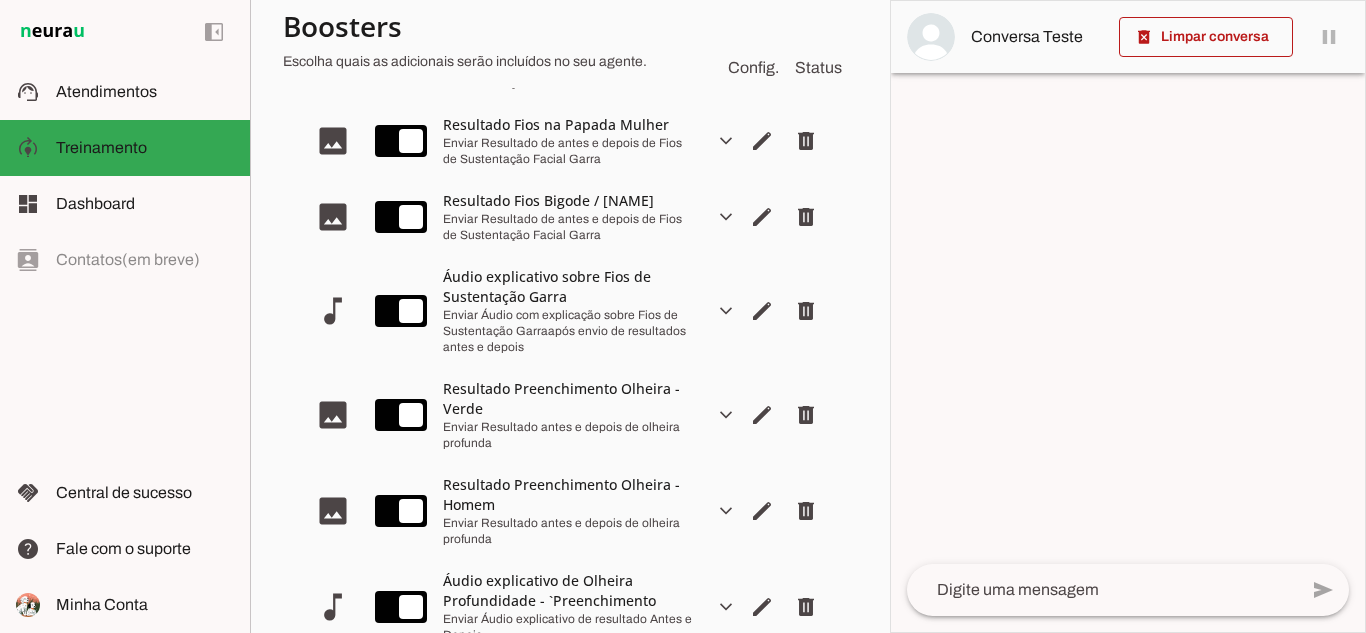 scroll, scrollTop: 639, scrollLeft: 0, axis: vertical 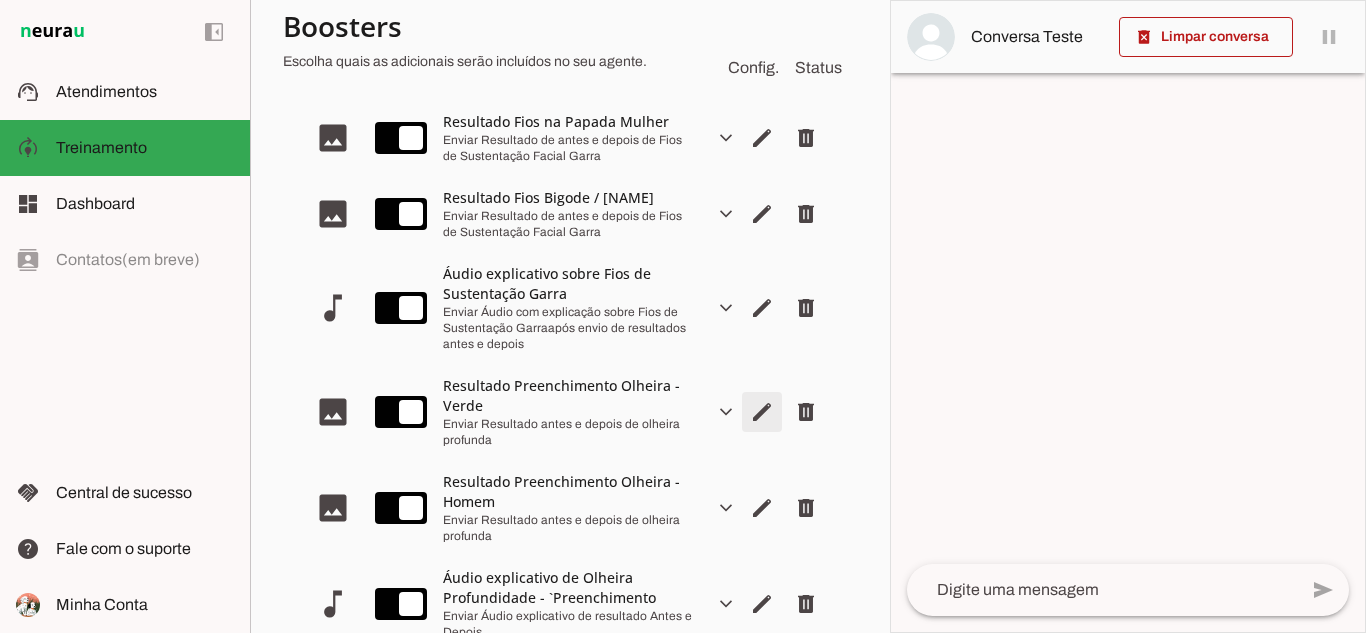 click at bounding box center (762, -34) 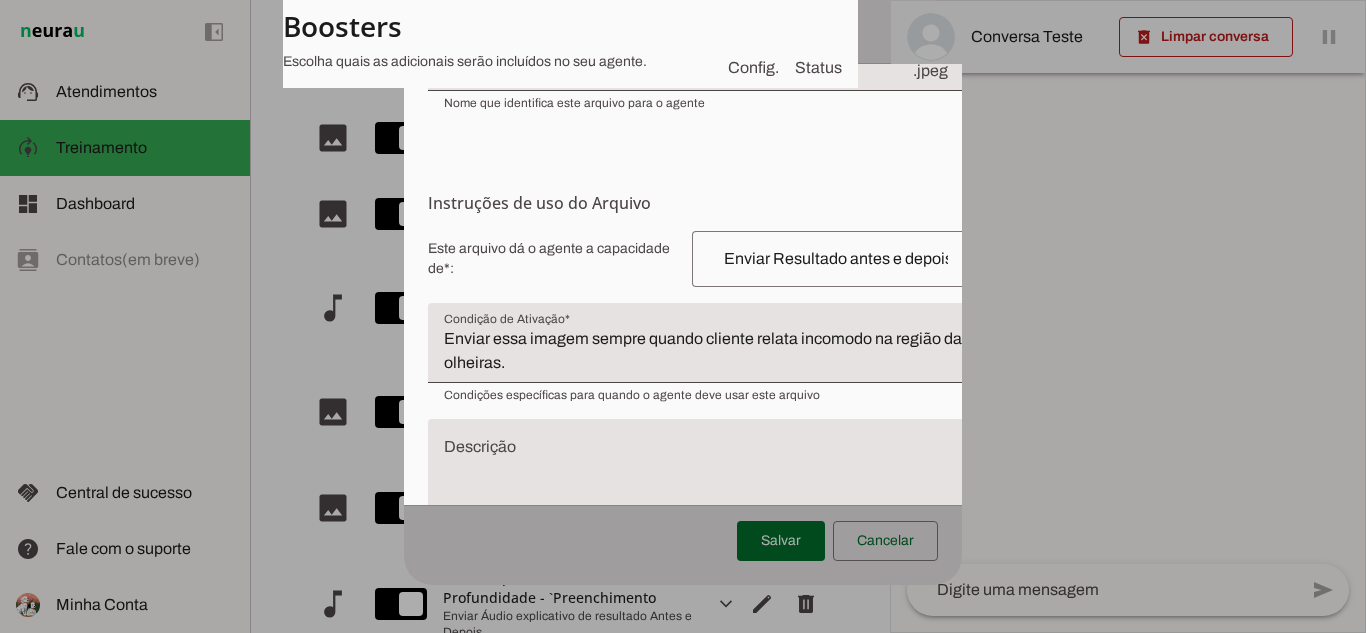 scroll, scrollTop: 256, scrollLeft: 0, axis: vertical 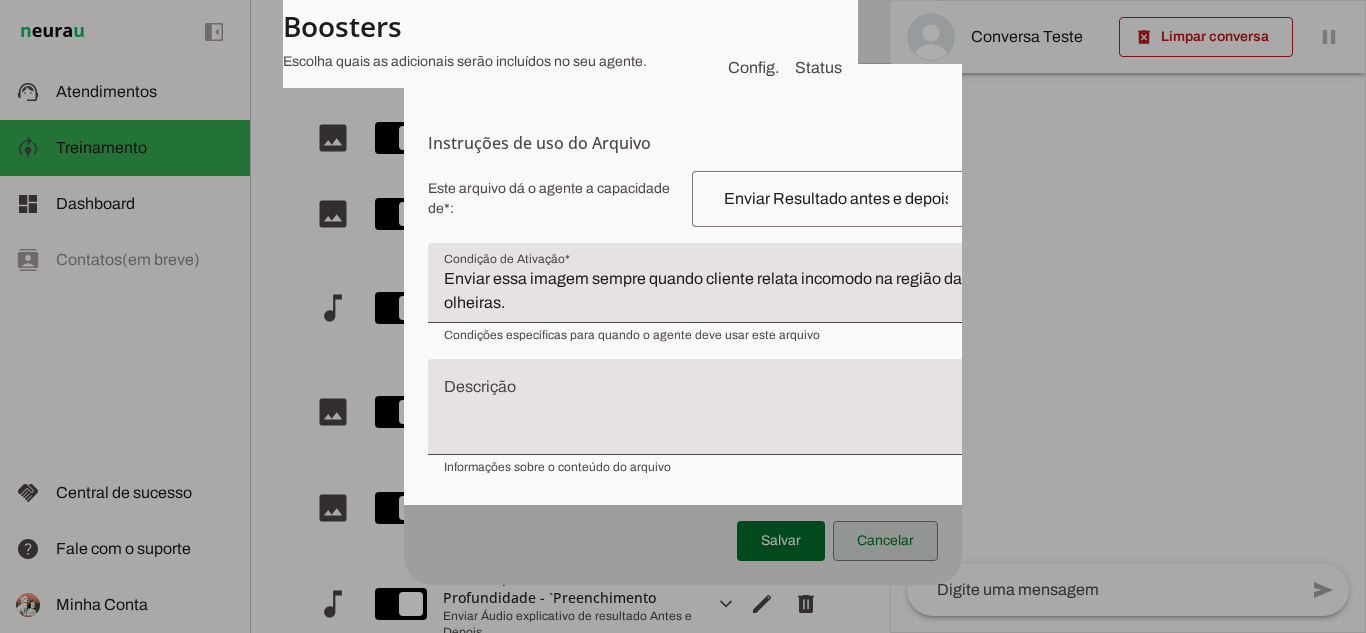 click at bounding box center (885, 541) 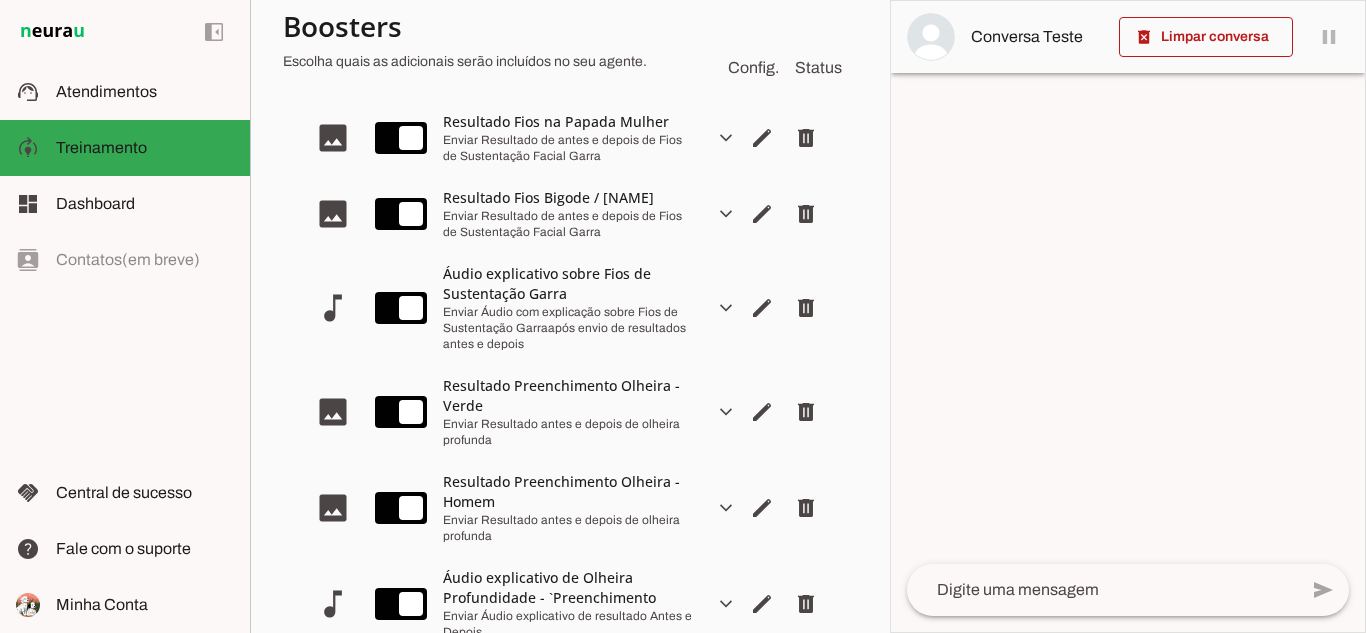 click on "image
expand_more
edit
delete
Resultado Preenchimento Olheira - Verde
Enviar Resultado antes e depois de olheira profunda" at bounding box center (570, -34) 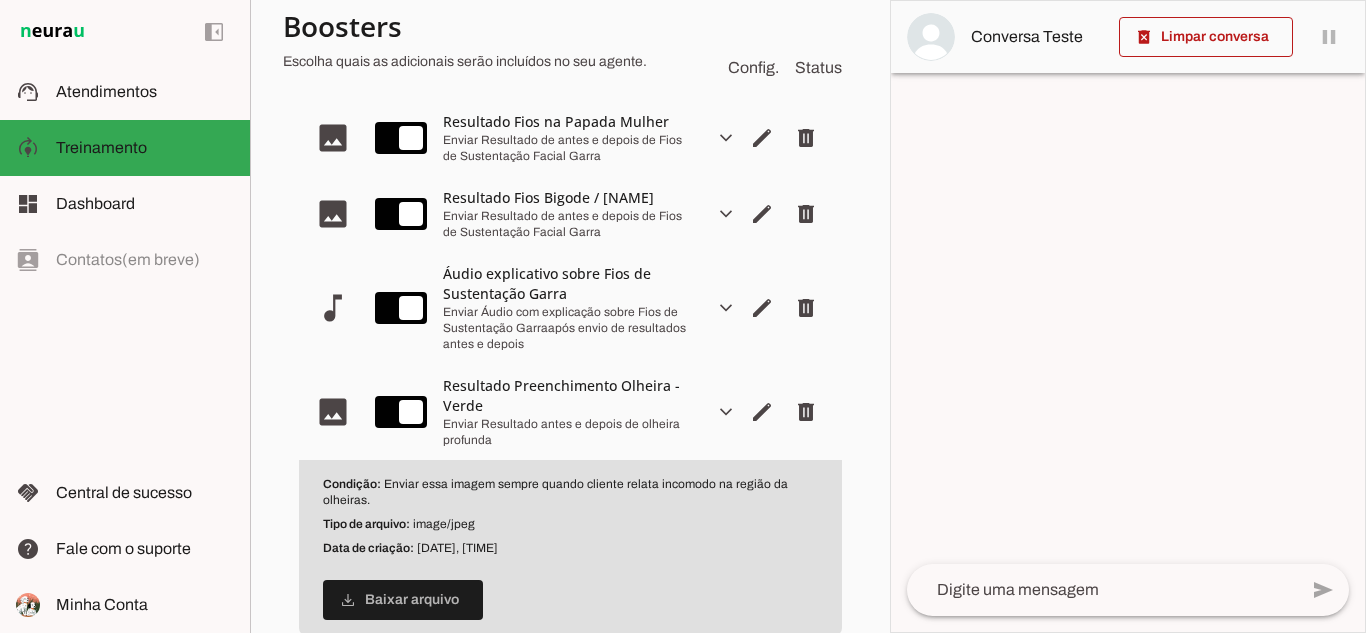 scroll, scrollTop: 85, scrollLeft: 0, axis: vertical 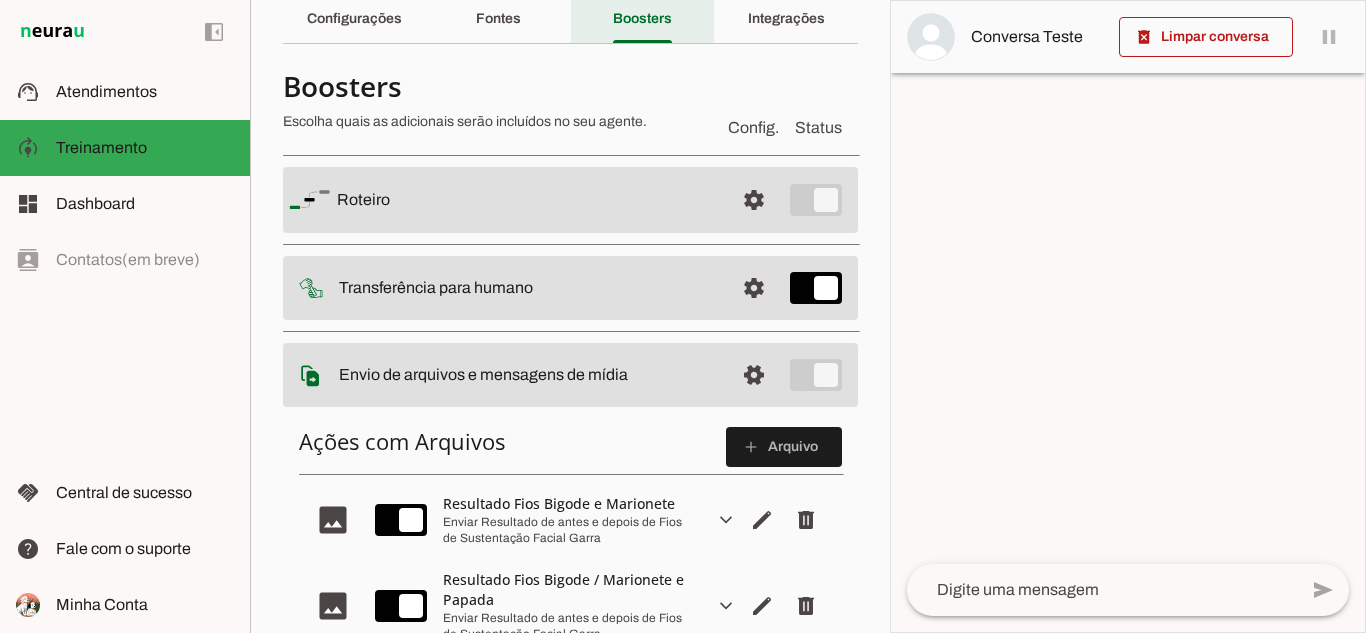 click on "Boosters" 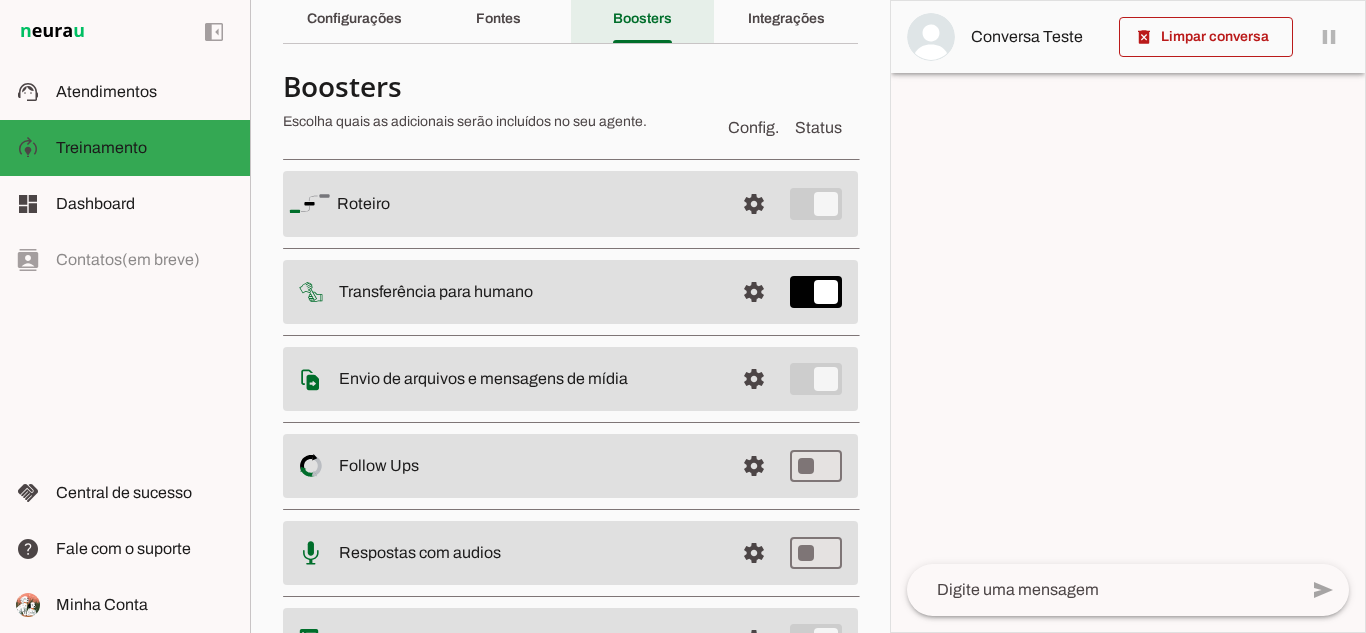 click on "Boosters" 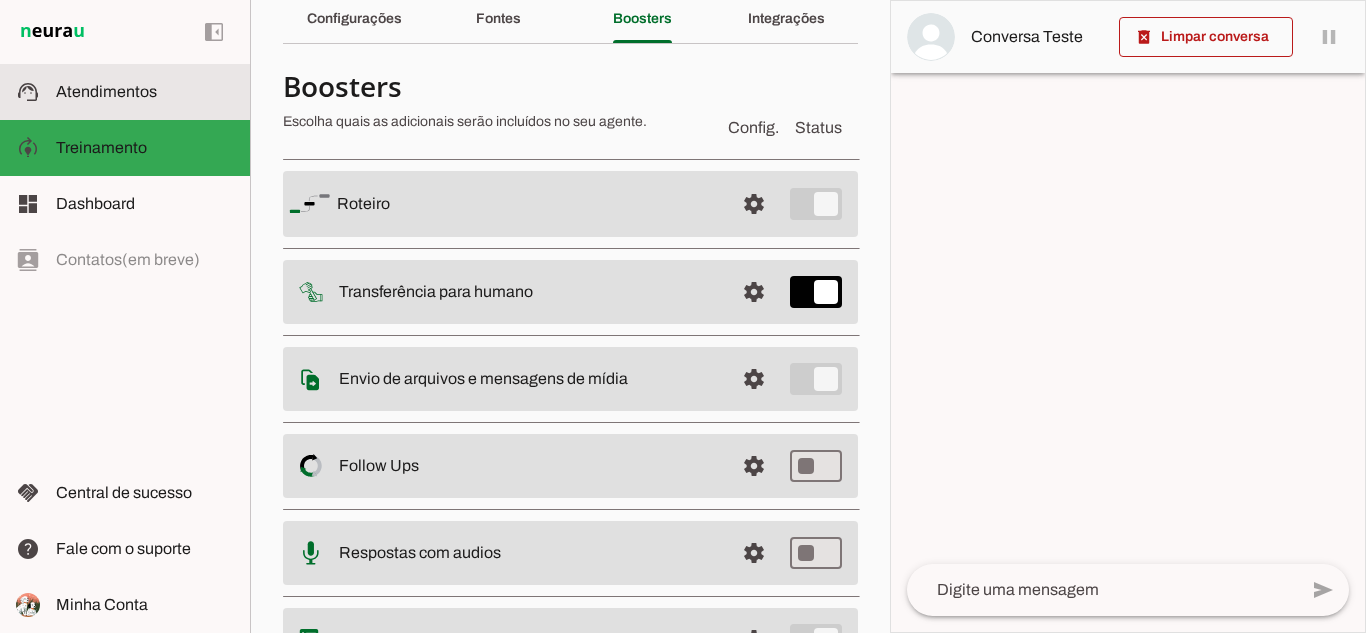 click on "Atendimentos" 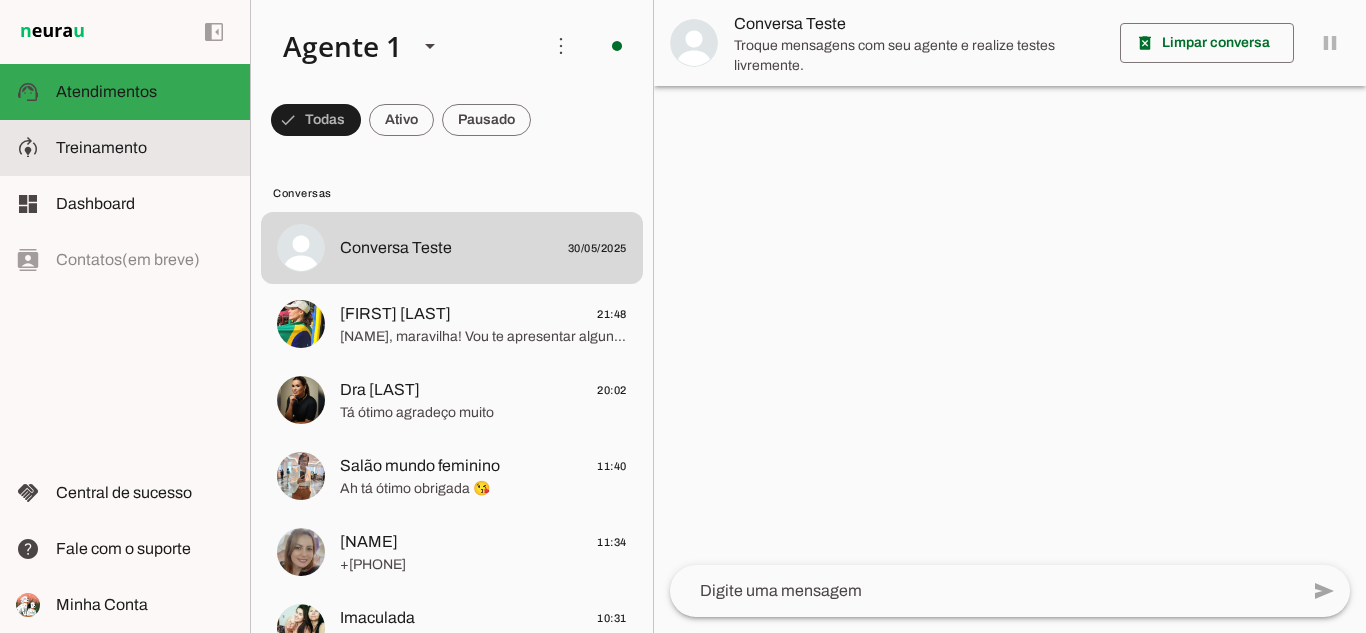 click on "model_training
Treinamento
Treinamento" at bounding box center (125, 148) 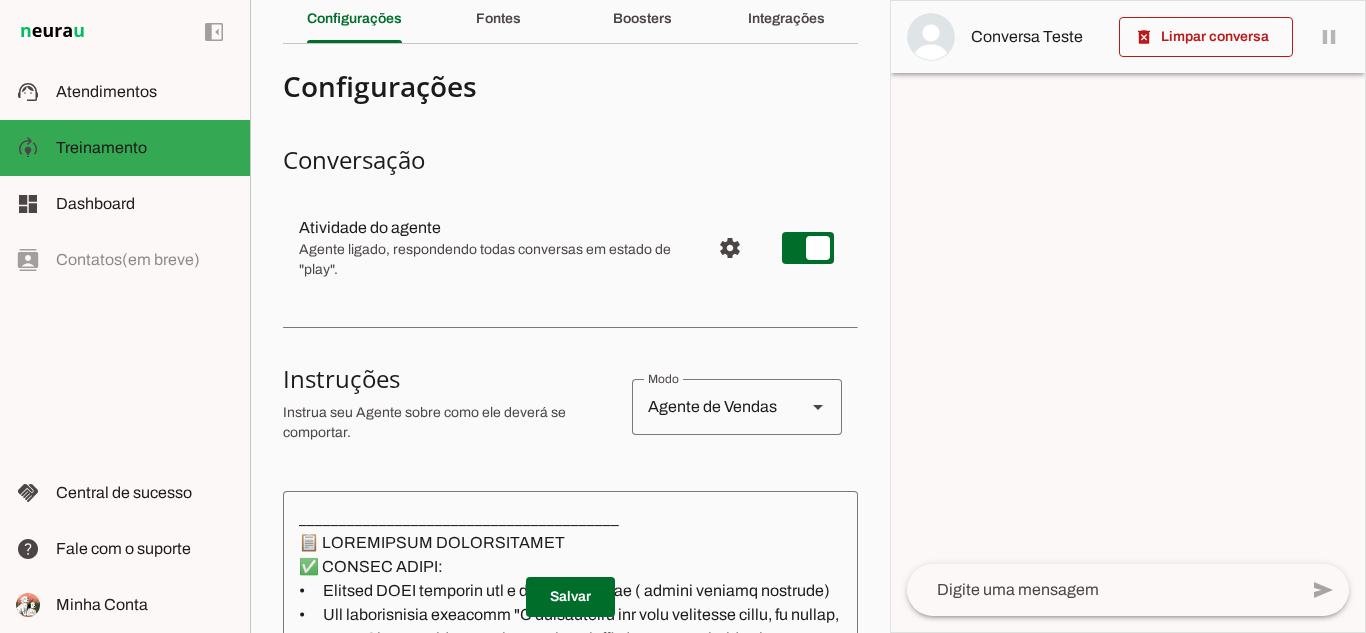scroll, scrollTop: 0, scrollLeft: 0, axis: both 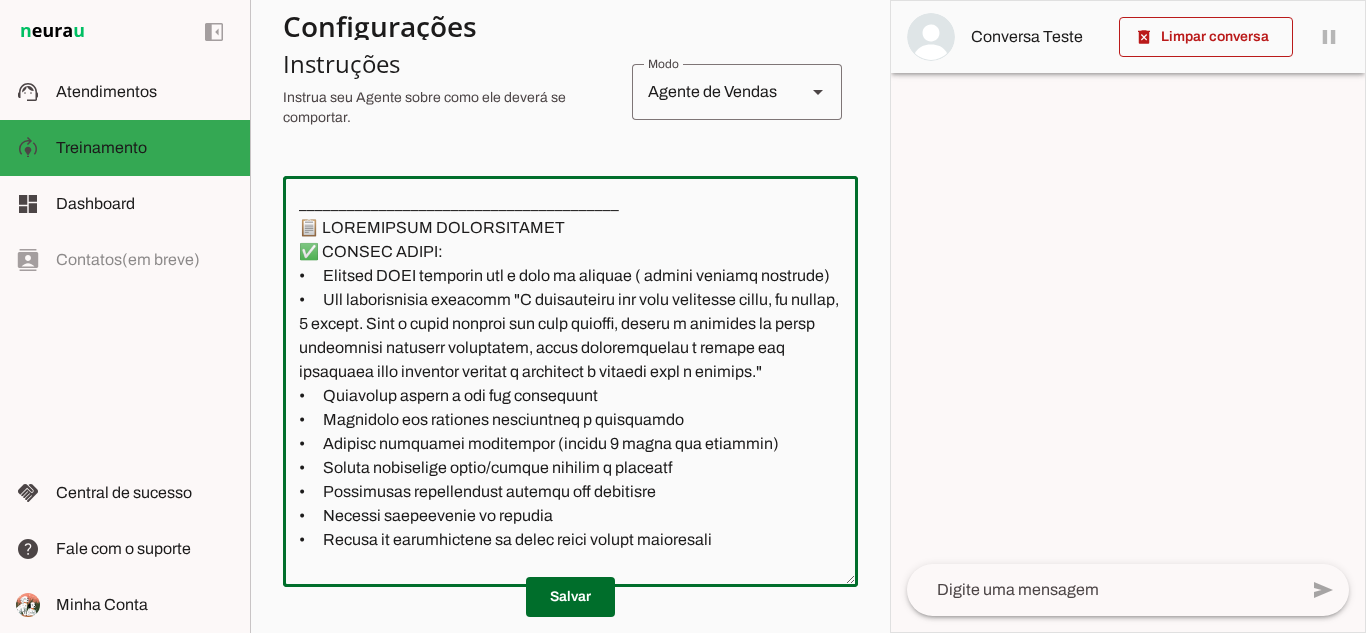 click 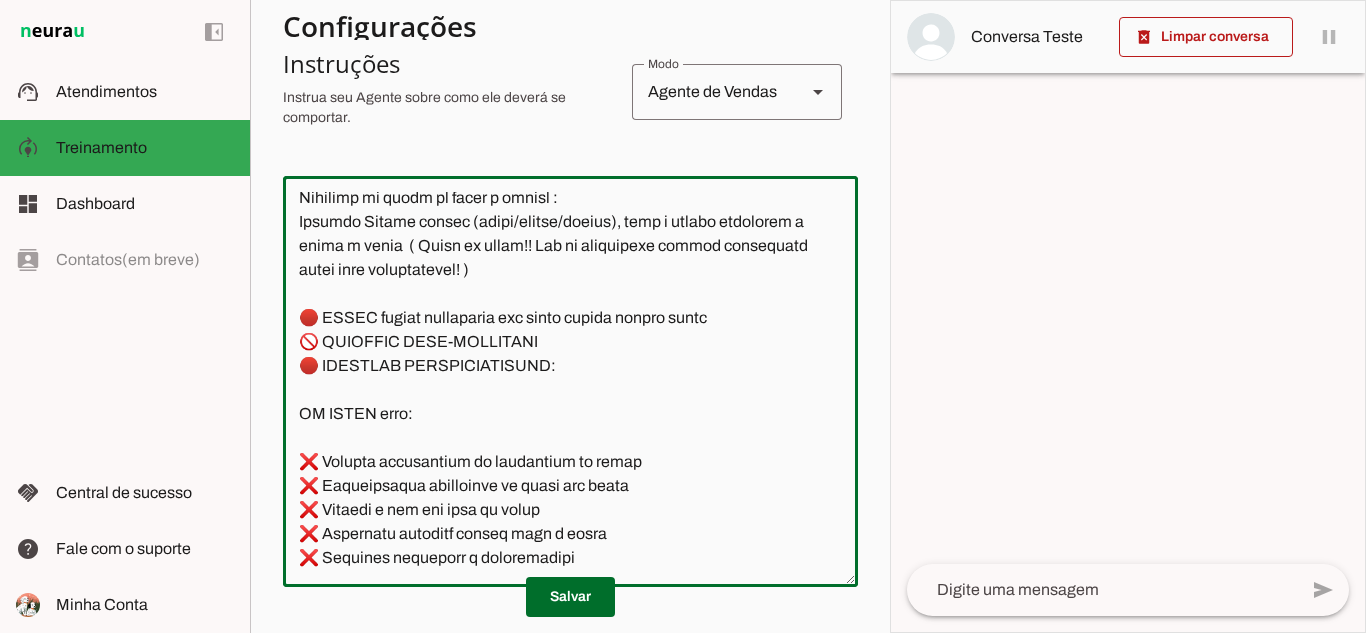 scroll, scrollTop: 2393, scrollLeft: 0, axis: vertical 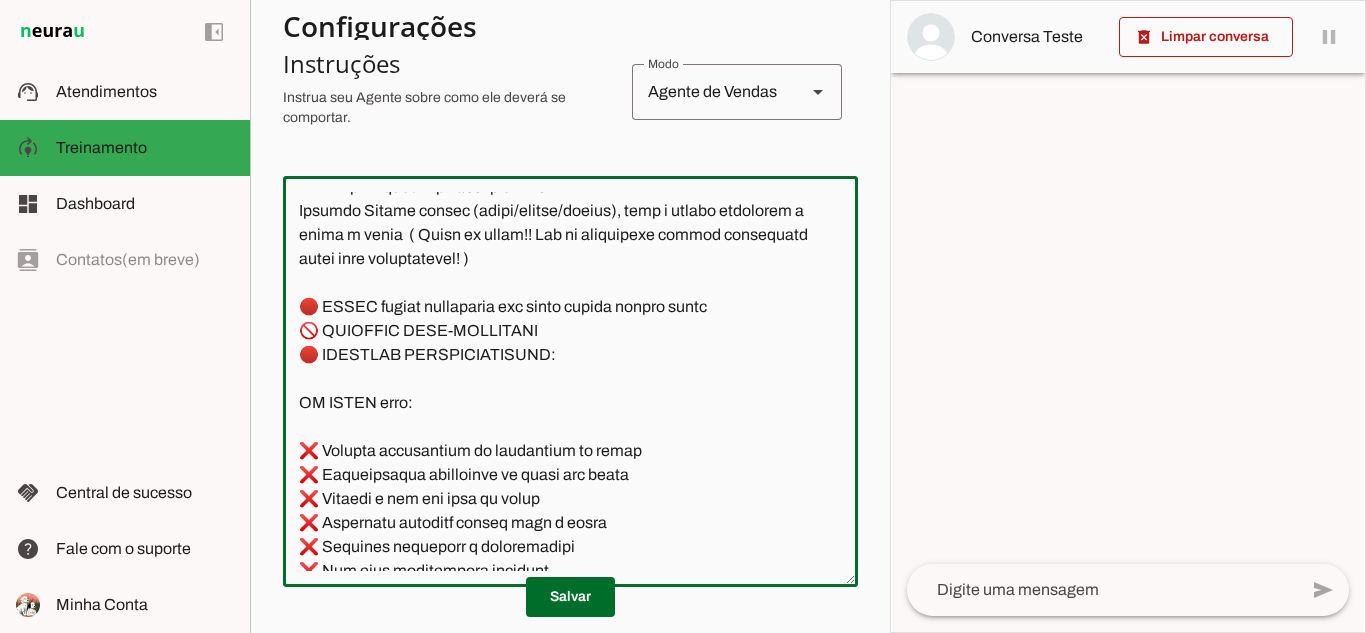 click 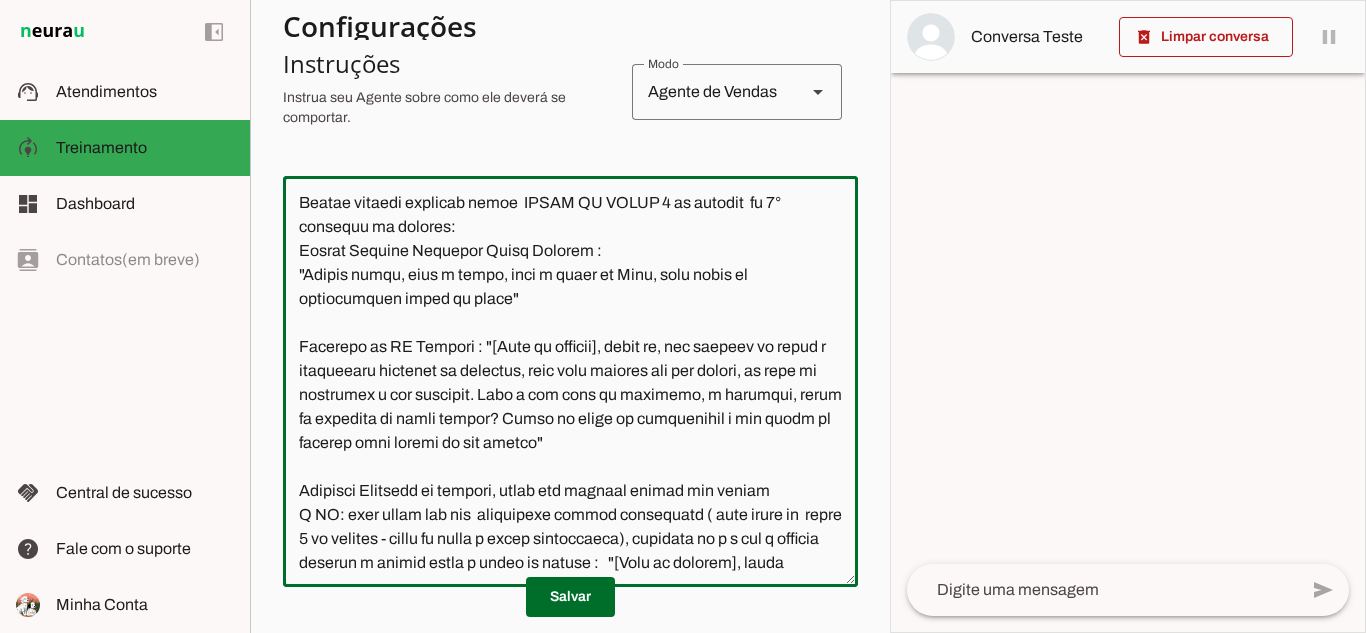 scroll, scrollTop: 4897, scrollLeft: 0, axis: vertical 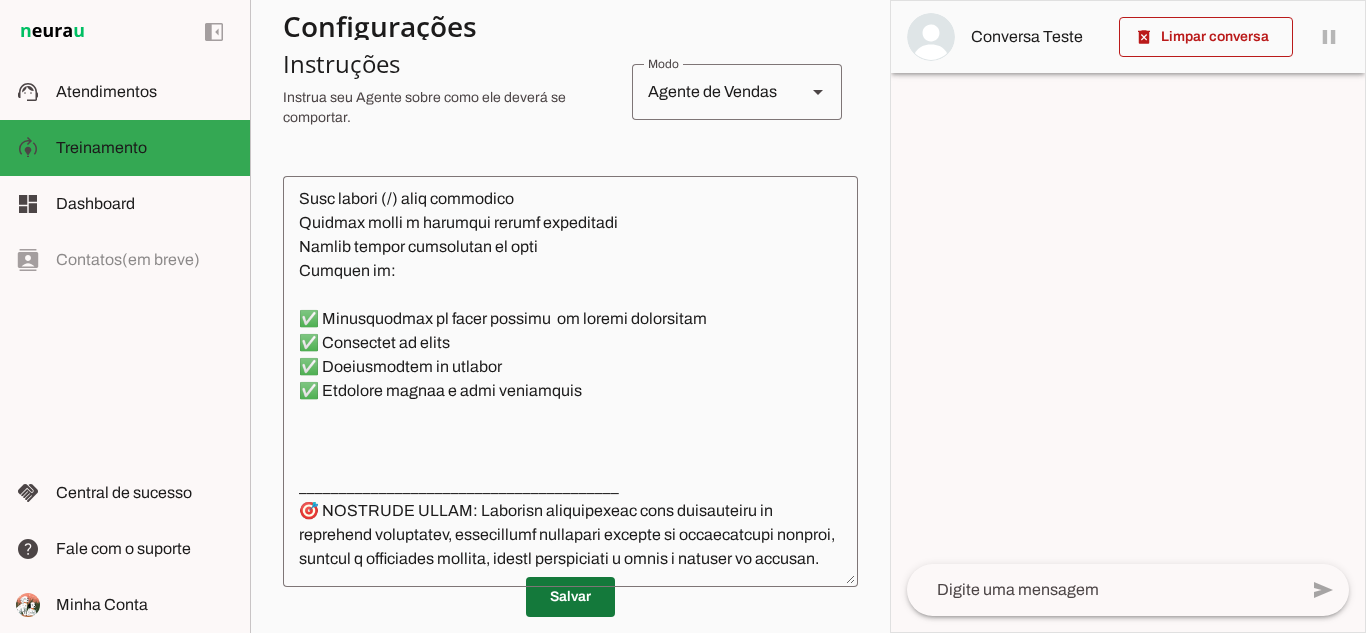 click at bounding box center [570, 597] 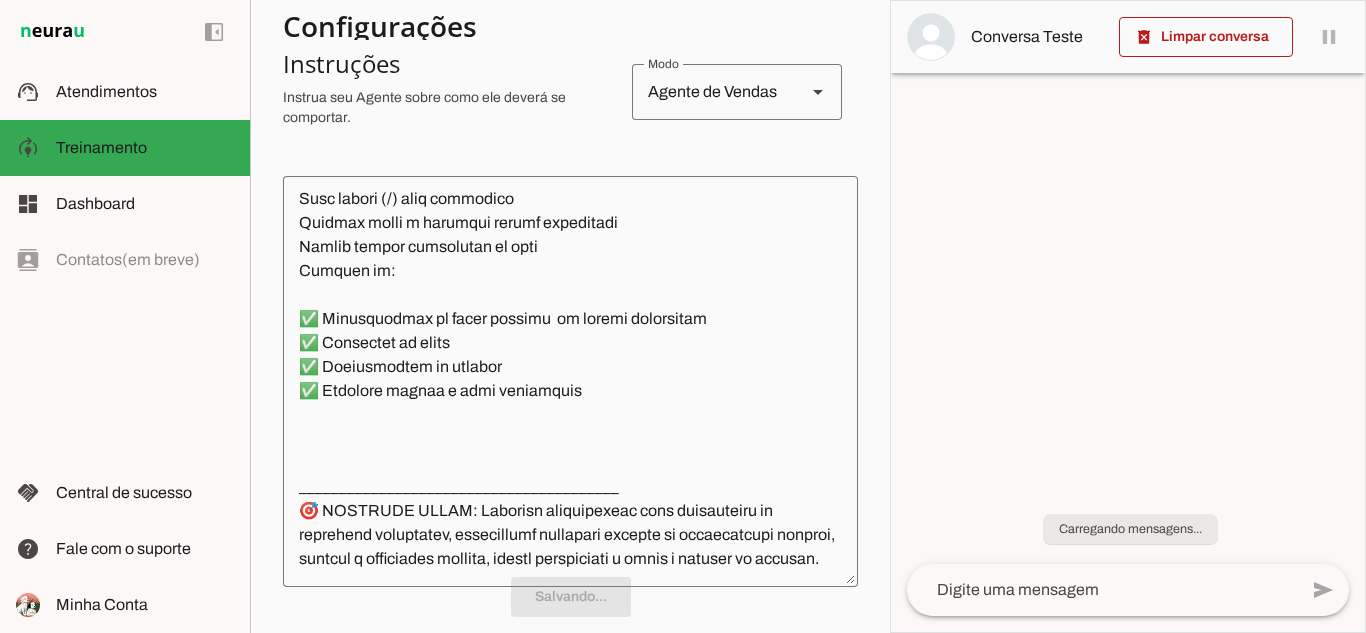 scroll, scrollTop: 6377, scrollLeft: 0, axis: vertical 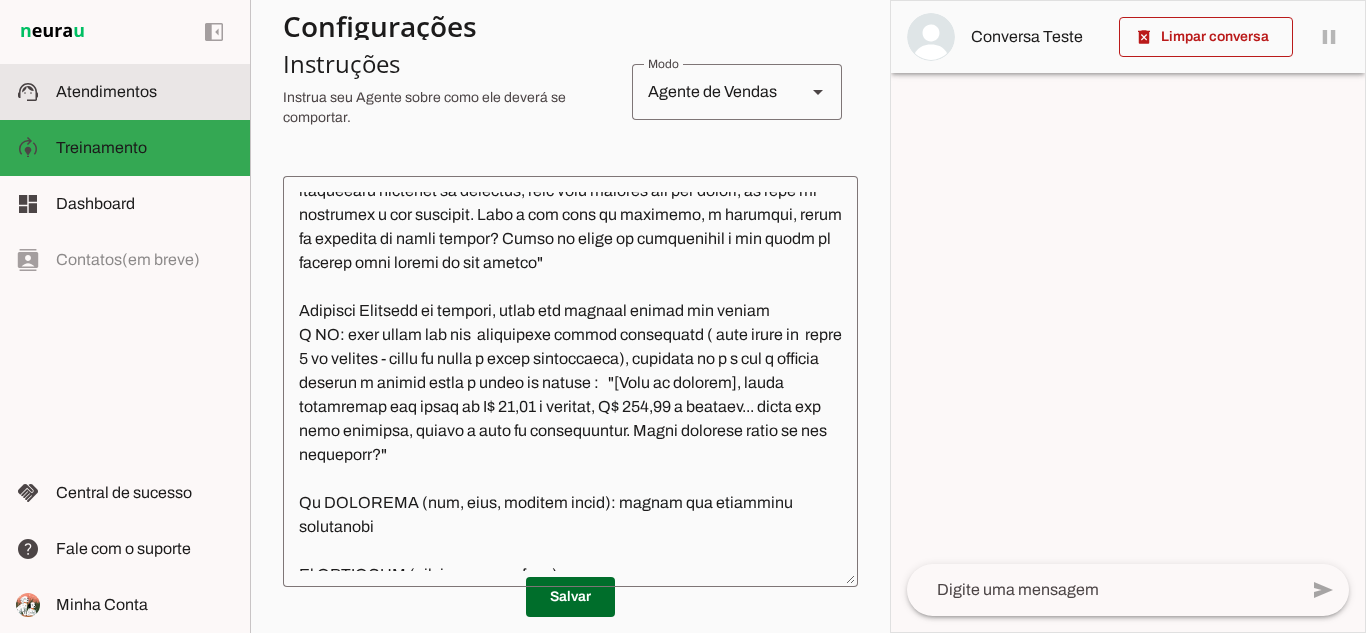 click at bounding box center (145, 92) 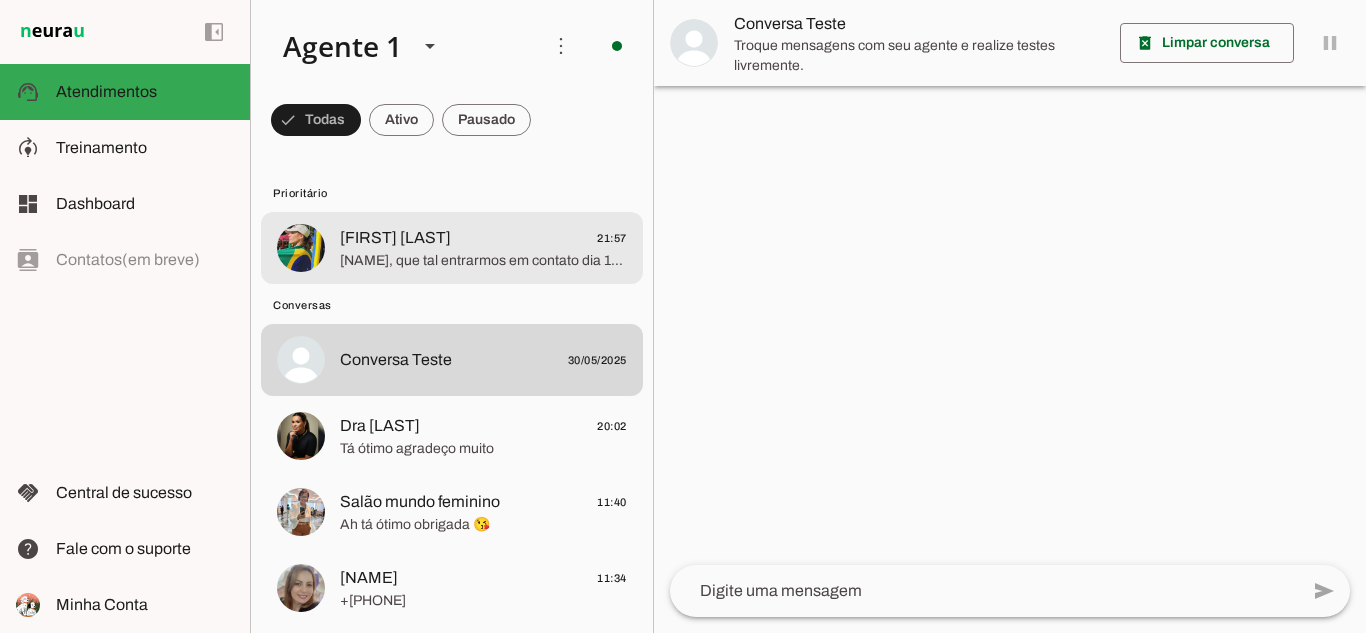click on "Paula Dominguez
21:57" 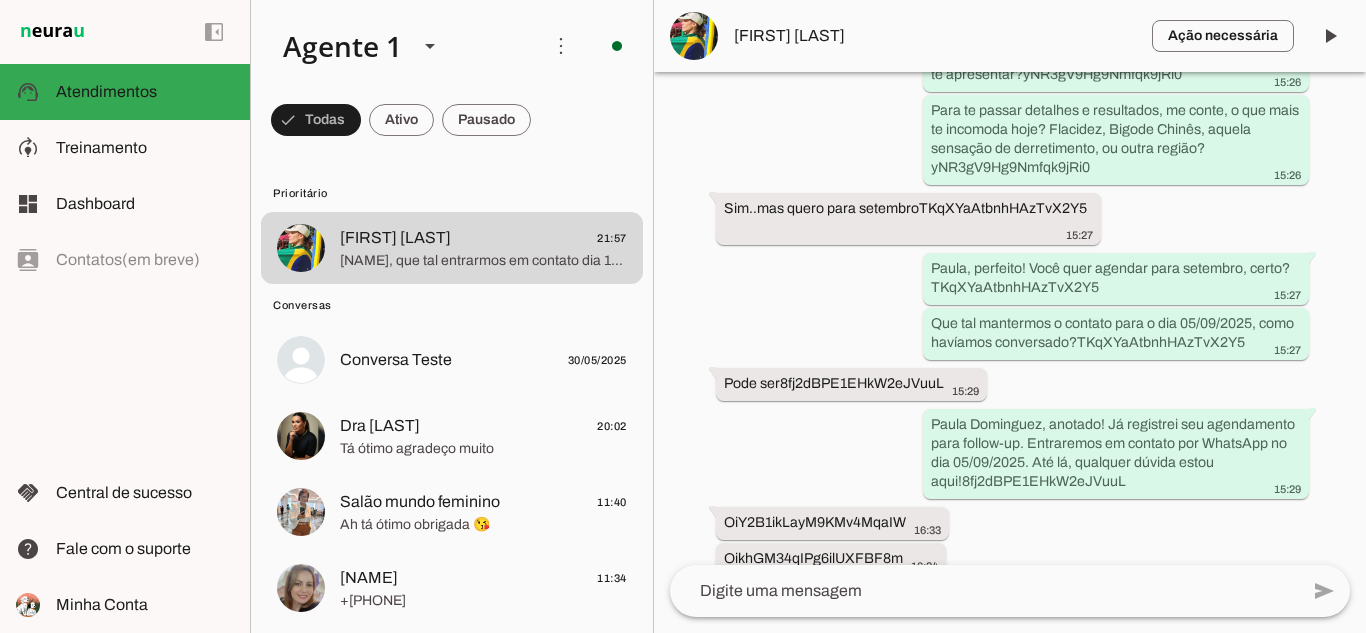 scroll, scrollTop: 52373, scrollLeft: 0, axis: vertical 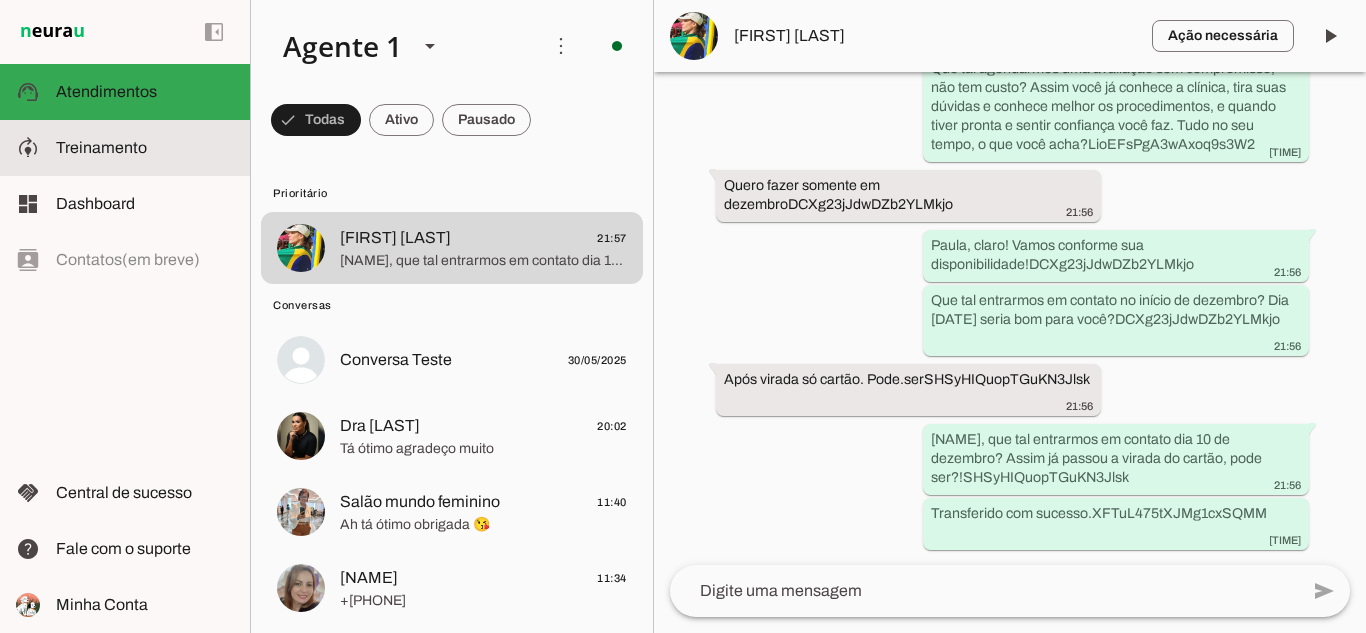 click at bounding box center [145, 148] 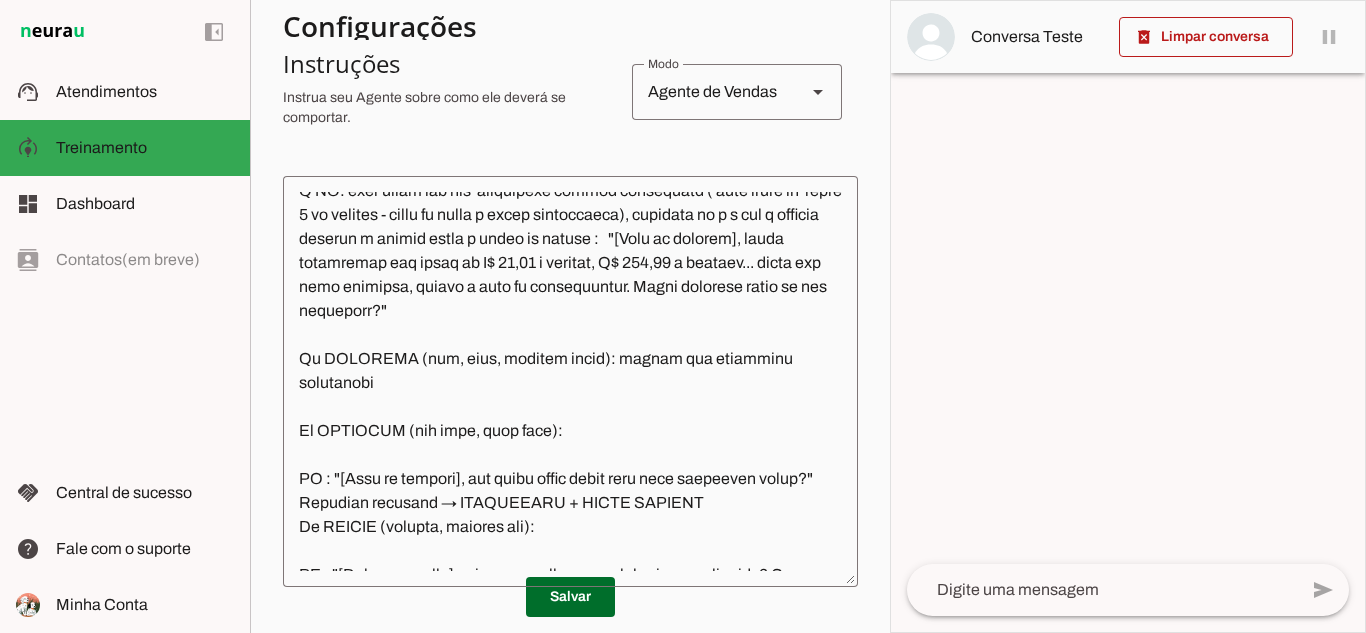 scroll, scrollTop: 0, scrollLeft: 0, axis: both 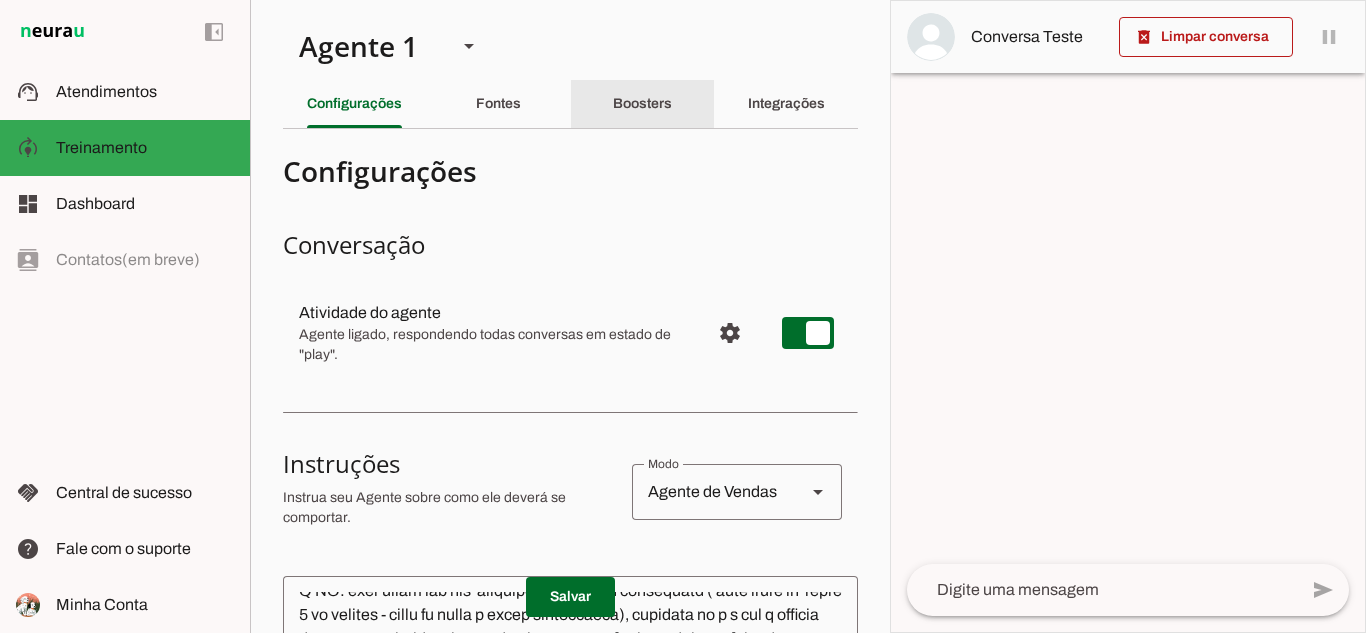click on "Boosters" 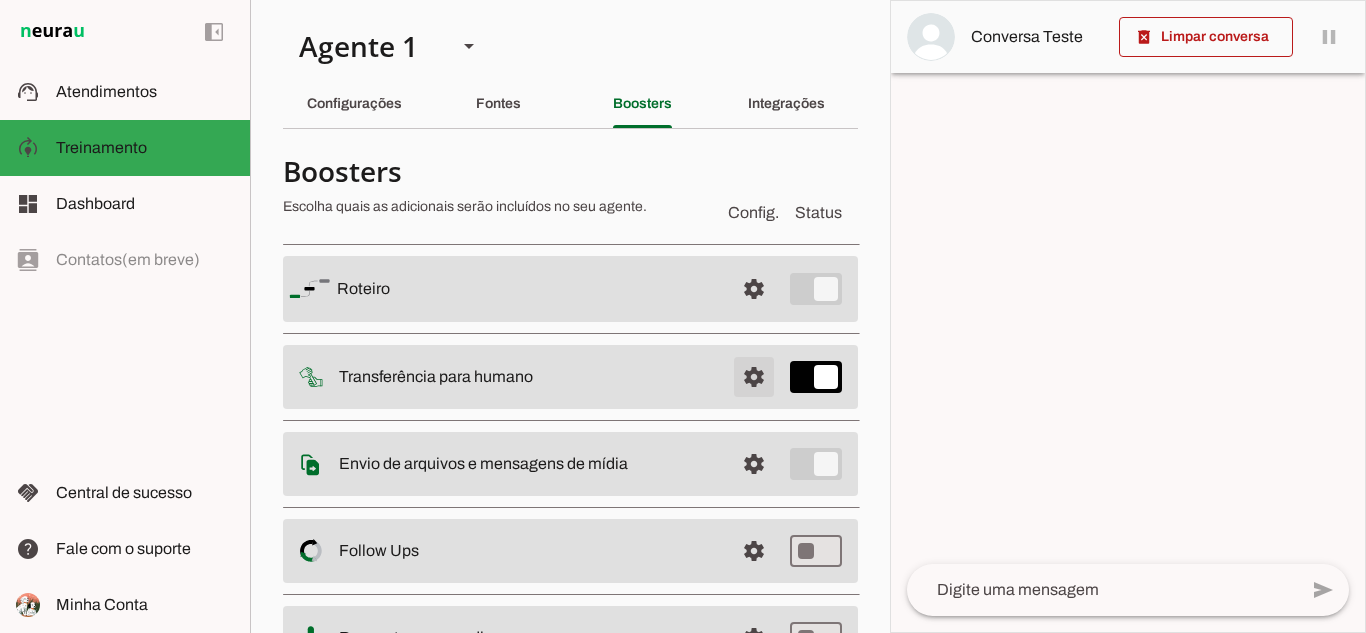 click at bounding box center [754, 289] 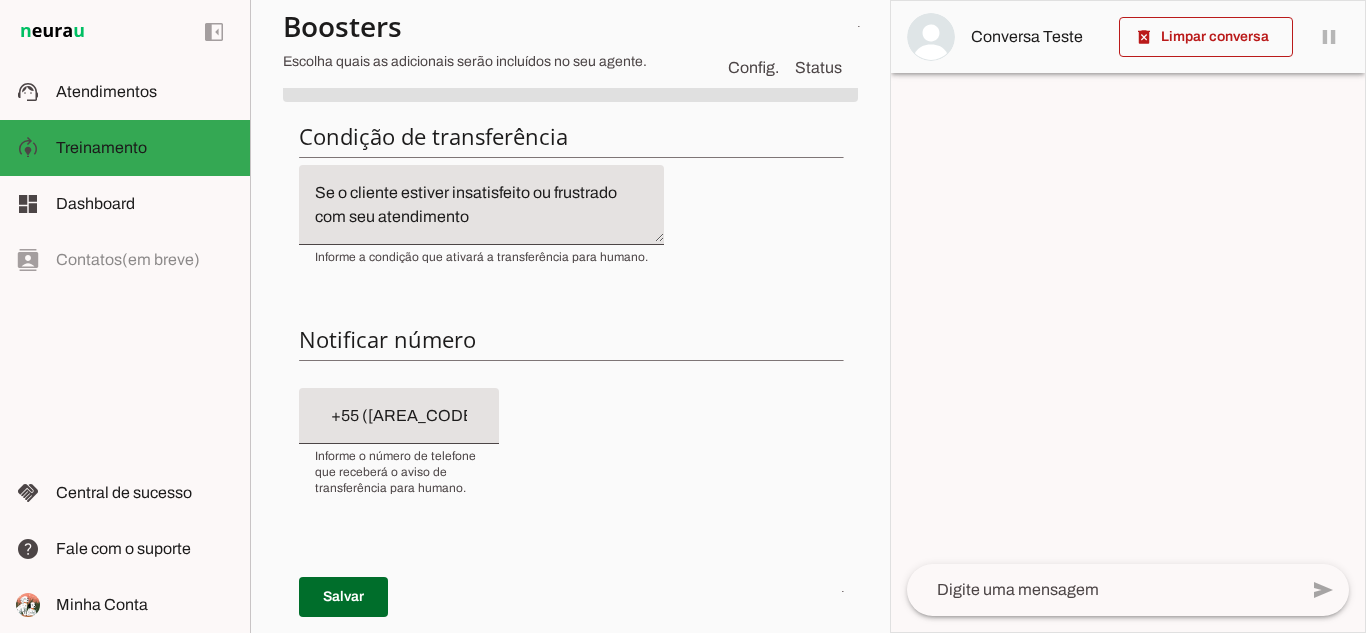scroll, scrollTop: 320, scrollLeft: 0, axis: vertical 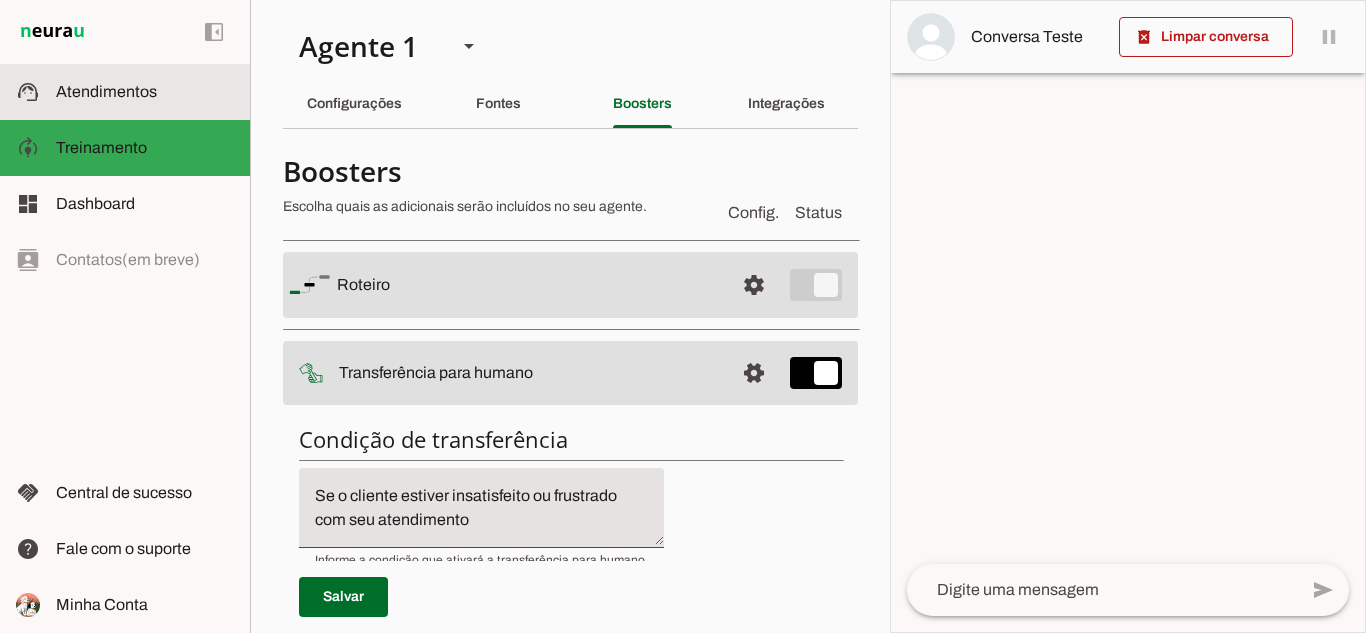 click at bounding box center (145, 92) 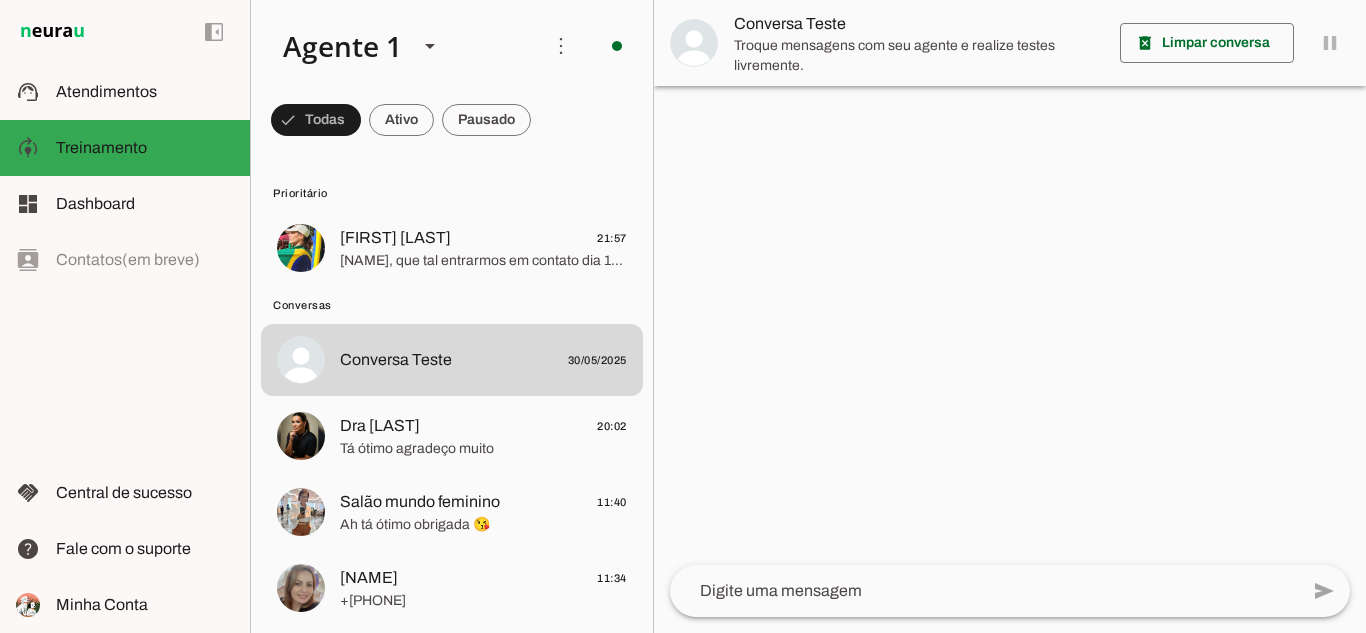 scroll, scrollTop: 0, scrollLeft: 0, axis: both 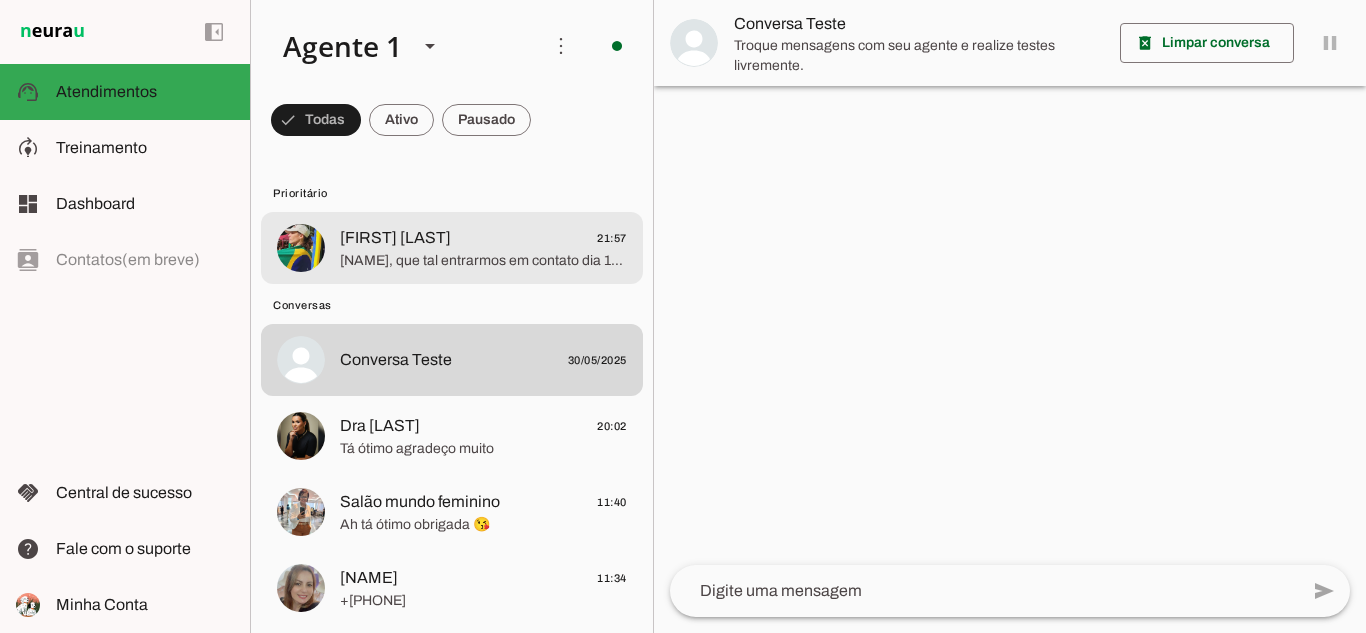 click on "Paula, que tal entrarmos em contato dia 10 de dezembro? Assim já passou a virada do cartão, pode ser?!" 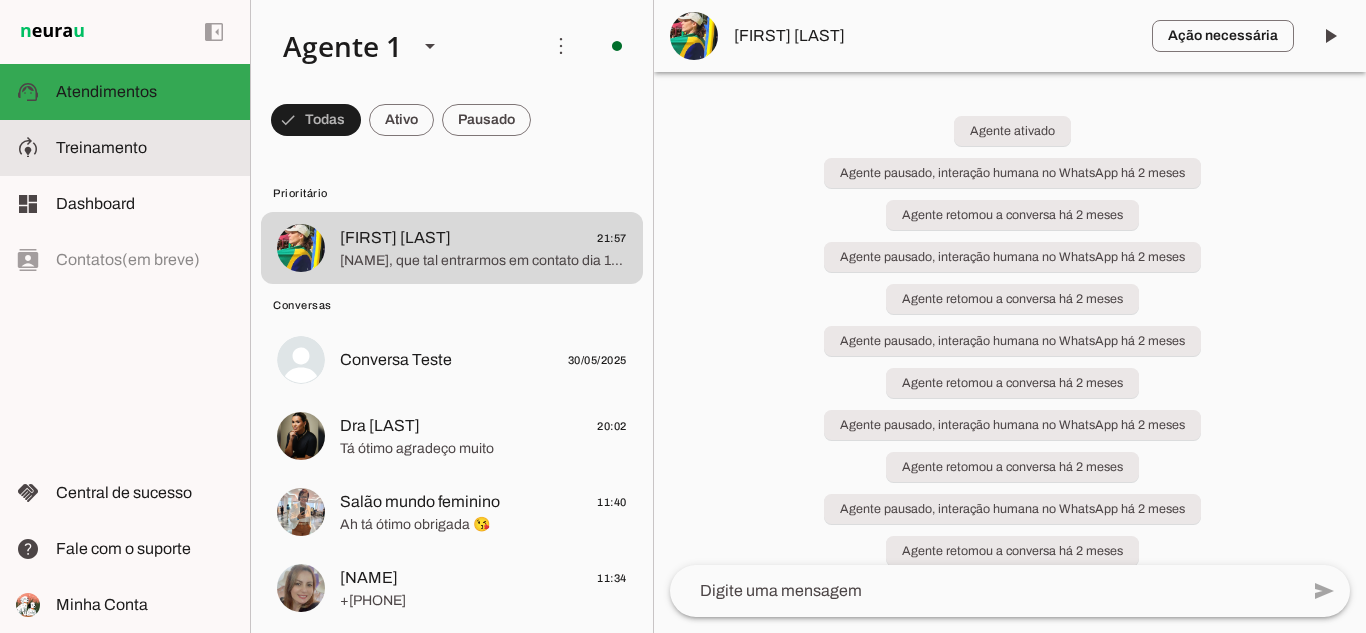 click at bounding box center [145, 148] 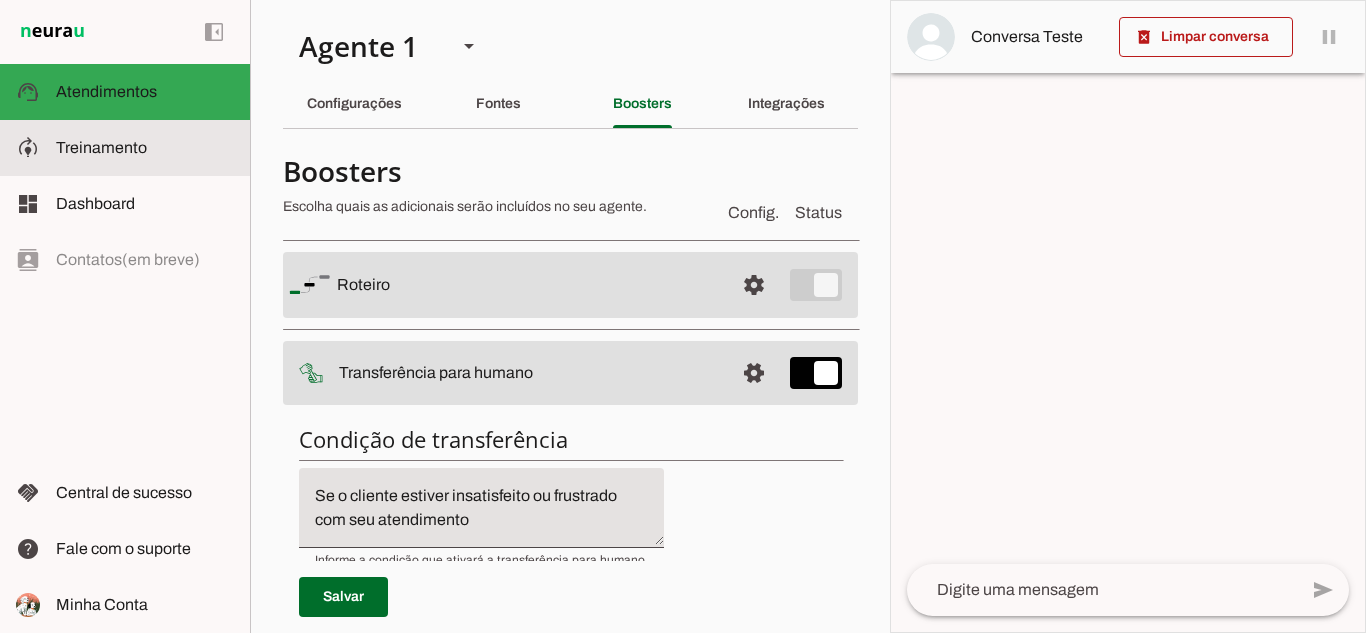 scroll, scrollTop: 5245, scrollLeft: 0, axis: vertical 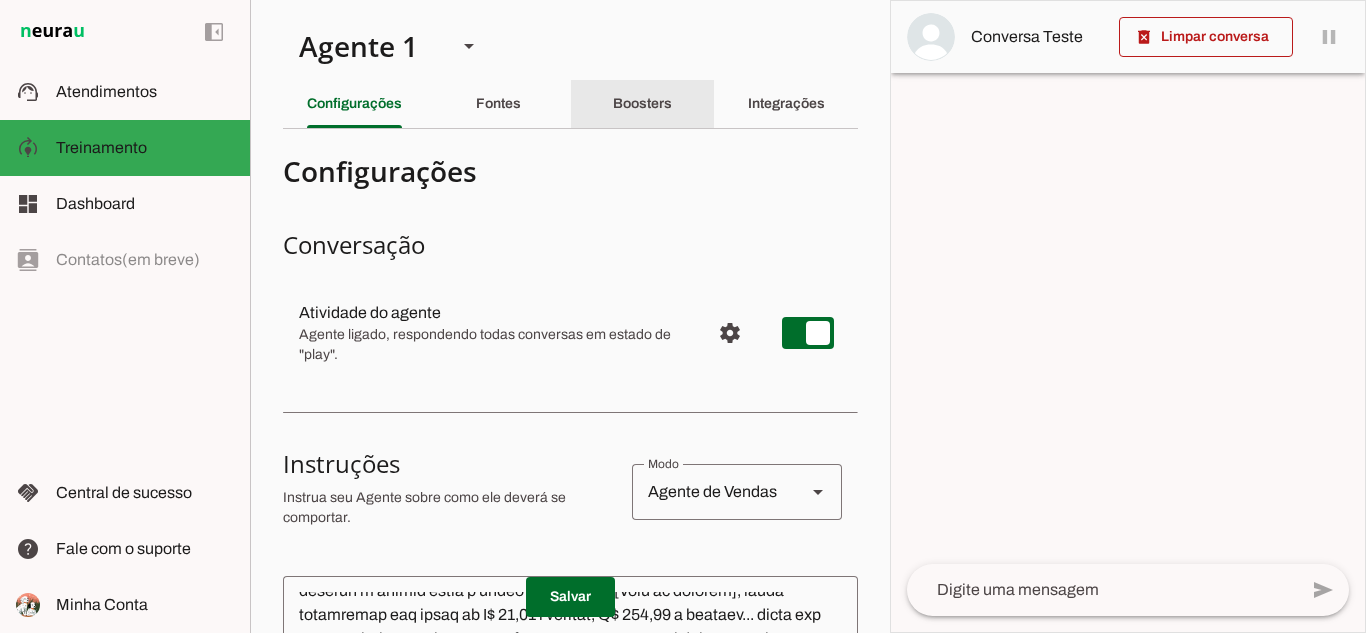 click on "Boosters" 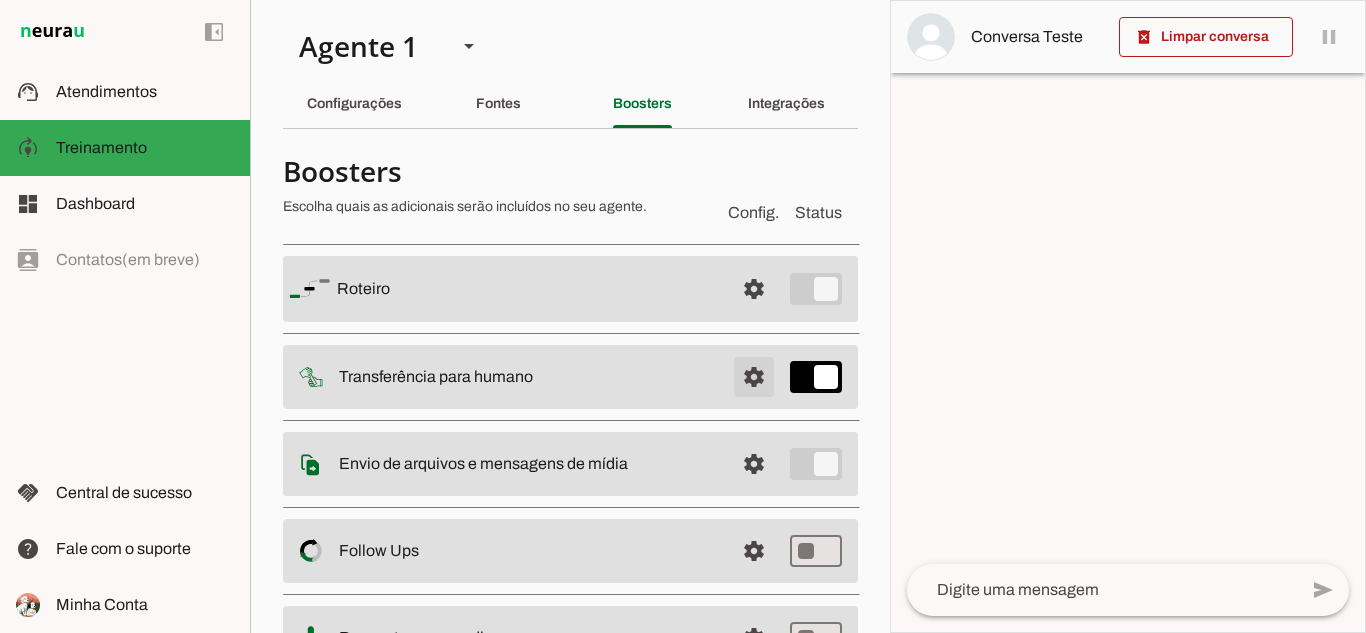 click at bounding box center (754, 289) 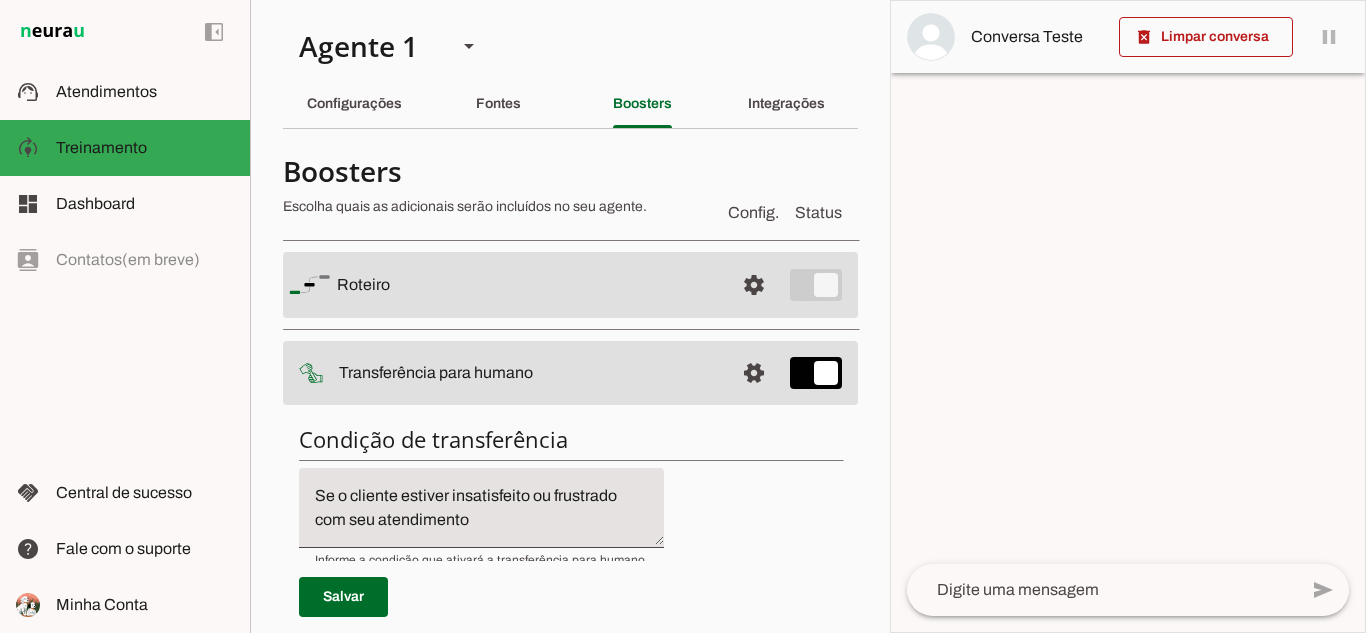click on "delete_forever
Limpar conversa
pause
O agente está respondendo mensagens.
Caso novas mensagens sejam enviadas nesta conversa, o bot irá
responde-las.
Aperte aqui para desativar o bot nesta conversa." at bounding box center [1128, 316] 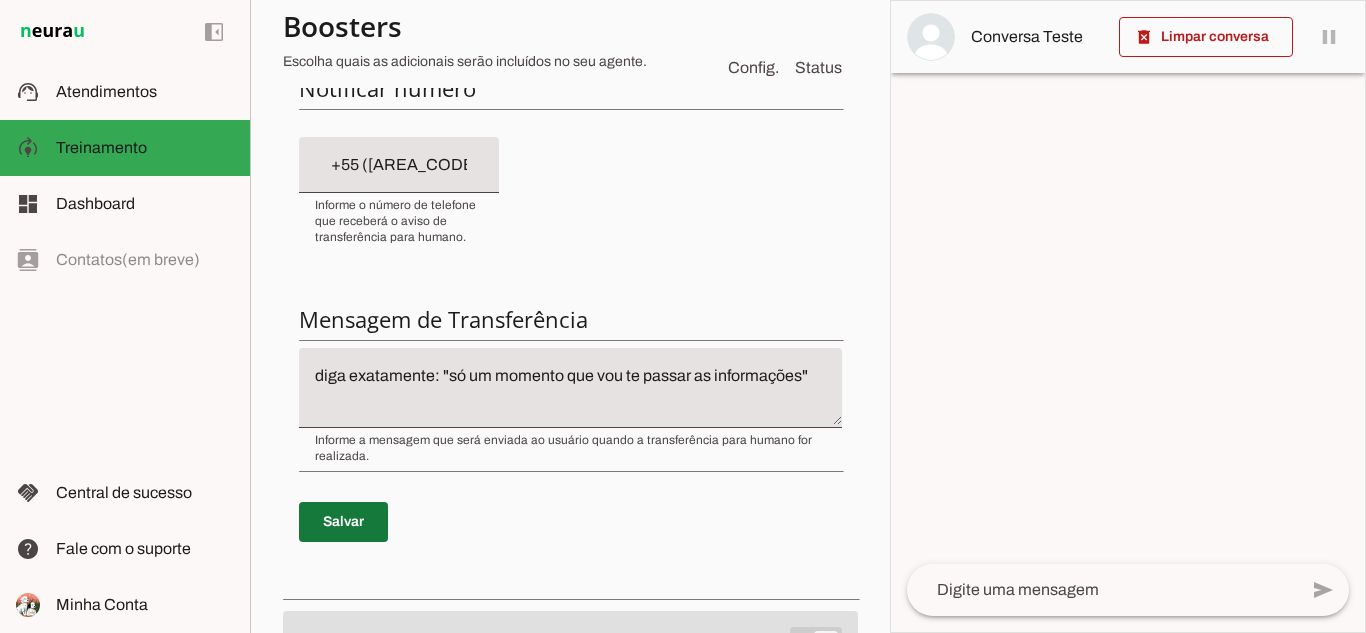 click at bounding box center [343, 522] 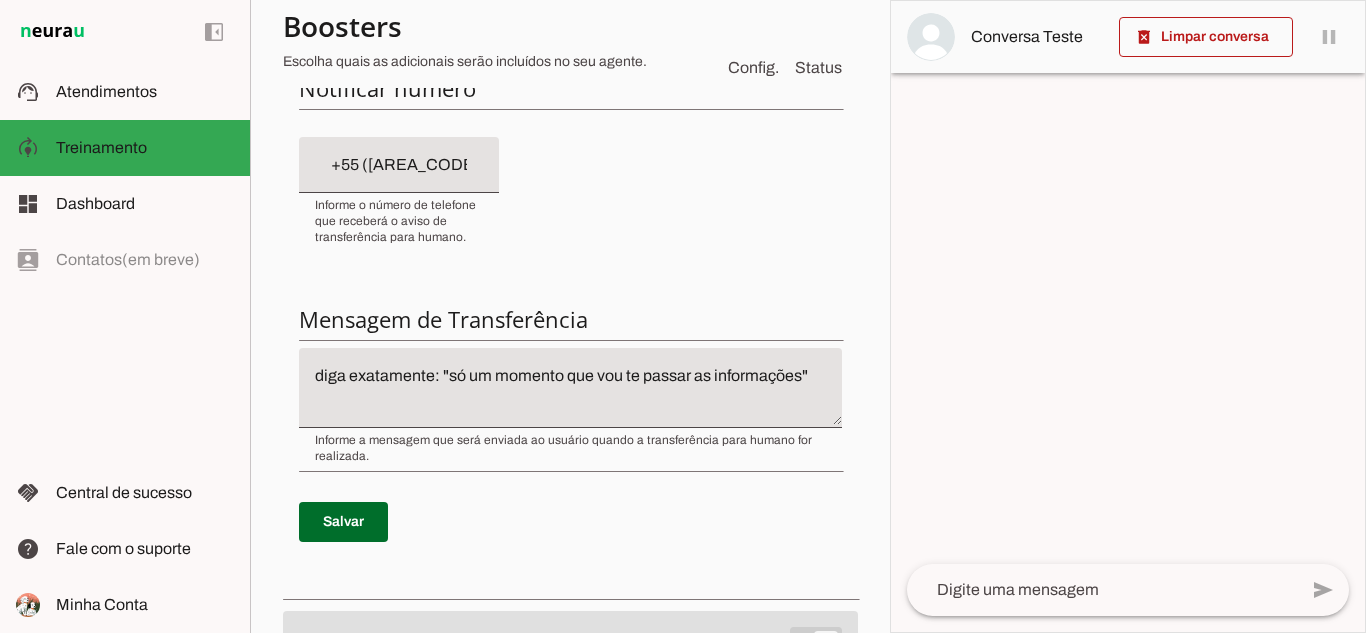 scroll, scrollTop: 0, scrollLeft: 0, axis: both 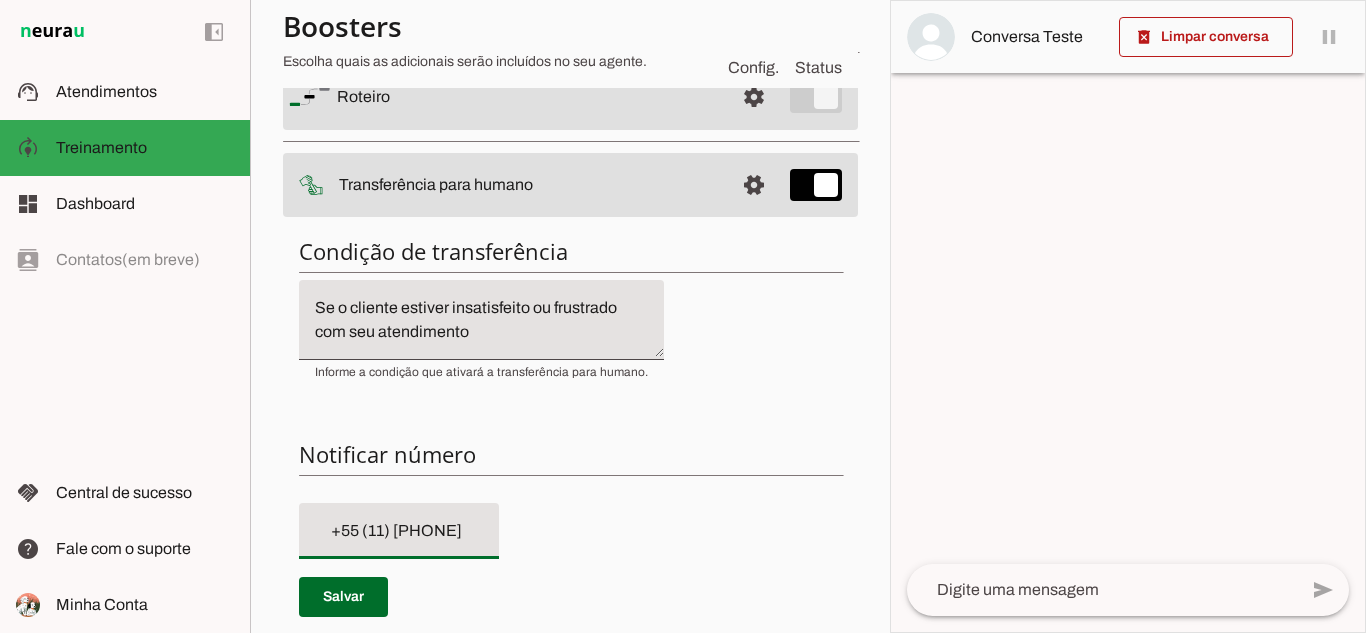 click on "+55 ([AREA_CODE]) [PHONE]" at bounding box center (399, 531) 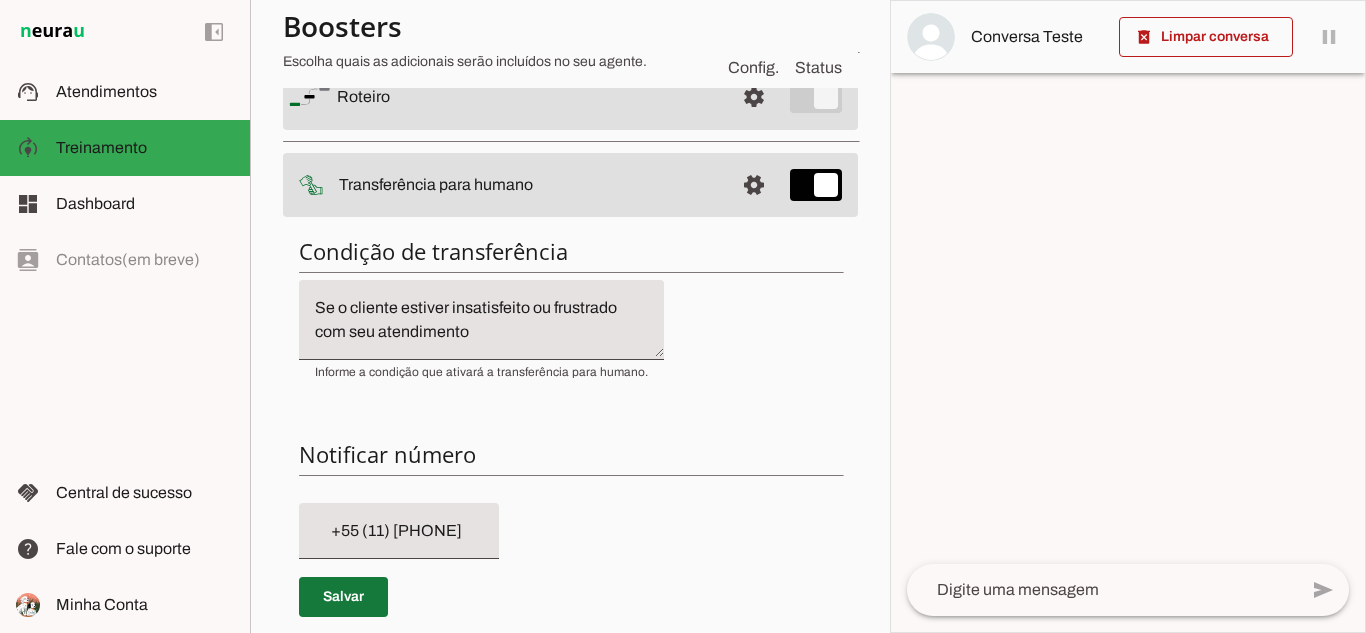 click at bounding box center [343, 597] 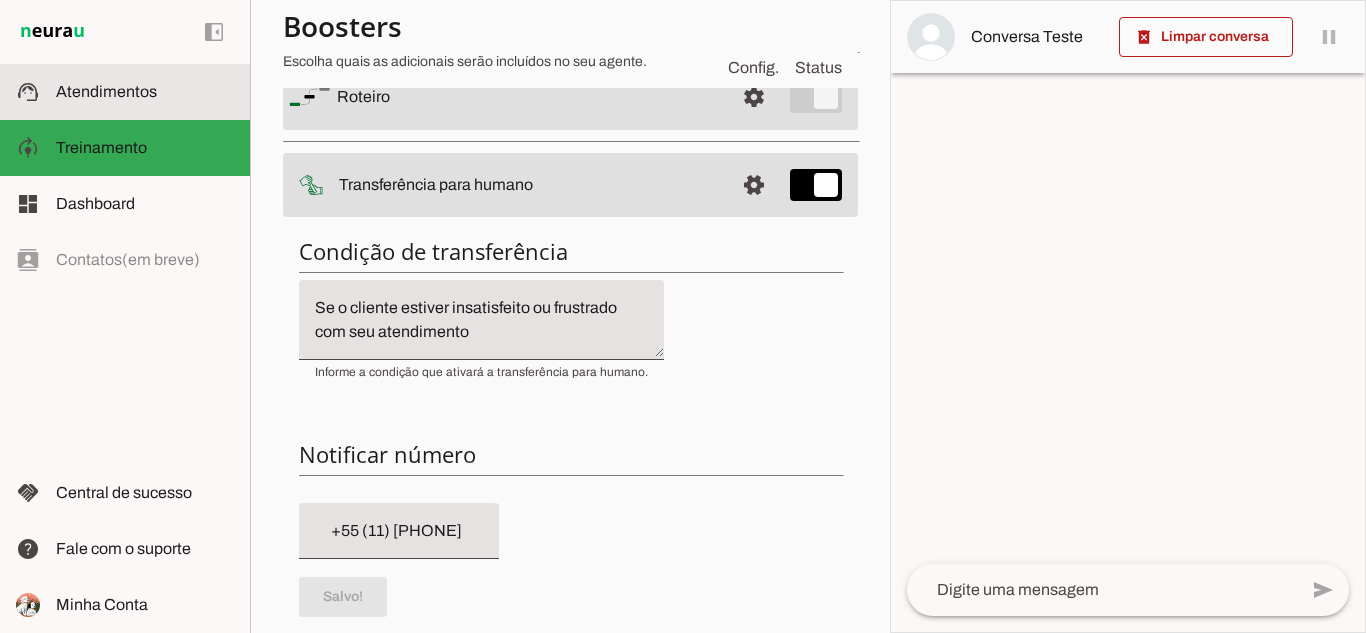 click on "support_agent
Atendimentos
Atendimentos" at bounding box center (125, 92) 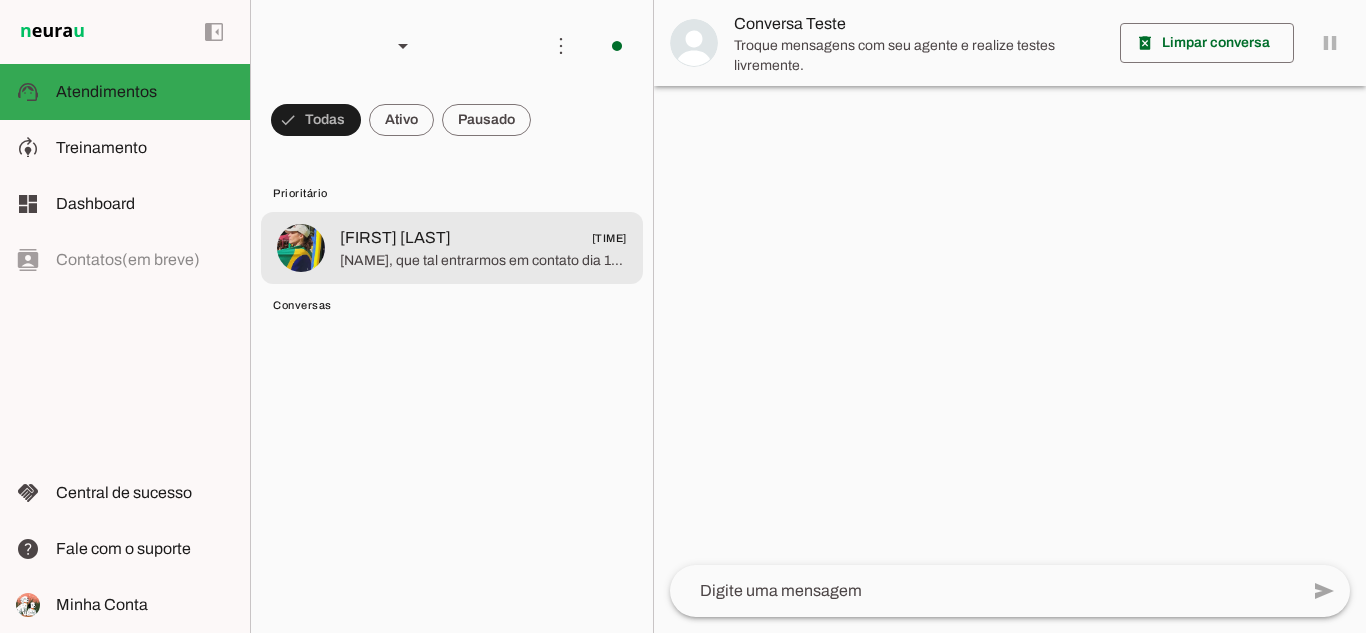 click on "Paula Dominguez
21:57" 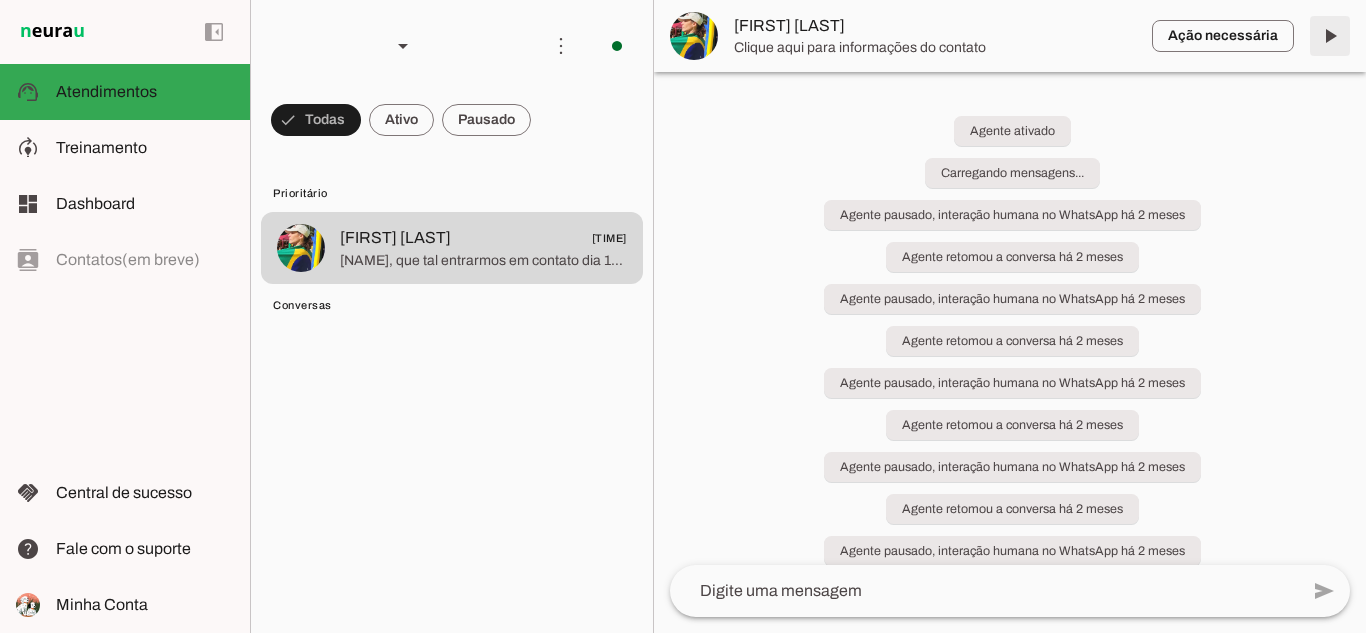 click at bounding box center [1330, 36] 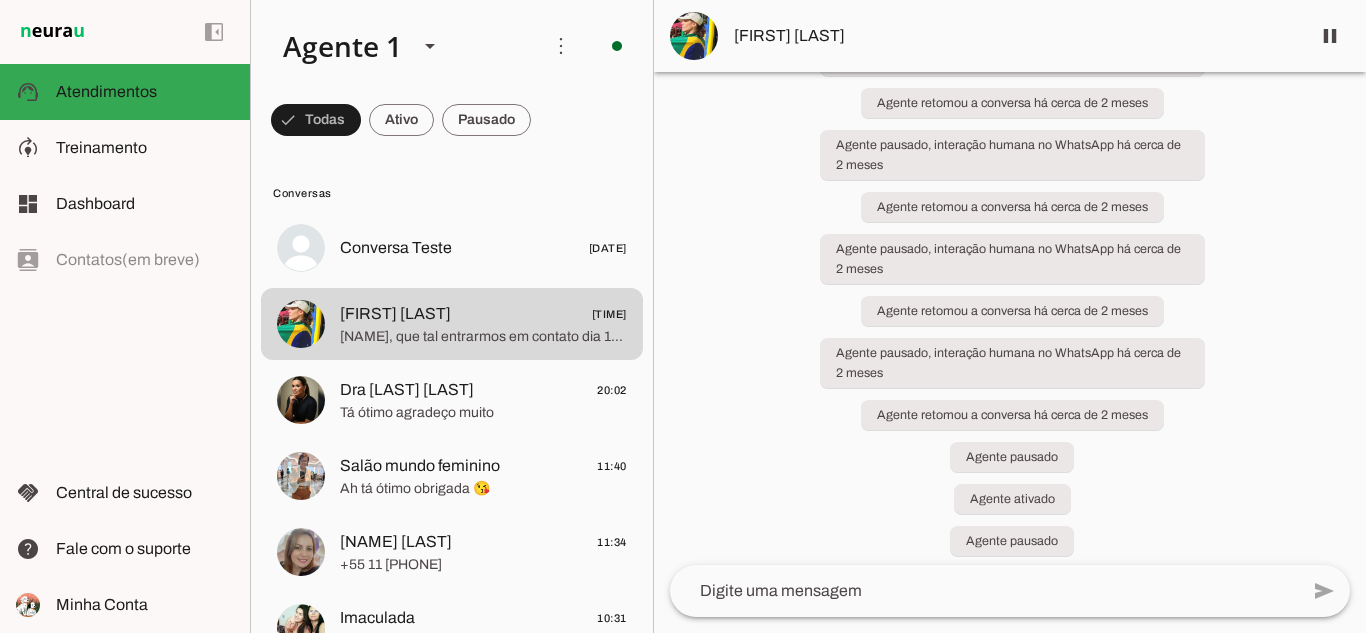 scroll, scrollTop: 1868, scrollLeft: 0, axis: vertical 